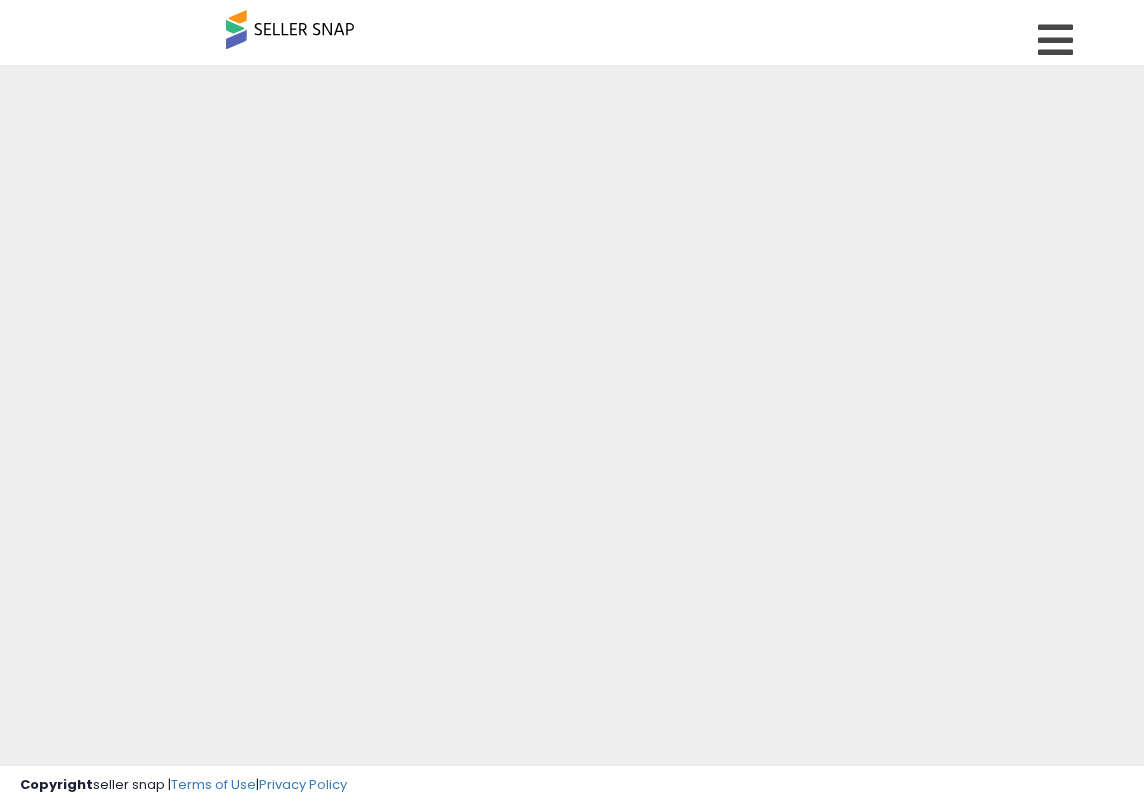 scroll, scrollTop: 0, scrollLeft: 0, axis: both 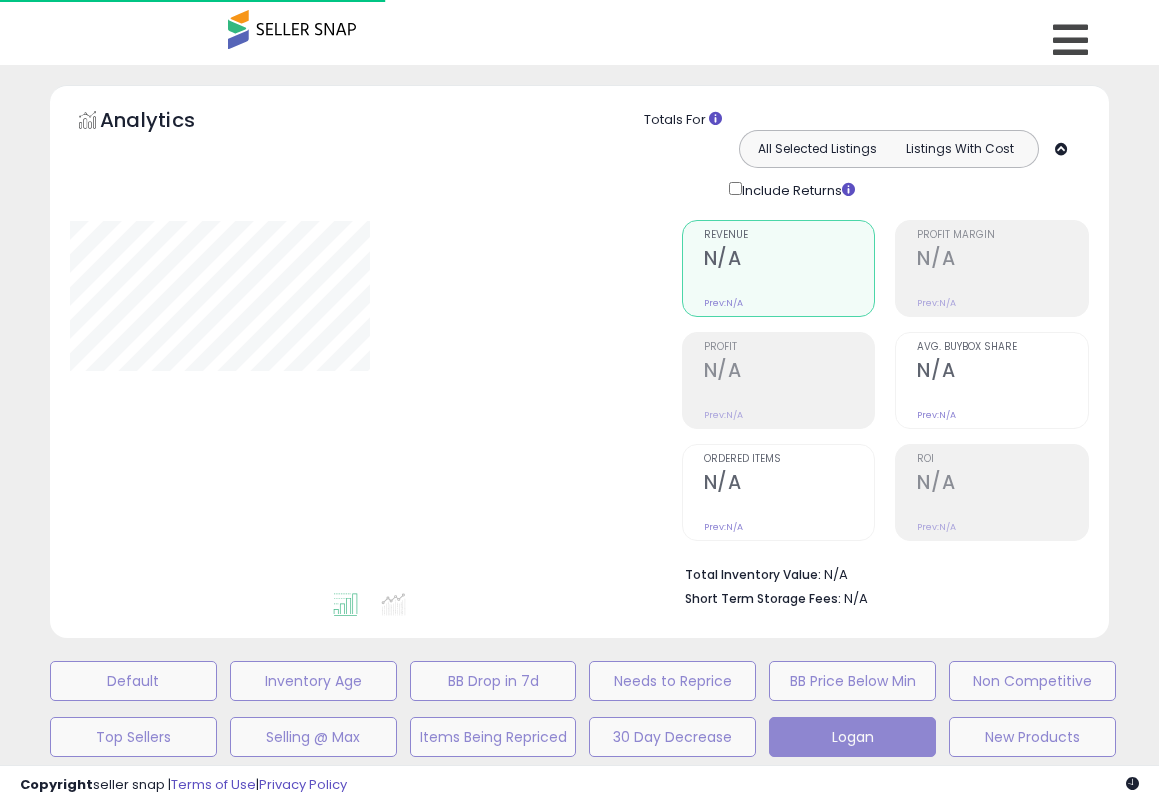 type on "*****" 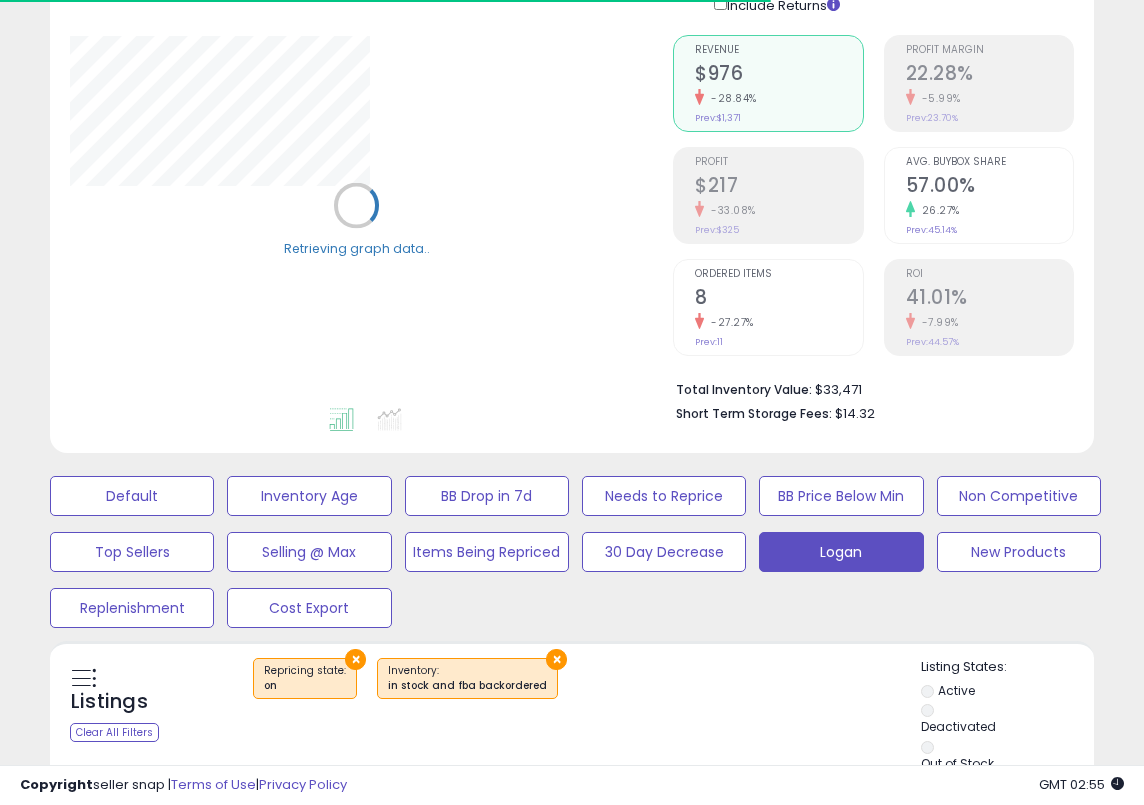 scroll, scrollTop: 368, scrollLeft: 0, axis: vertical 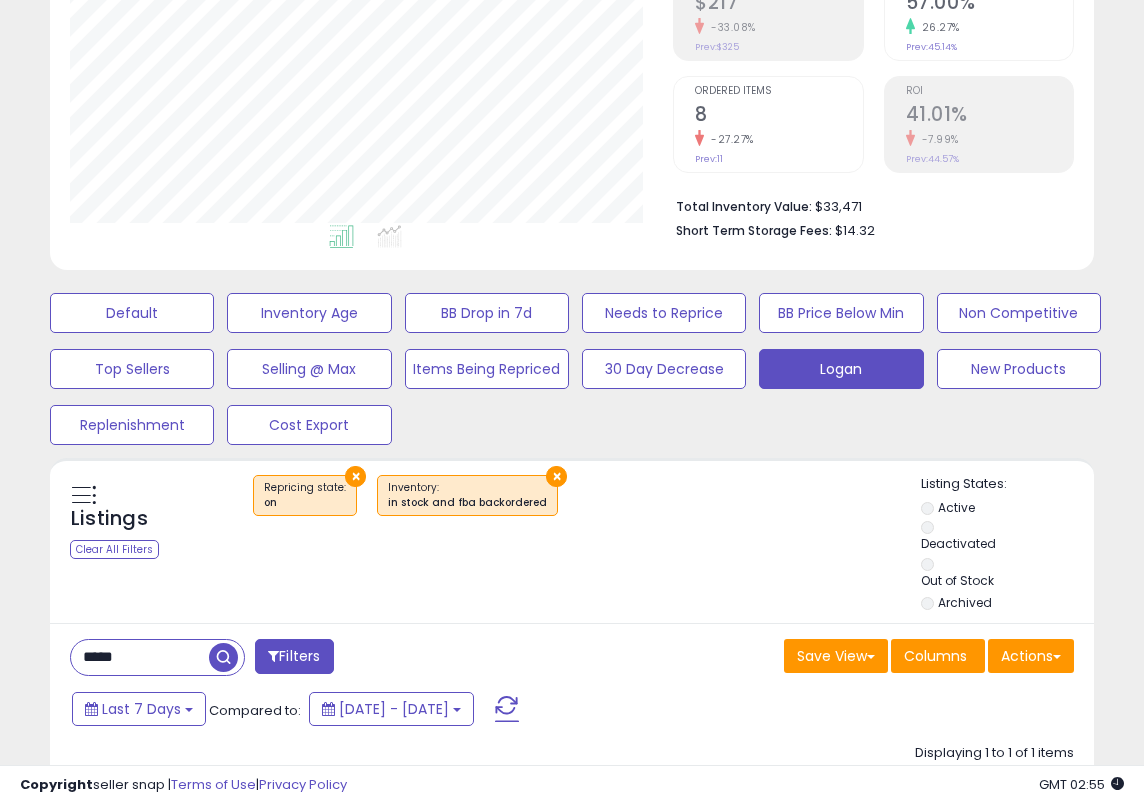 click on "*****" at bounding box center (140, 657) 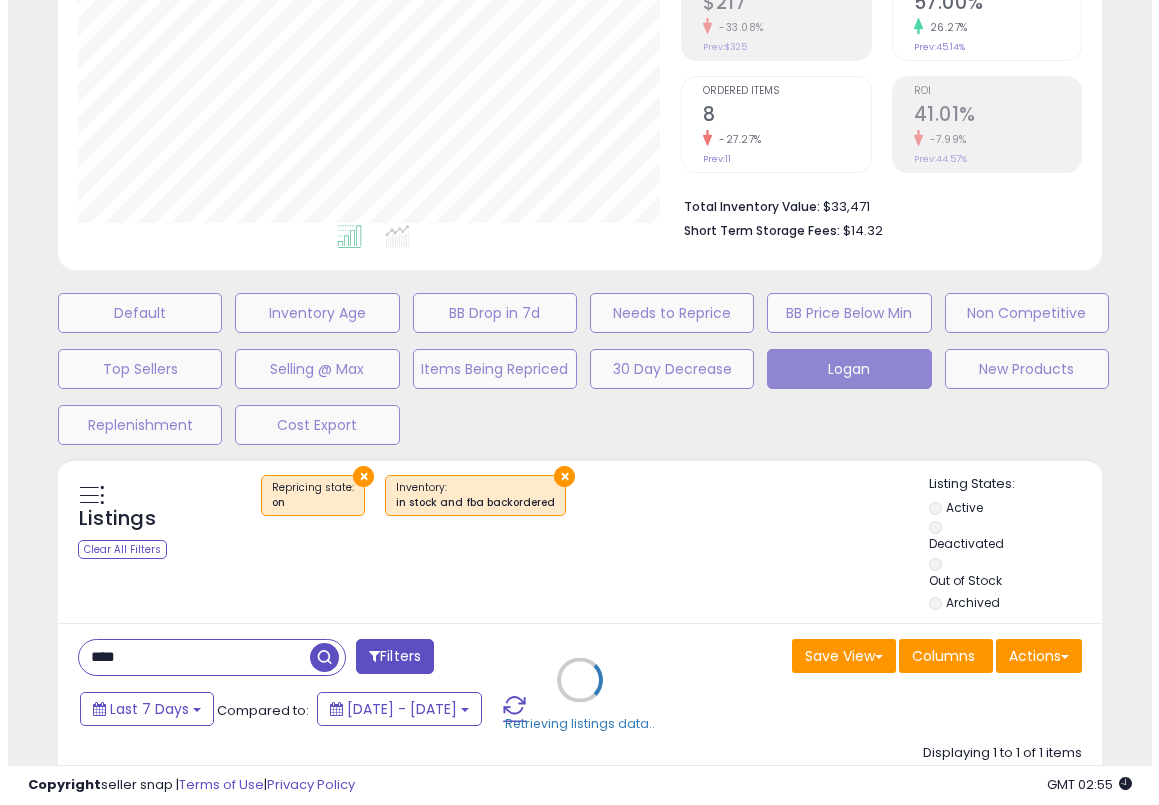 scroll, scrollTop: 999590, scrollLeft: 999388, axis: both 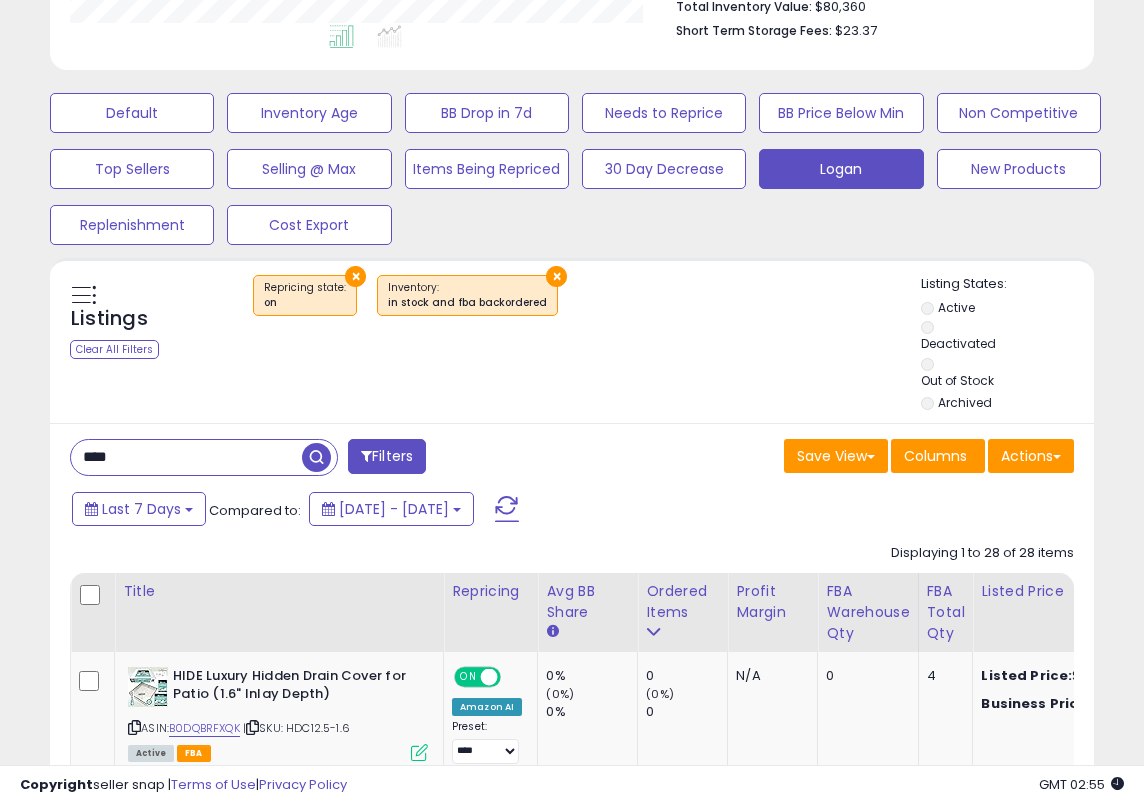 click on "****" at bounding box center [186, 457] 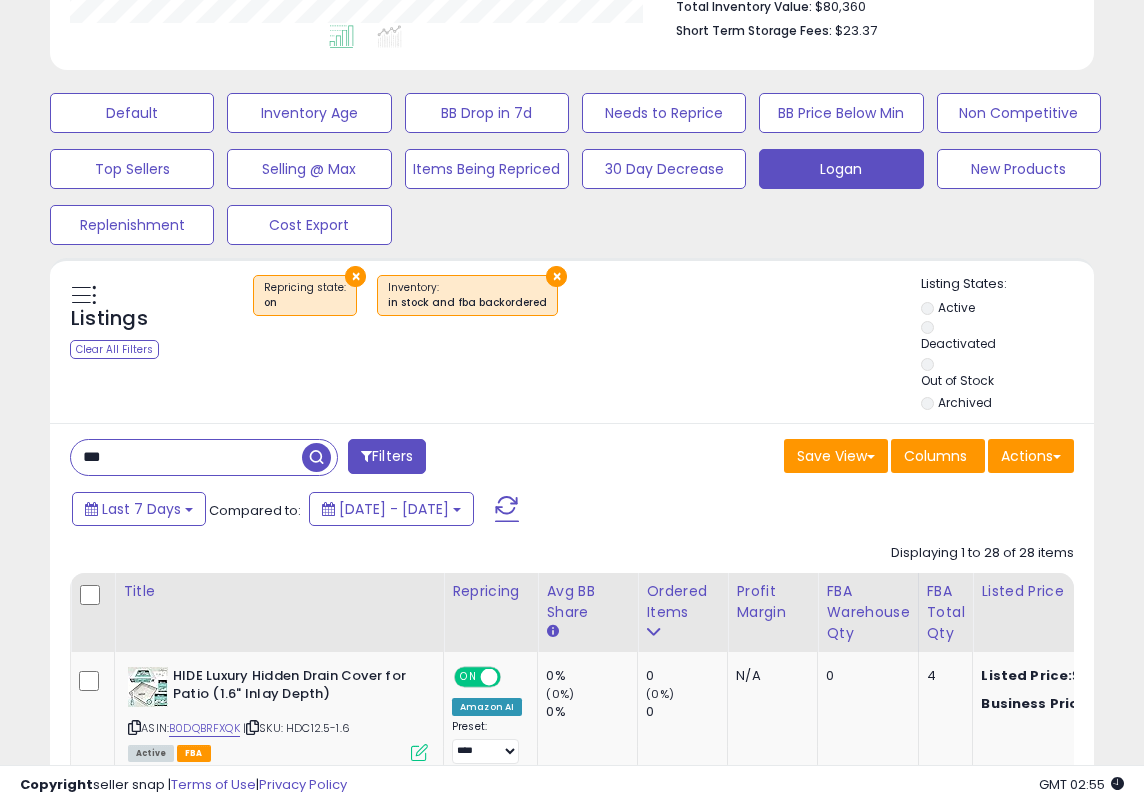 type on "***" 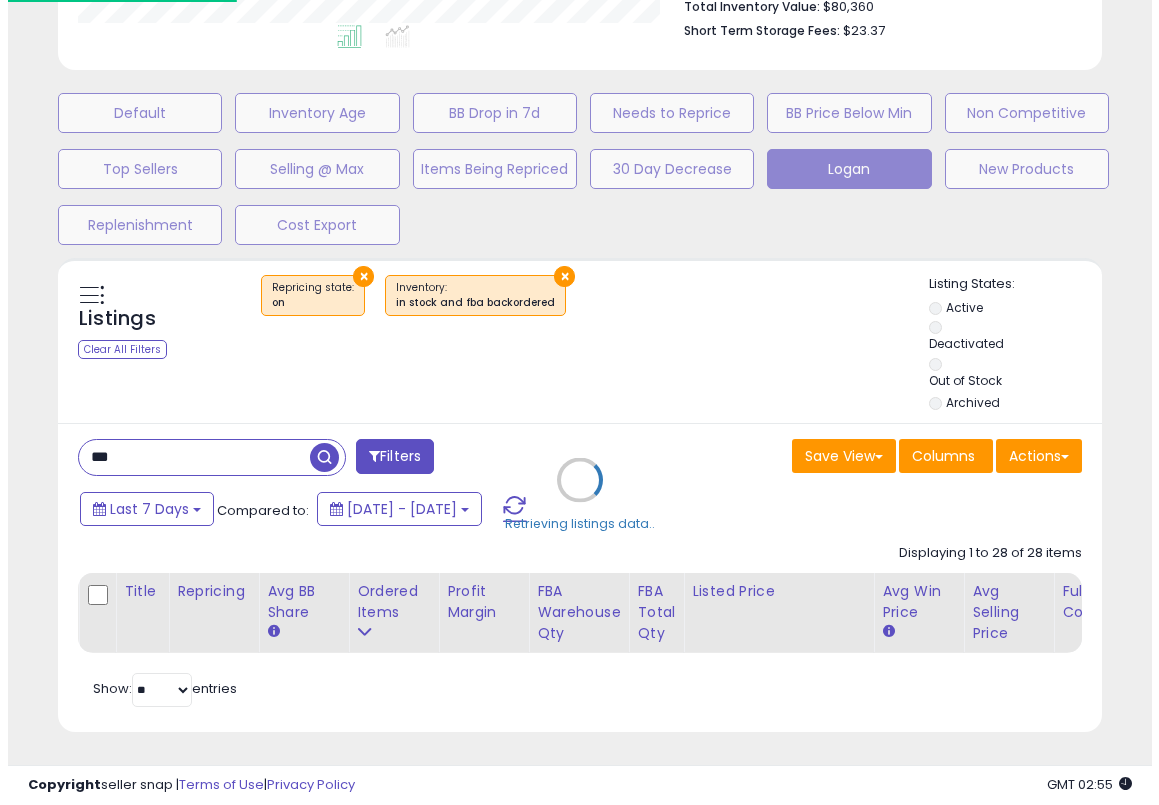 scroll, scrollTop: 562, scrollLeft: 0, axis: vertical 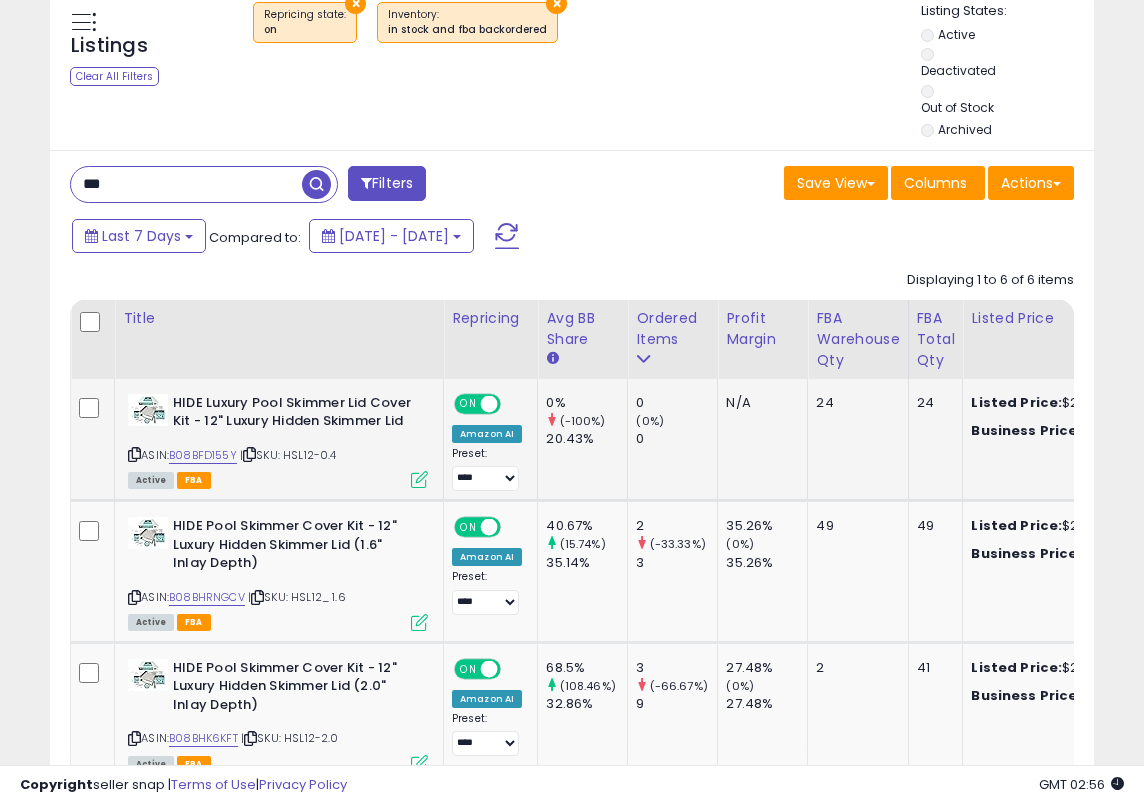 click at bounding box center [419, 479] 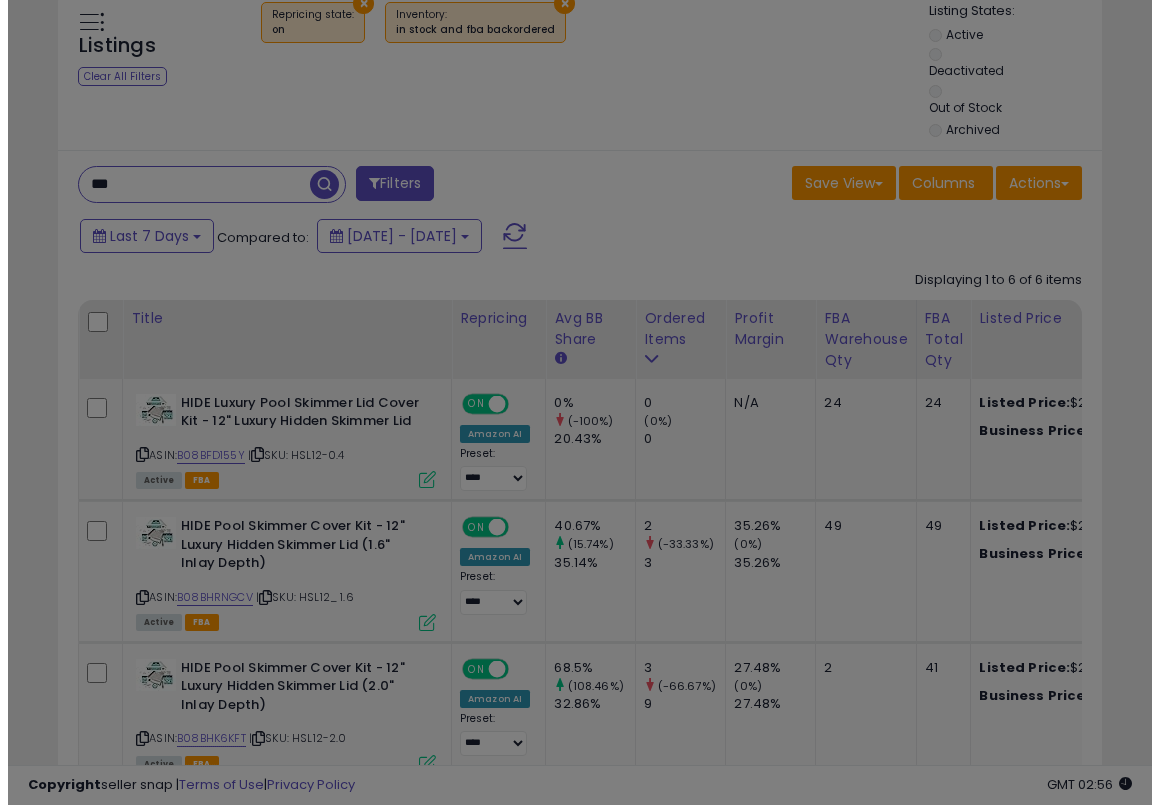 scroll, scrollTop: 999590, scrollLeft: 999388, axis: both 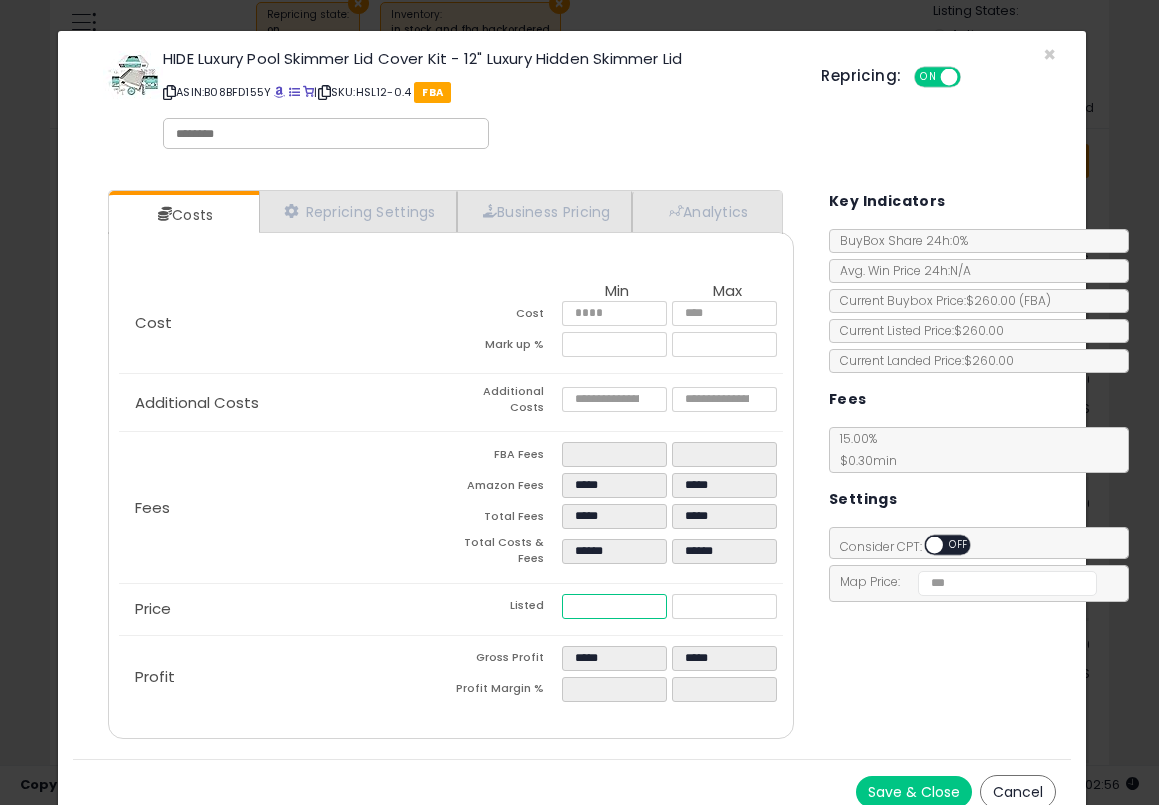 click on "******" at bounding box center (614, 606) 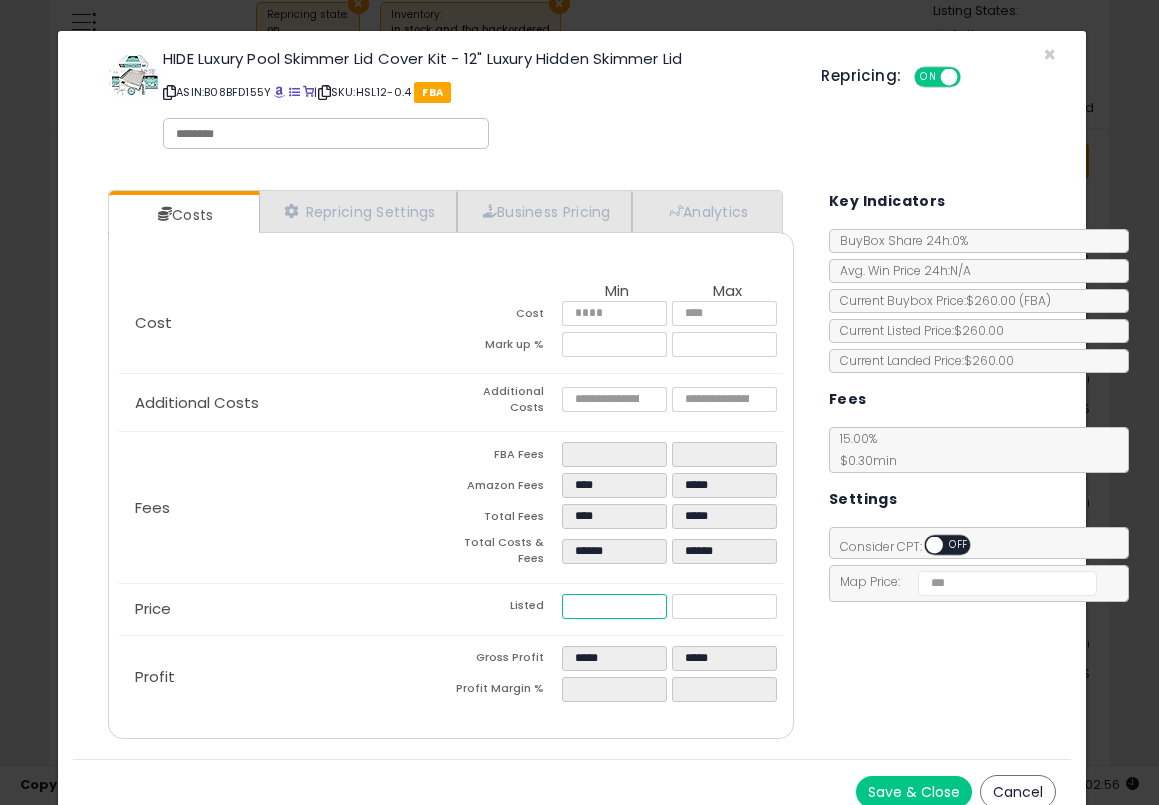 type on "****" 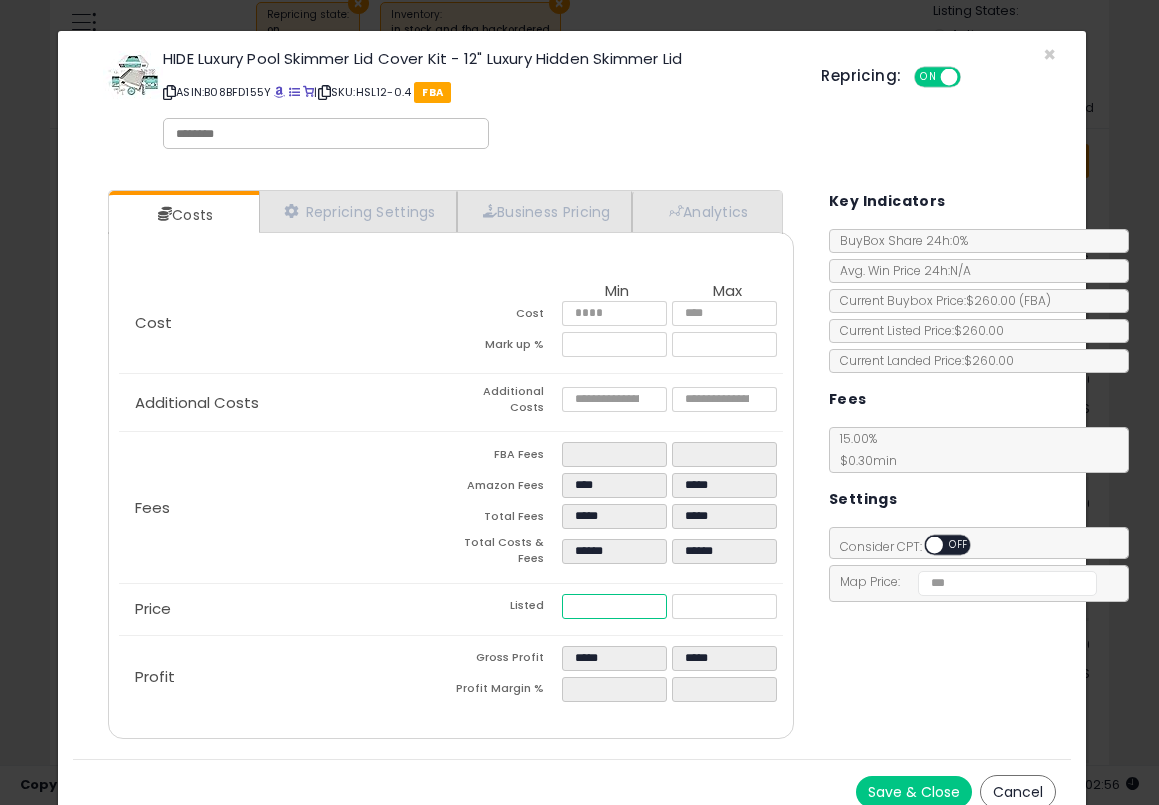 type on "*****" 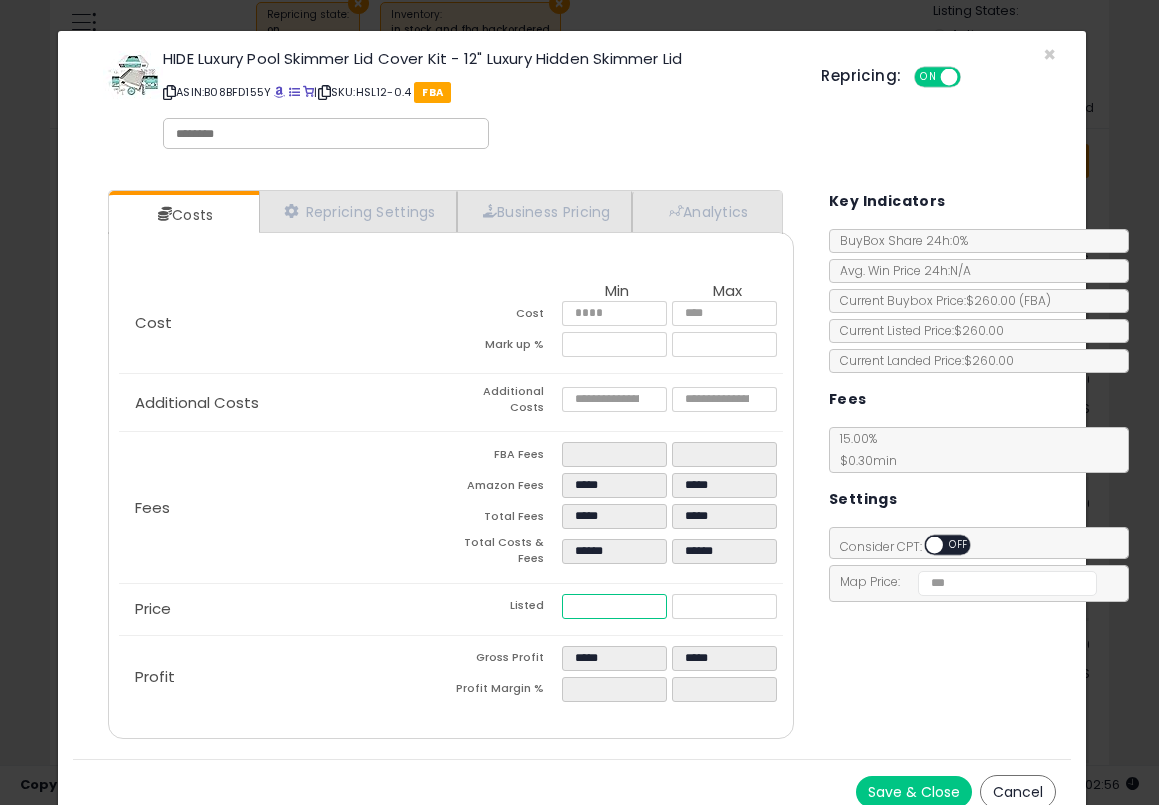 click on "***" at bounding box center [614, 606] 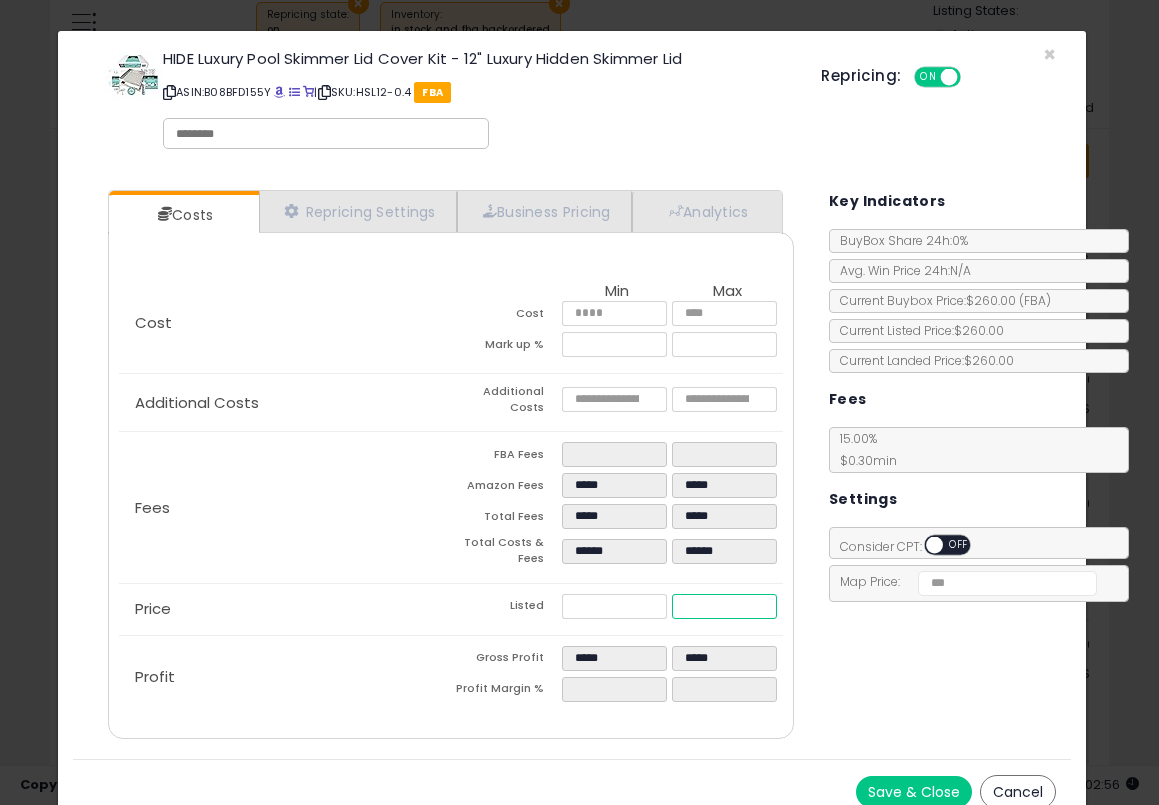 type on "*****" 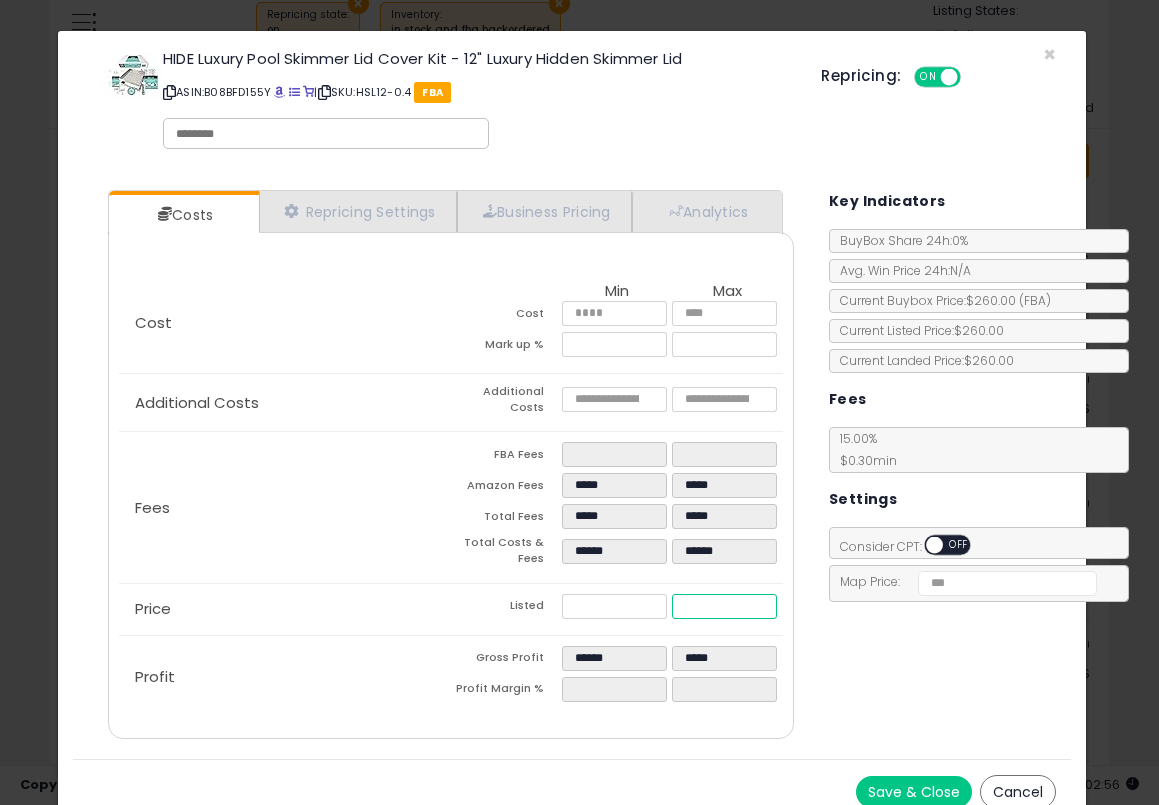 click on "******" at bounding box center (724, 606) 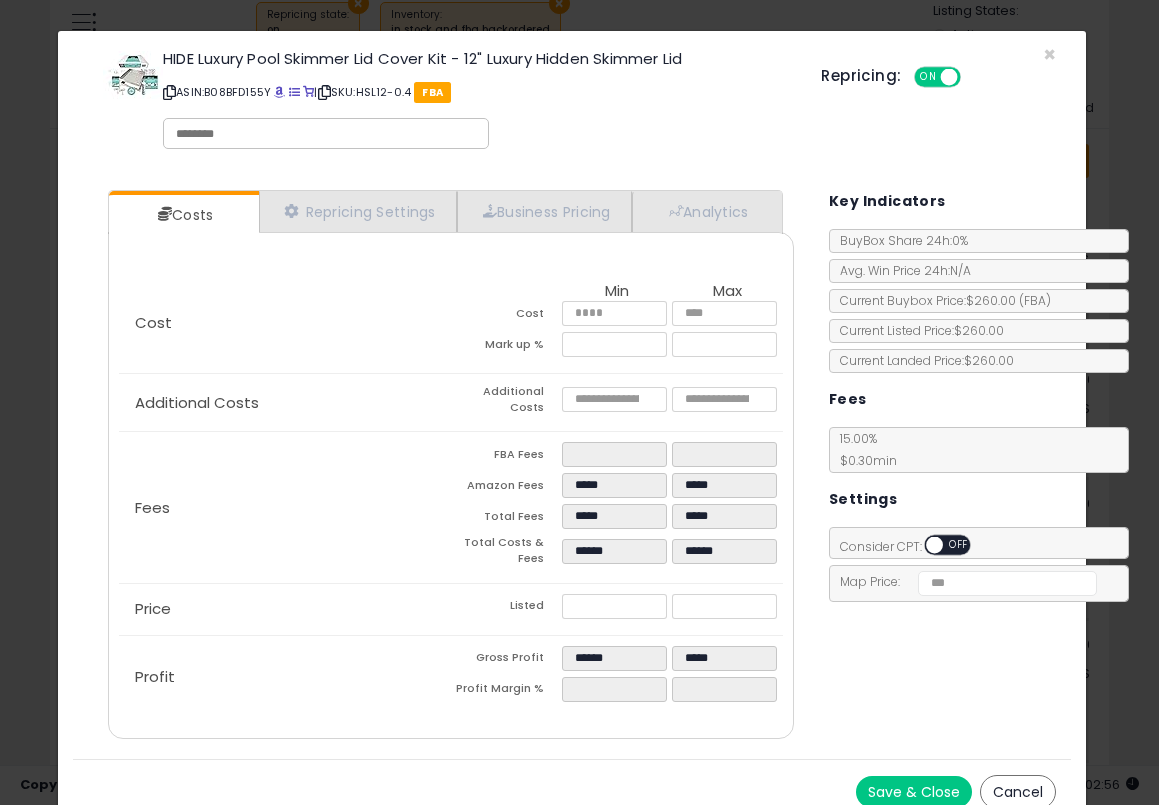 type on "*****" 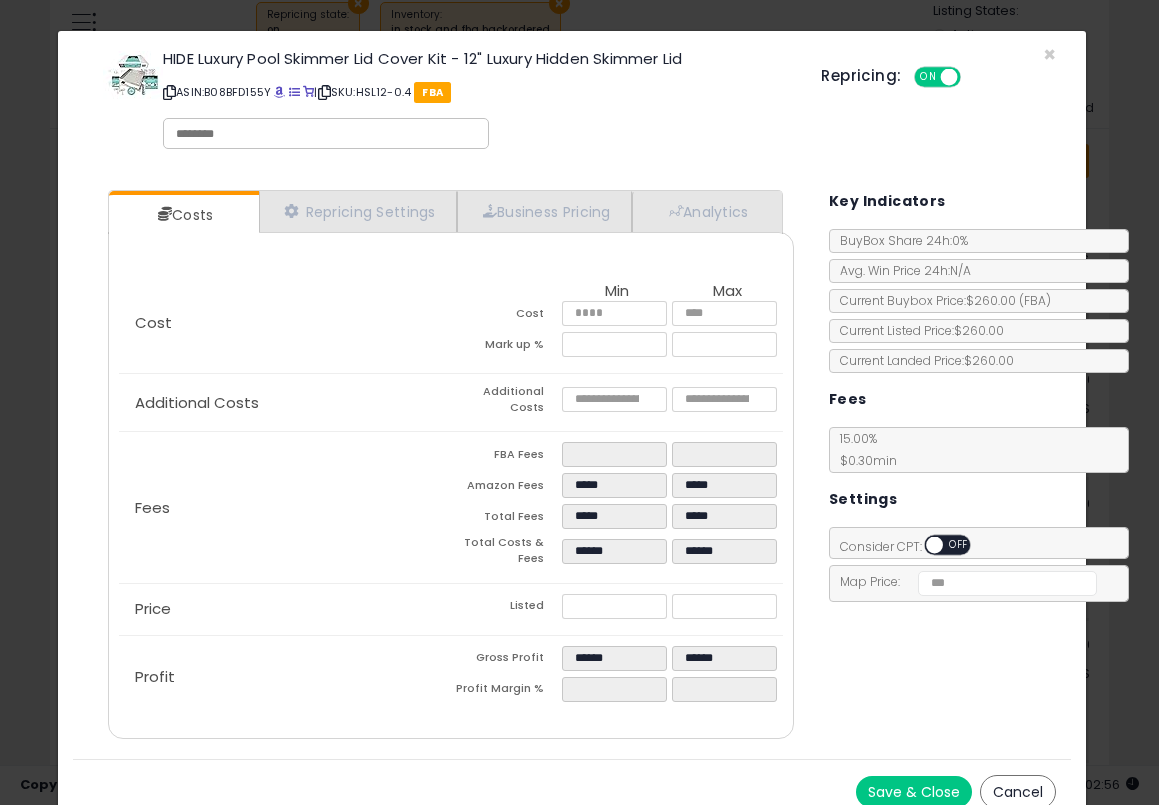 click on "Costs
Repricing Settings
Business Pricing
Analytics
Cost" at bounding box center (572, 467) 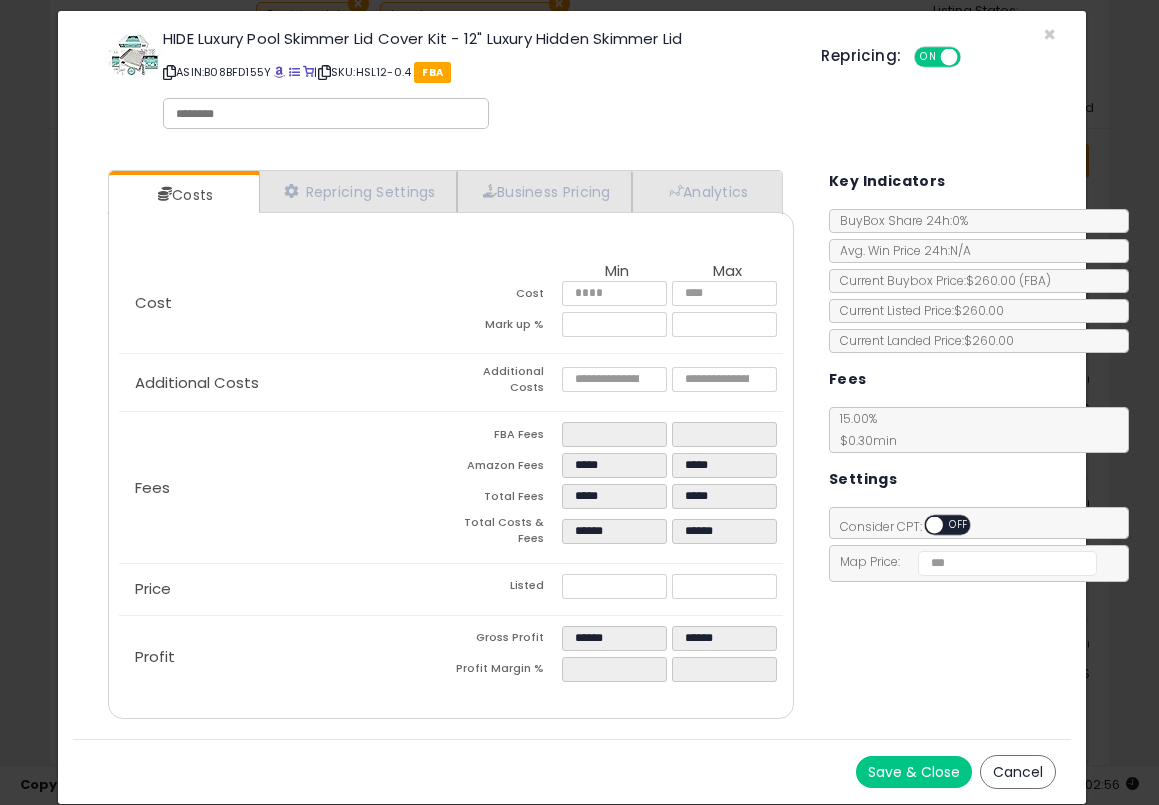 click on "Save & Close" at bounding box center (914, 772) 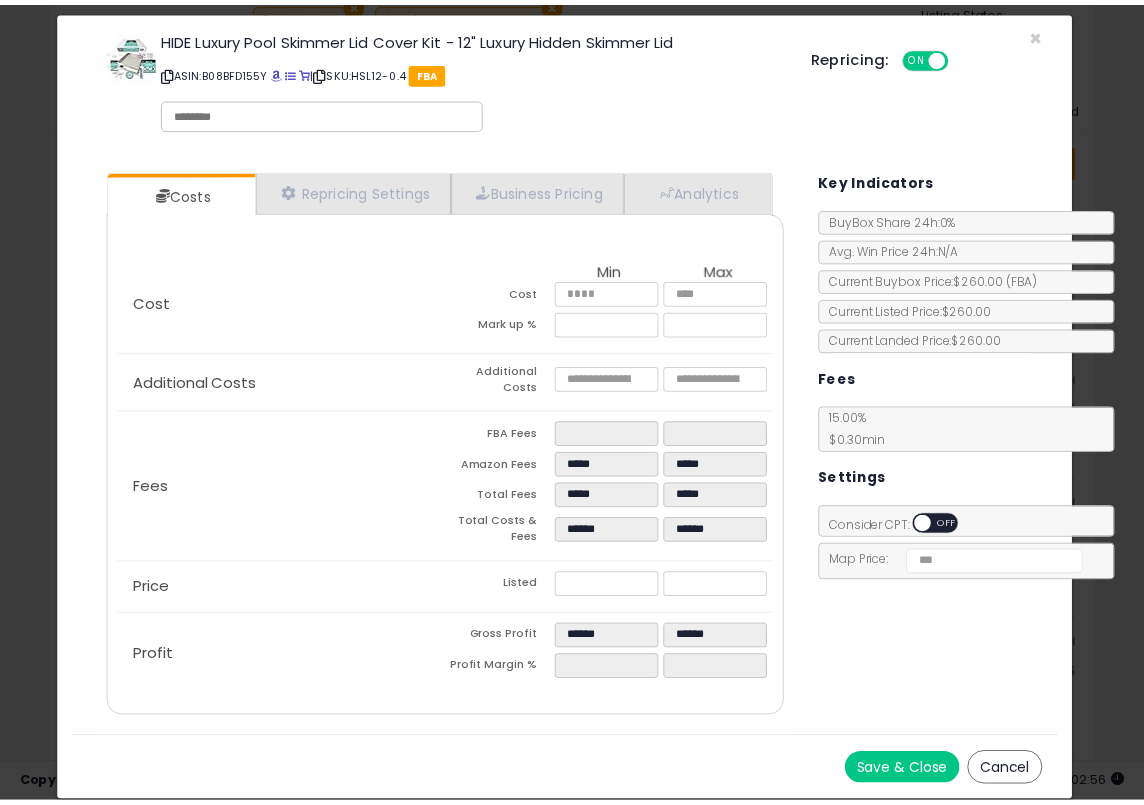 scroll, scrollTop: 0, scrollLeft: 0, axis: both 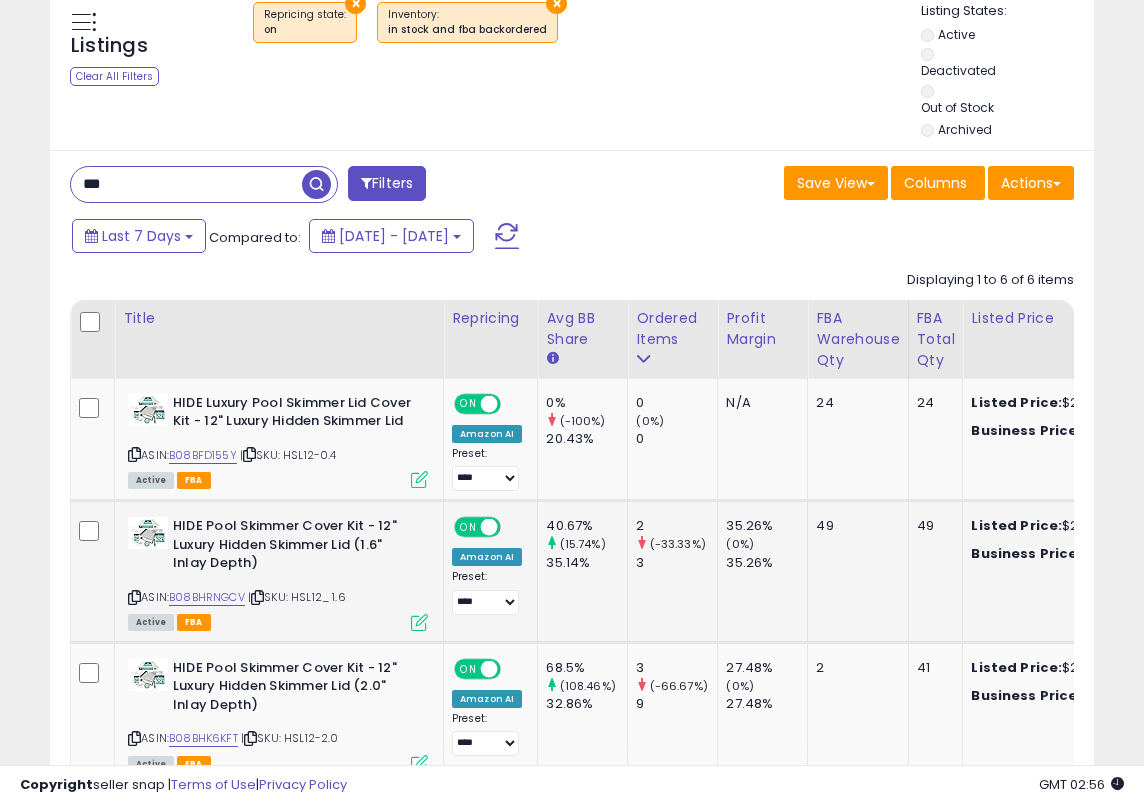 click at bounding box center (419, 622) 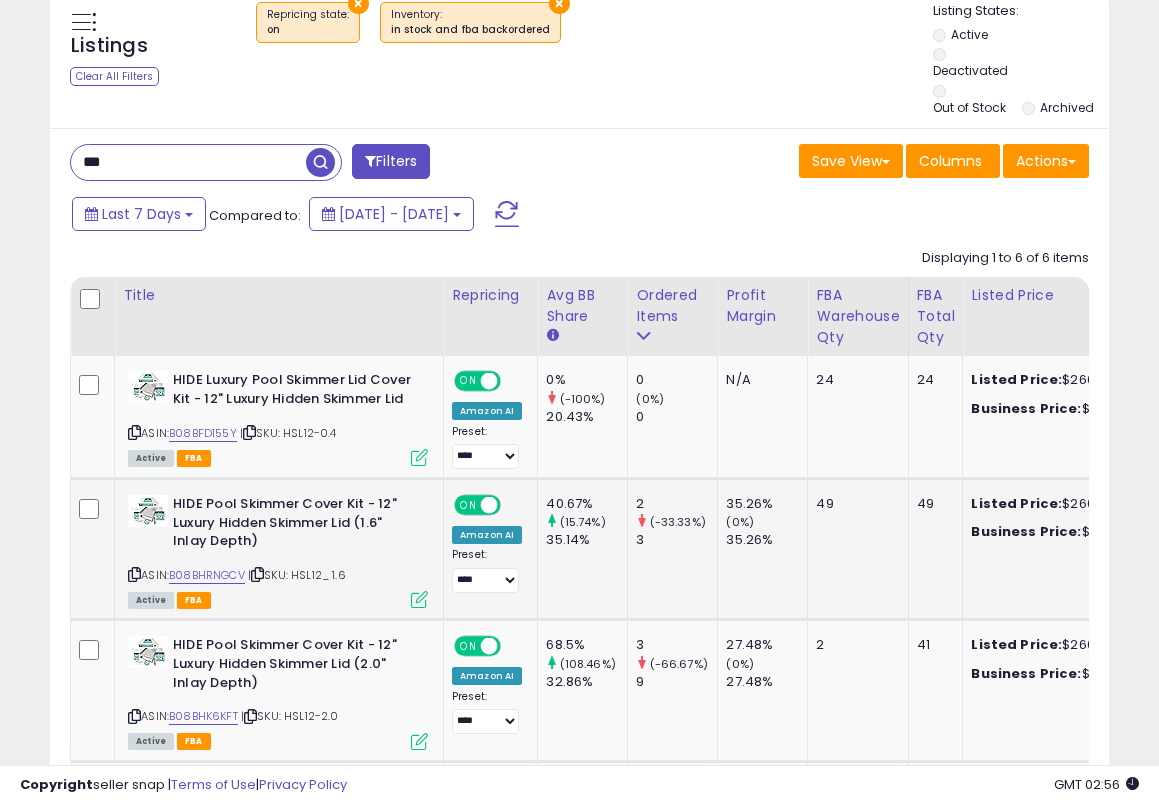 scroll, scrollTop: 999590, scrollLeft: 999388, axis: both 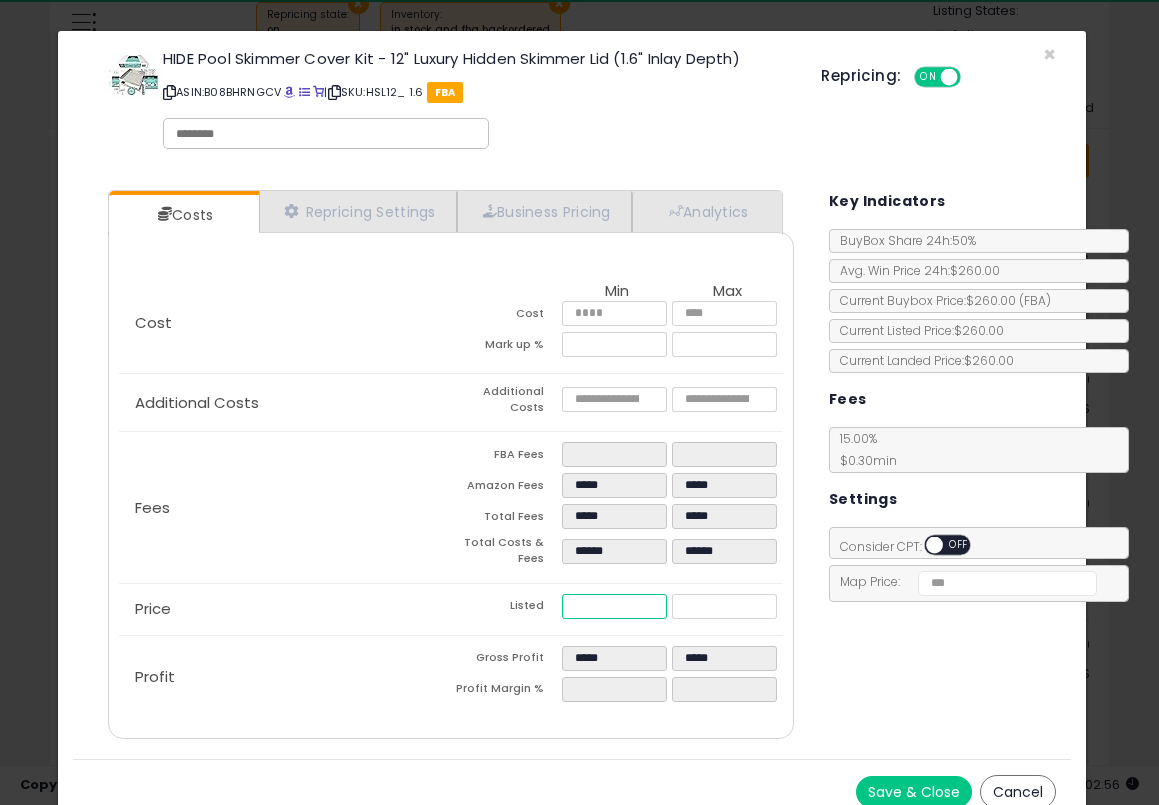 click on "******" at bounding box center [614, 606] 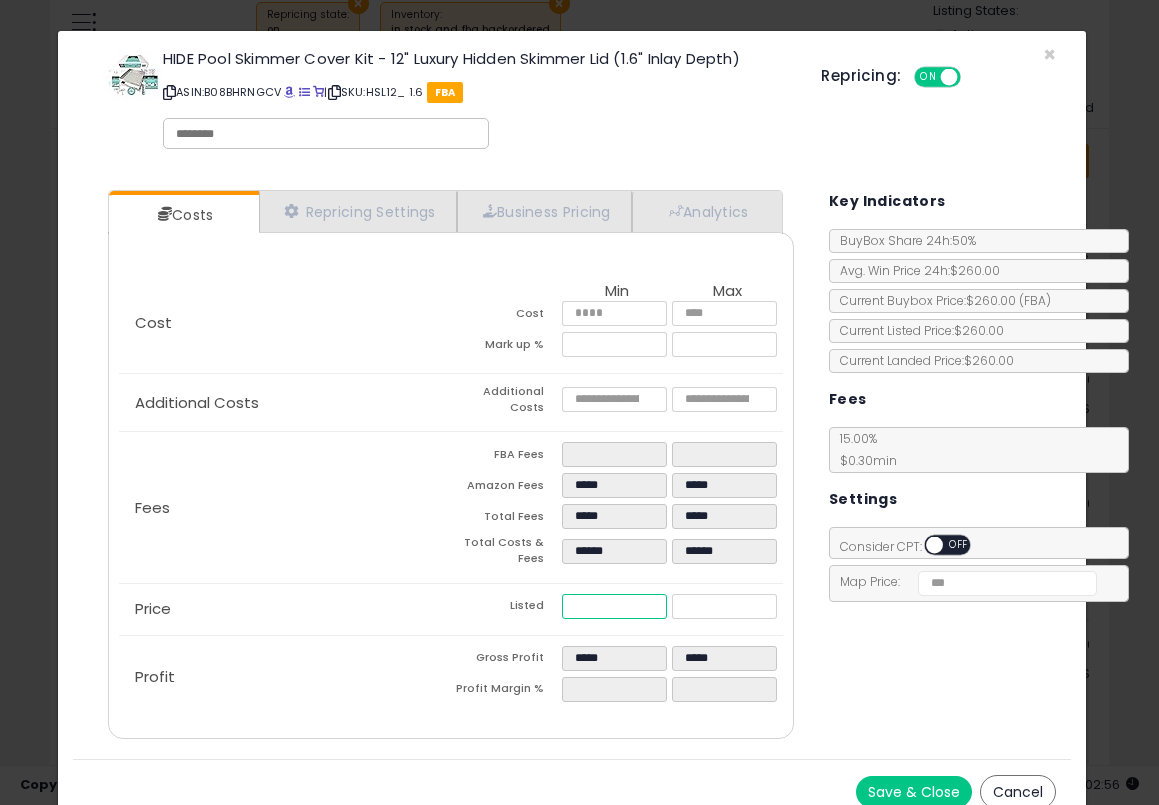 type on "****" 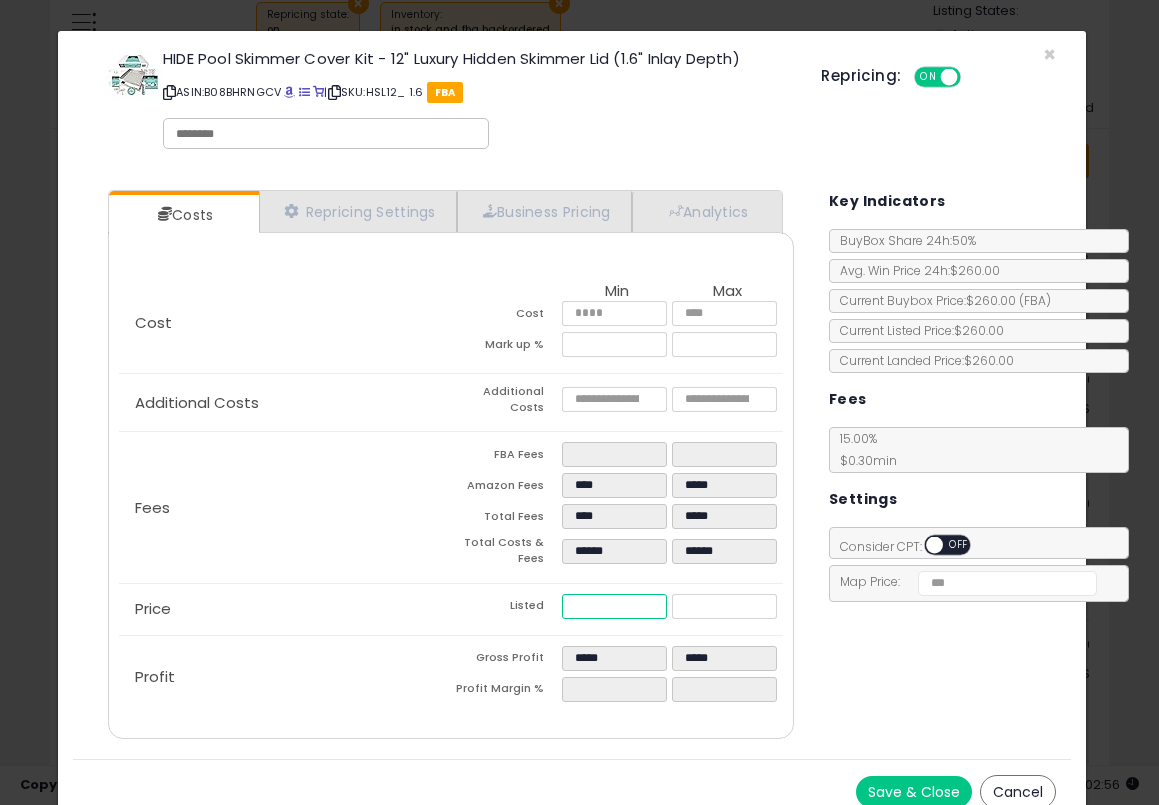 type on "****" 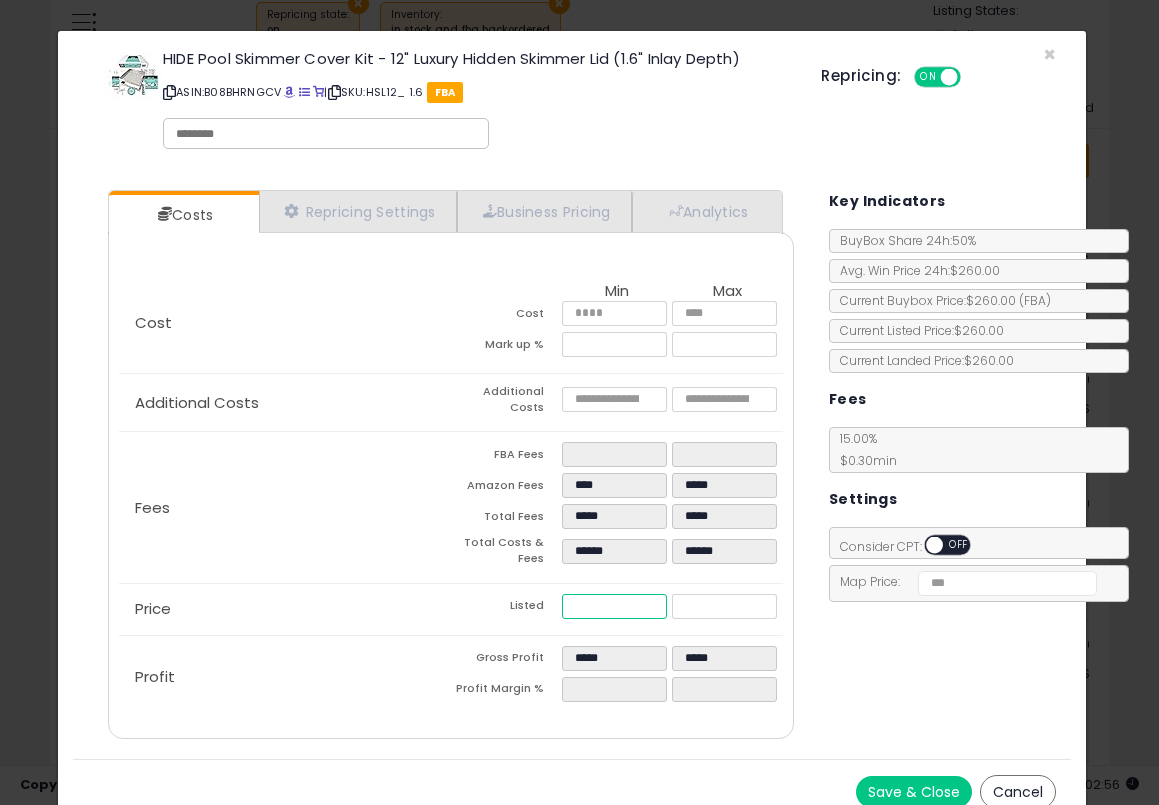 type on "*****" 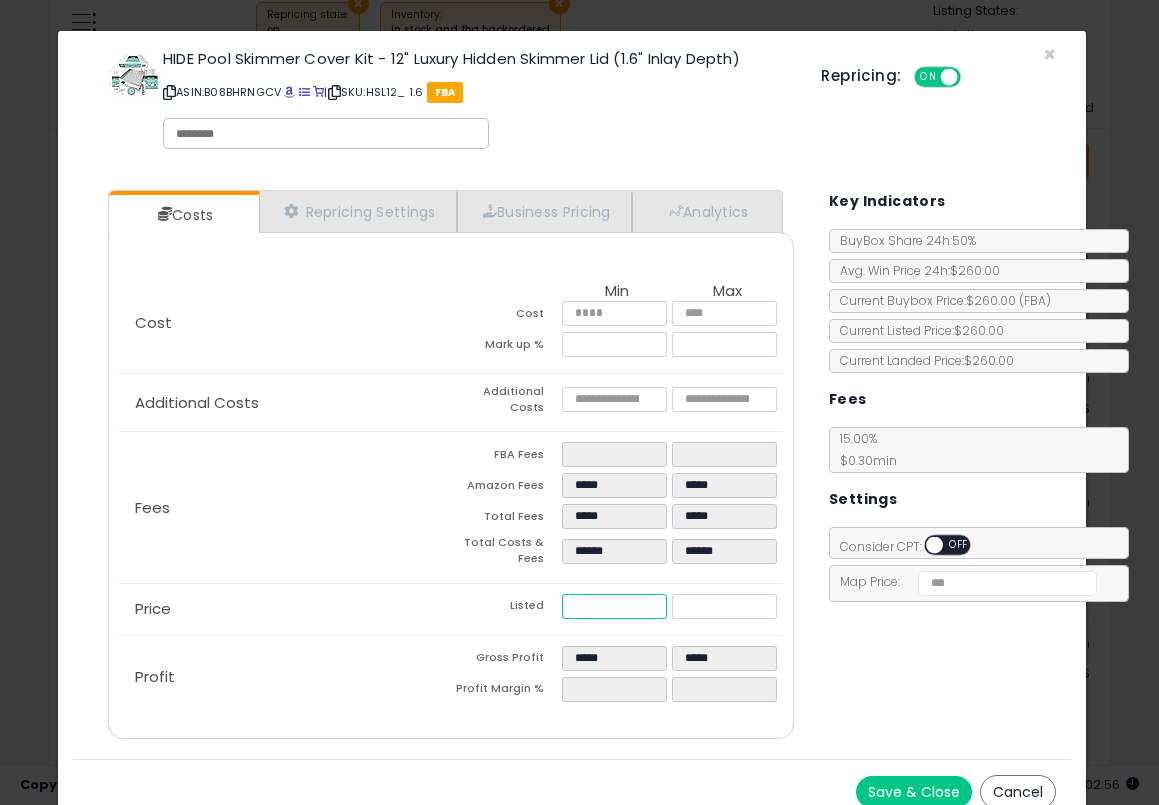 type on "***" 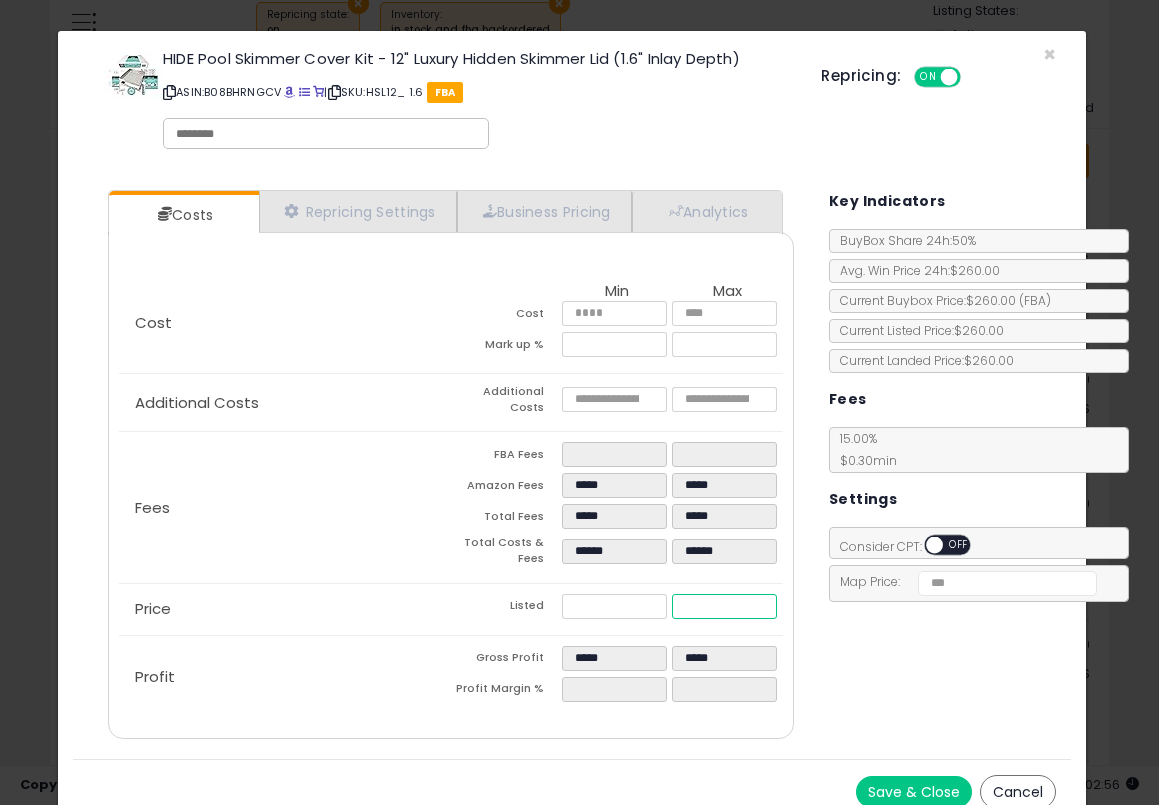 type on "******" 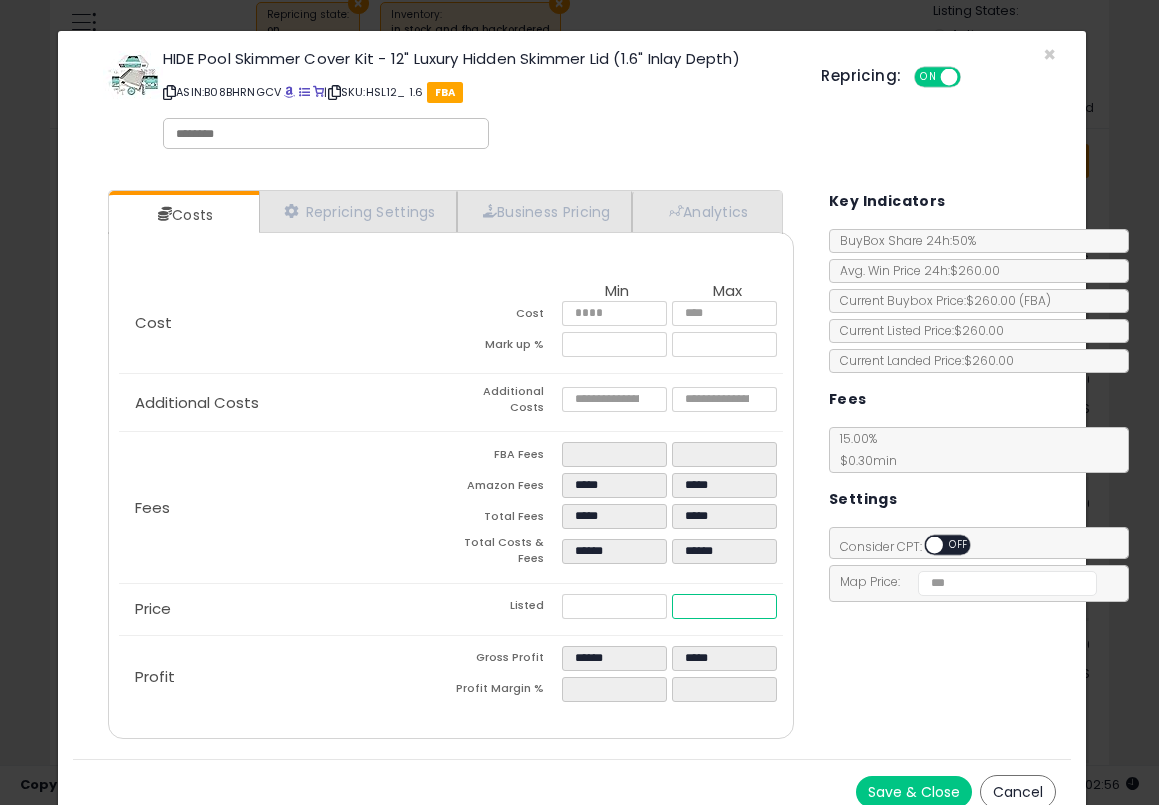 click on "******" at bounding box center [724, 606] 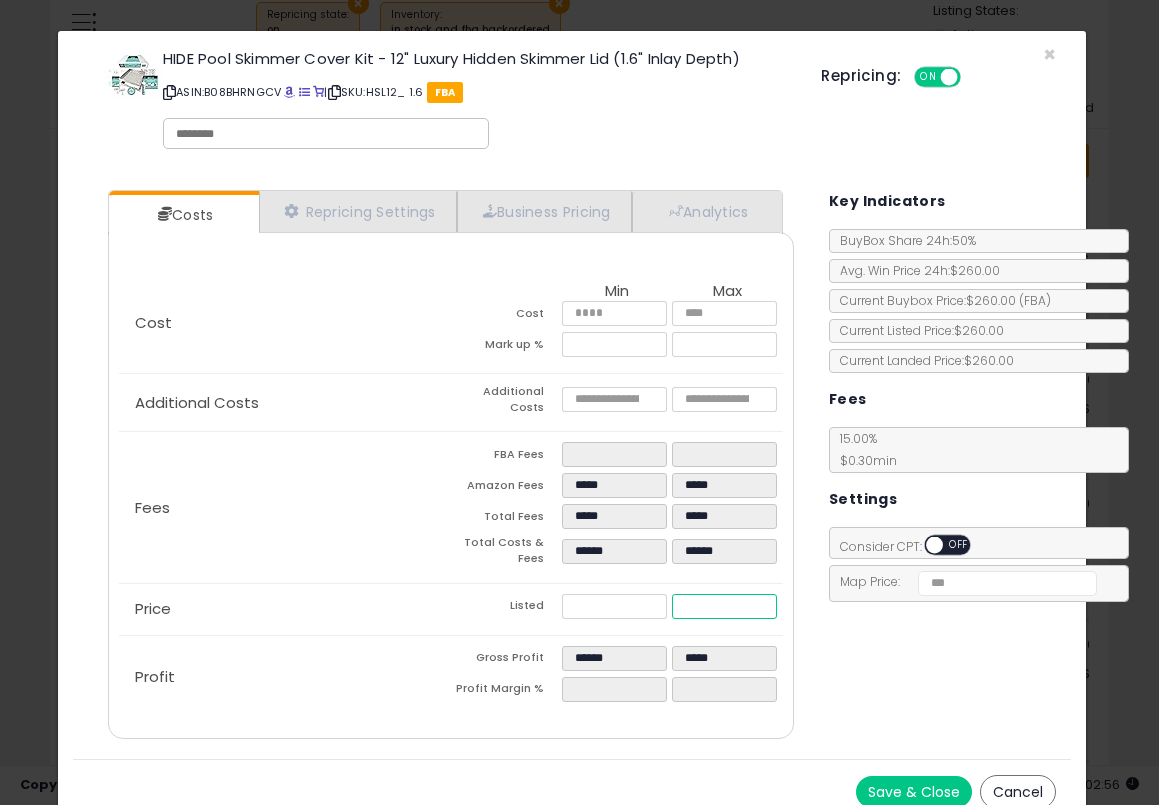 type on "*" 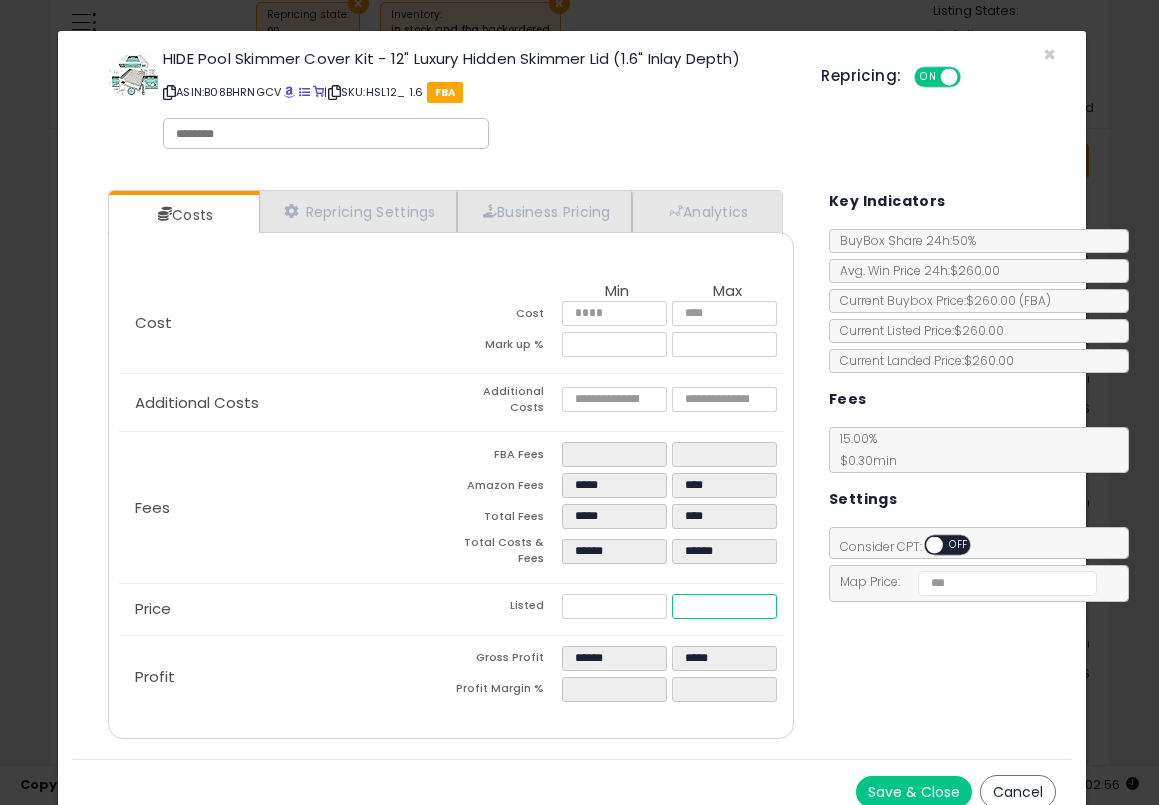 type on "****" 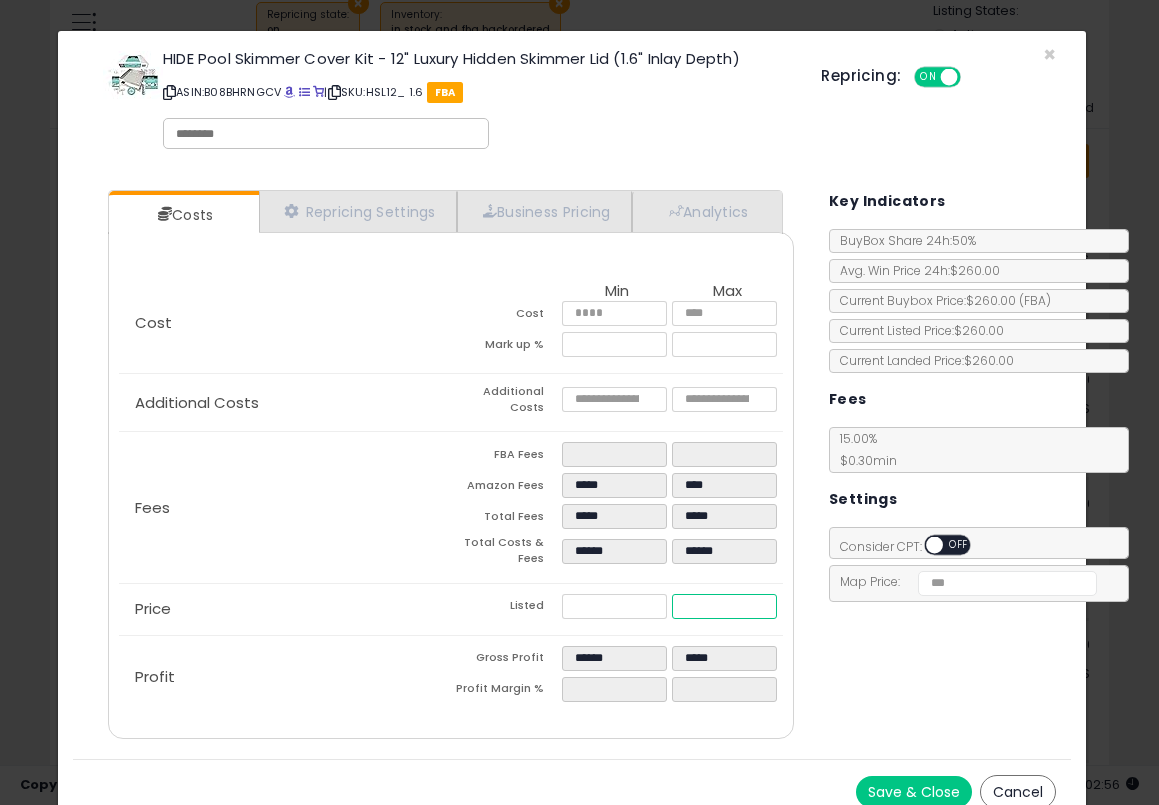 type on "*****" 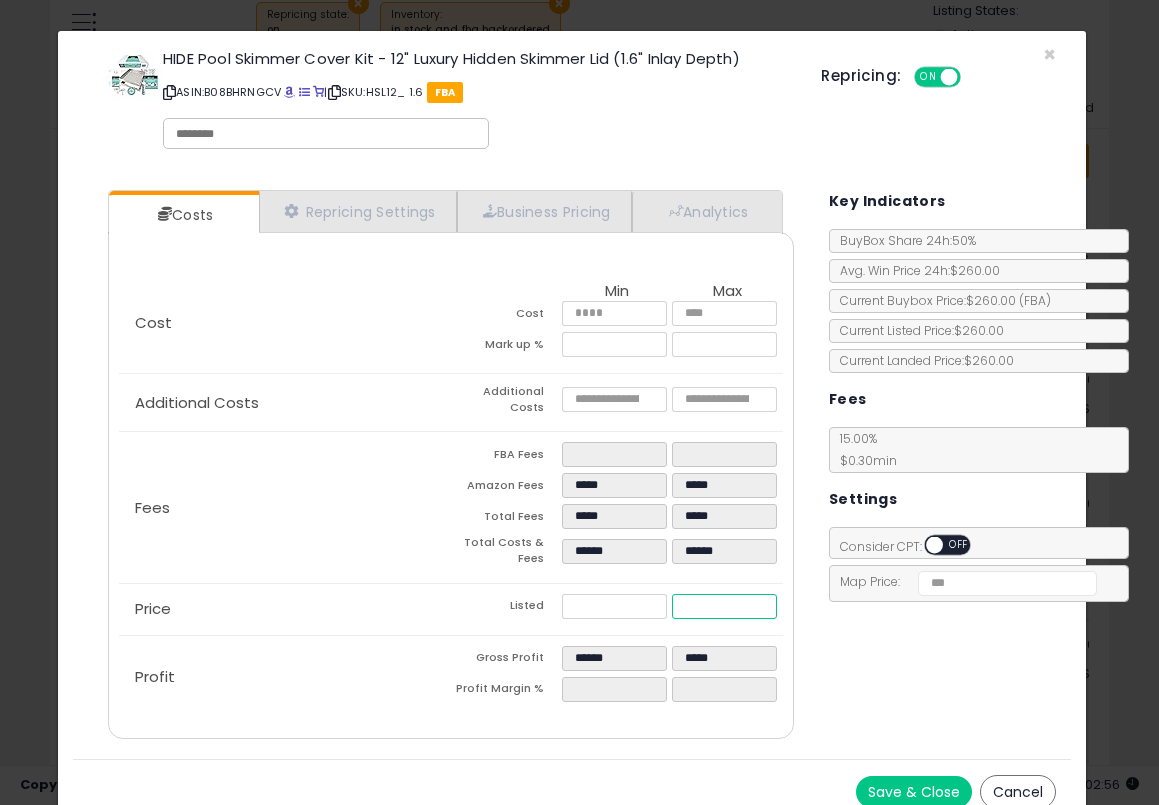 type on "***" 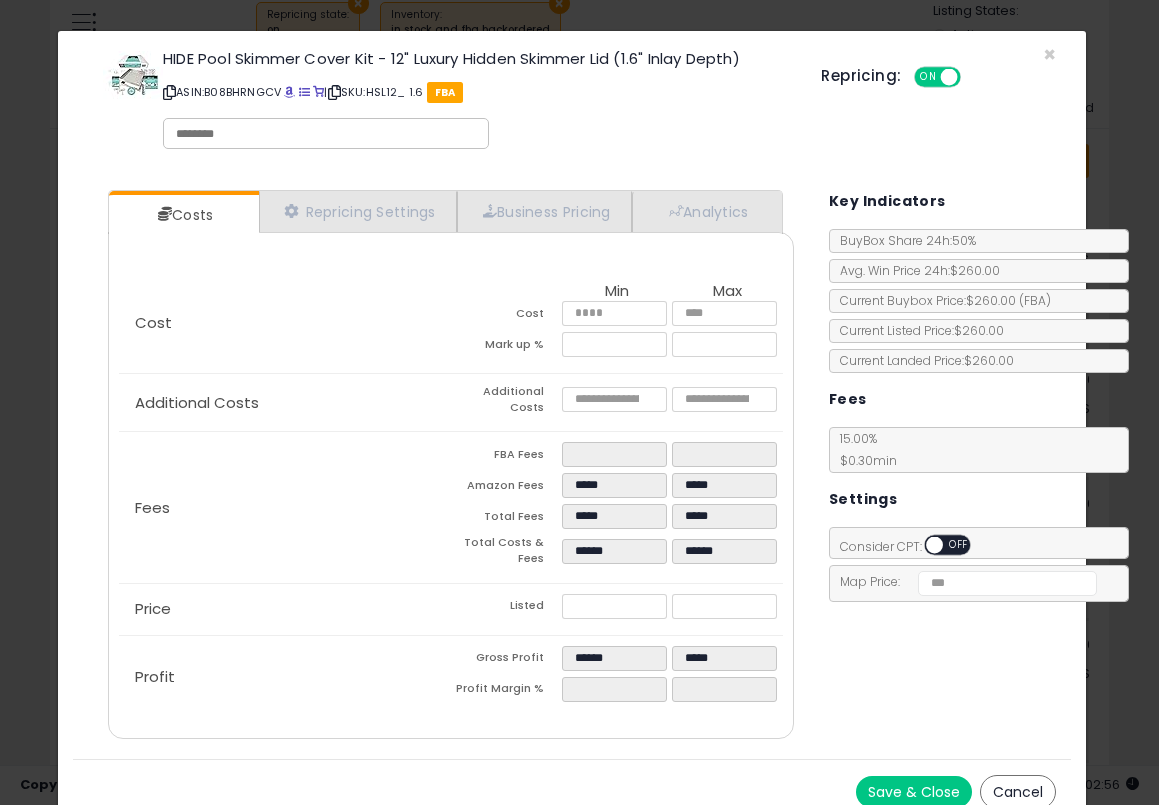 type on "******" 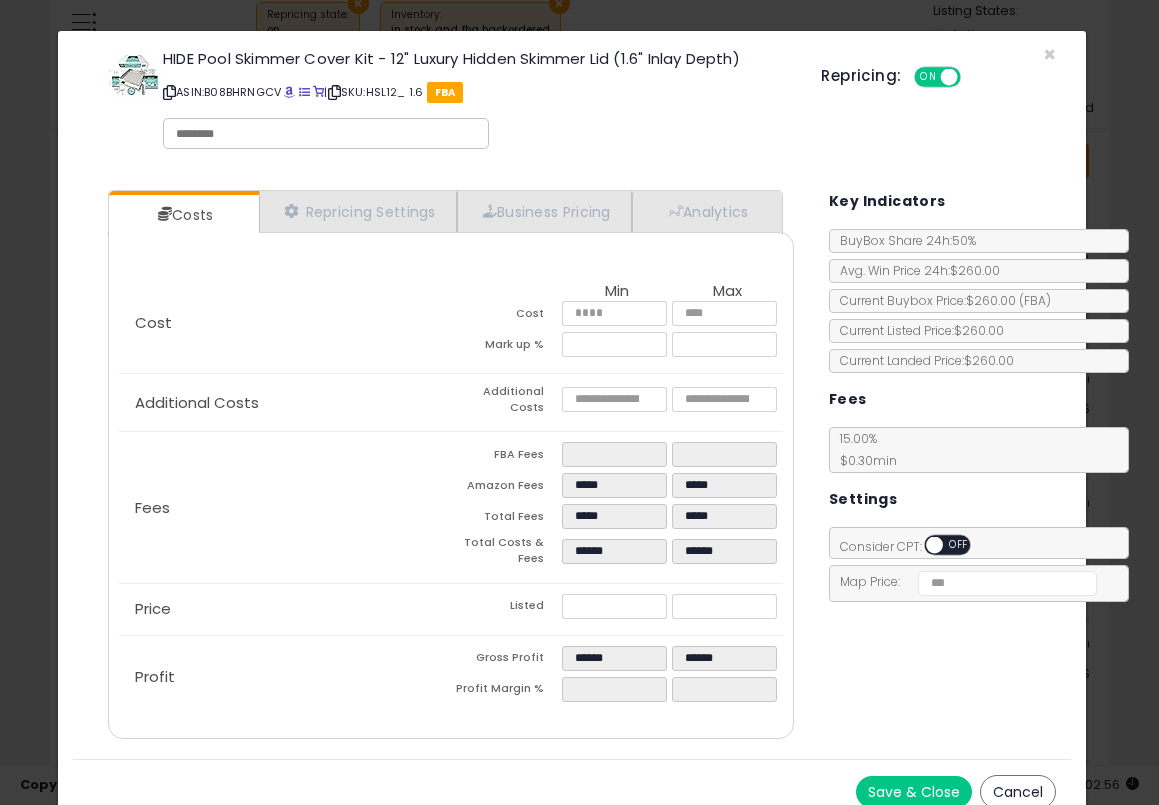 click on "Costs
Repricing Settings
Business Pricing
Analytics
Cost" at bounding box center [572, 467] 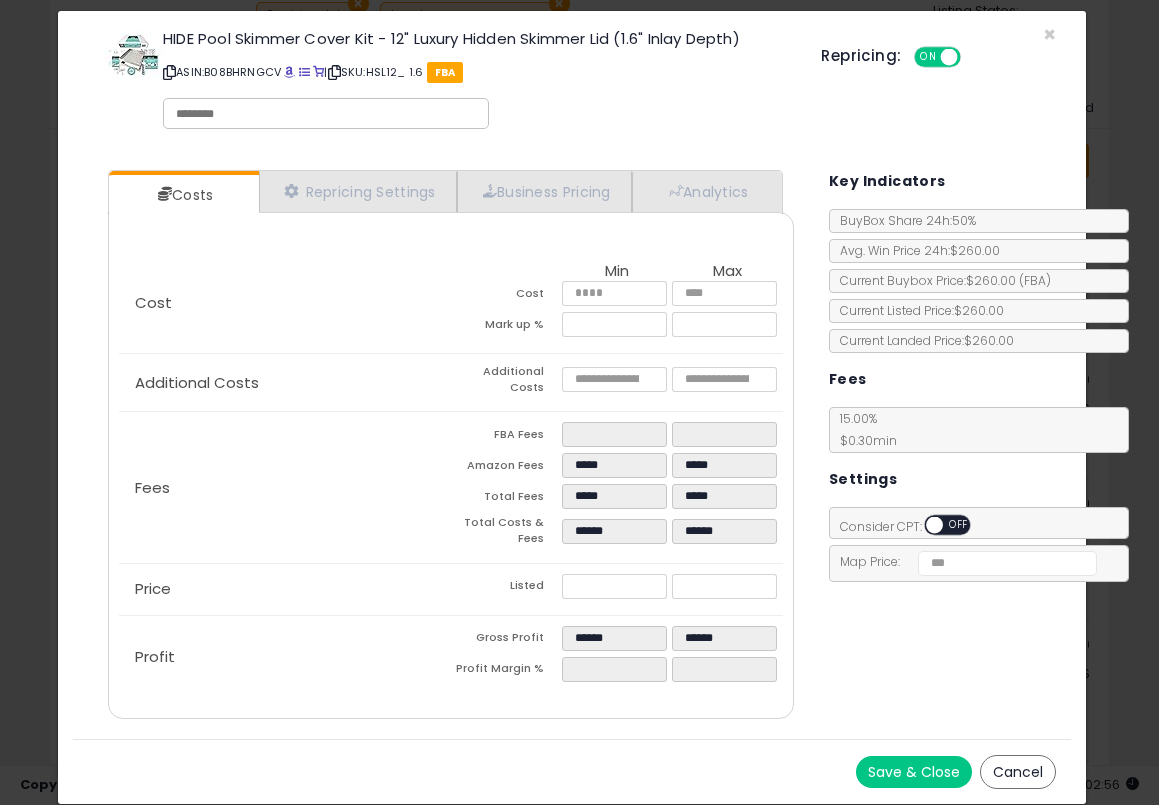 click on "Save & Close" at bounding box center (914, 772) 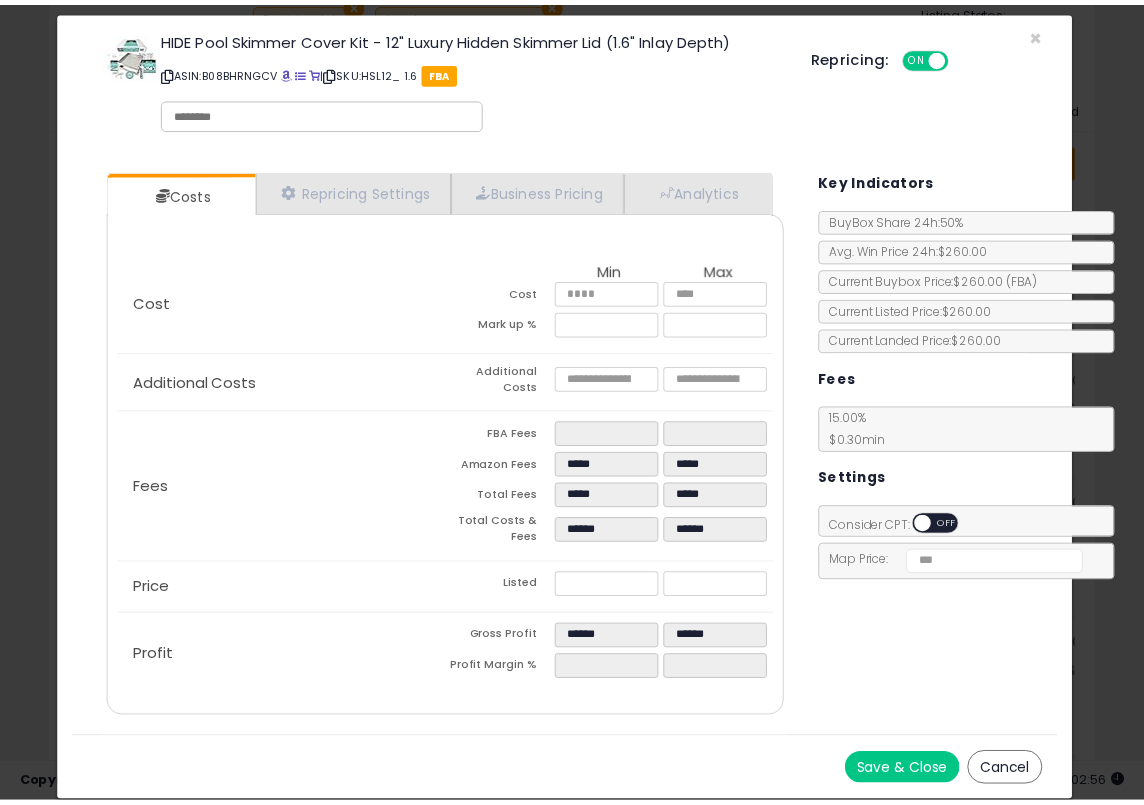 scroll, scrollTop: 0, scrollLeft: 0, axis: both 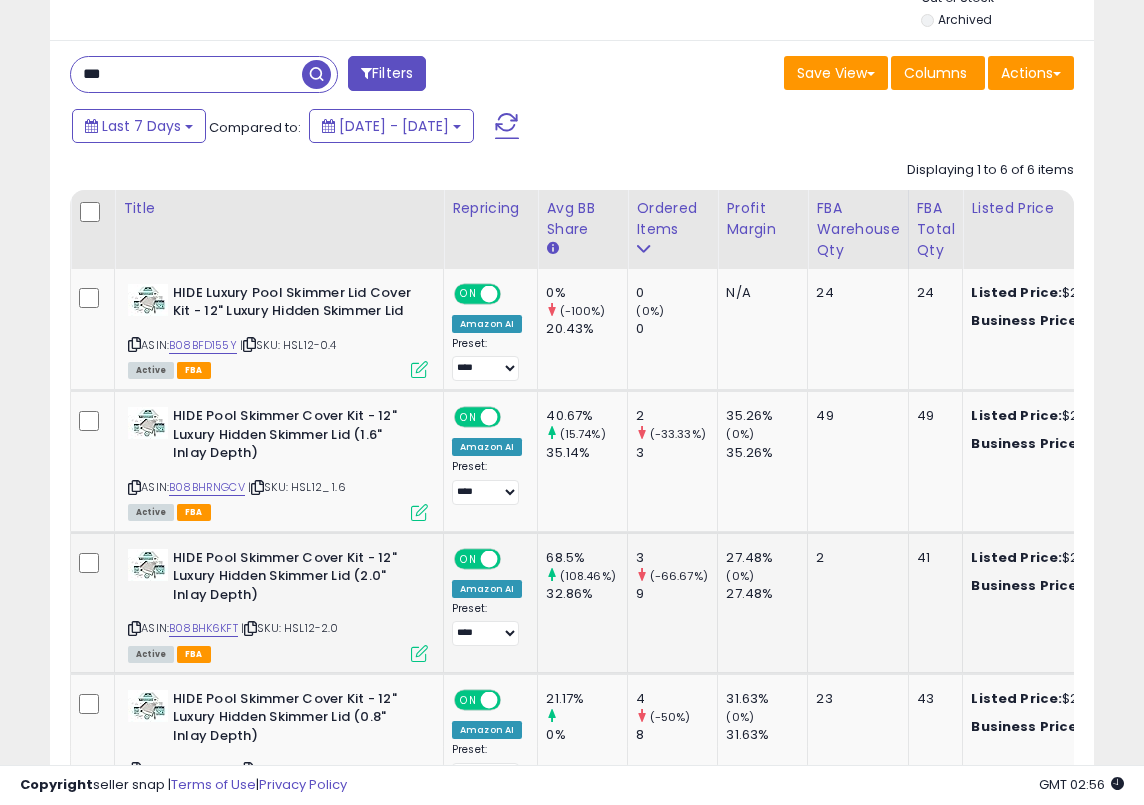 click at bounding box center [419, 653] 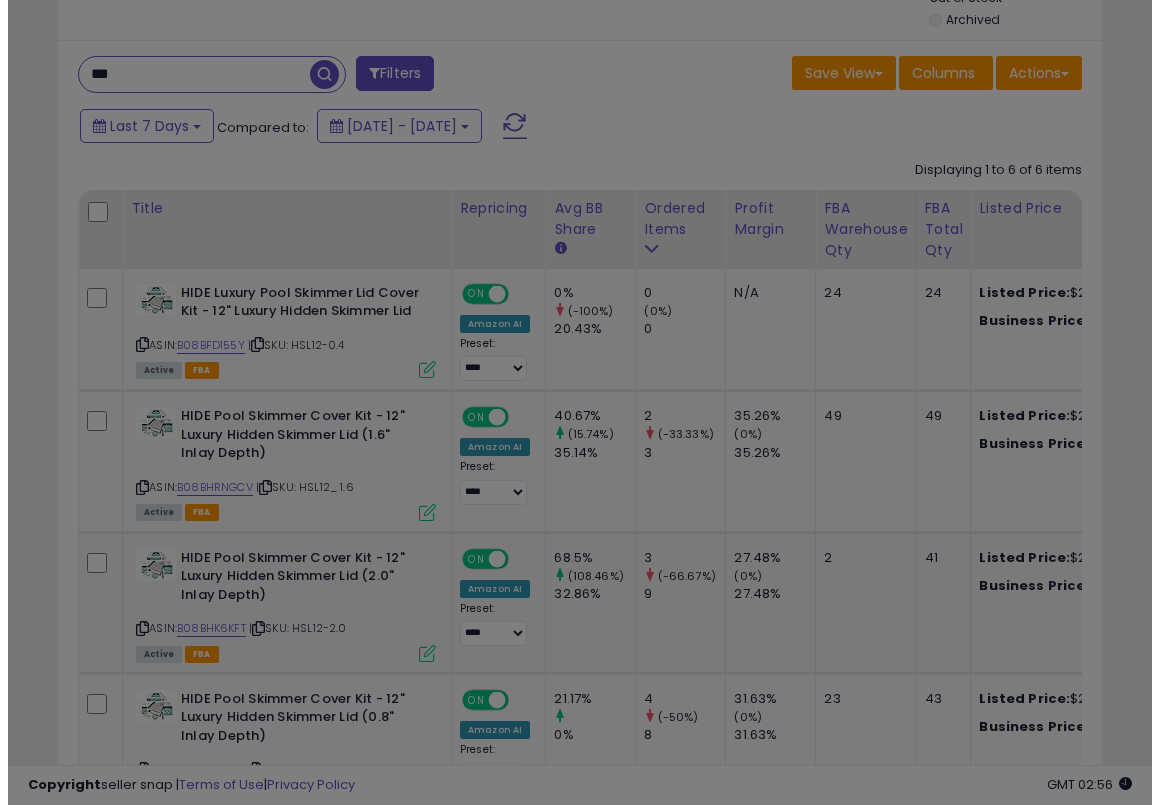 scroll, scrollTop: 999590, scrollLeft: 999388, axis: both 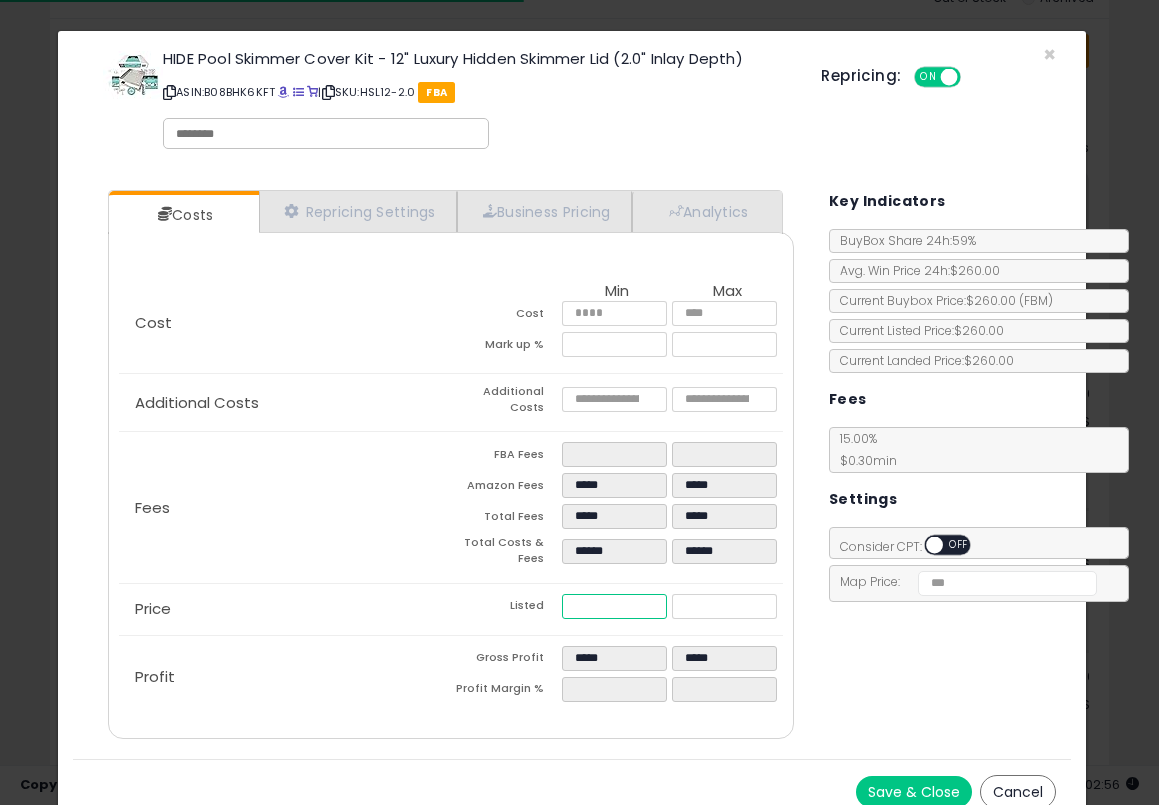 click on "******" at bounding box center (614, 606) 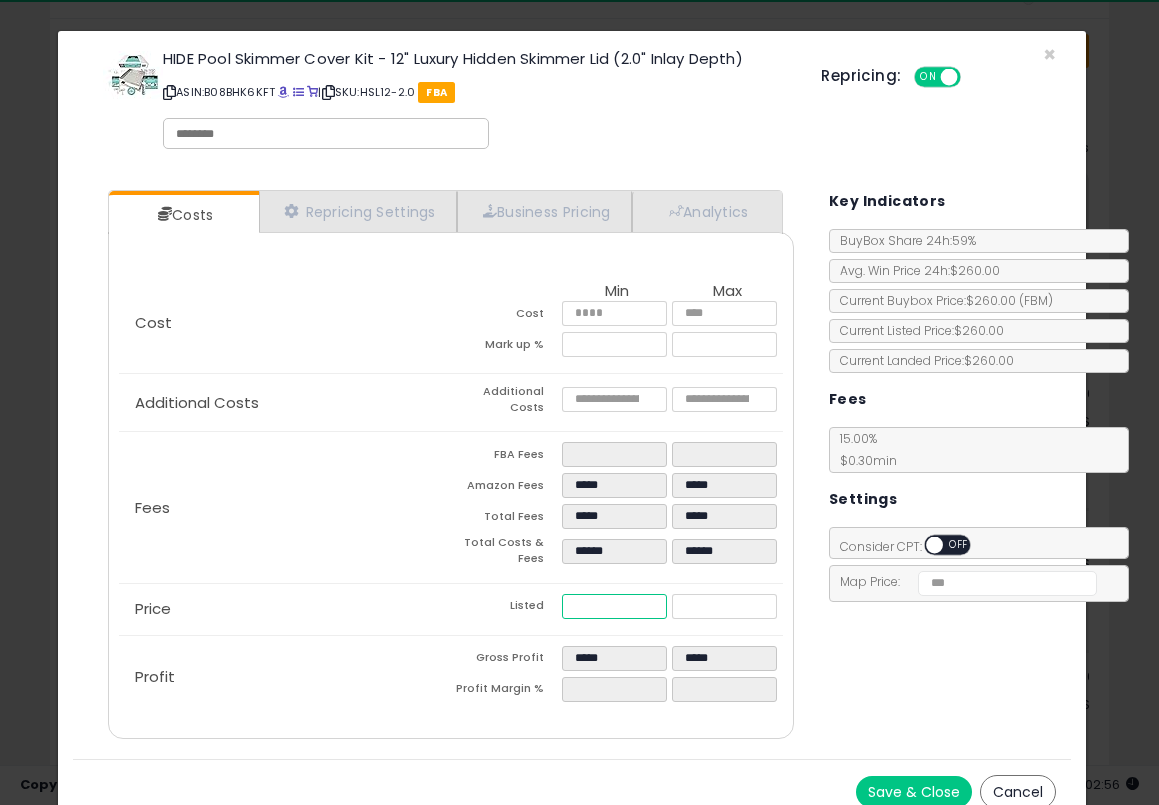 click on "******" at bounding box center [614, 606] 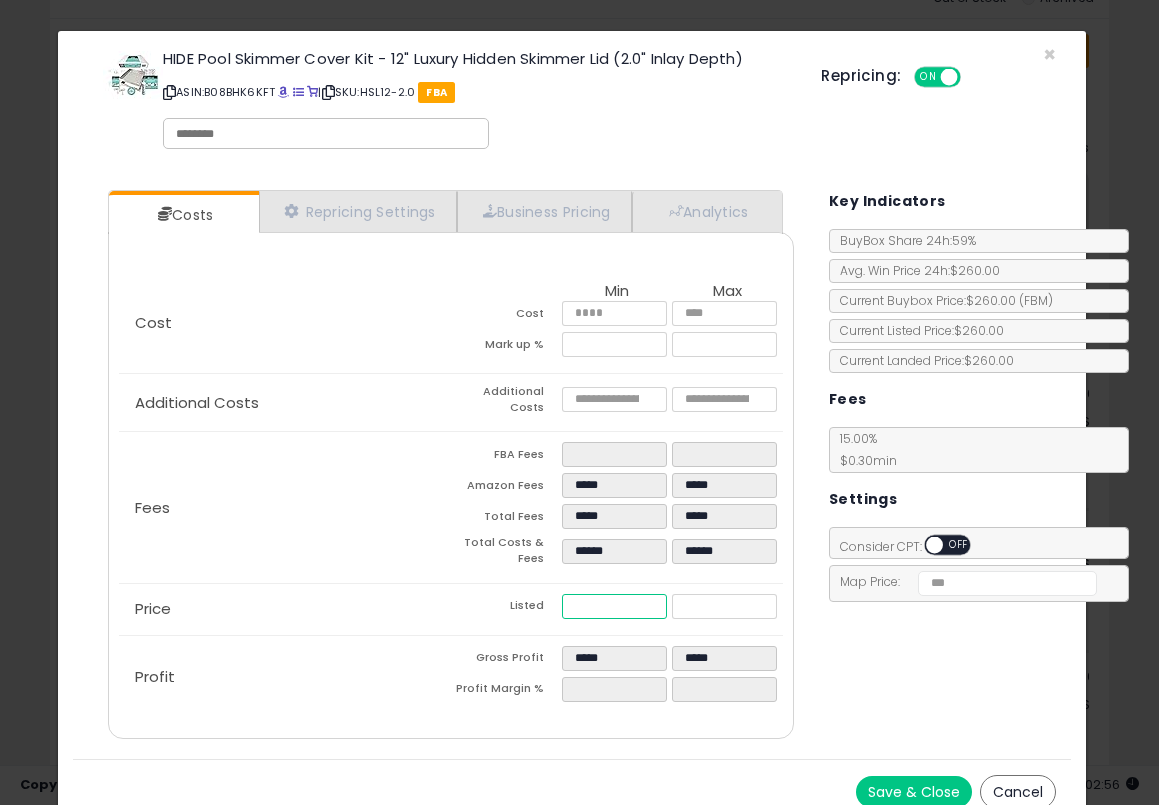 type on "****" 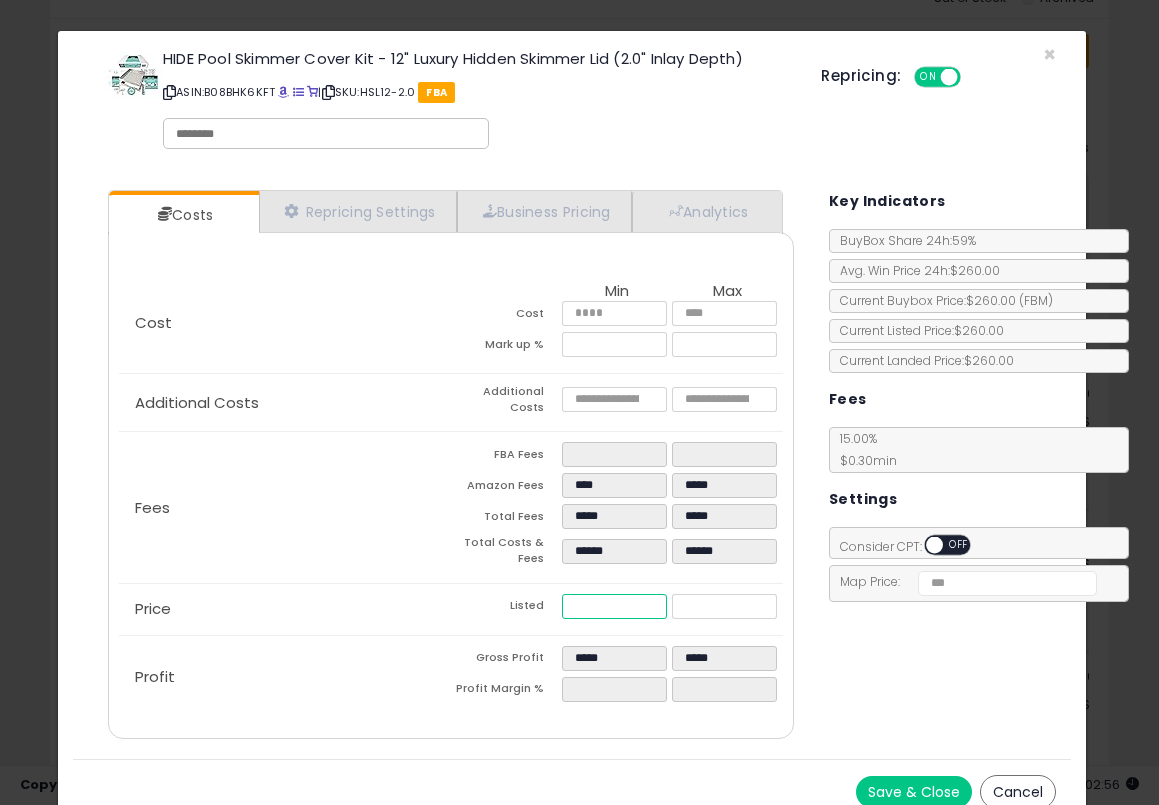 type on "****" 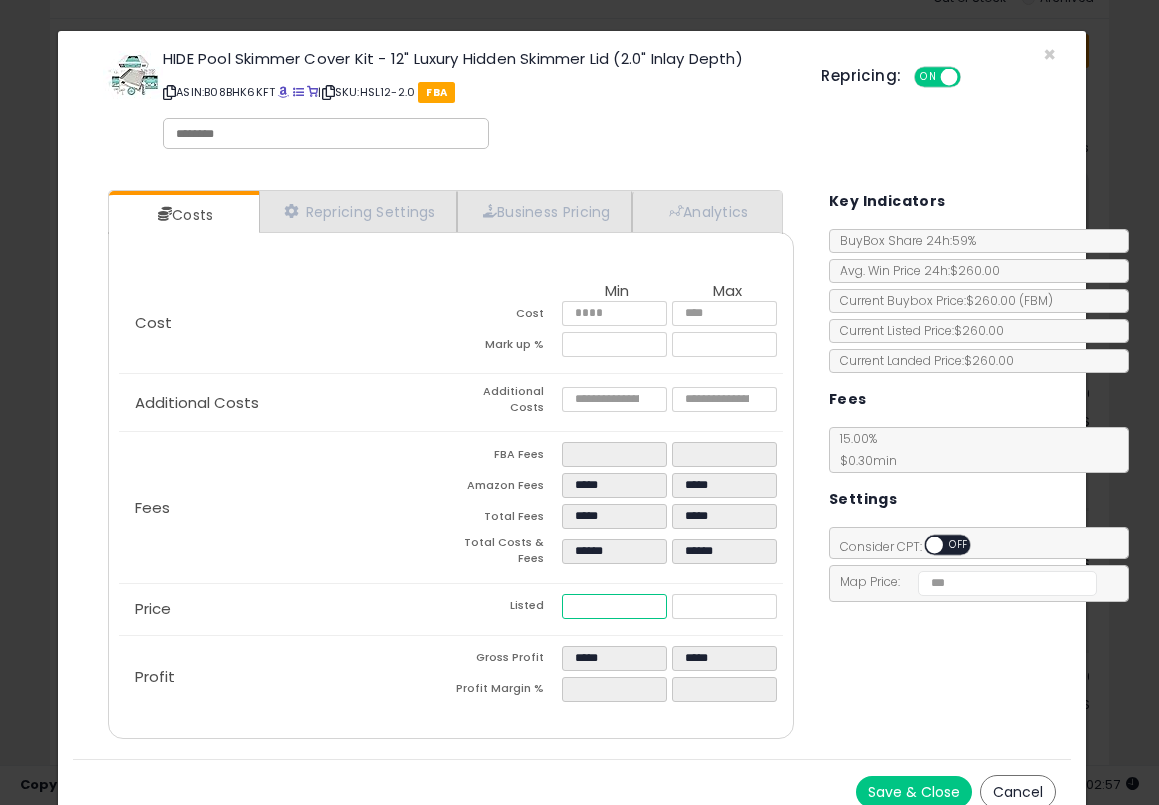 type on "***" 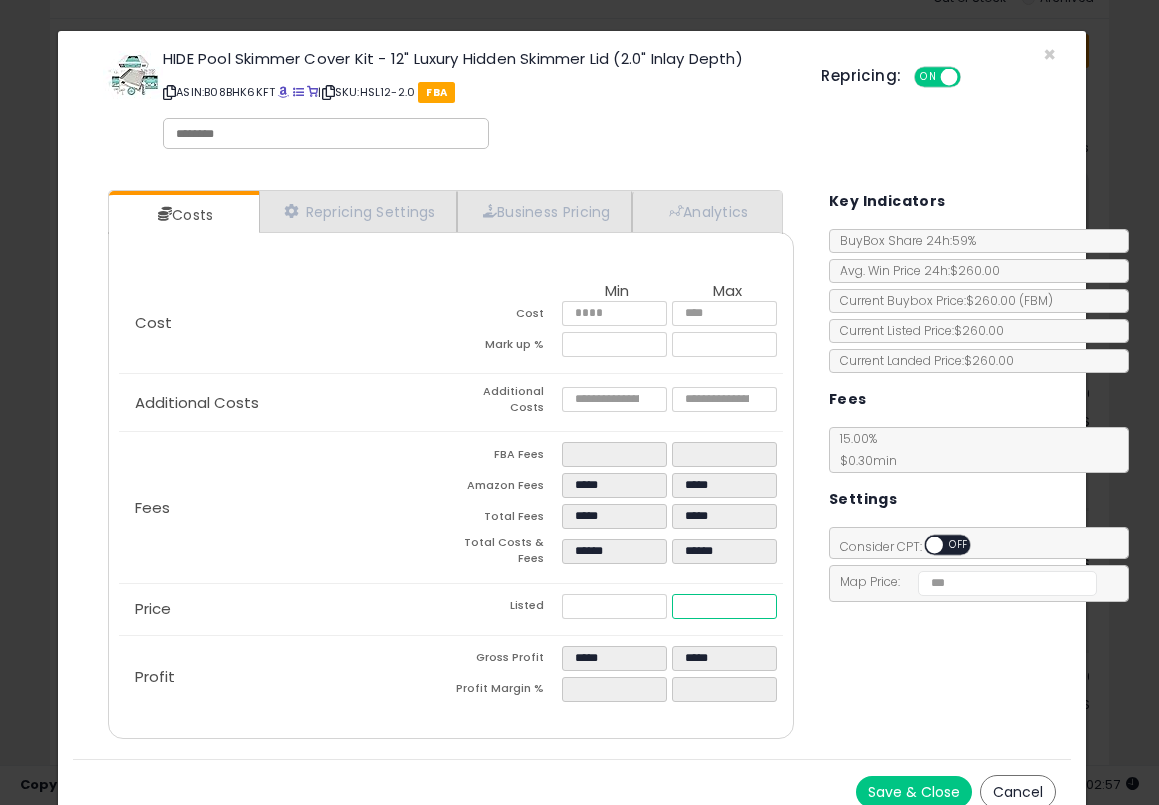 type on "*****" 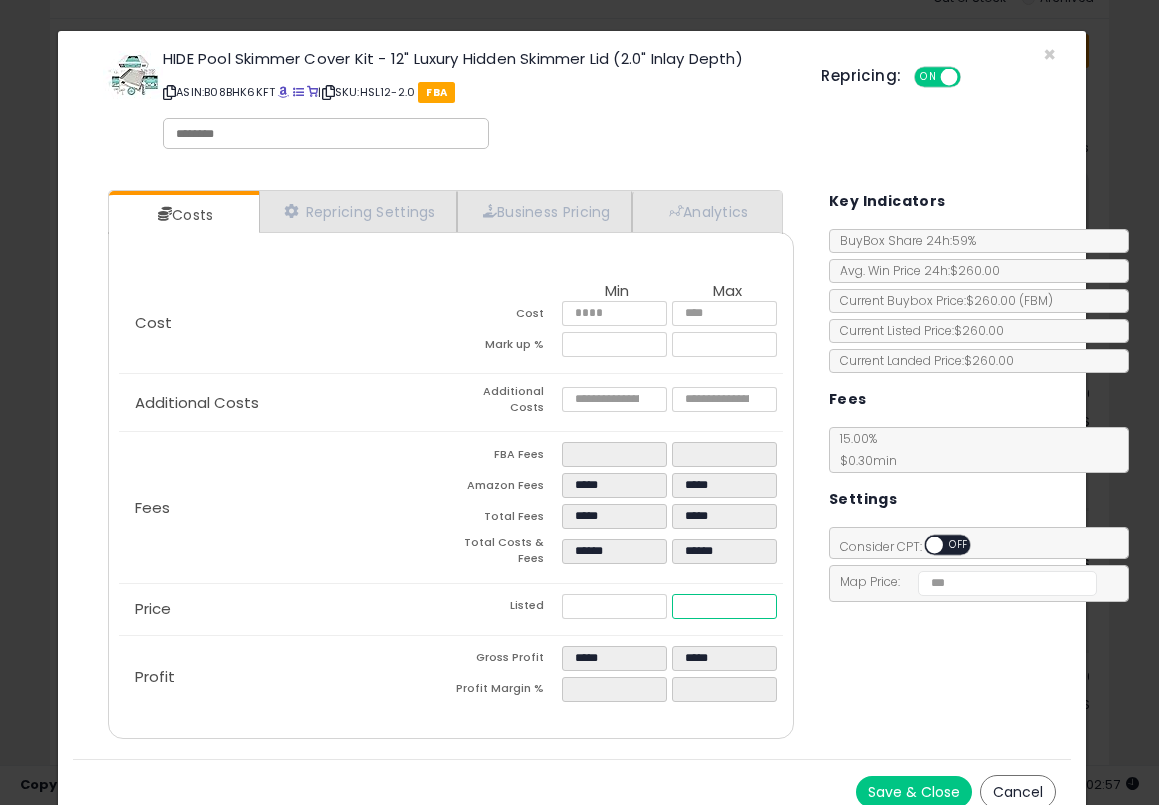 type on "******" 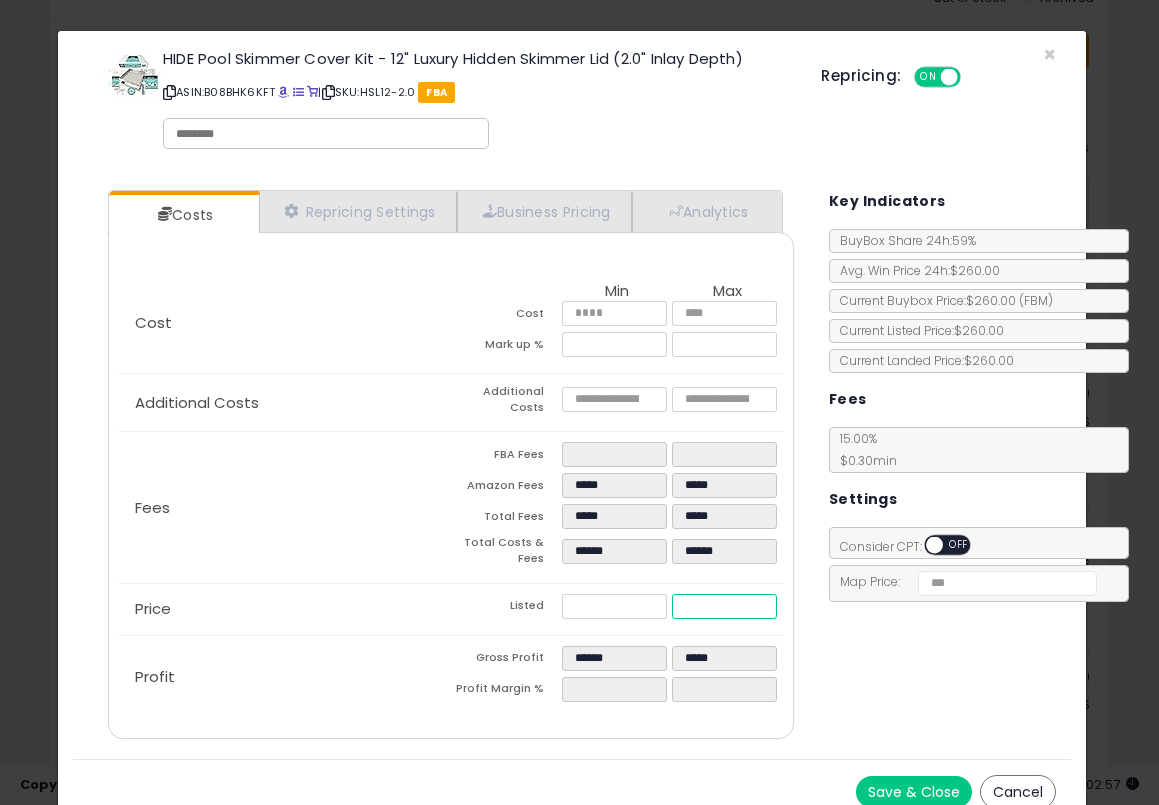 click on "******" at bounding box center [724, 606] 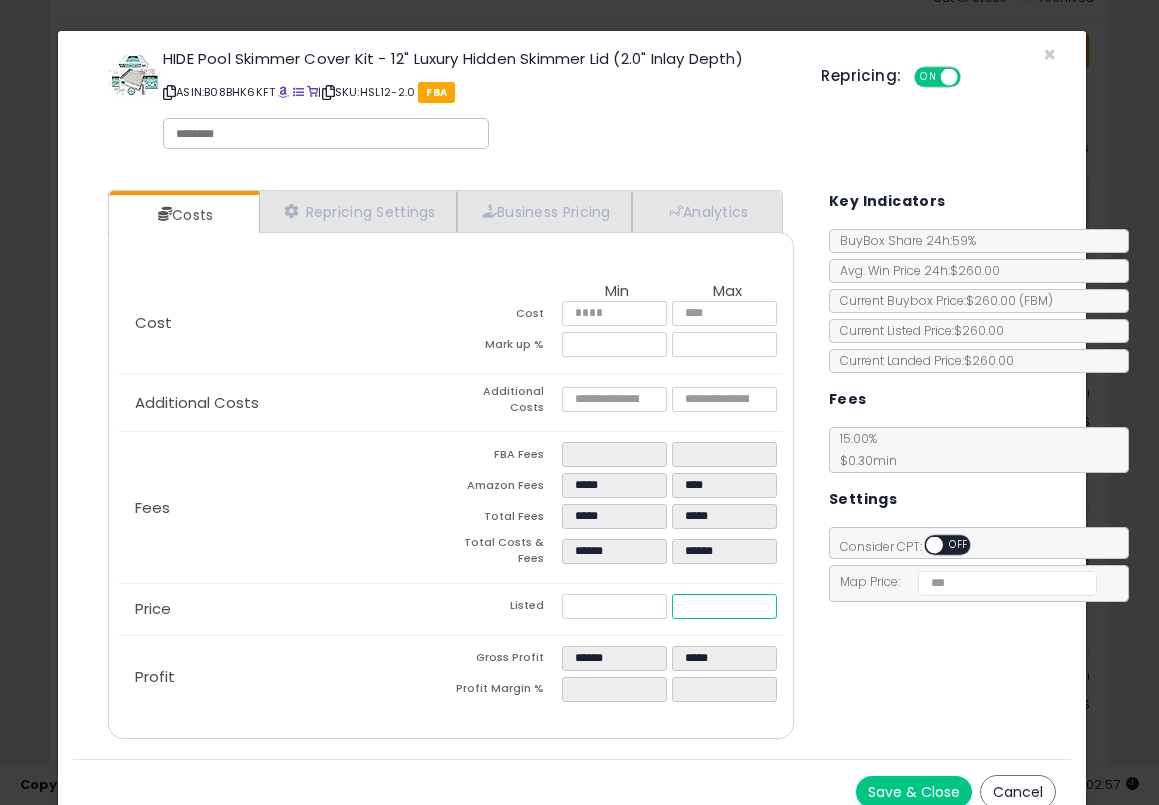 type on "****" 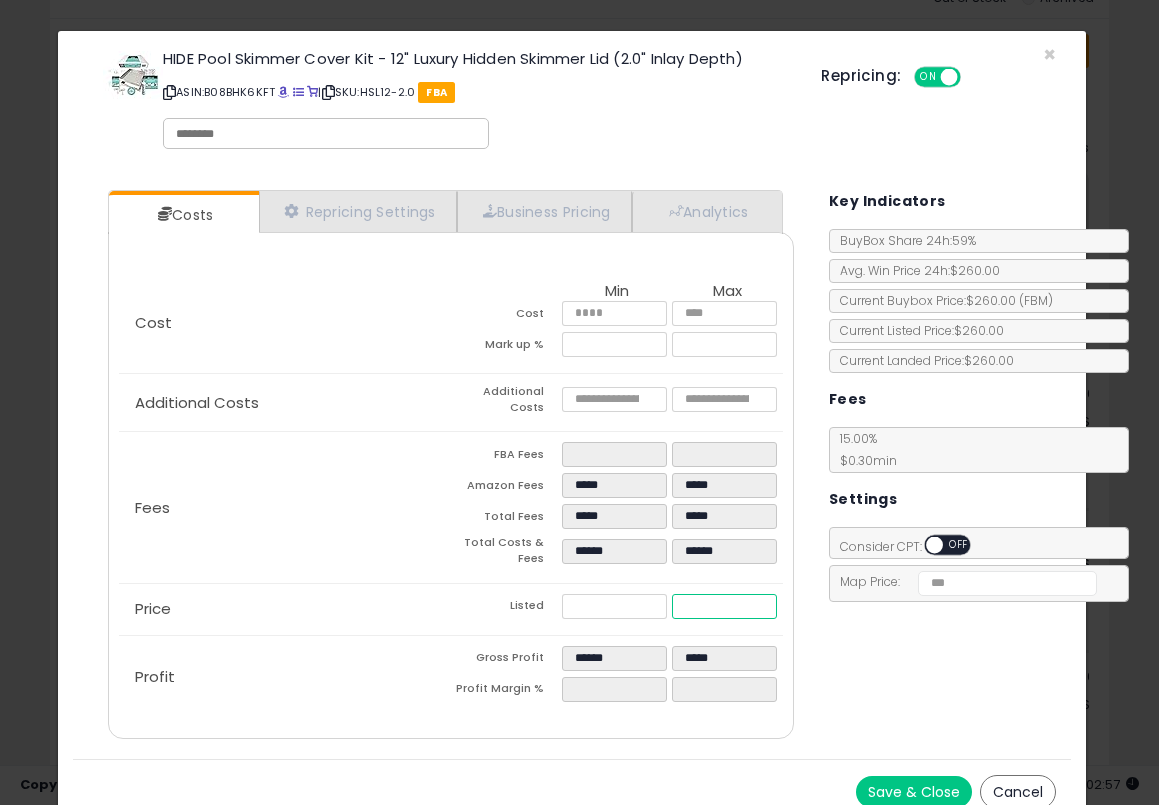 type on "***" 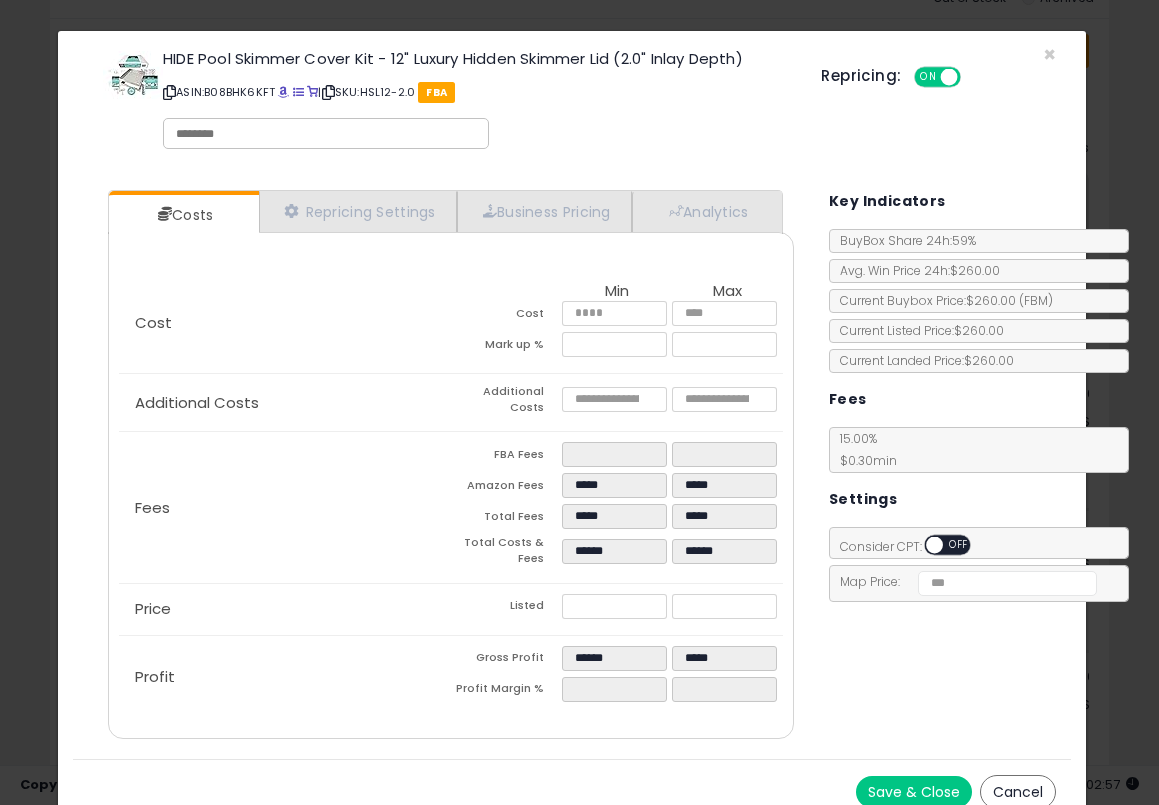 type on "*****" 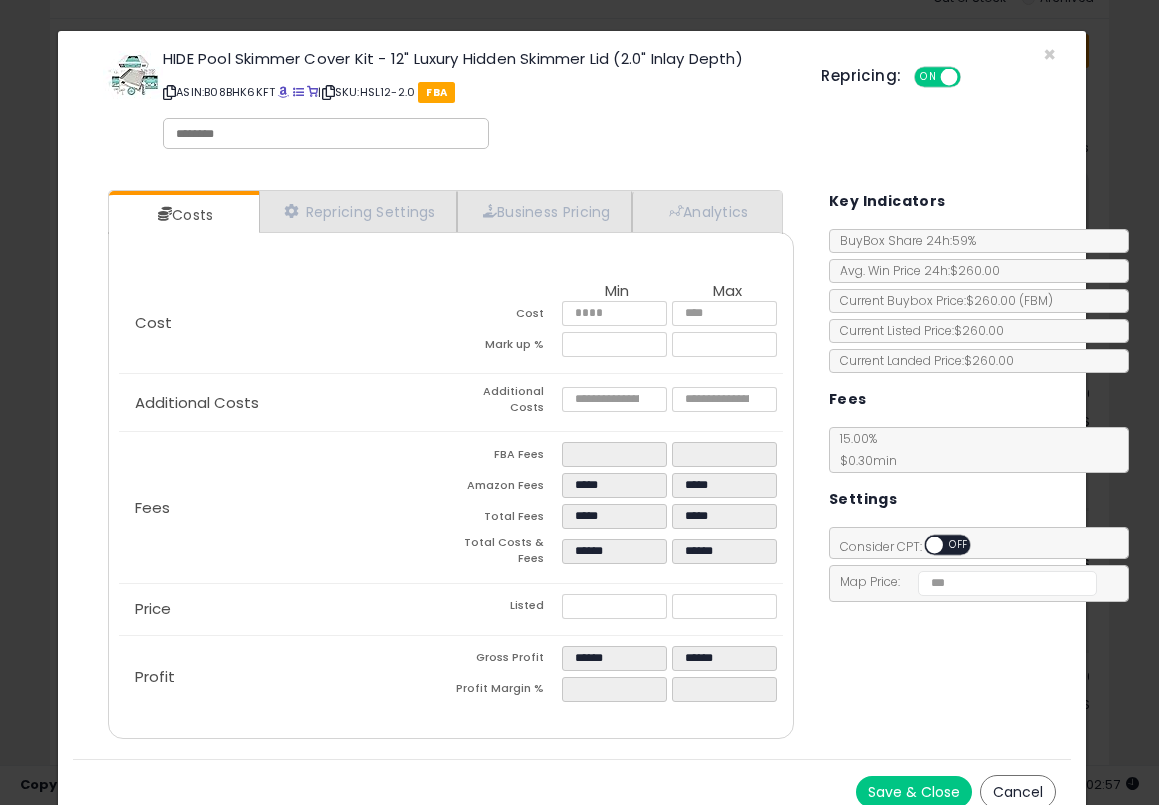 click on "Costs
Repricing Settings
Business Pricing
Analytics
Cost" at bounding box center [572, 467] 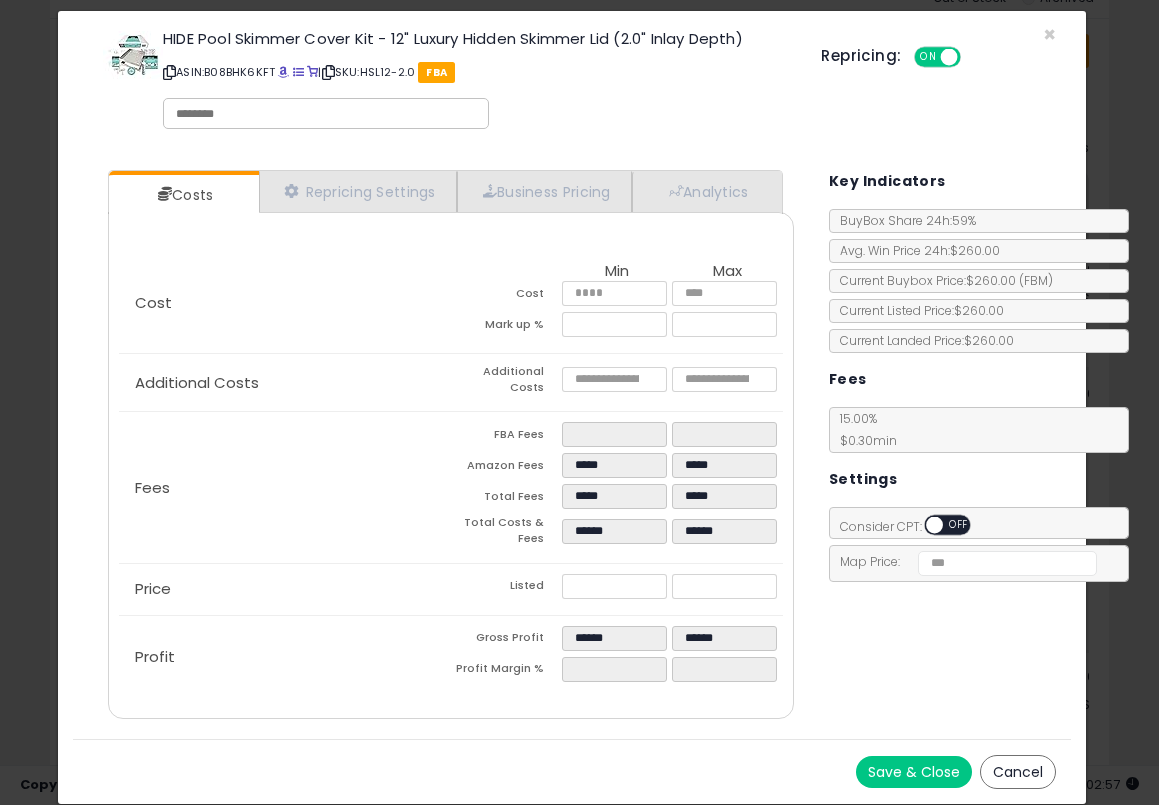 click on "Save & Close" at bounding box center (914, 772) 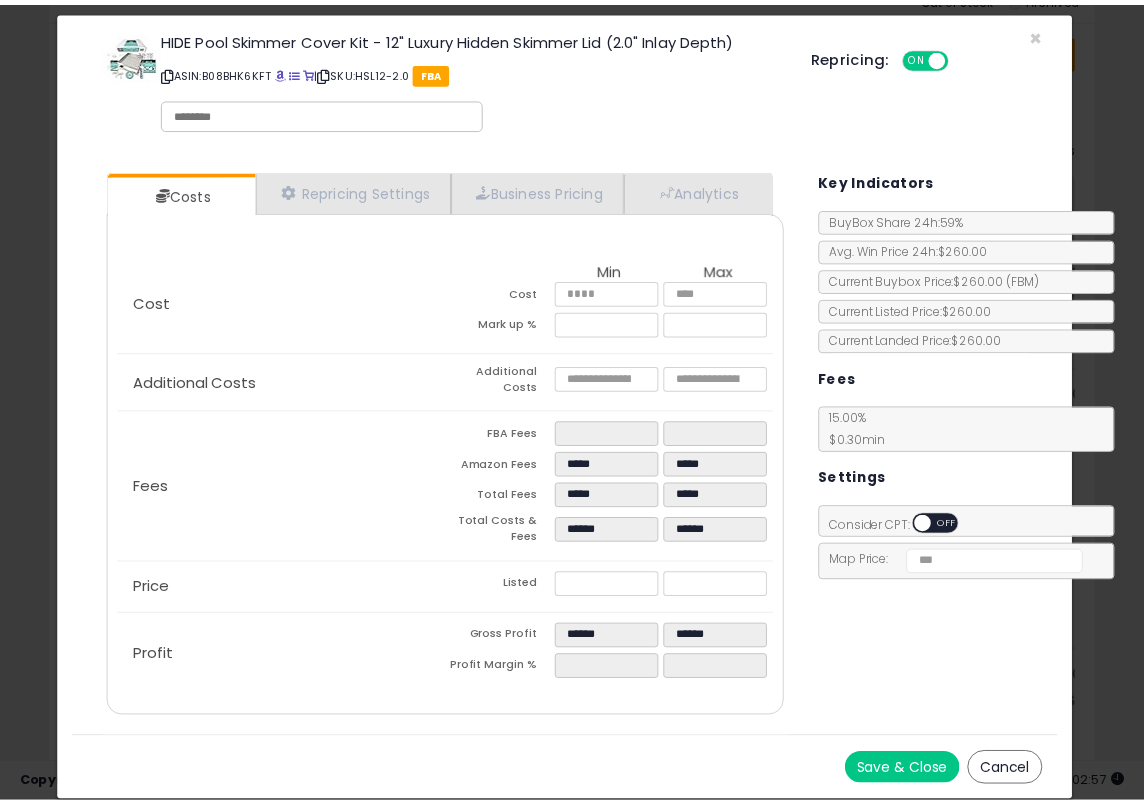 scroll, scrollTop: 0, scrollLeft: 0, axis: both 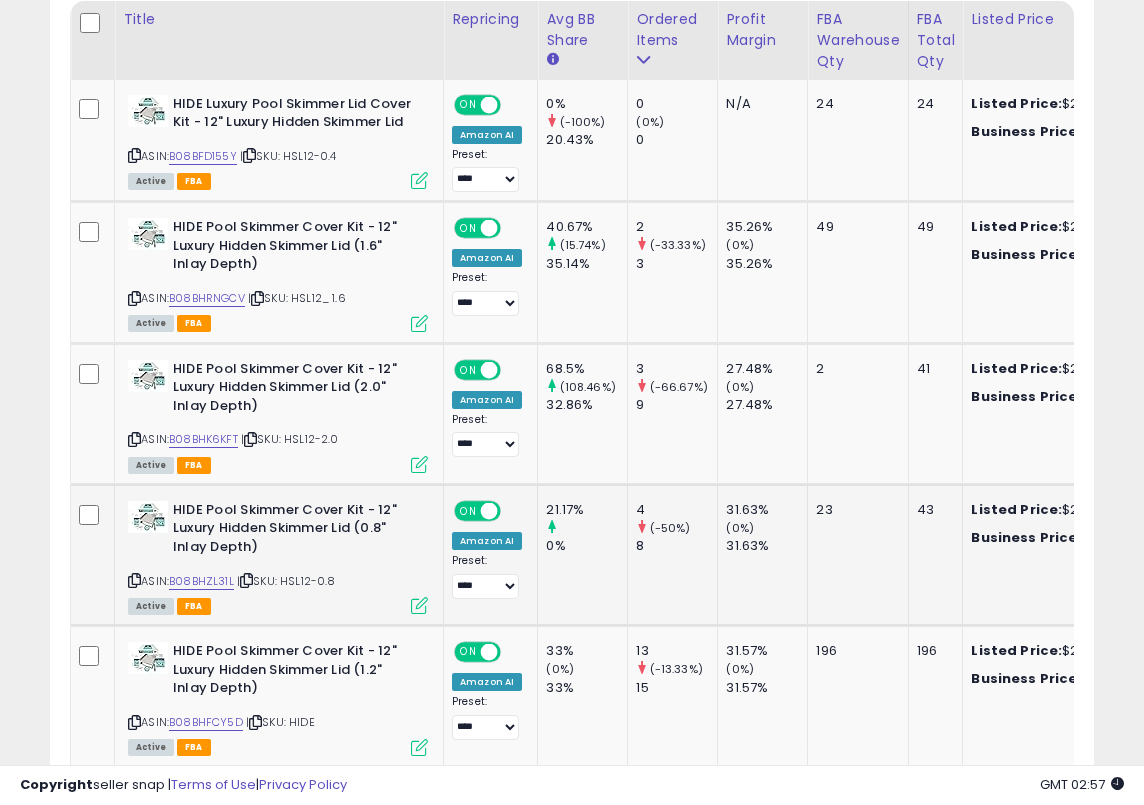 click at bounding box center (419, 605) 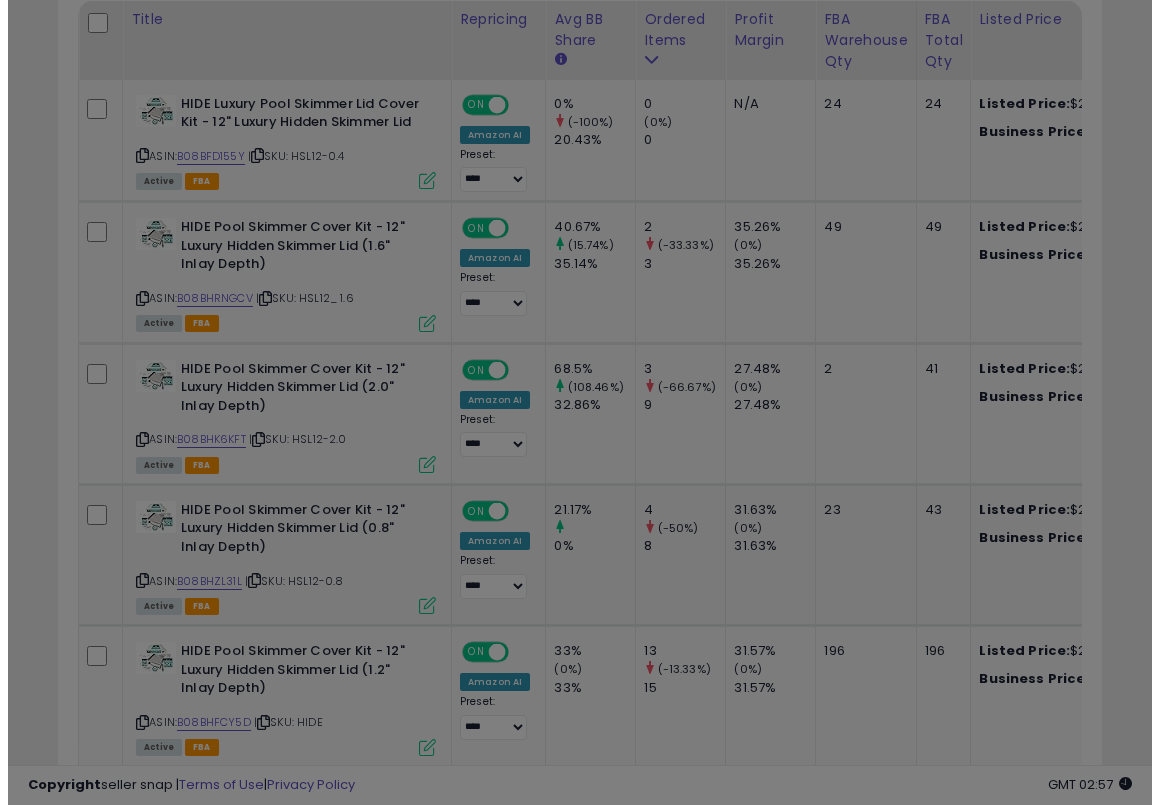 scroll, scrollTop: 1117, scrollLeft: 0, axis: vertical 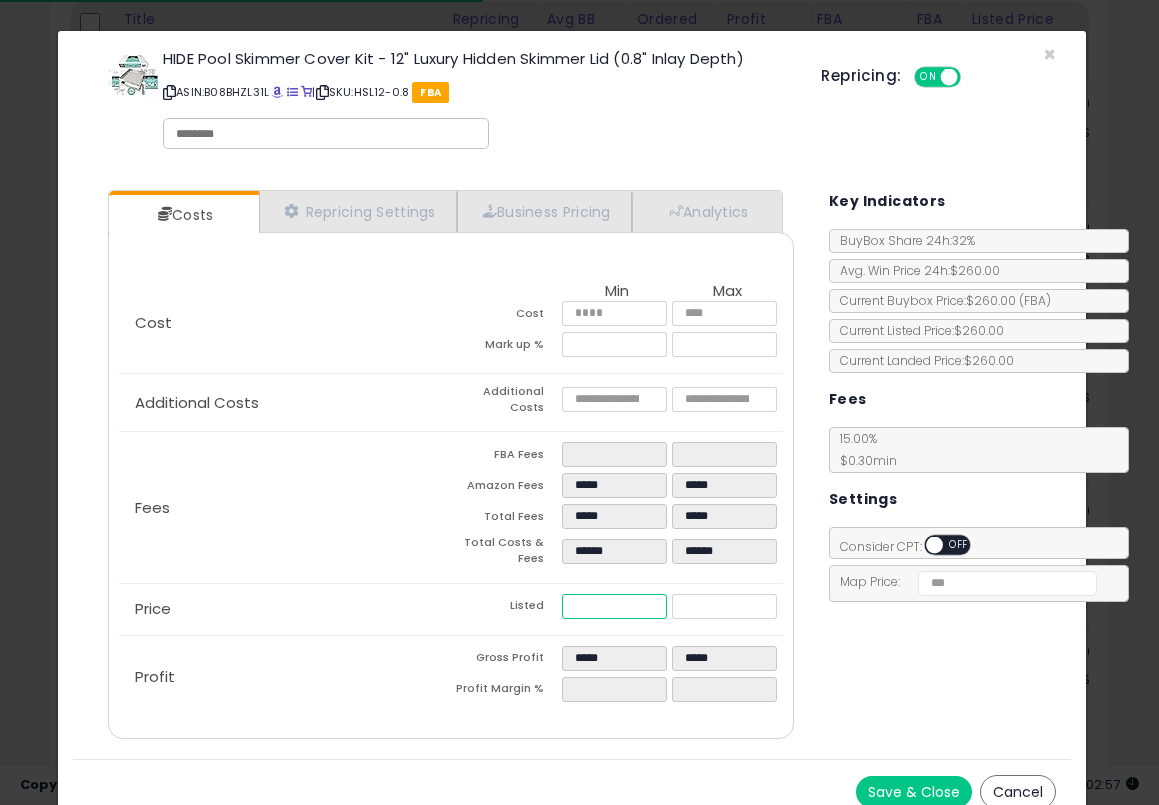 click on "******" at bounding box center (614, 606) 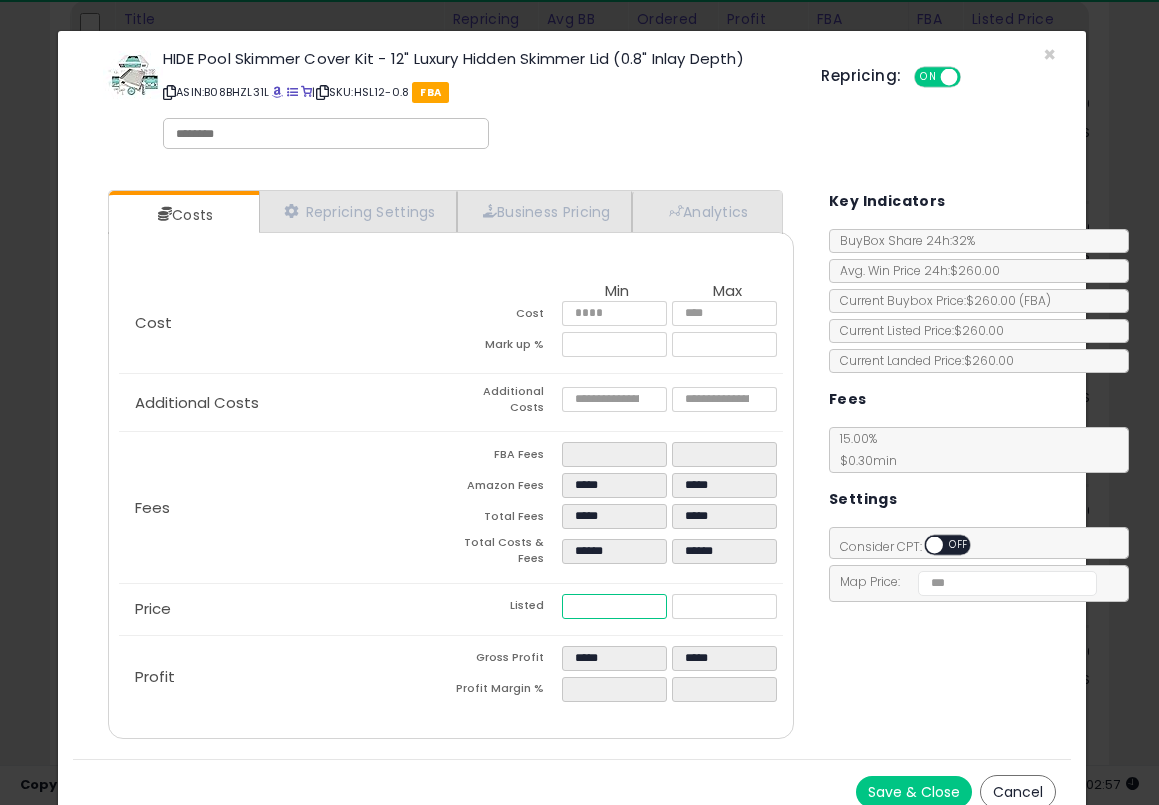 click on "******" at bounding box center (614, 606) 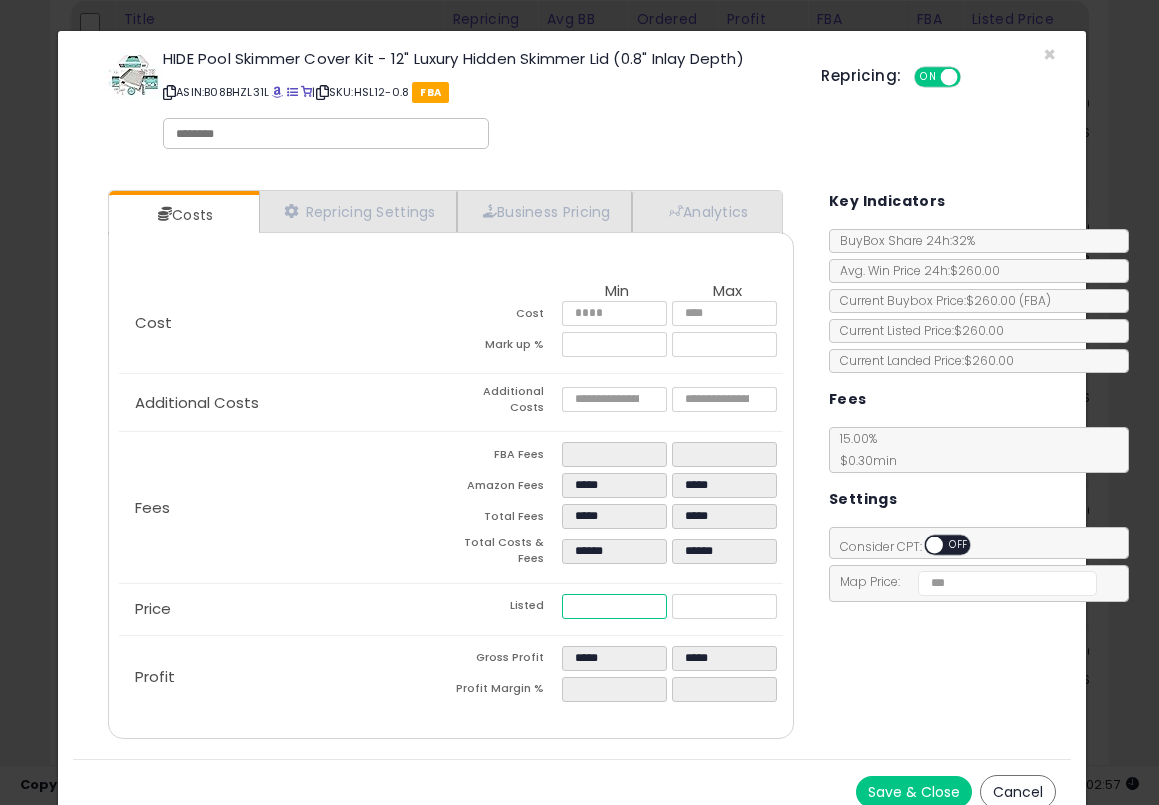 type on "****" 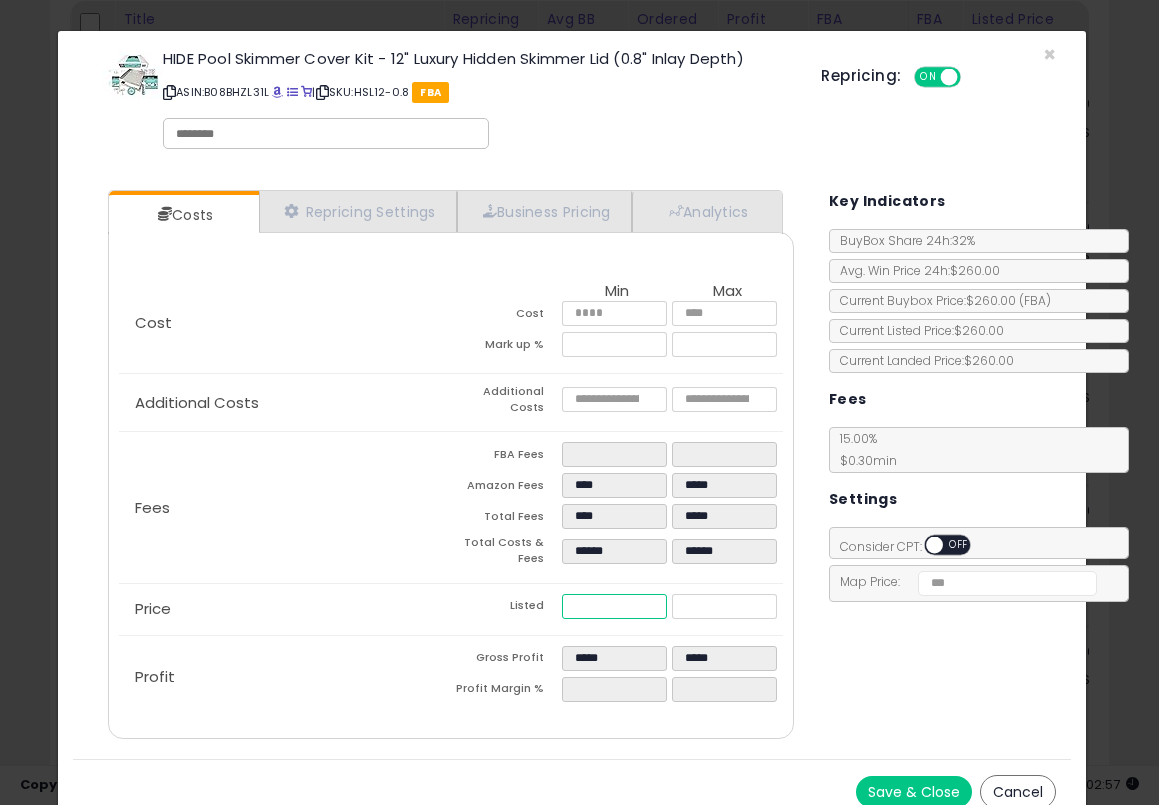 type on "****" 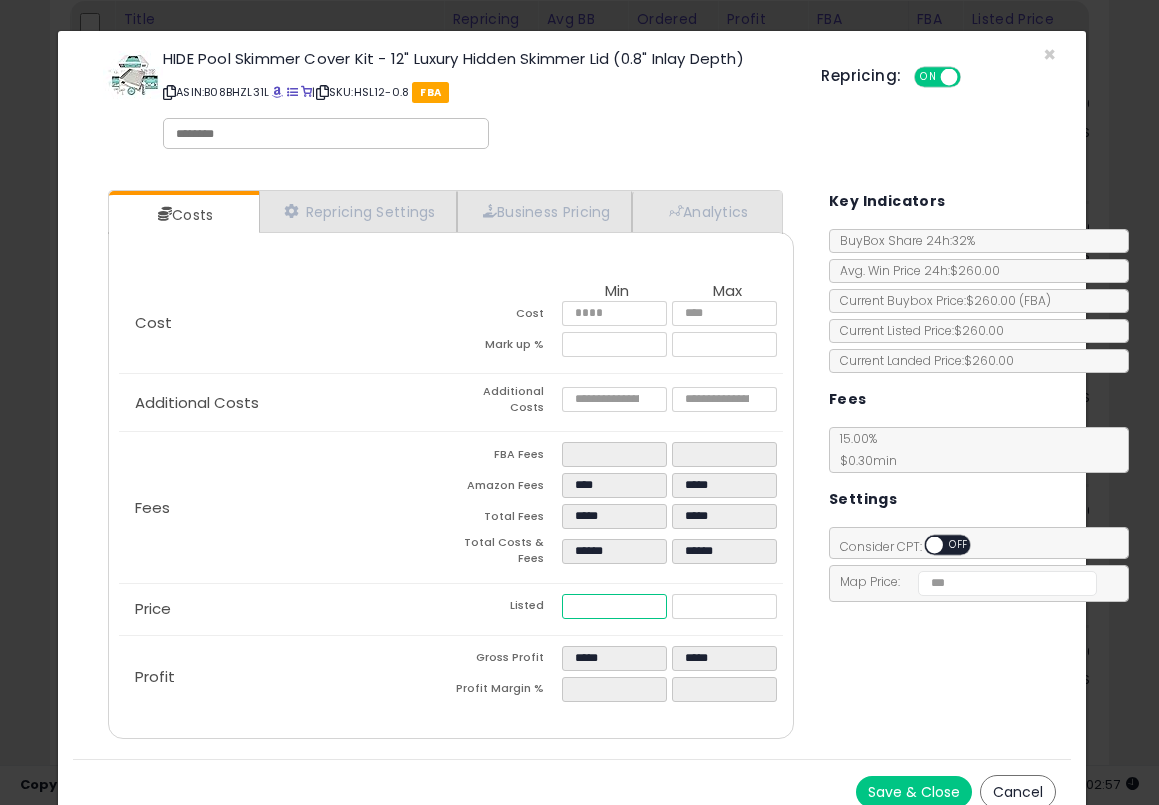type on "*****" 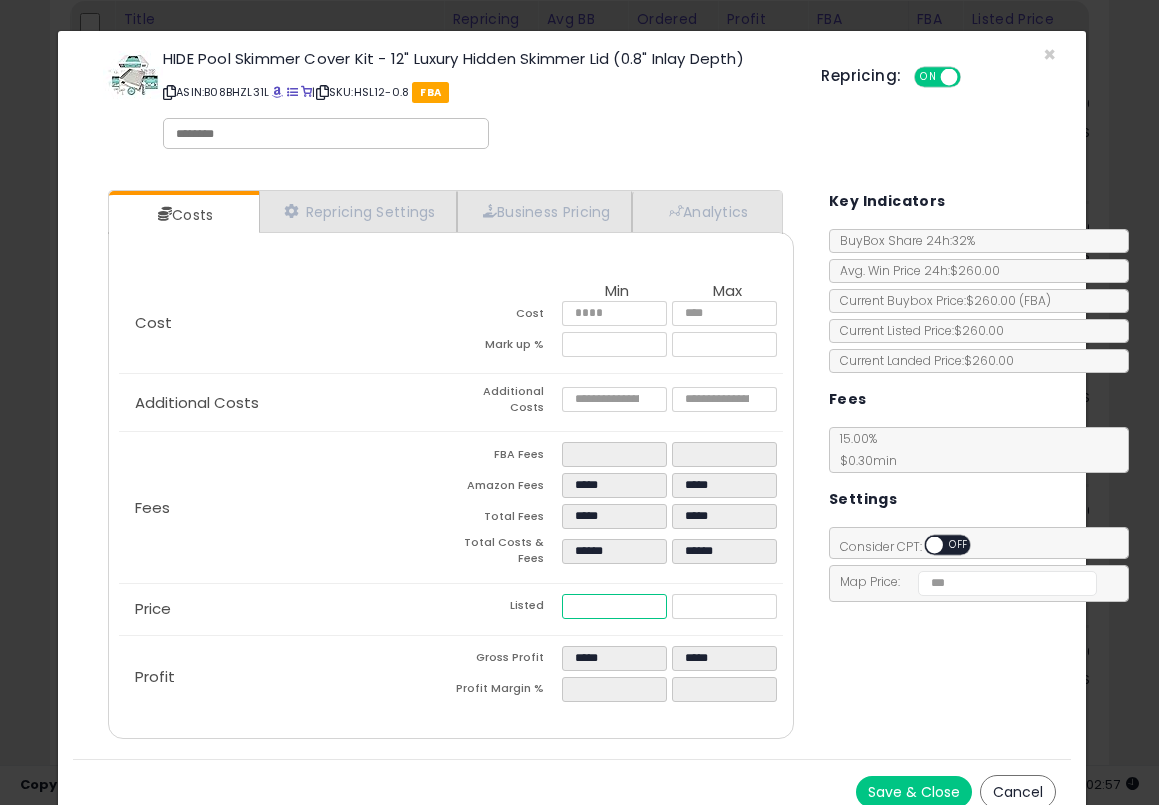 type on "***" 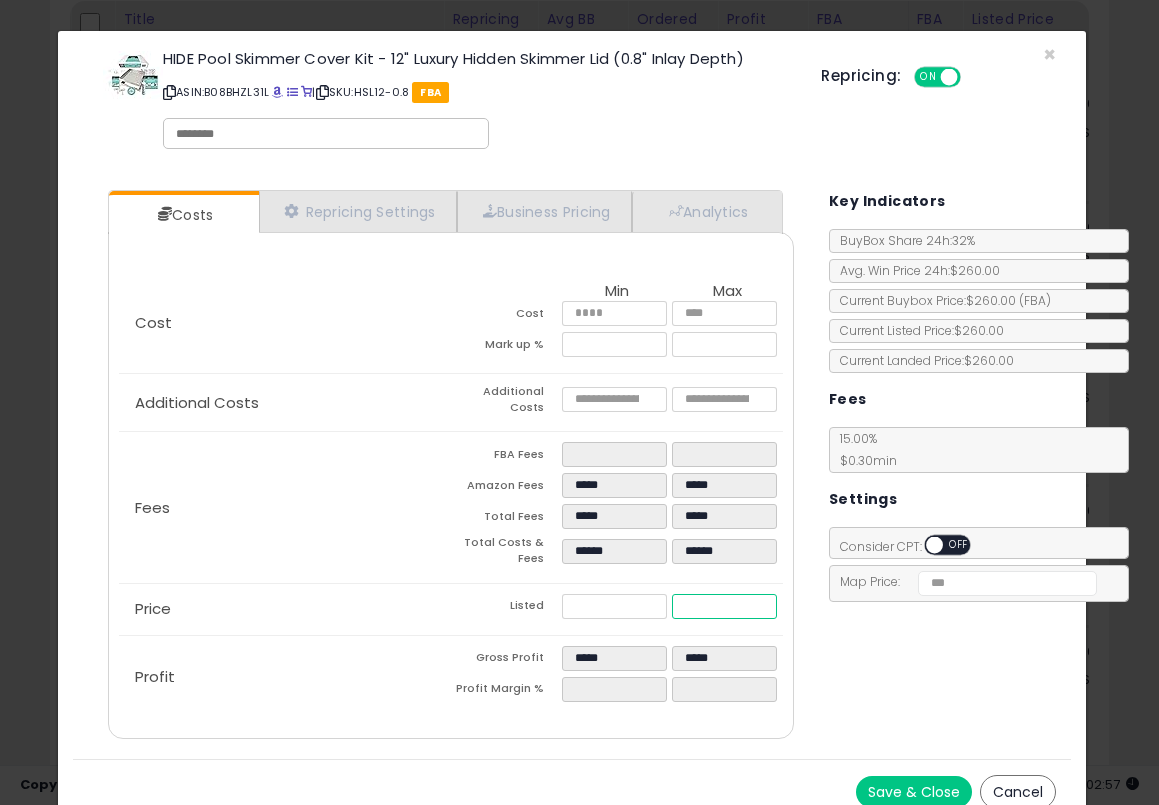 type on "*****" 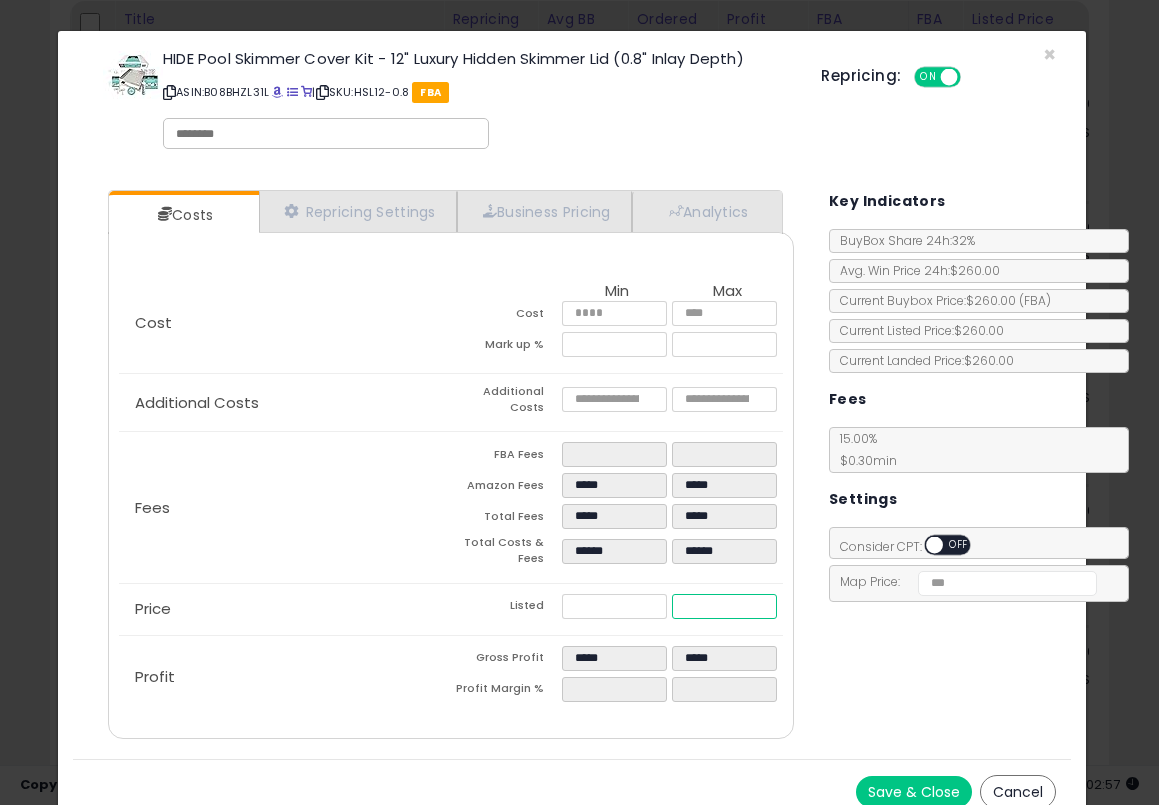 type on "******" 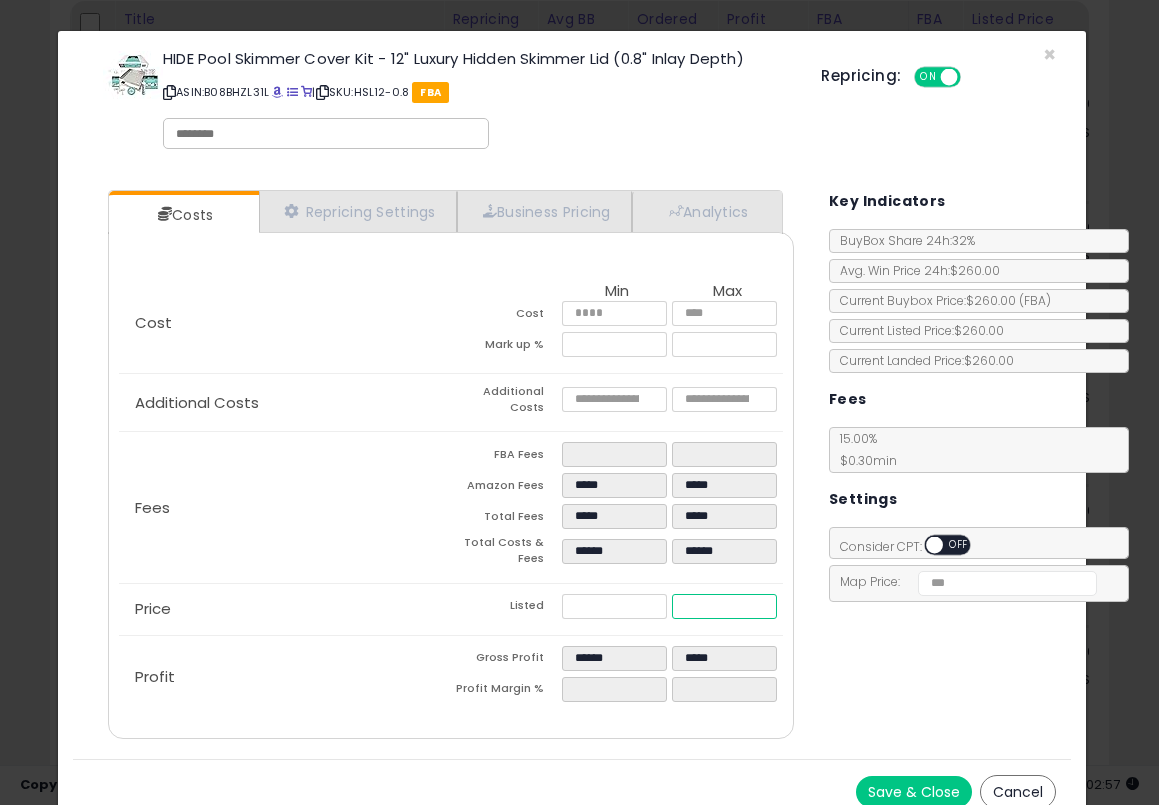 click on "******" at bounding box center [724, 606] 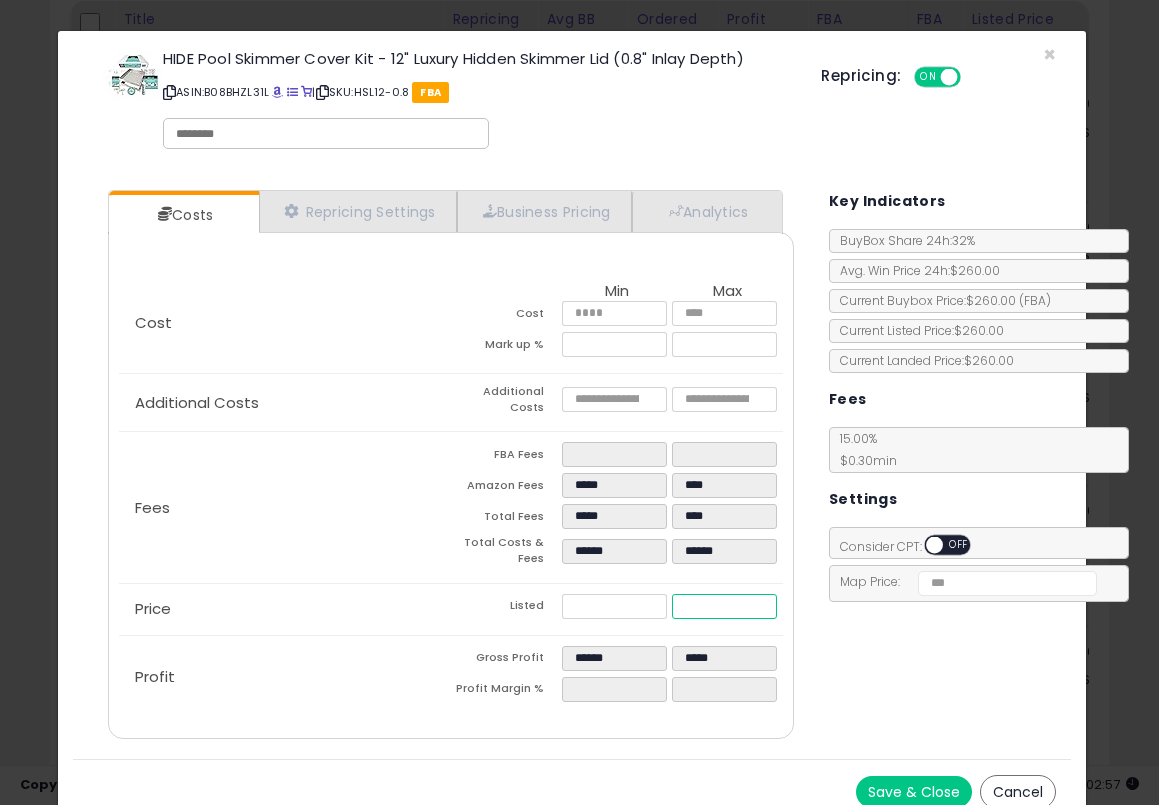 type on "****" 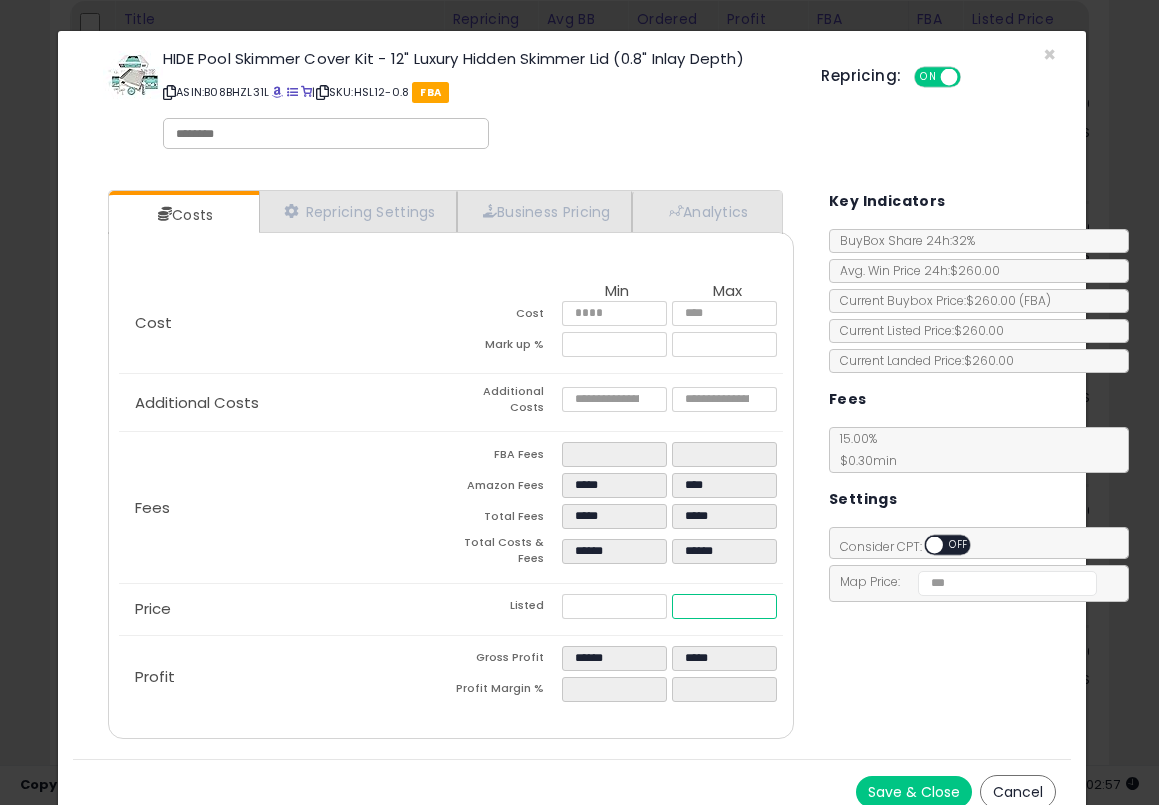 type on "*****" 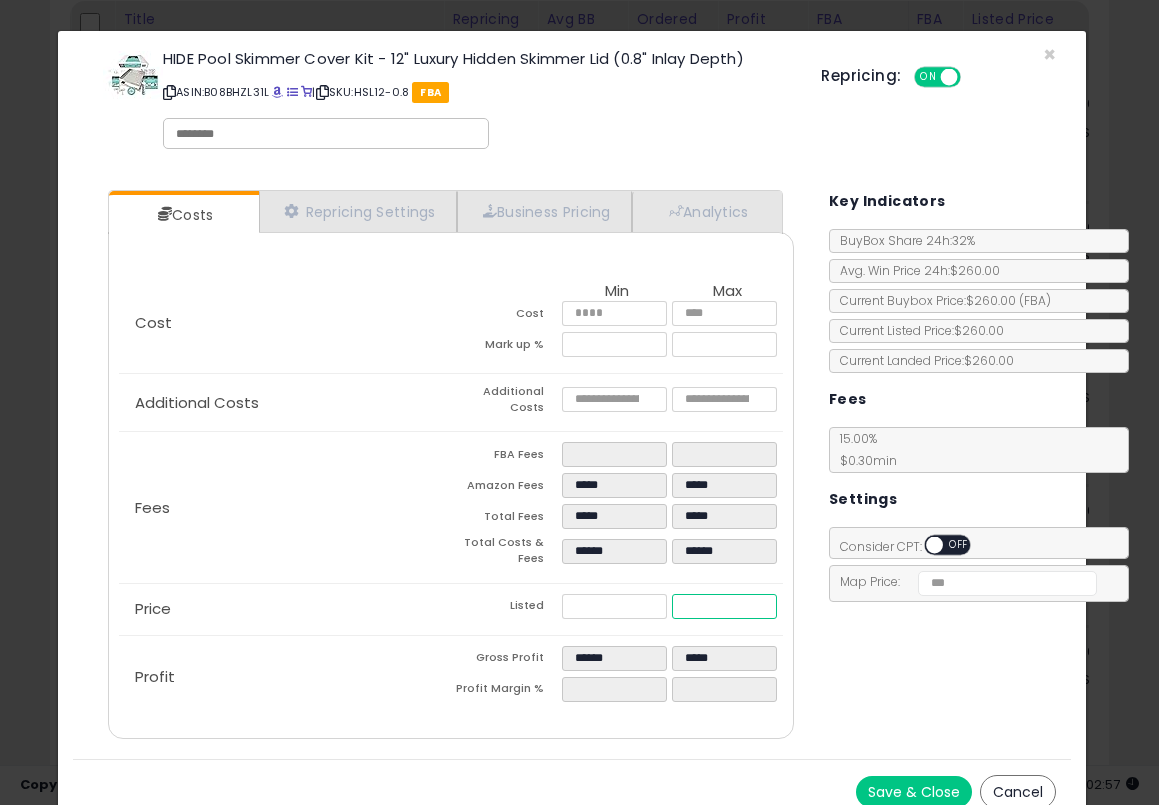 type on "***" 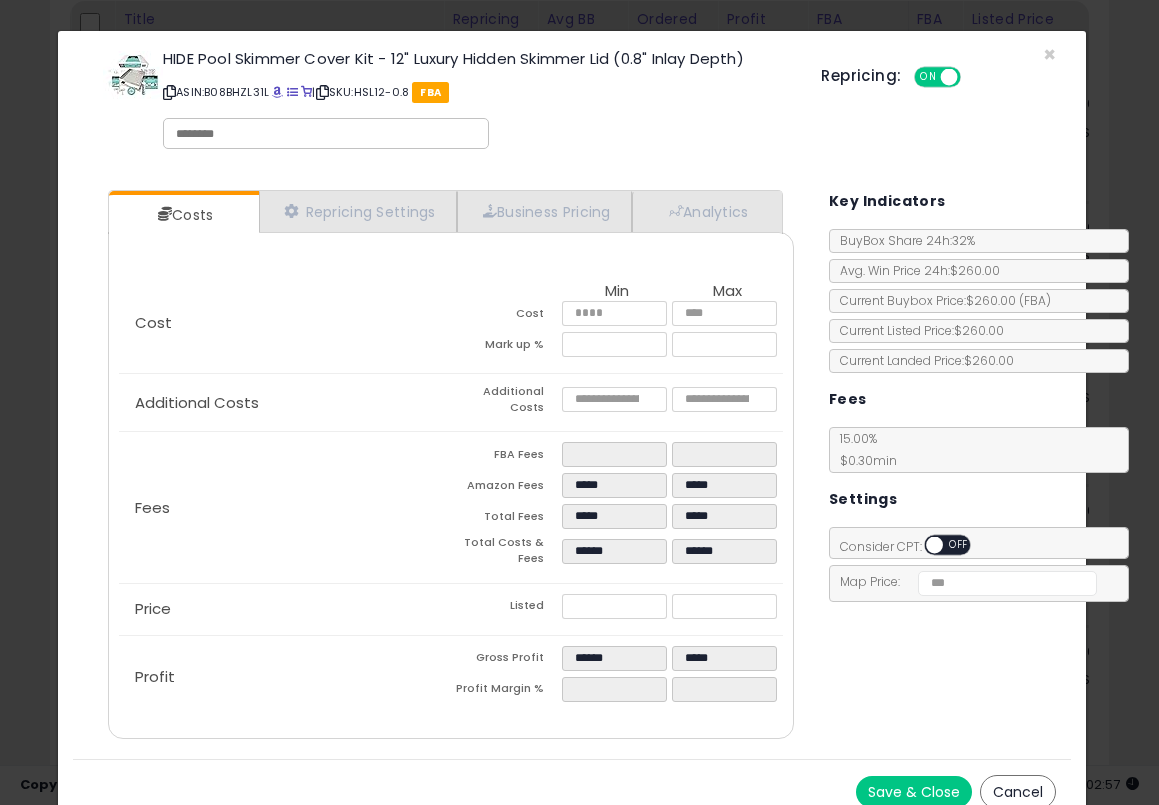 type on "*****" 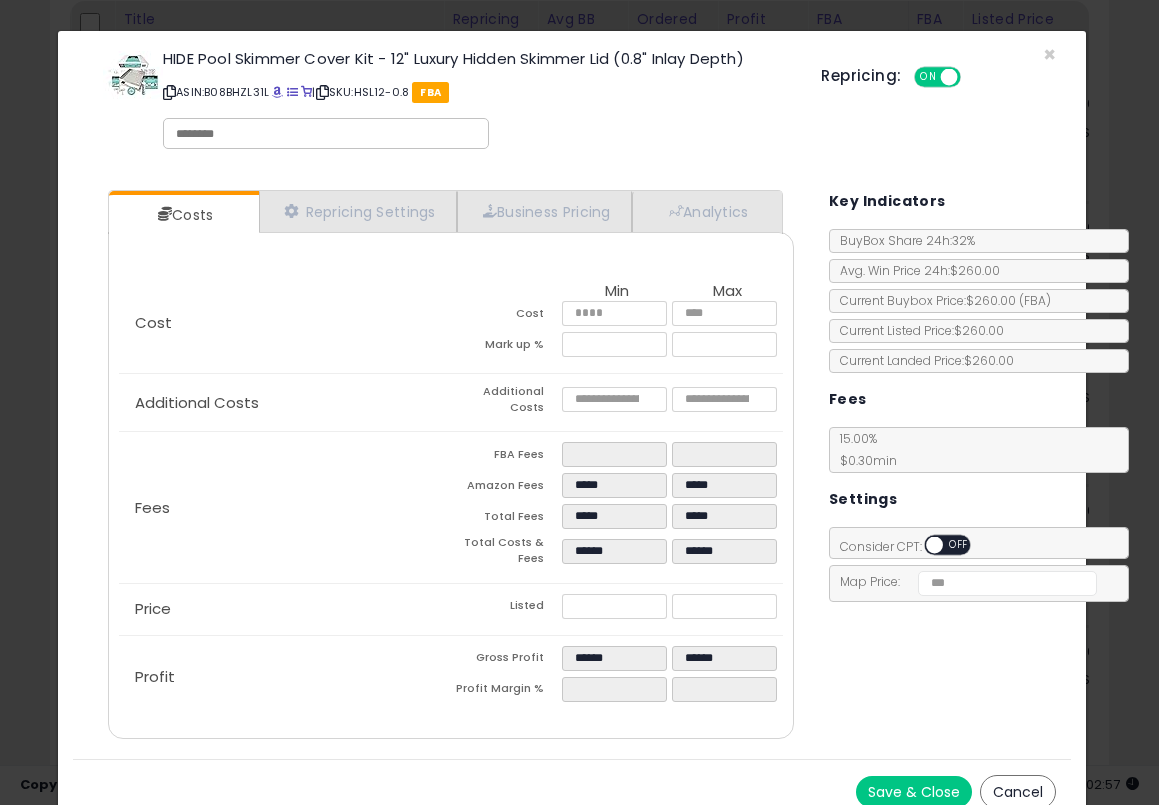 click on "Costs
Repricing Settings
Business Pricing
Analytics
Cost" at bounding box center (572, 467) 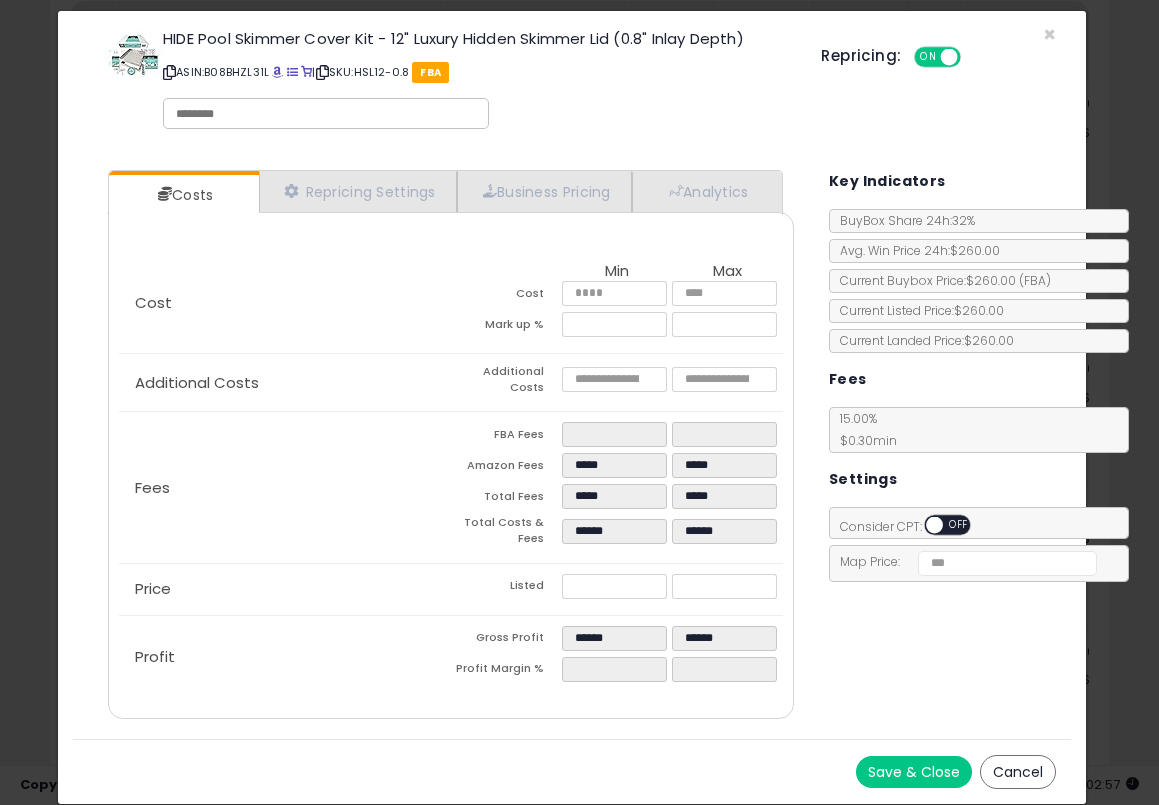 click on "Save & Close" at bounding box center (914, 772) 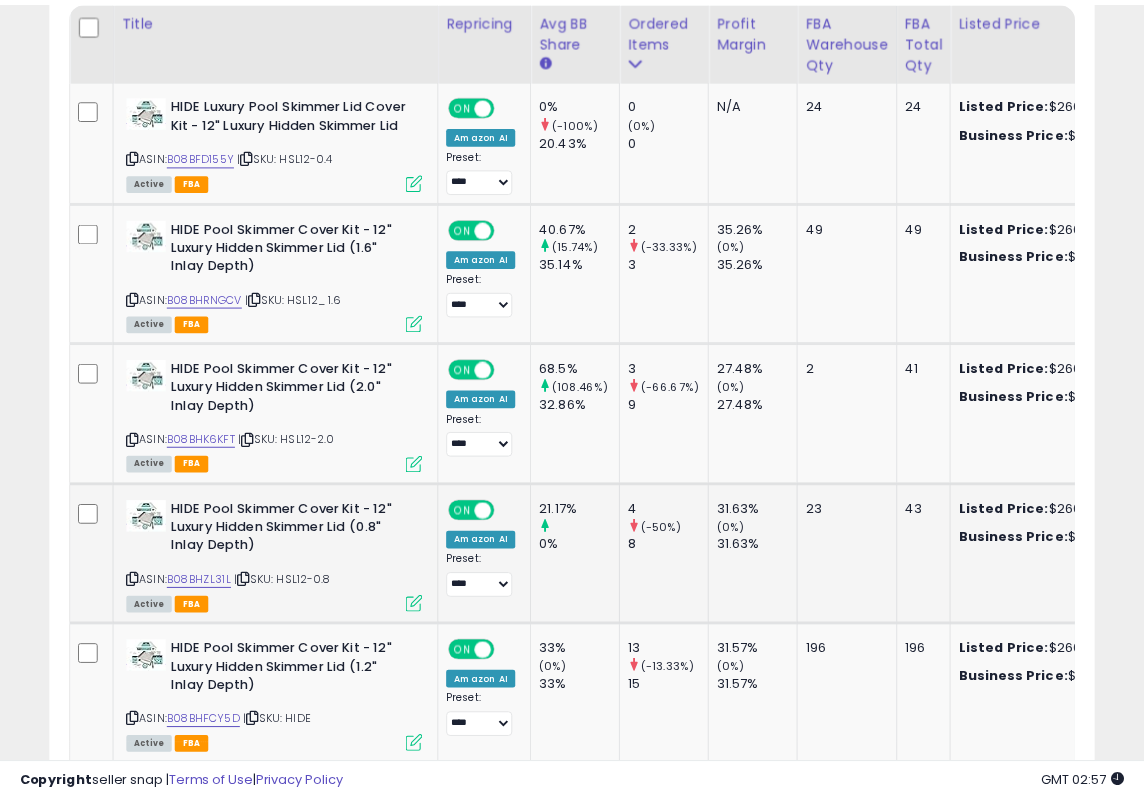 scroll, scrollTop: 1140, scrollLeft: 0, axis: vertical 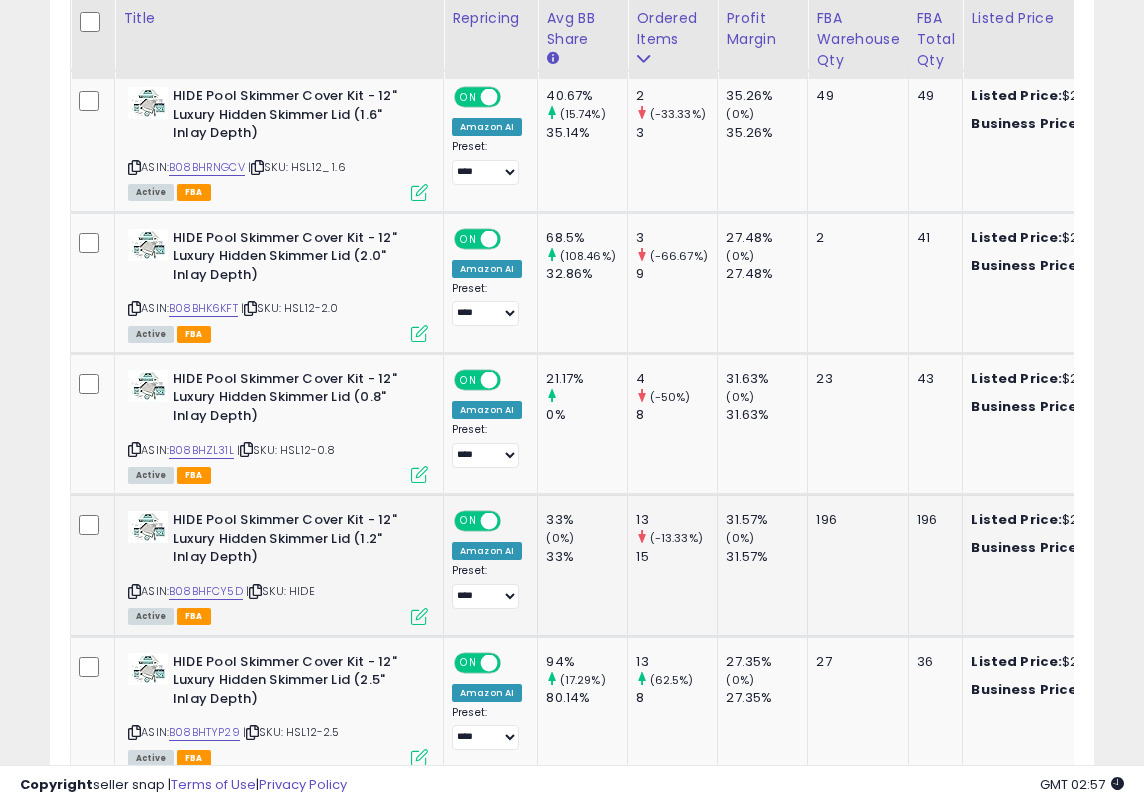 click at bounding box center [419, 616] 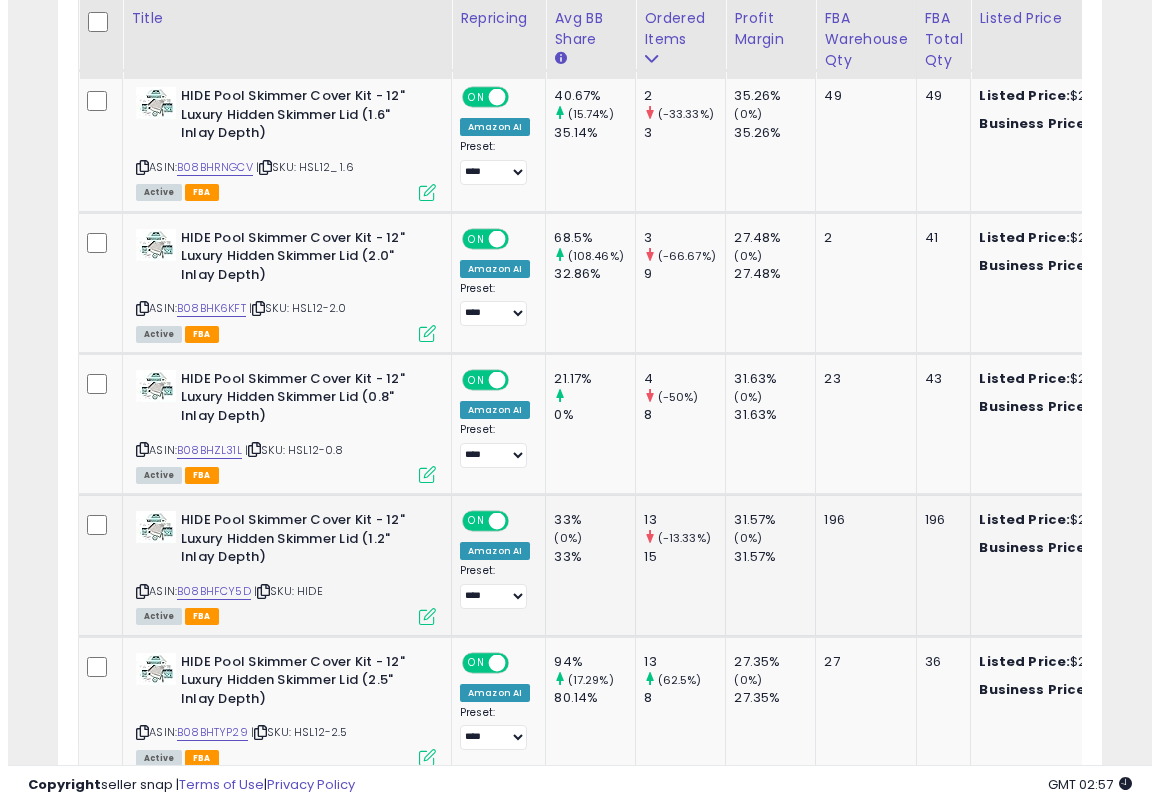 scroll 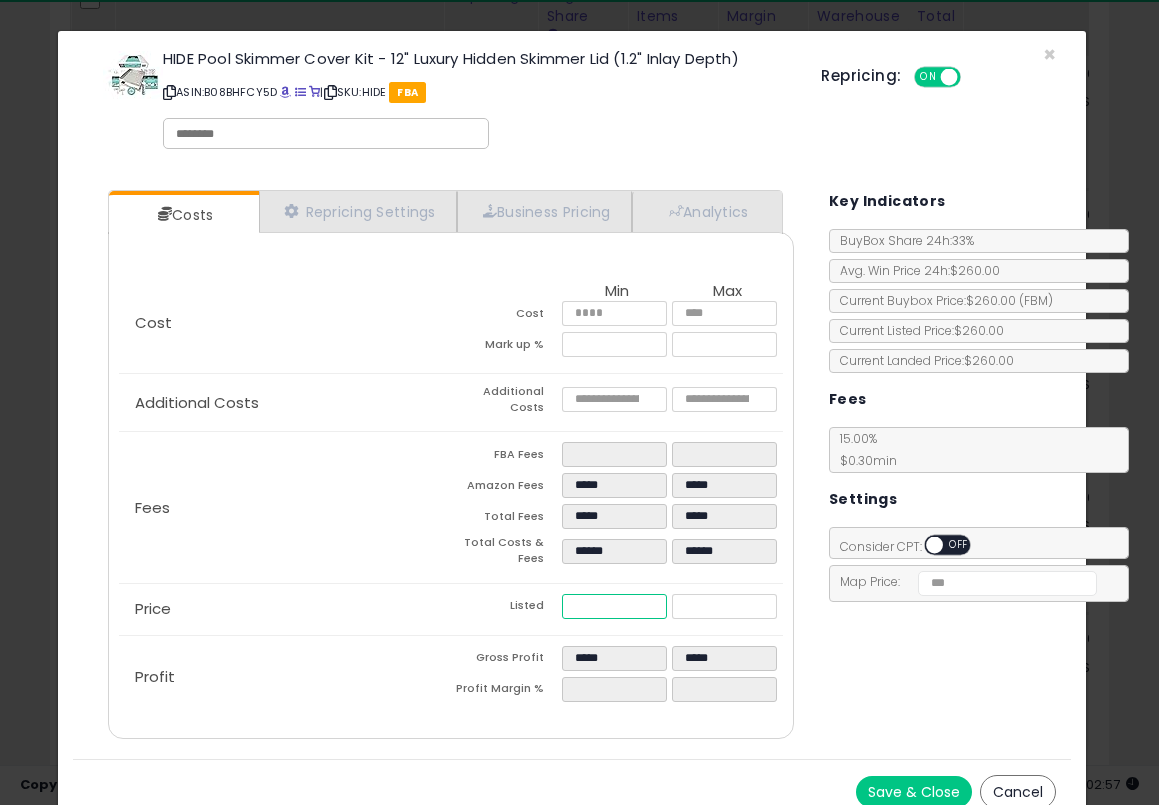 click on "******" at bounding box center (614, 606) 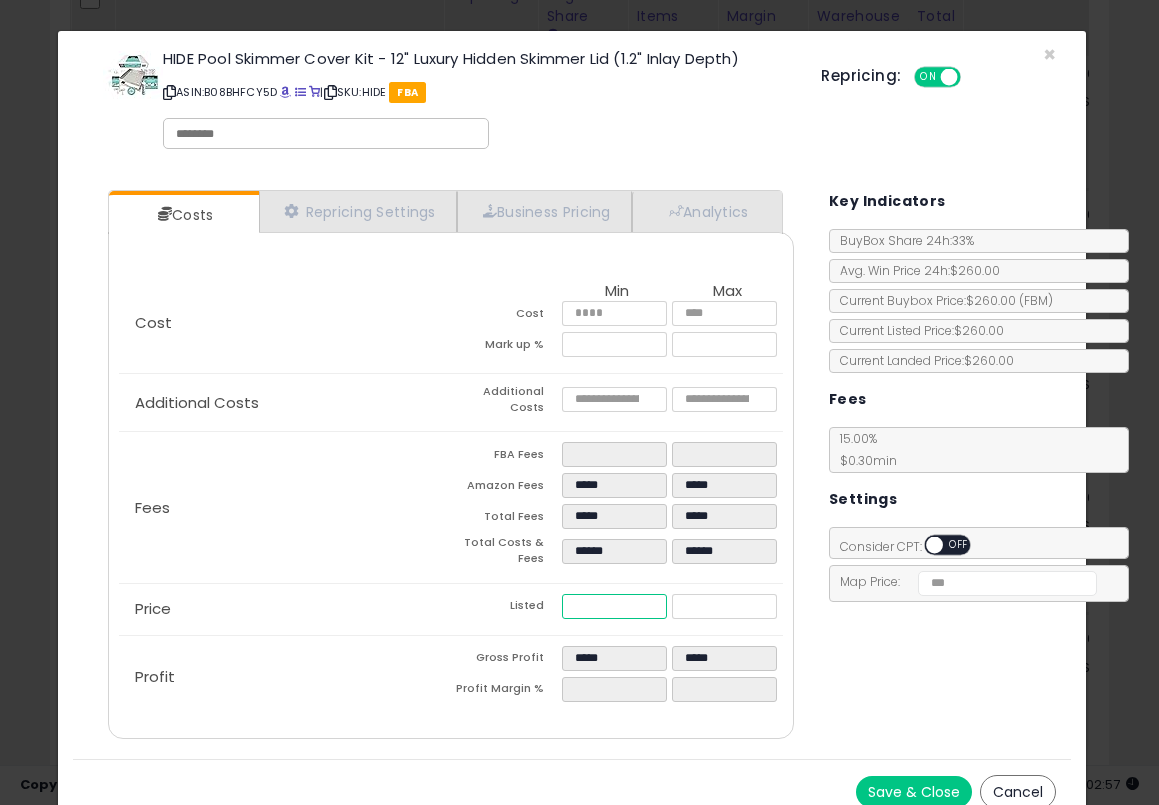 type on "****" 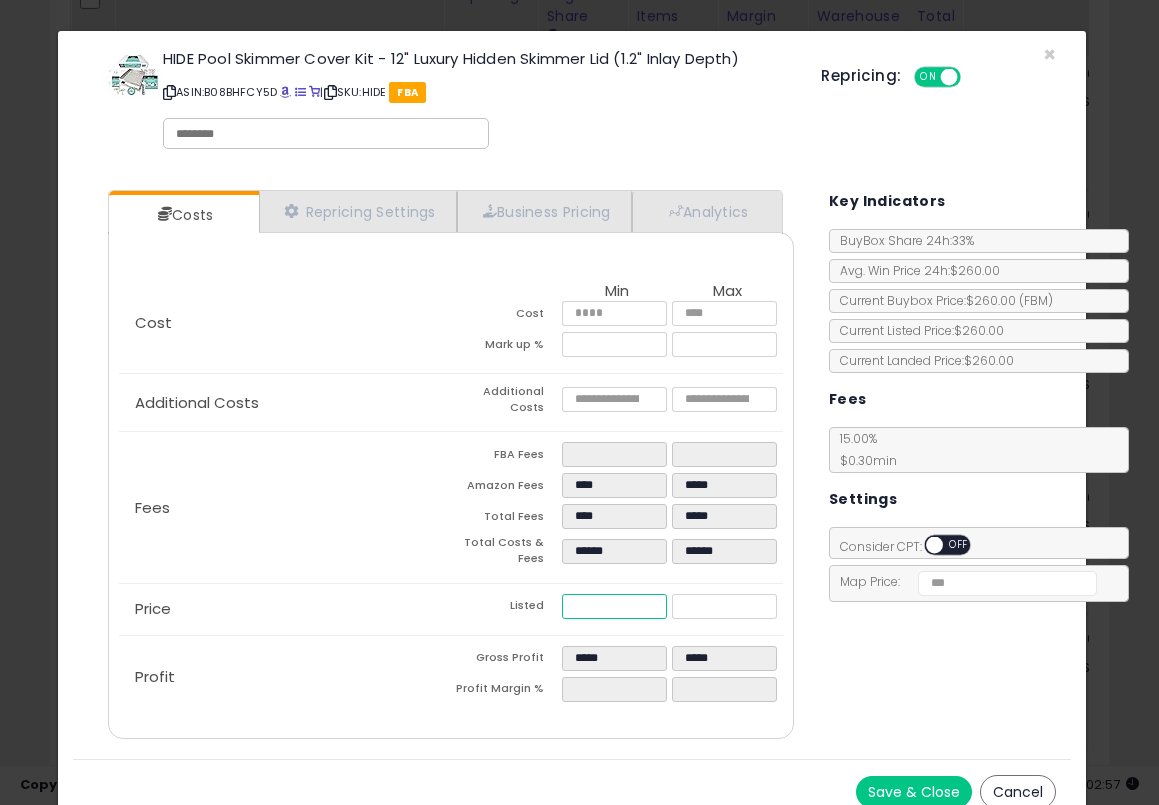 type on "****" 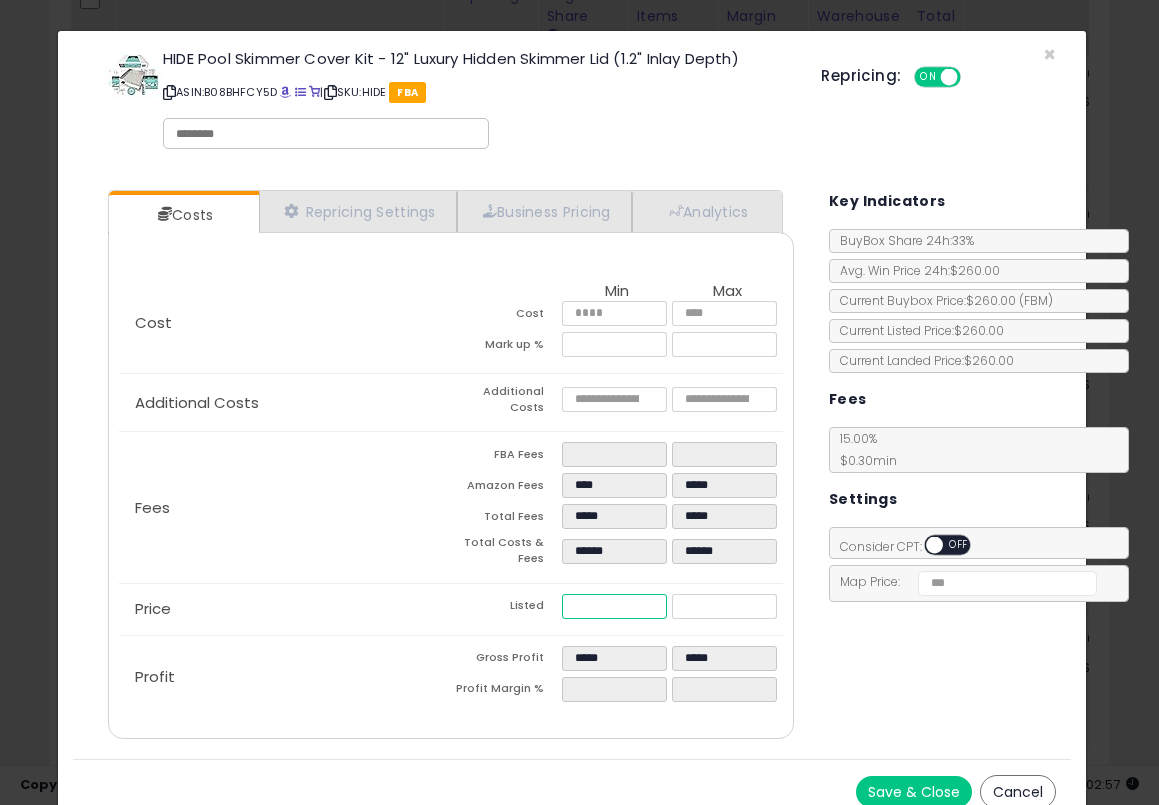 type on "*****" 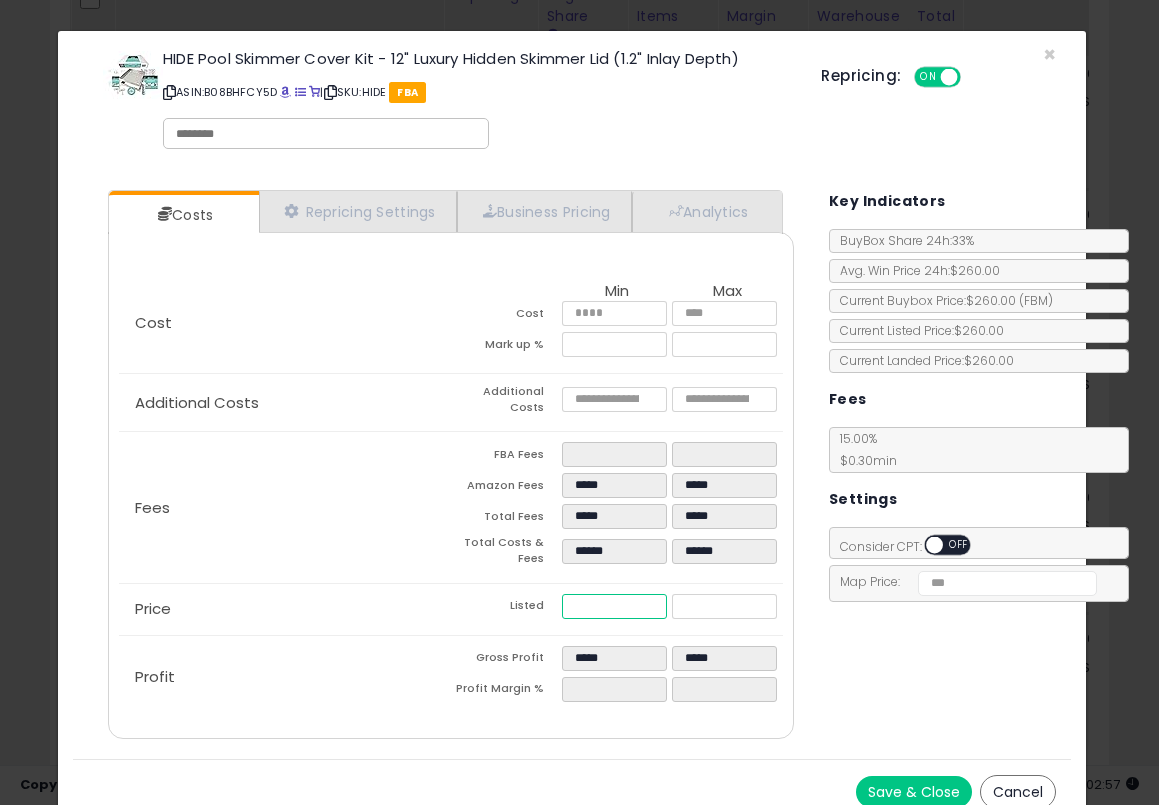 type on "***" 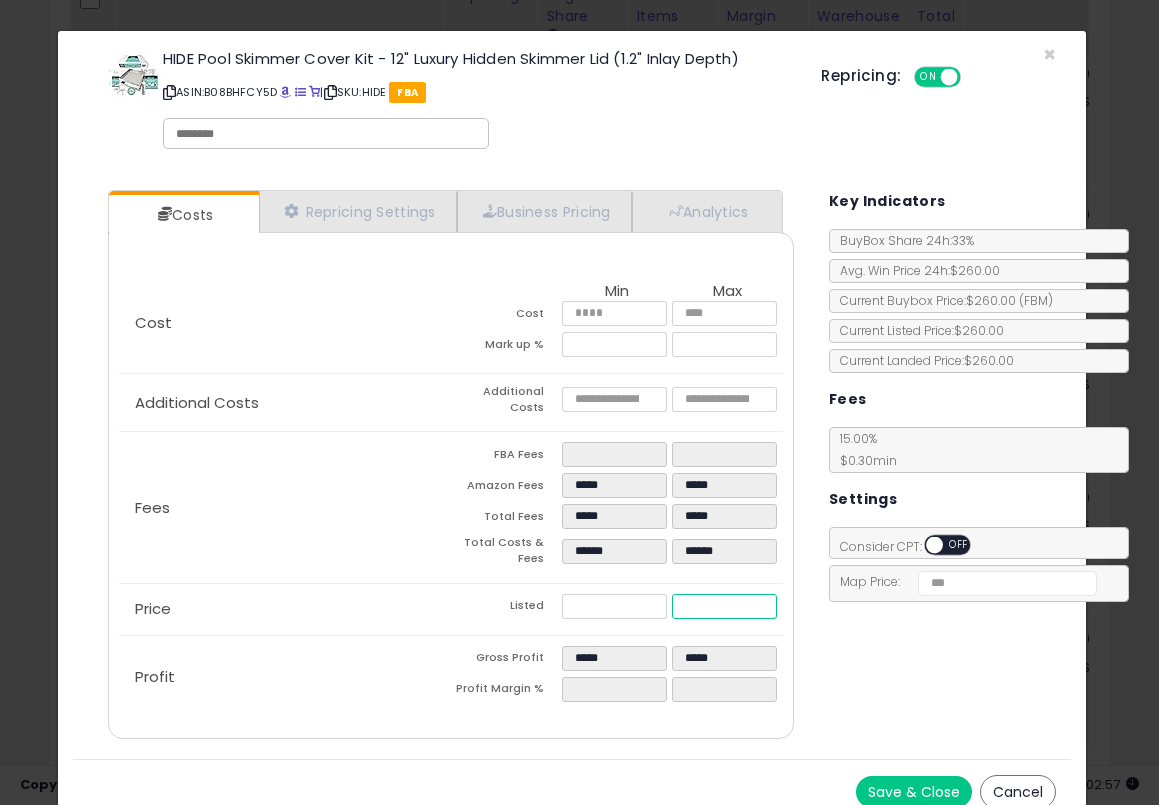 type on "*****" 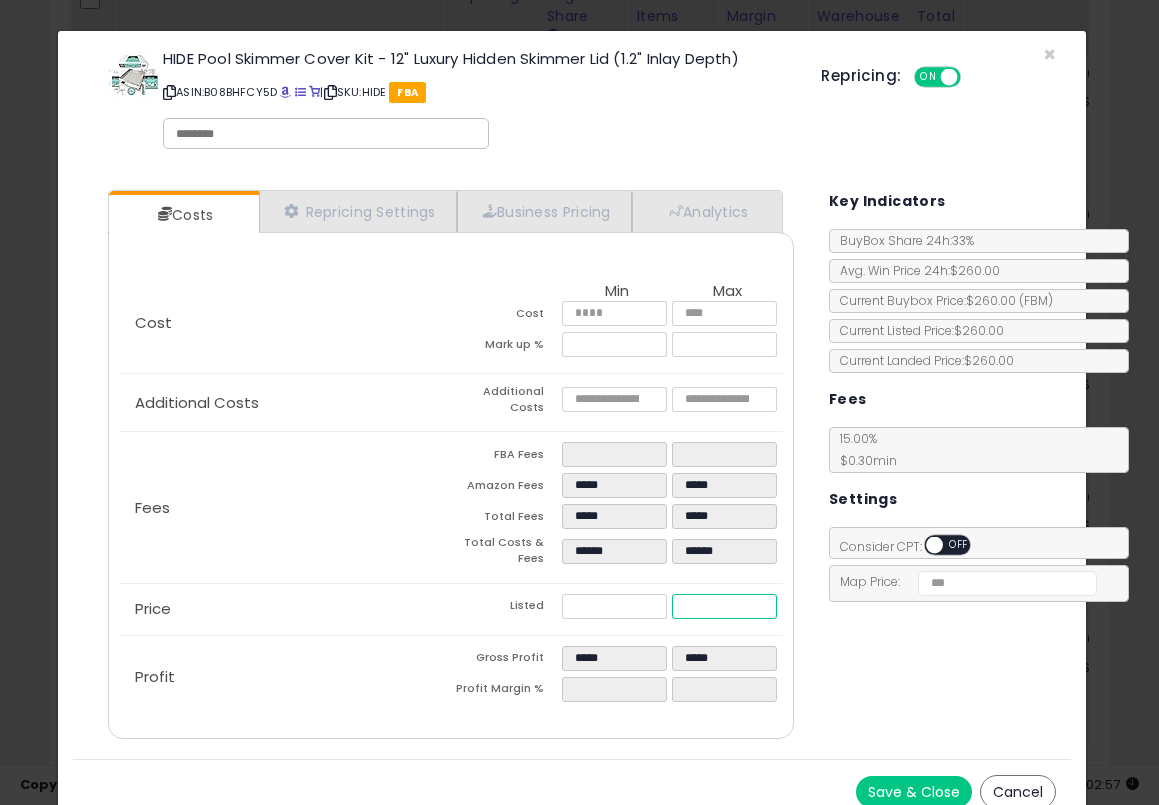 type on "******" 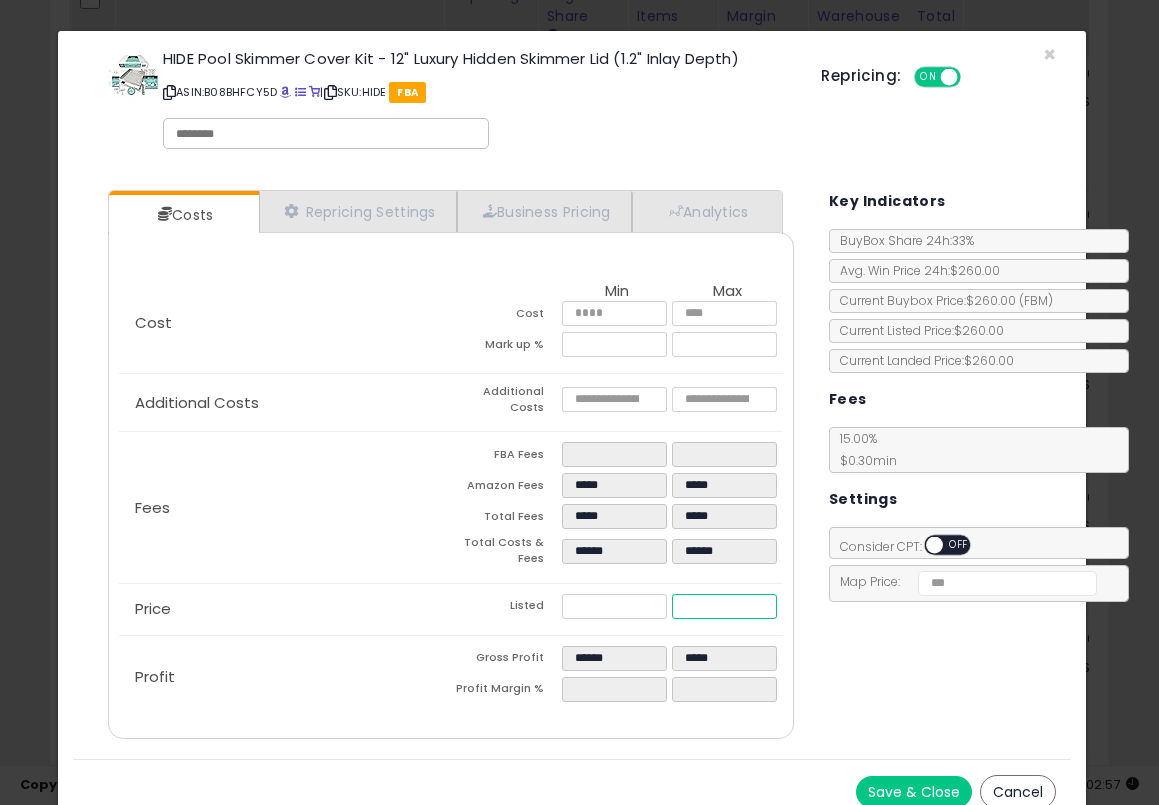 click on "******" at bounding box center [724, 606] 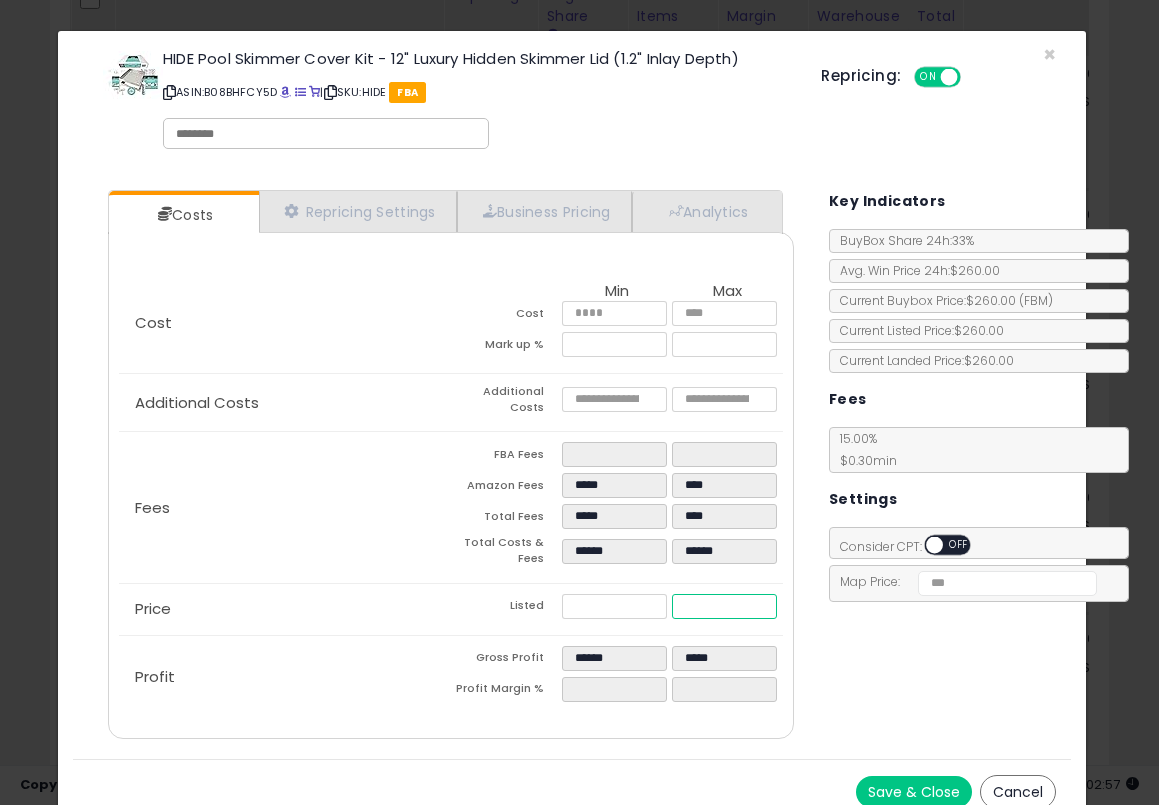type on "****" 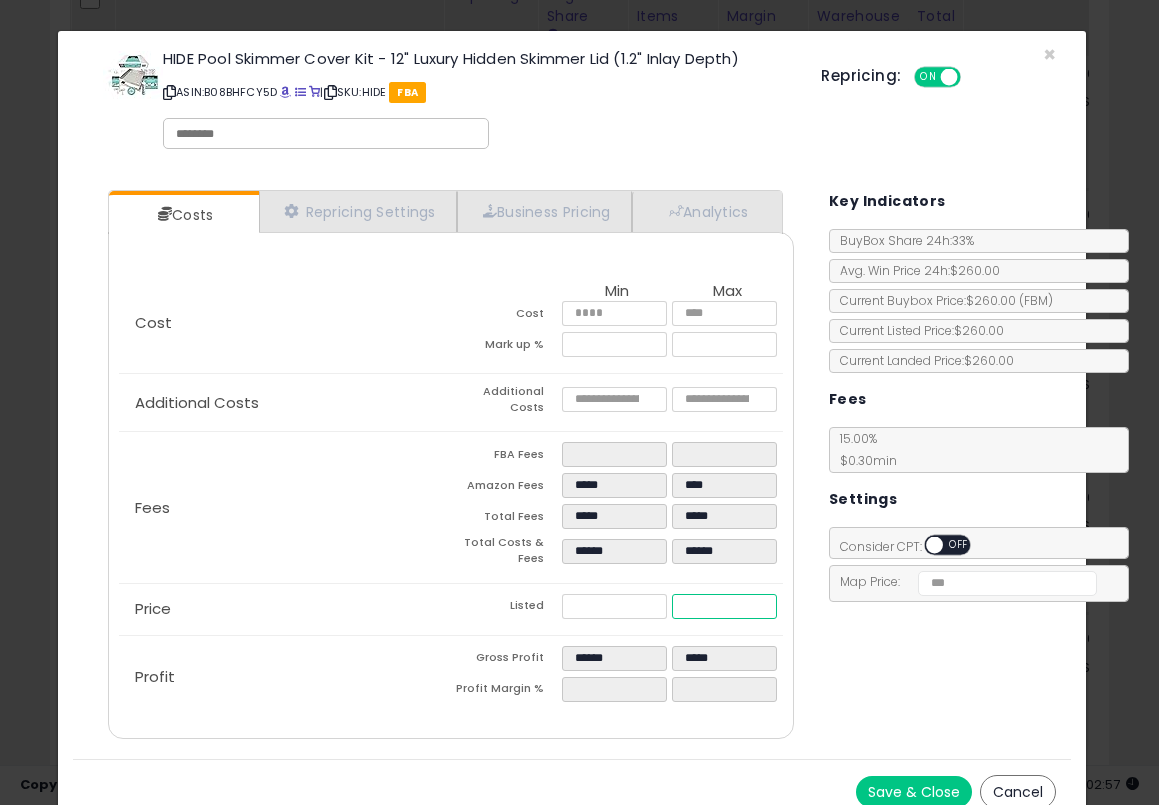 type on "*****" 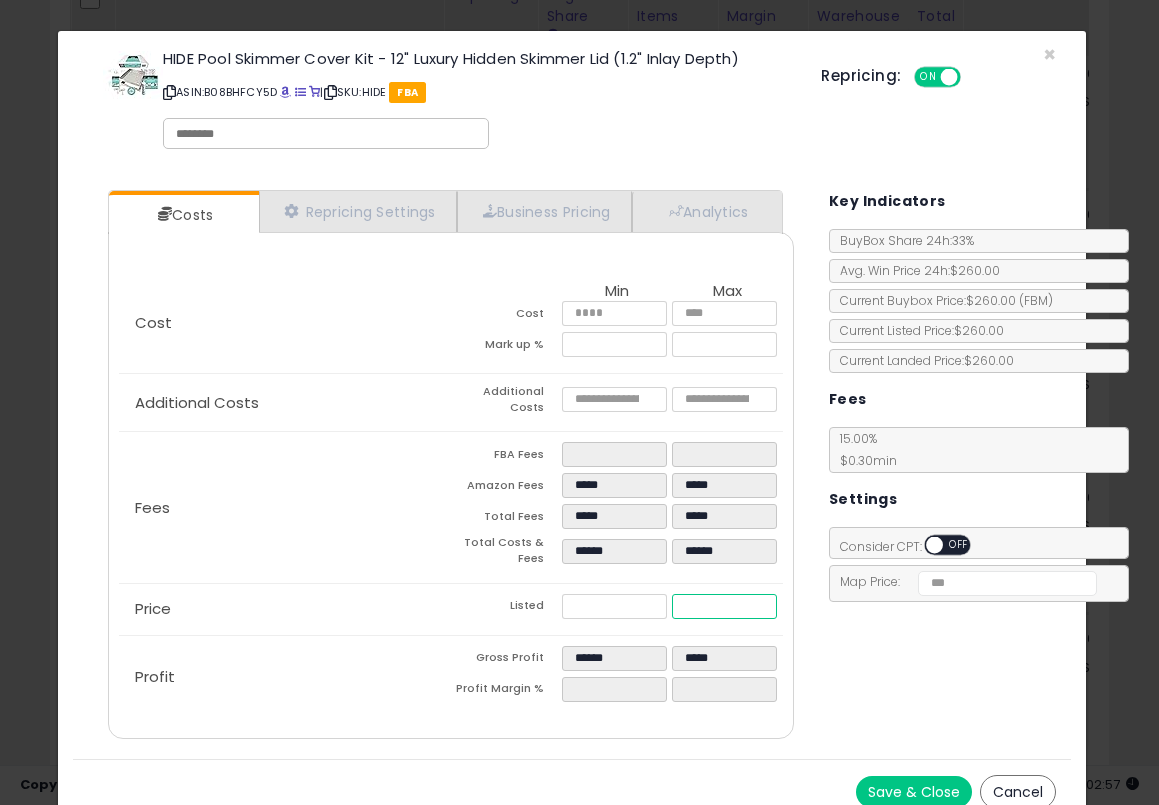 type on "***" 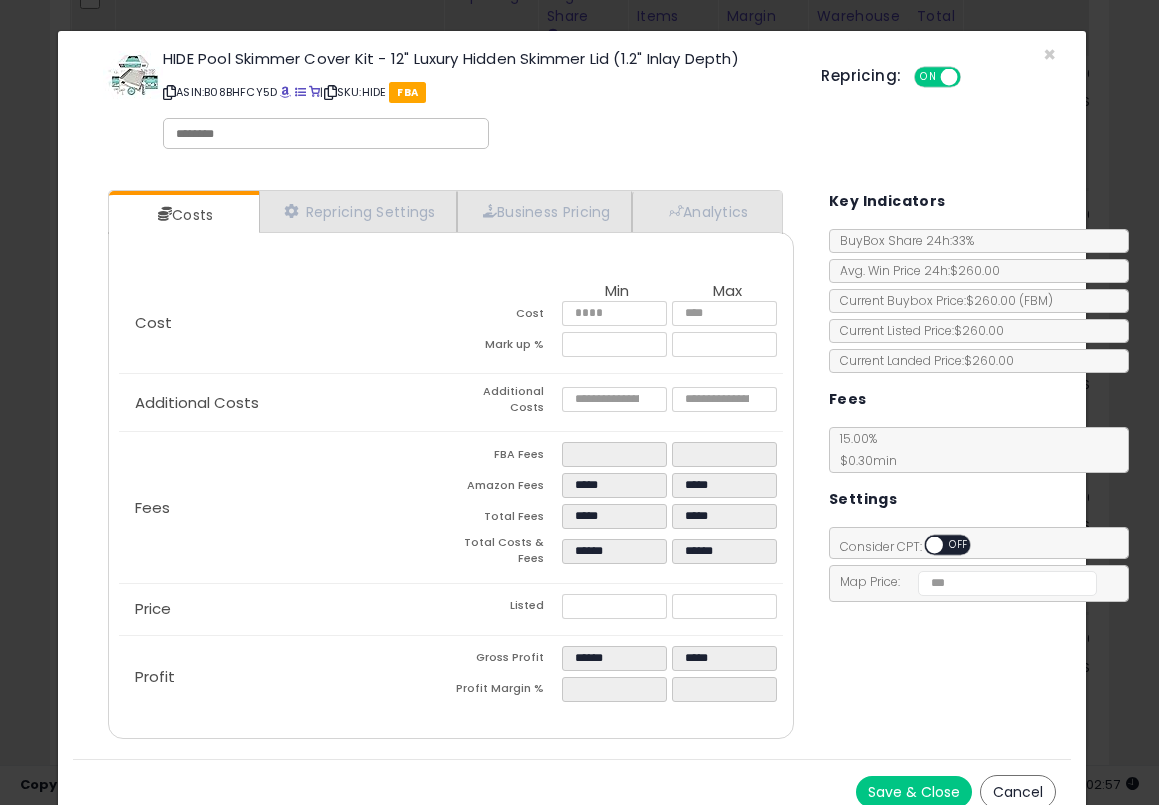 type on "*****" 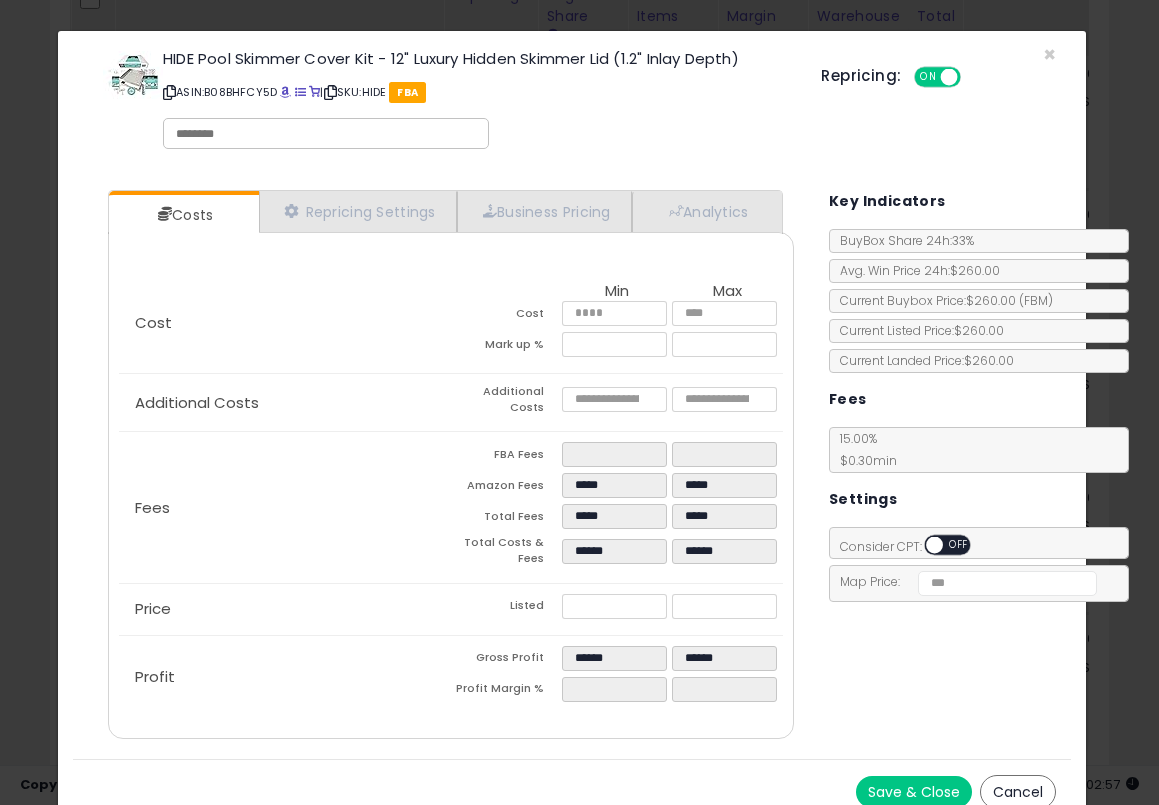 click on "Costs
Repricing Settings
Business Pricing
Analytics
Cost" at bounding box center (572, 467) 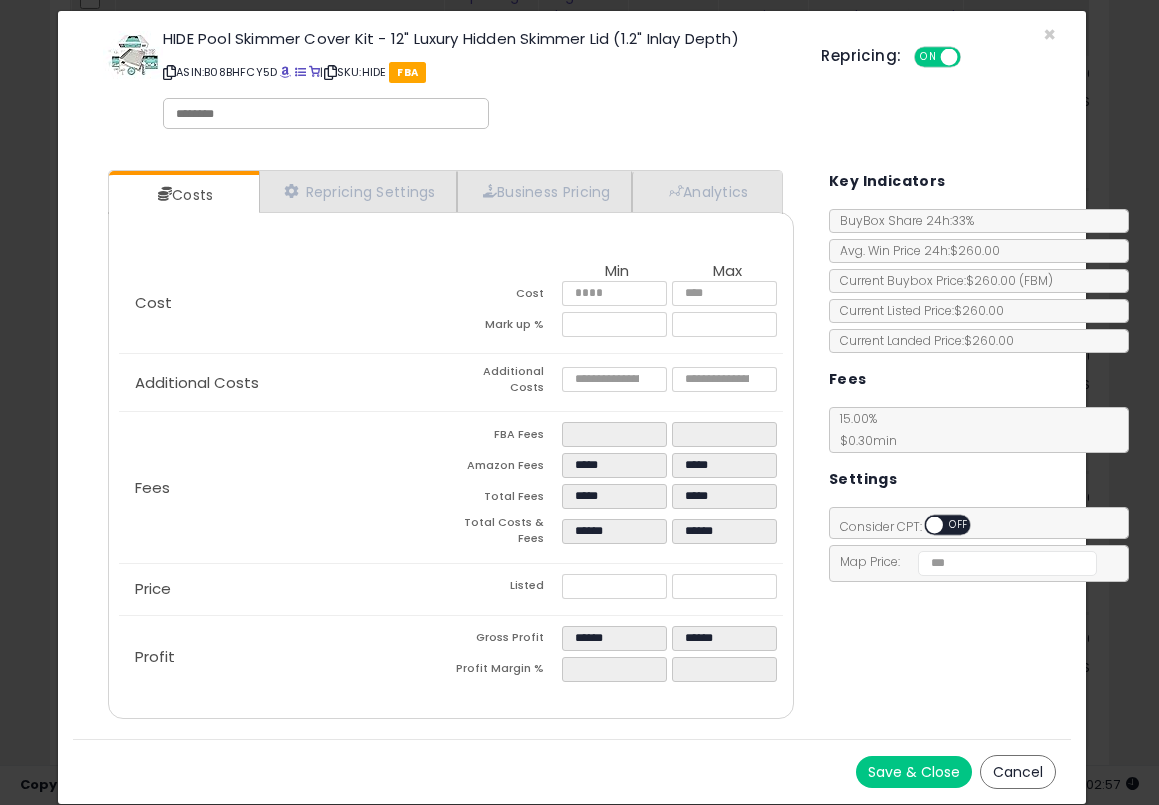 click on "Save & Close" at bounding box center [914, 772] 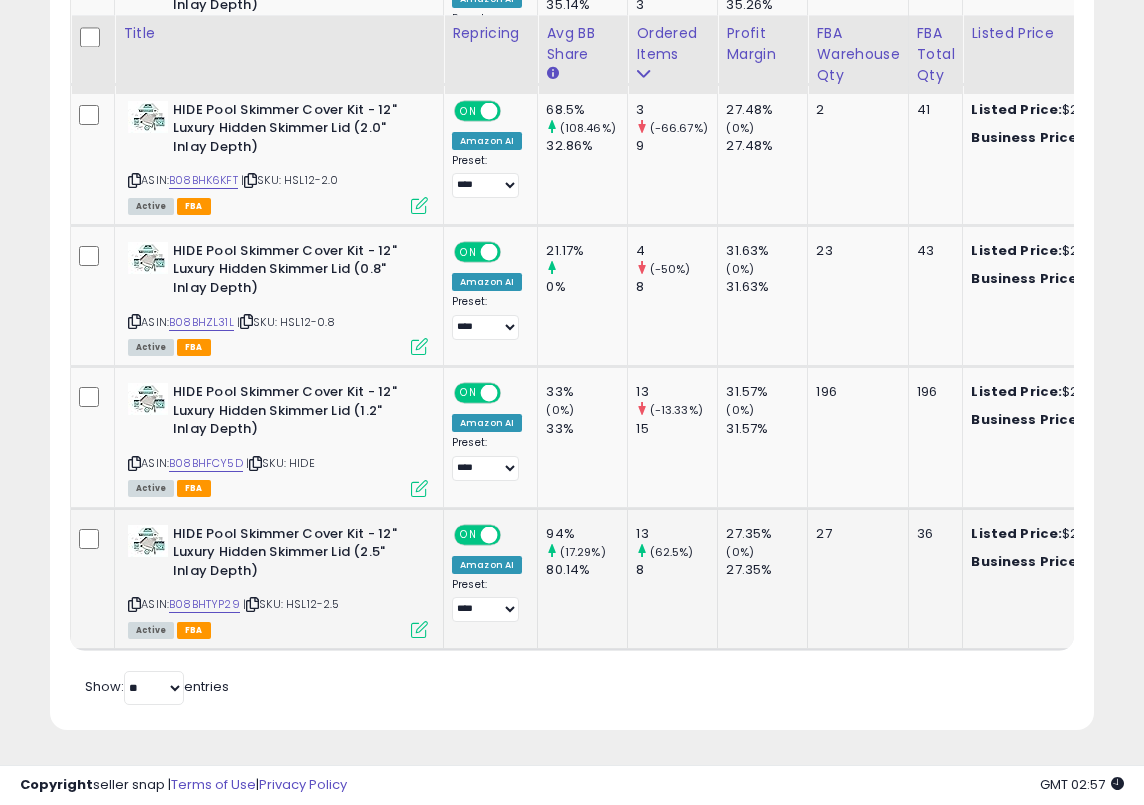 click on "Active FBA" at bounding box center (278, 629) 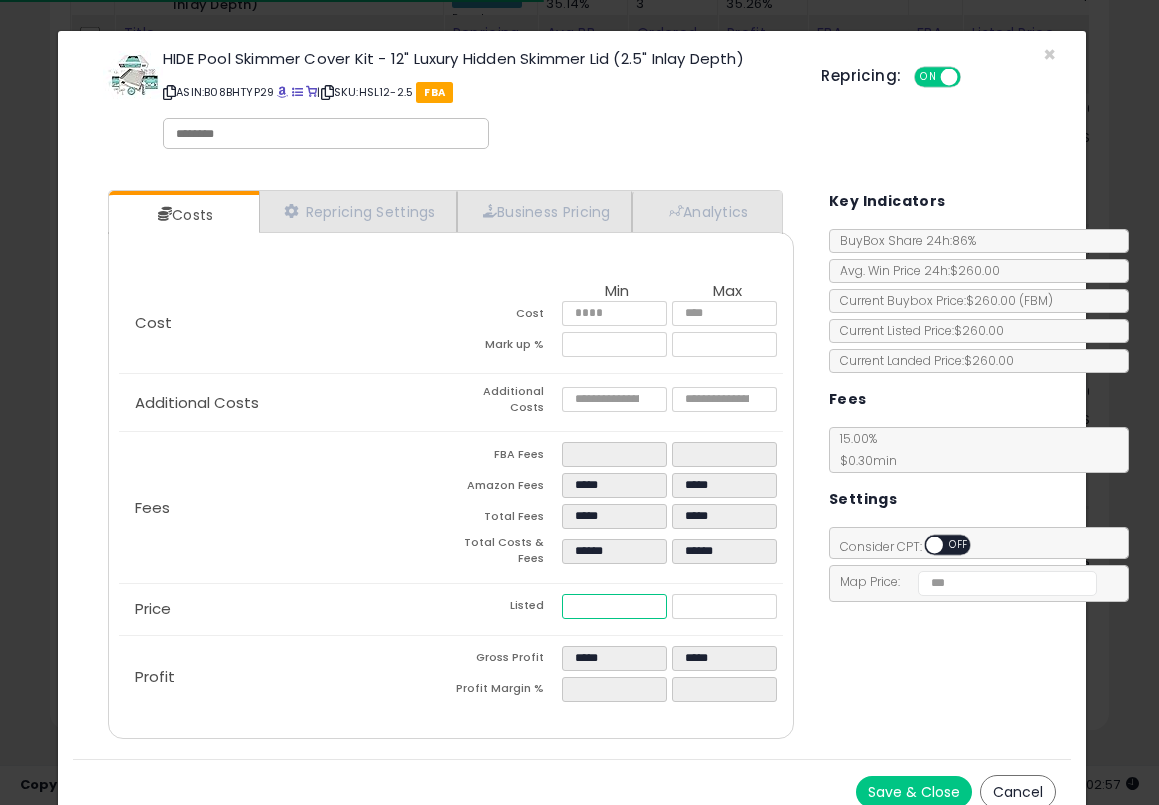 click on "******" at bounding box center [614, 606] 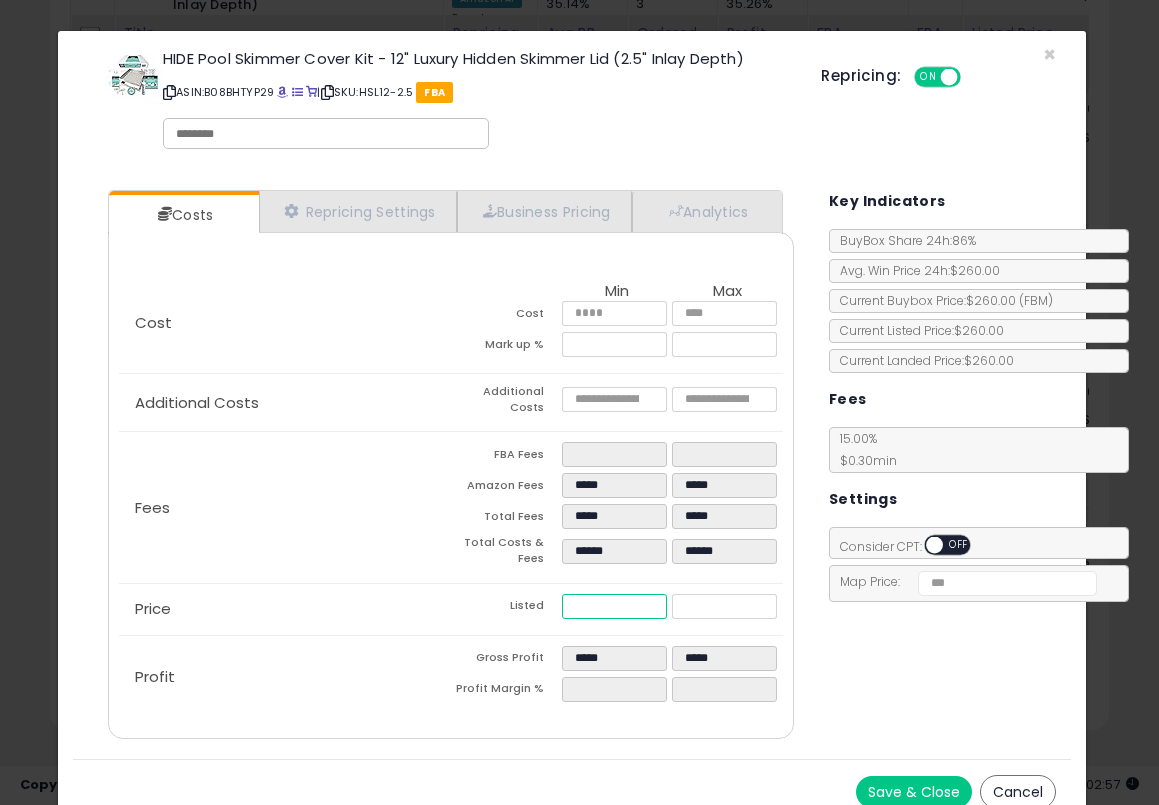 click on "******" at bounding box center [614, 606] 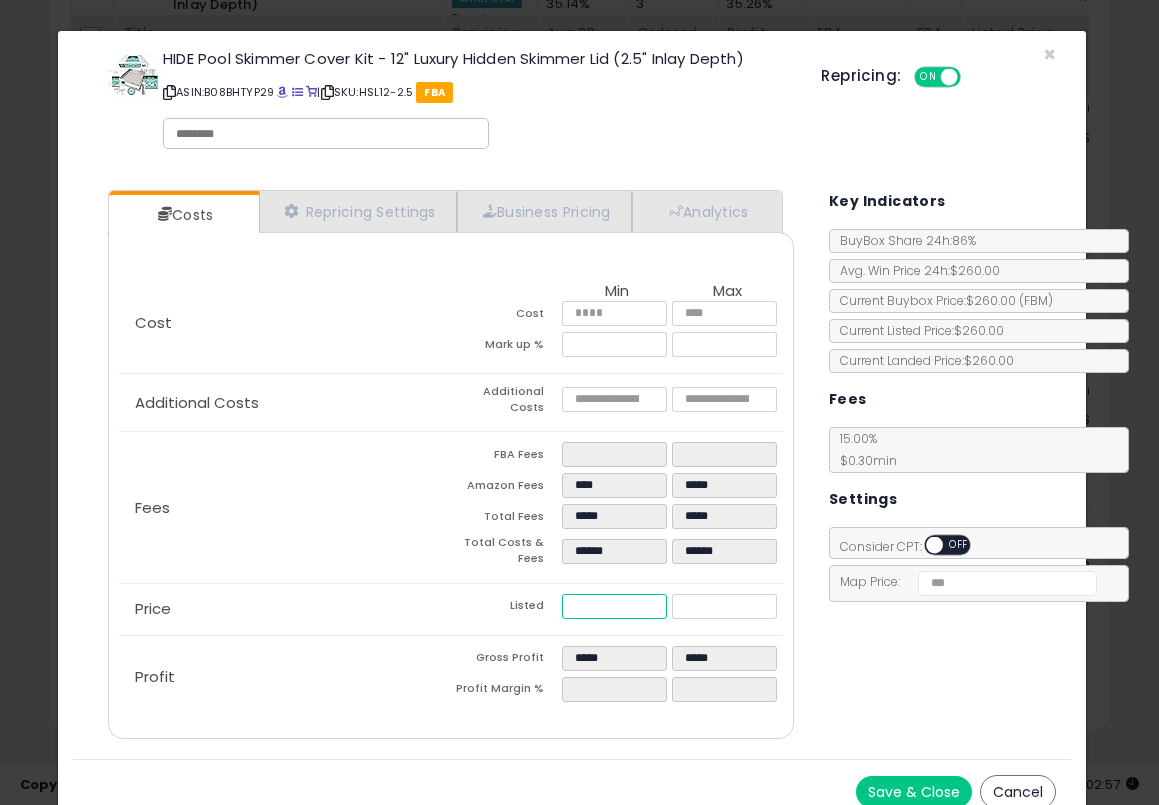 type on "****" 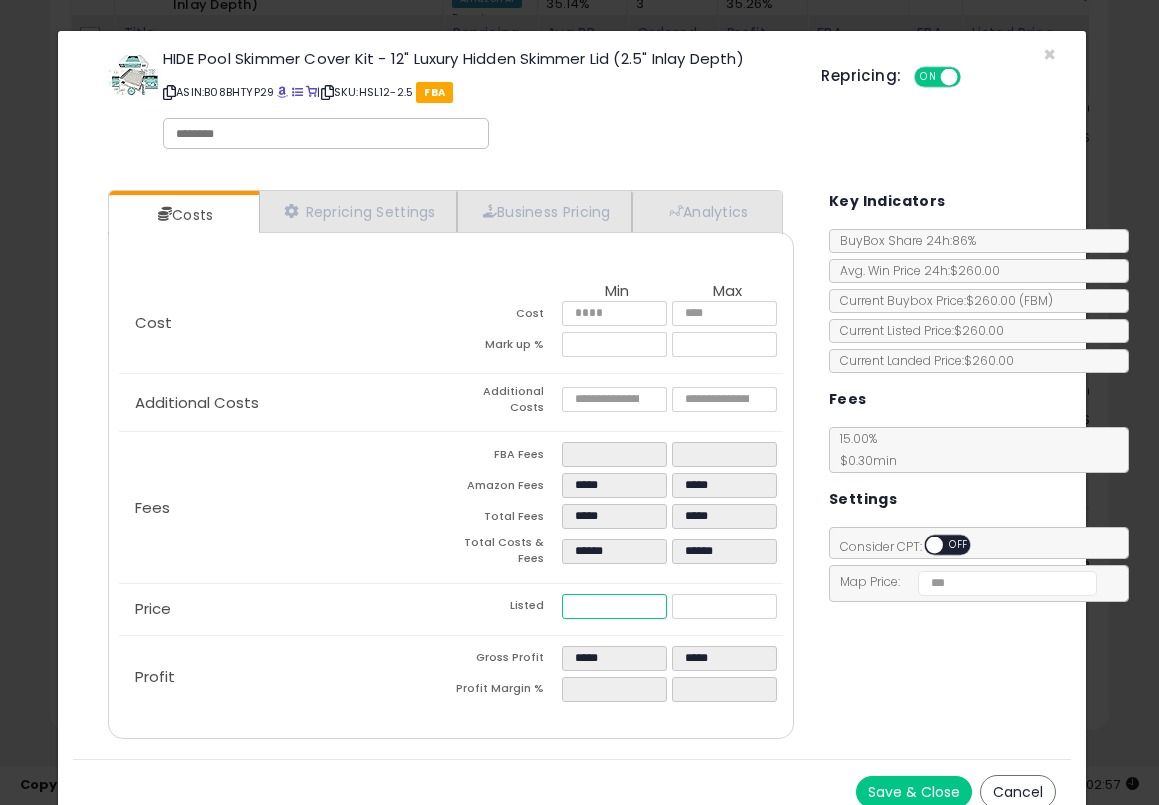 type on "***" 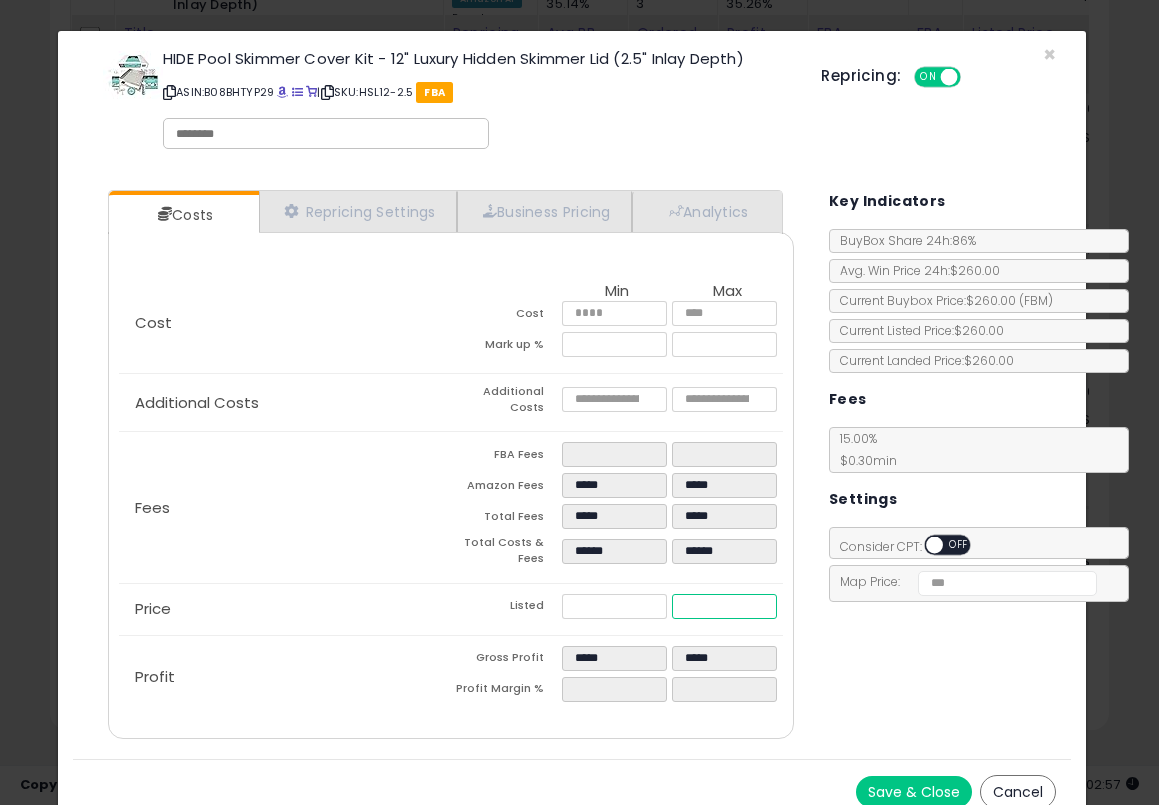 type on "*****" 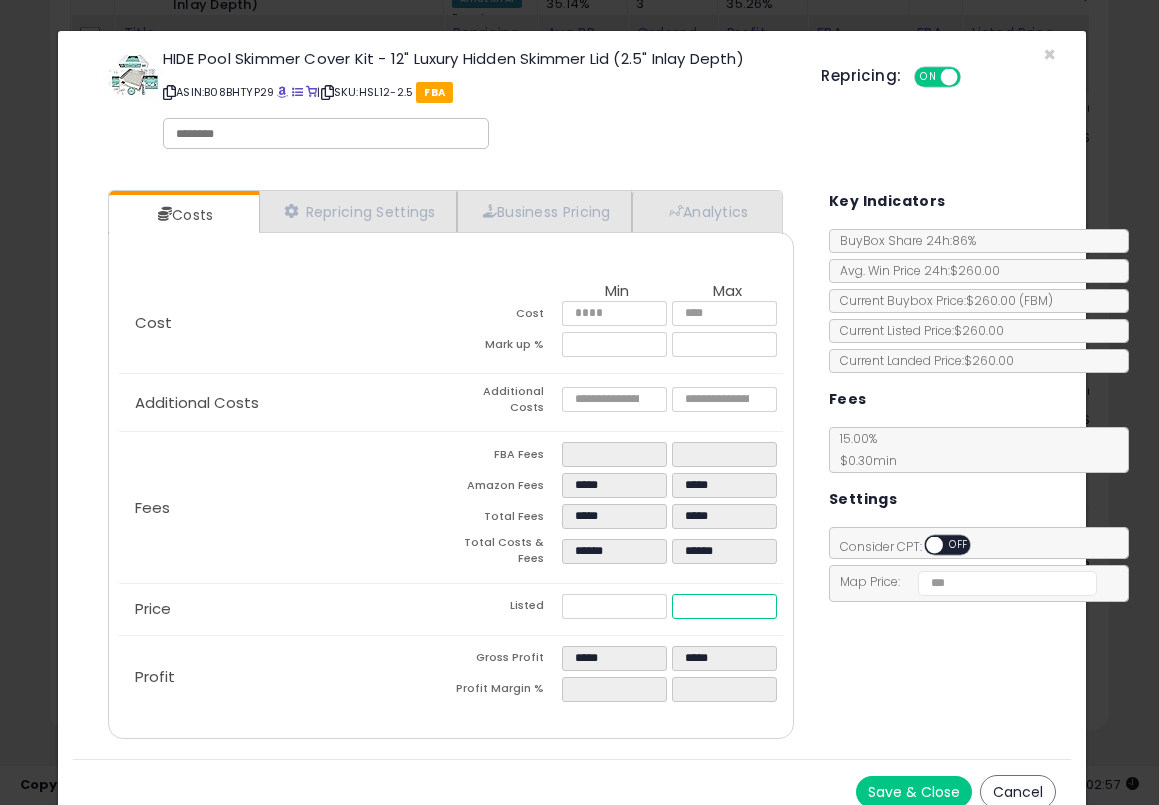 type on "******" 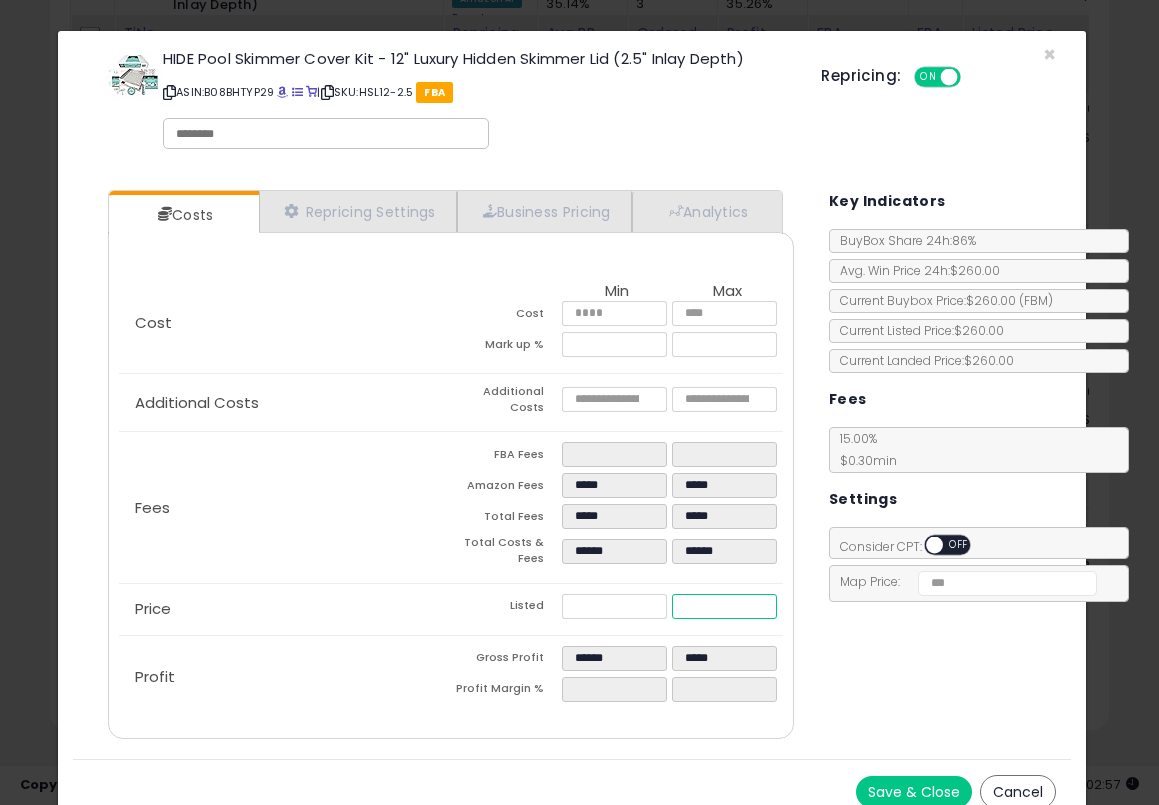 click on "******" at bounding box center [724, 606] 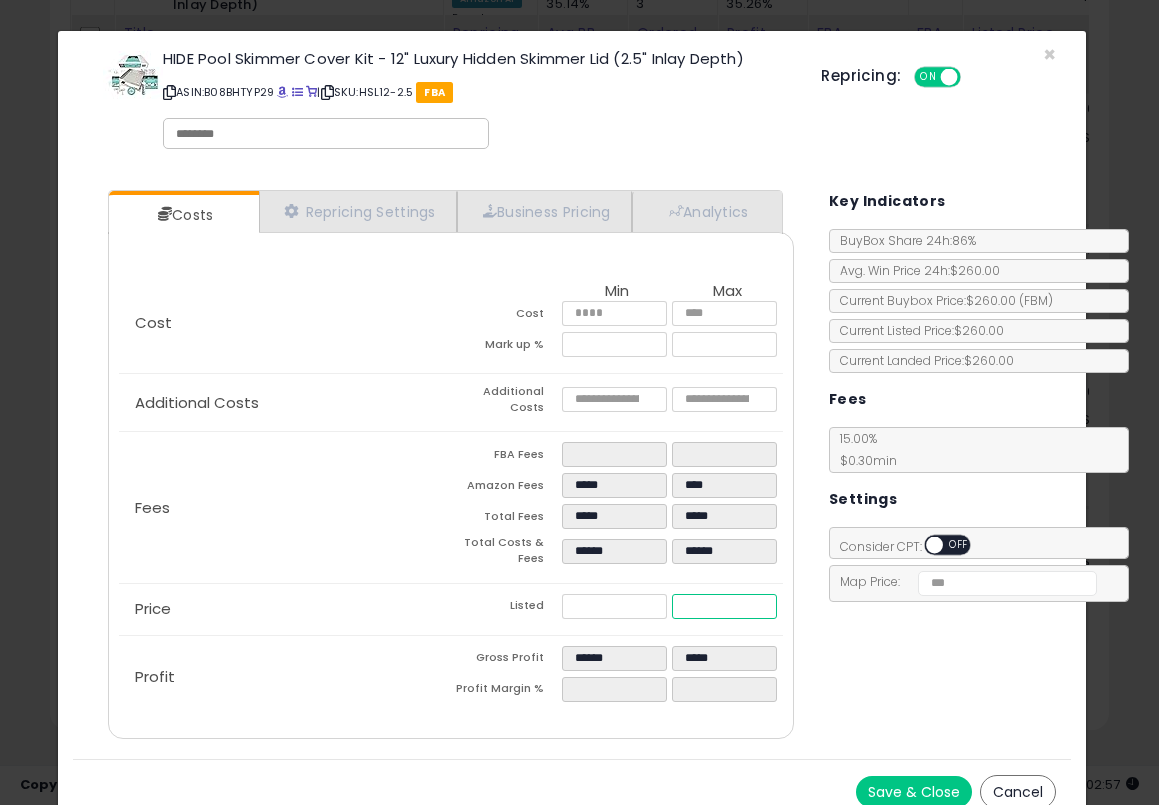type on "****" 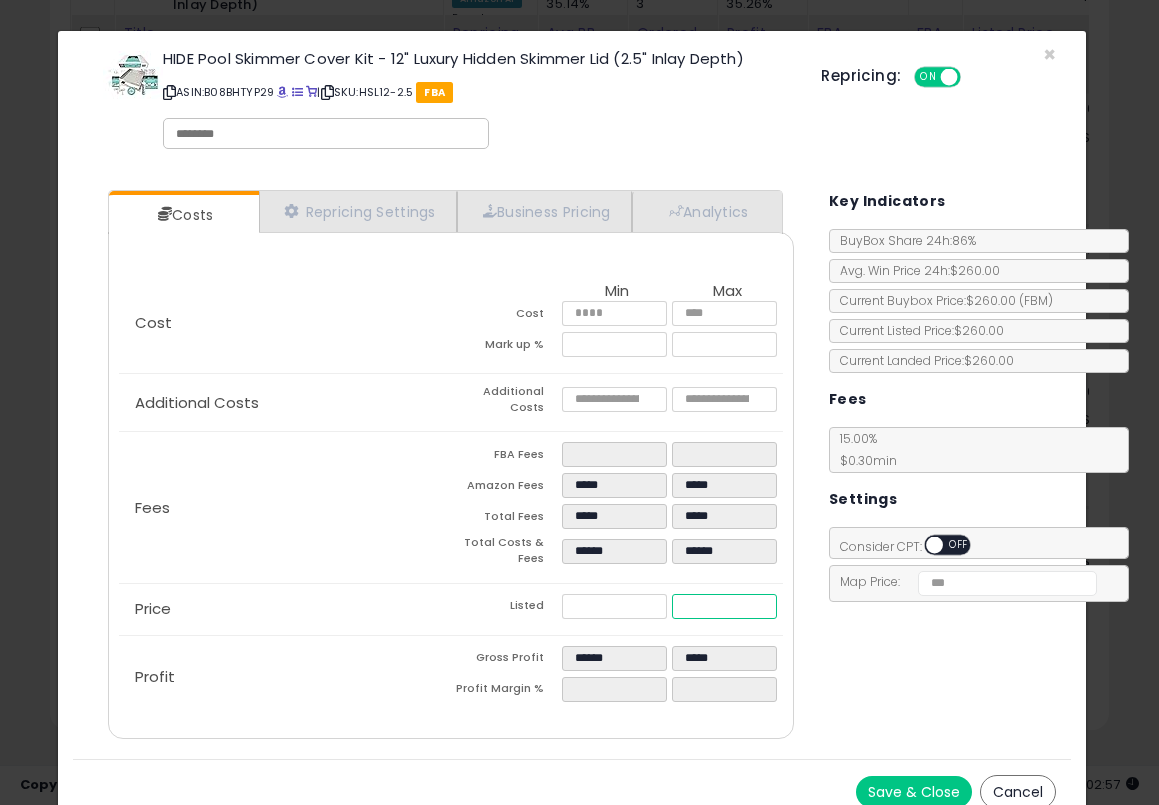 type on "***" 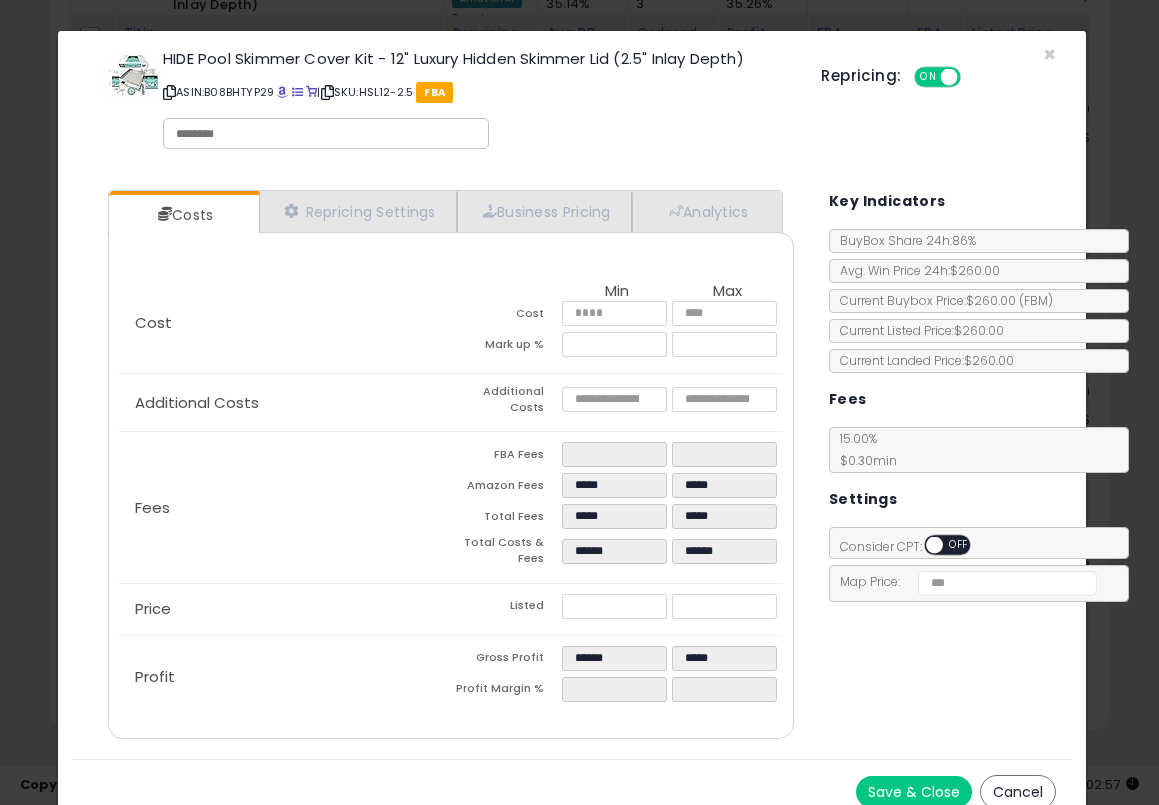 type on "*****" 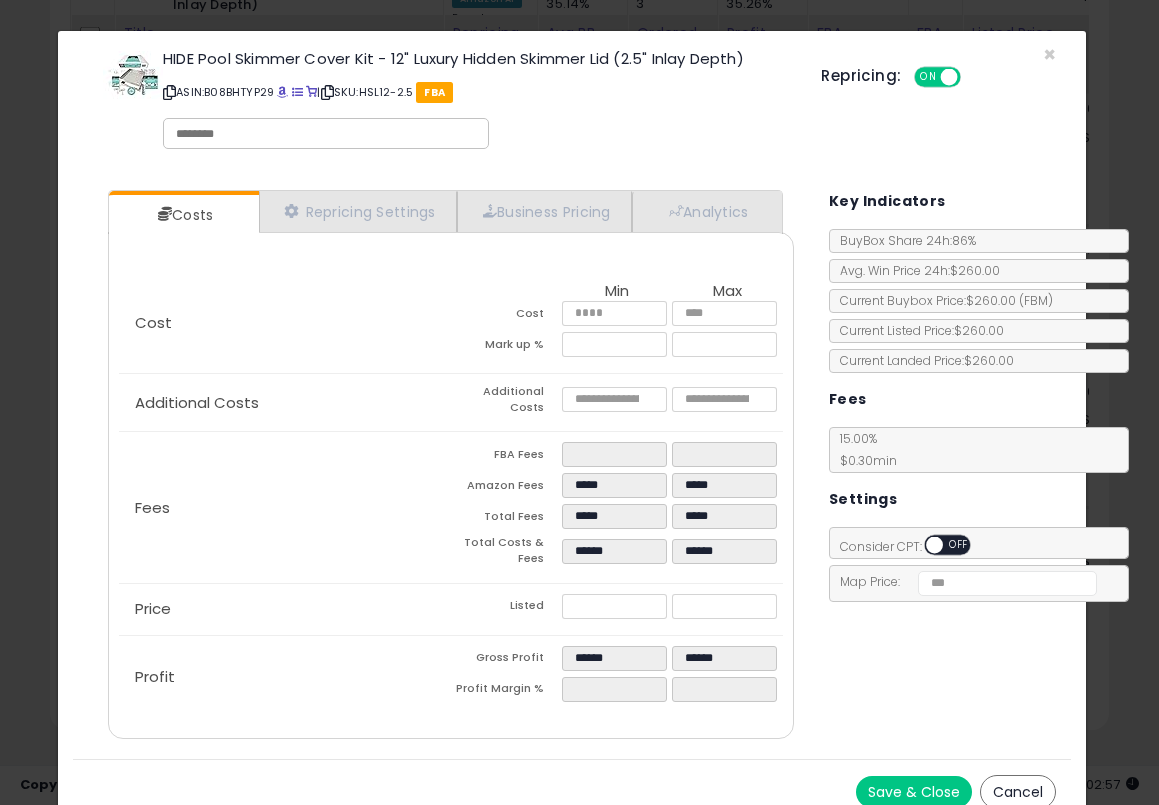 click on "Costs
Repricing Settings
Business Pricing
Analytics
Cost" at bounding box center [572, 467] 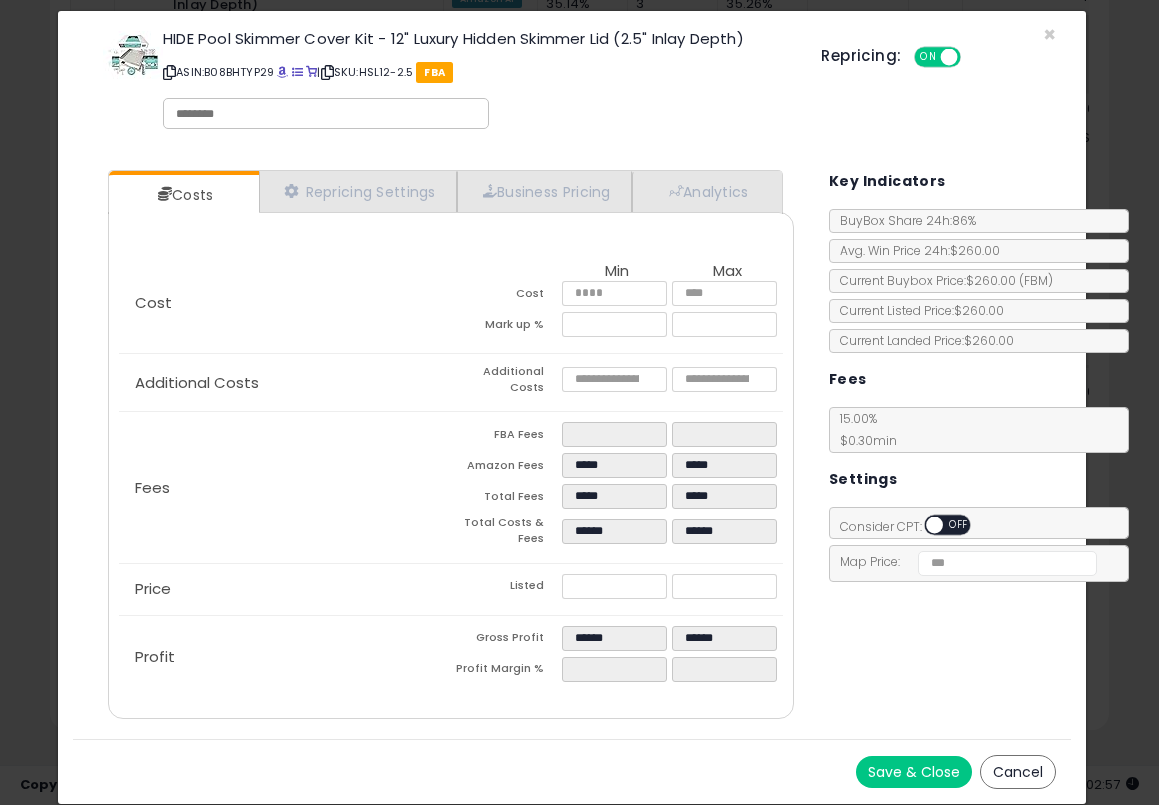 click on "Save & Close" at bounding box center (914, 772) 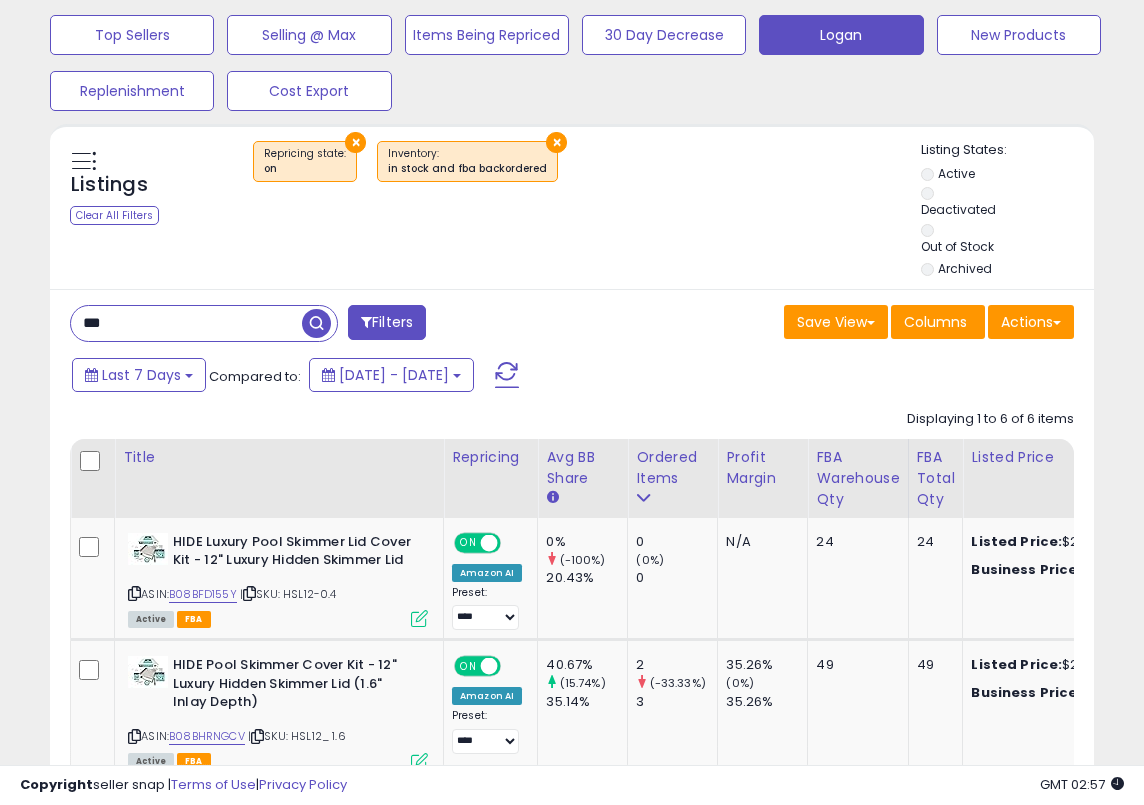 click on "***" at bounding box center [186, 323] 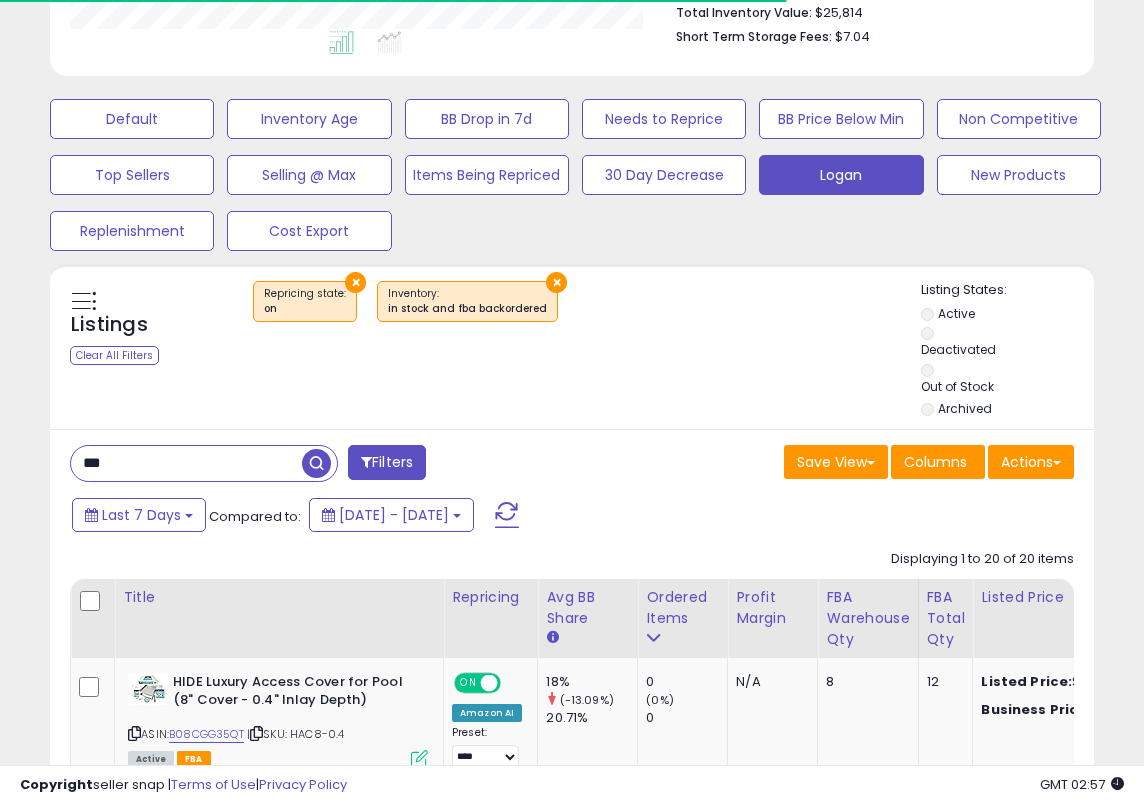 click on "***
Filters
Save View
Save As New View
Update Current View" at bounding box center (572, 1865) 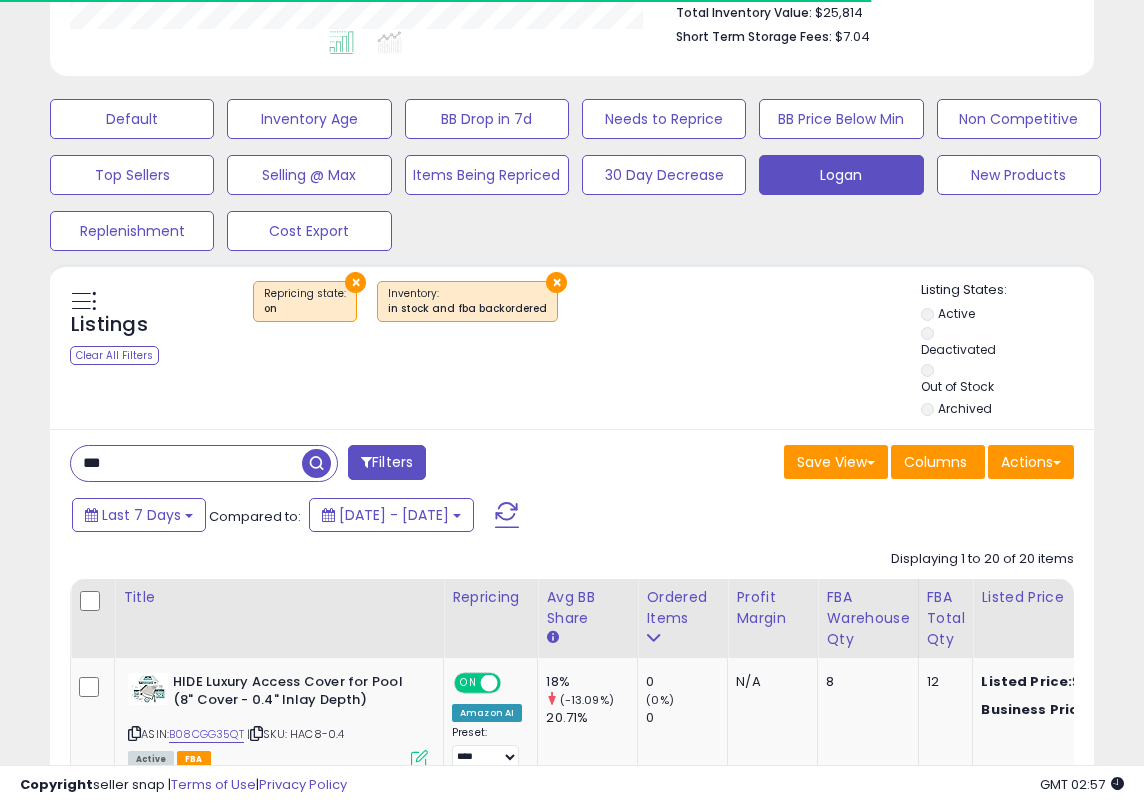 click on "***" at bounding box center [186, 463] 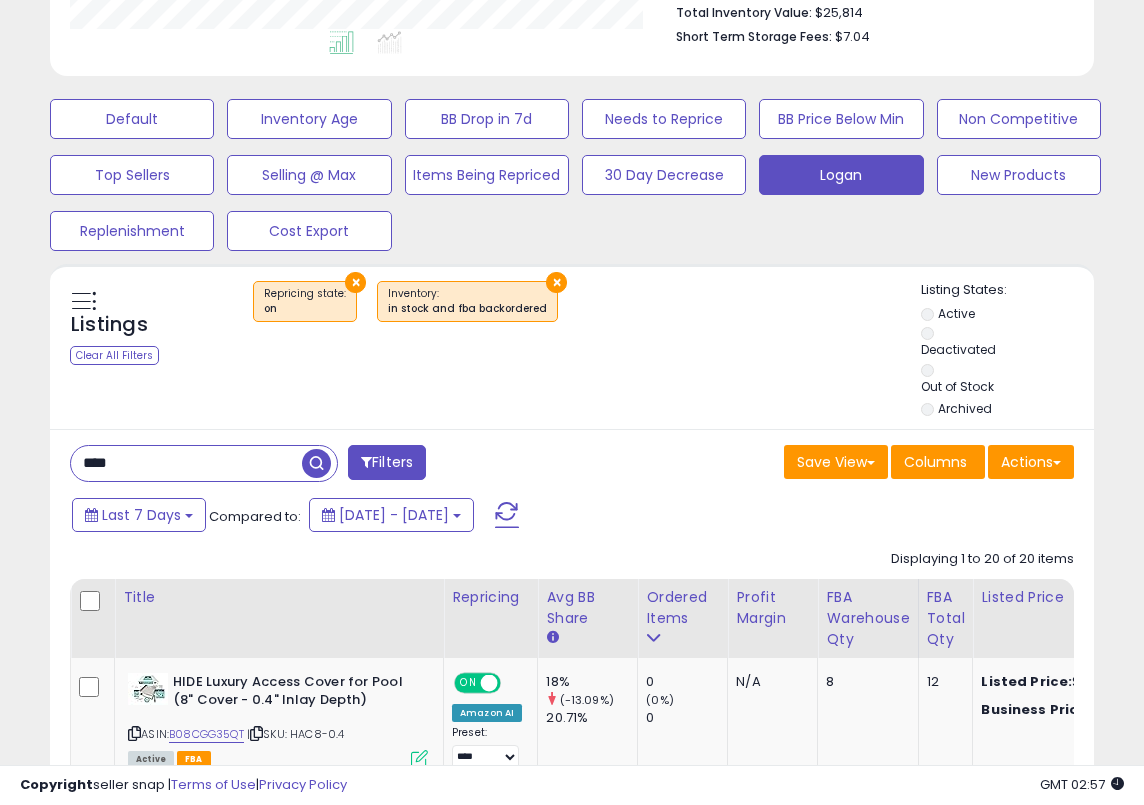 type on "****" 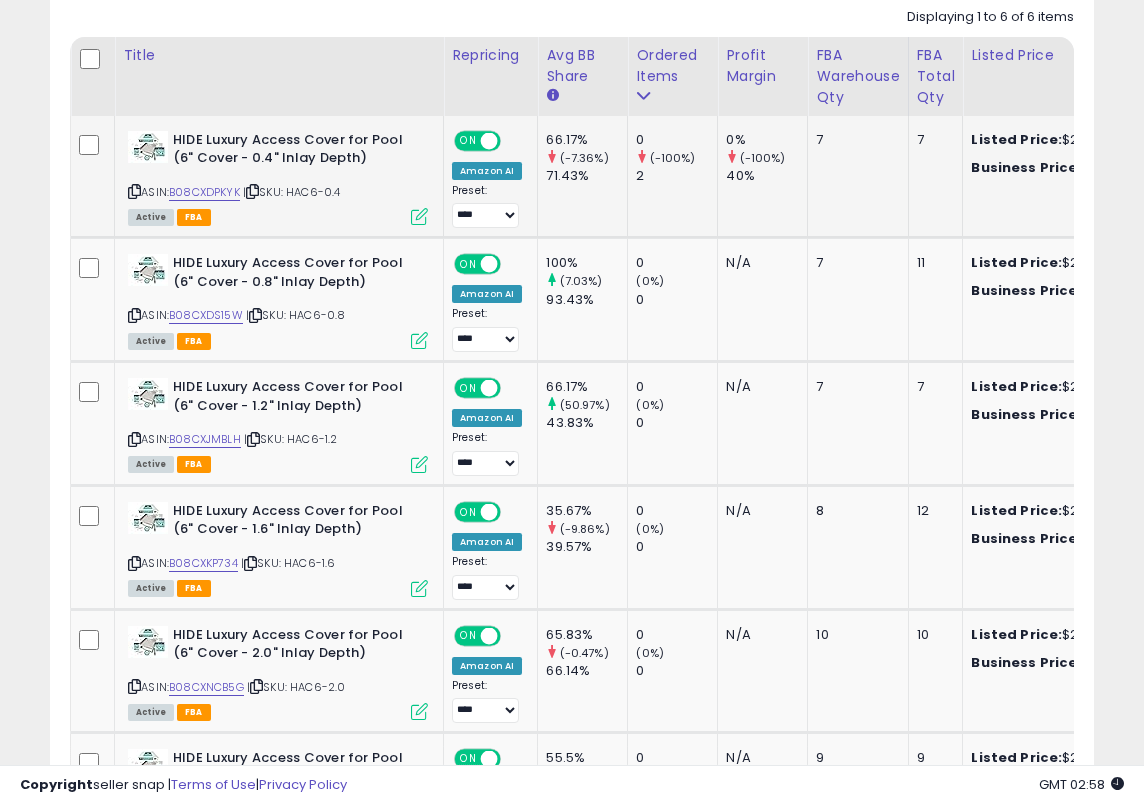 click at bounding box center (419, 216) 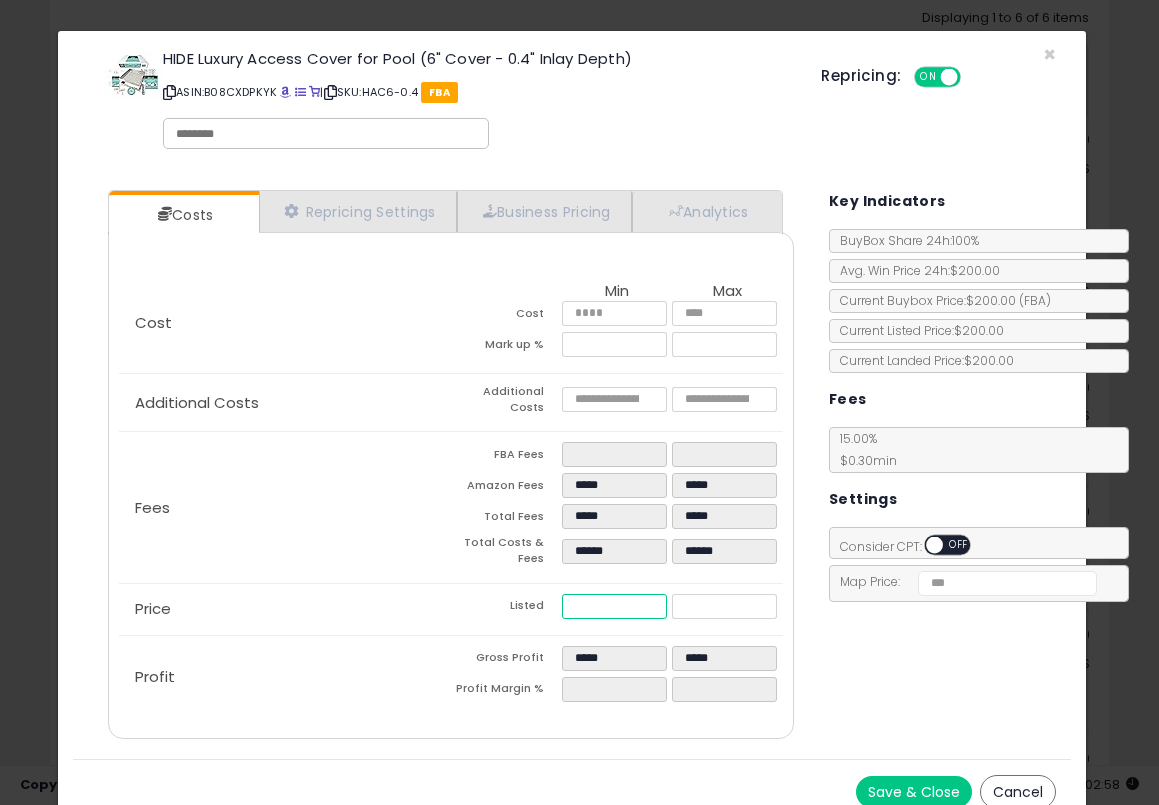 click on "******" at bounding box center [614, 606] 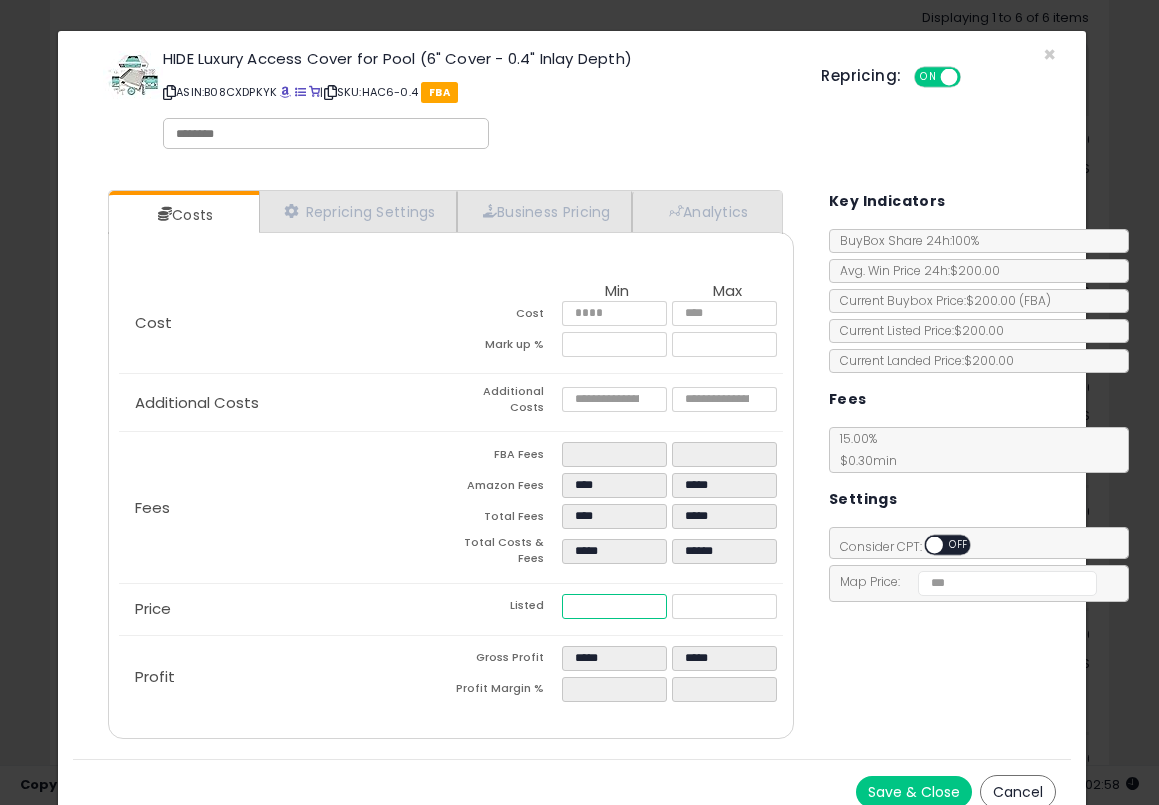 type on "**" 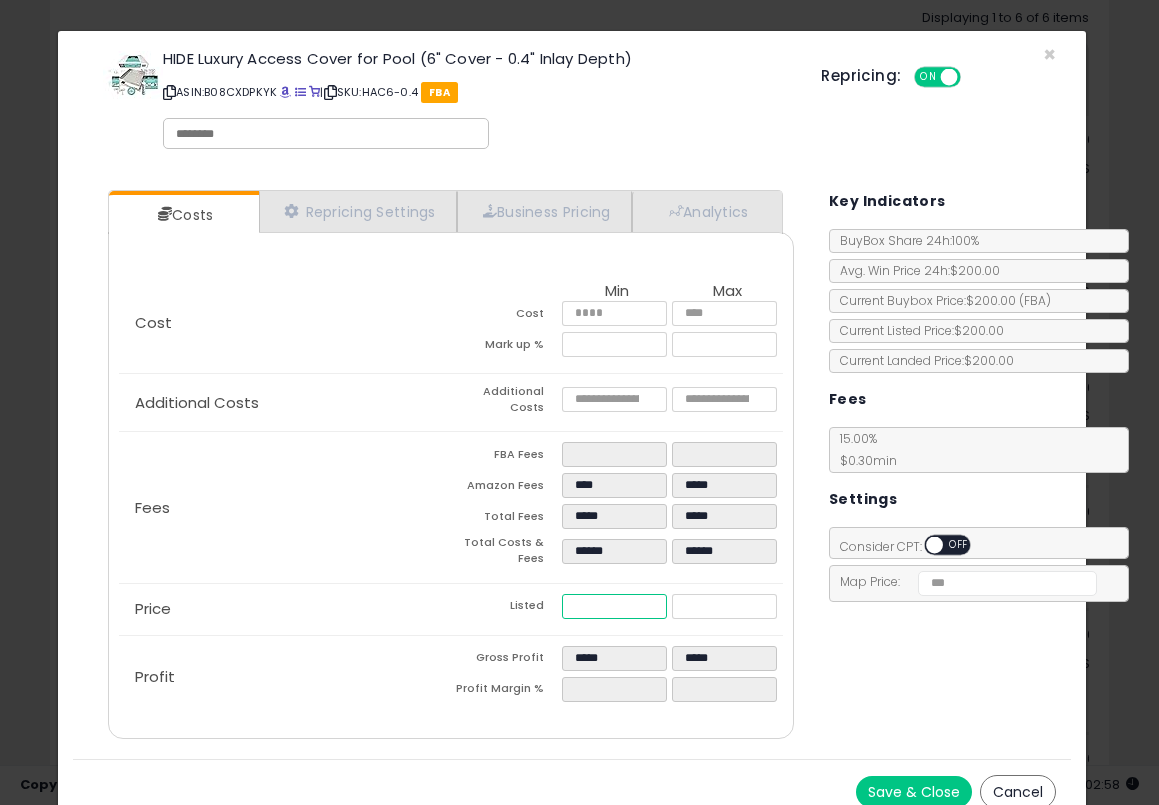 type on "*****" 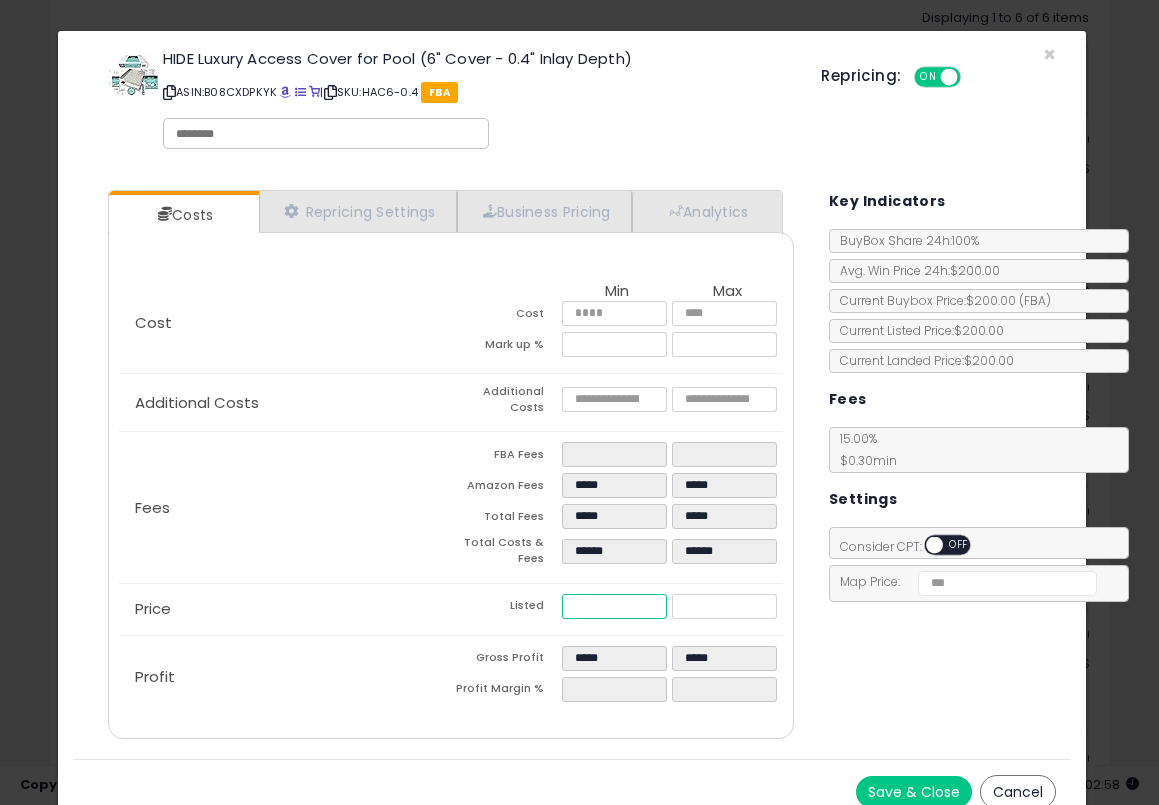 type on "******" 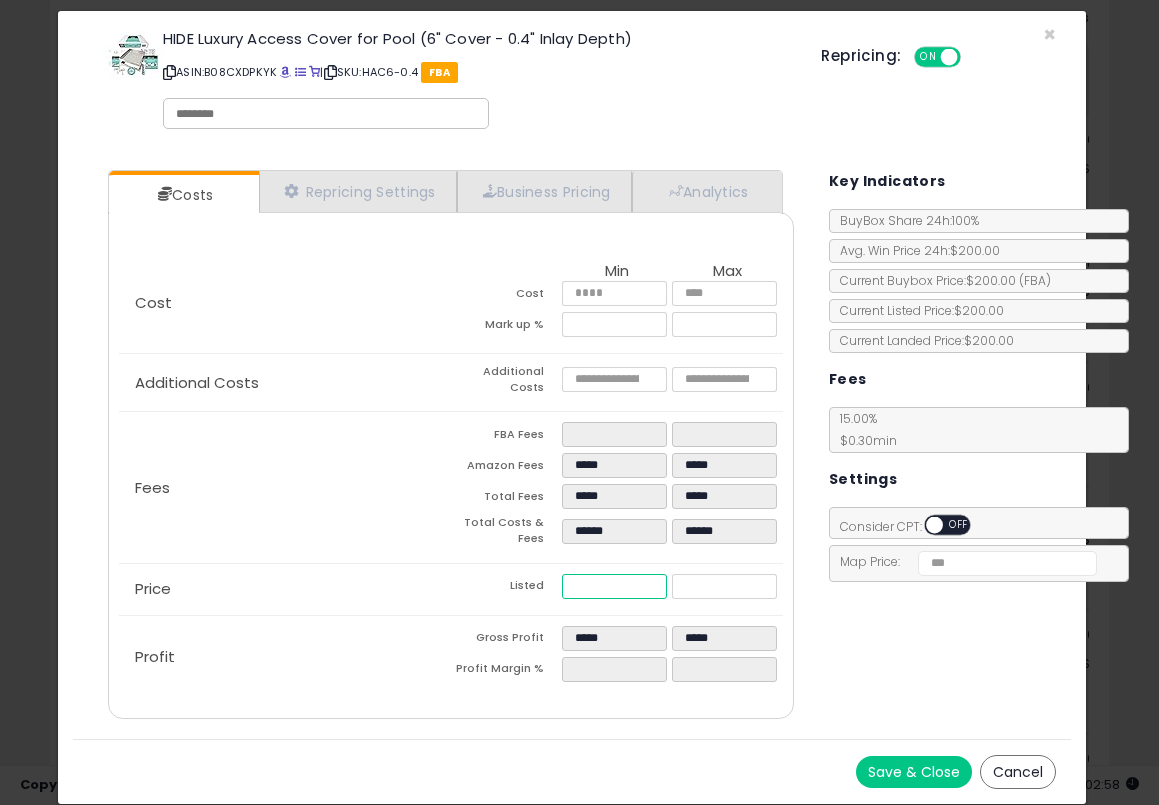 click on "******" at bounding box center (614, 586) 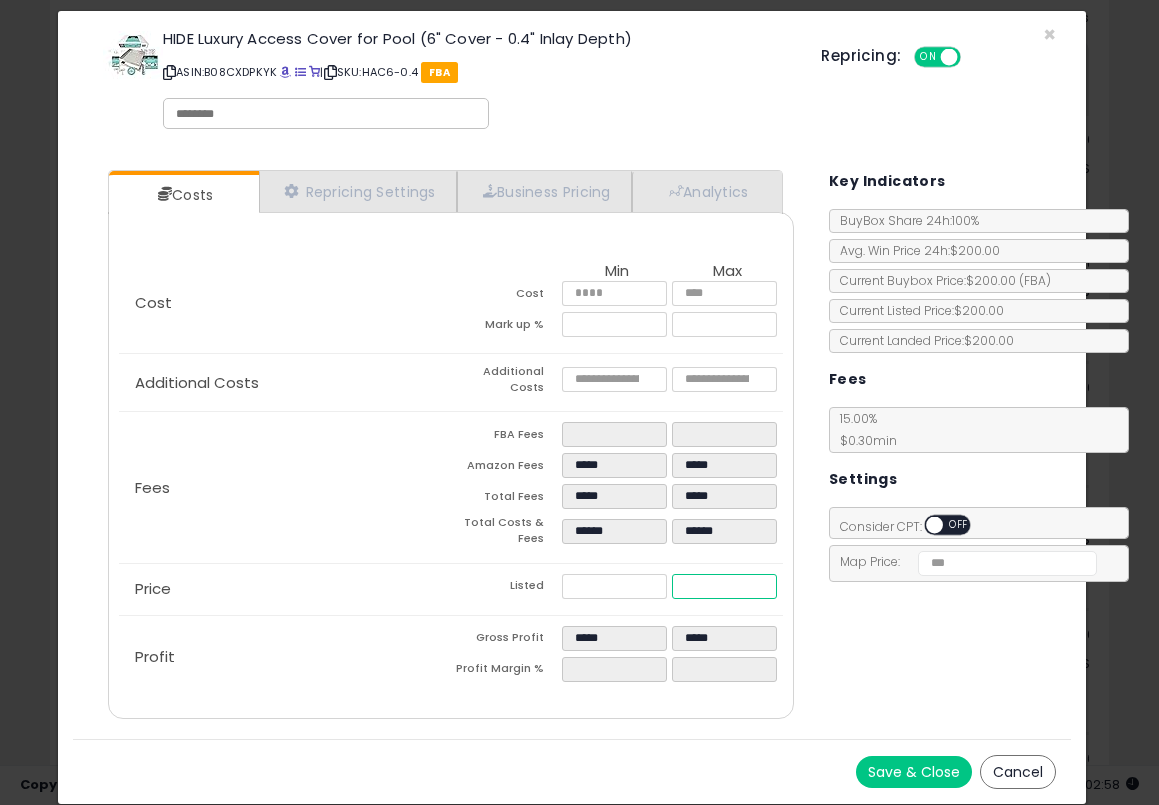 click on "******" at bounding box center [724, 586] 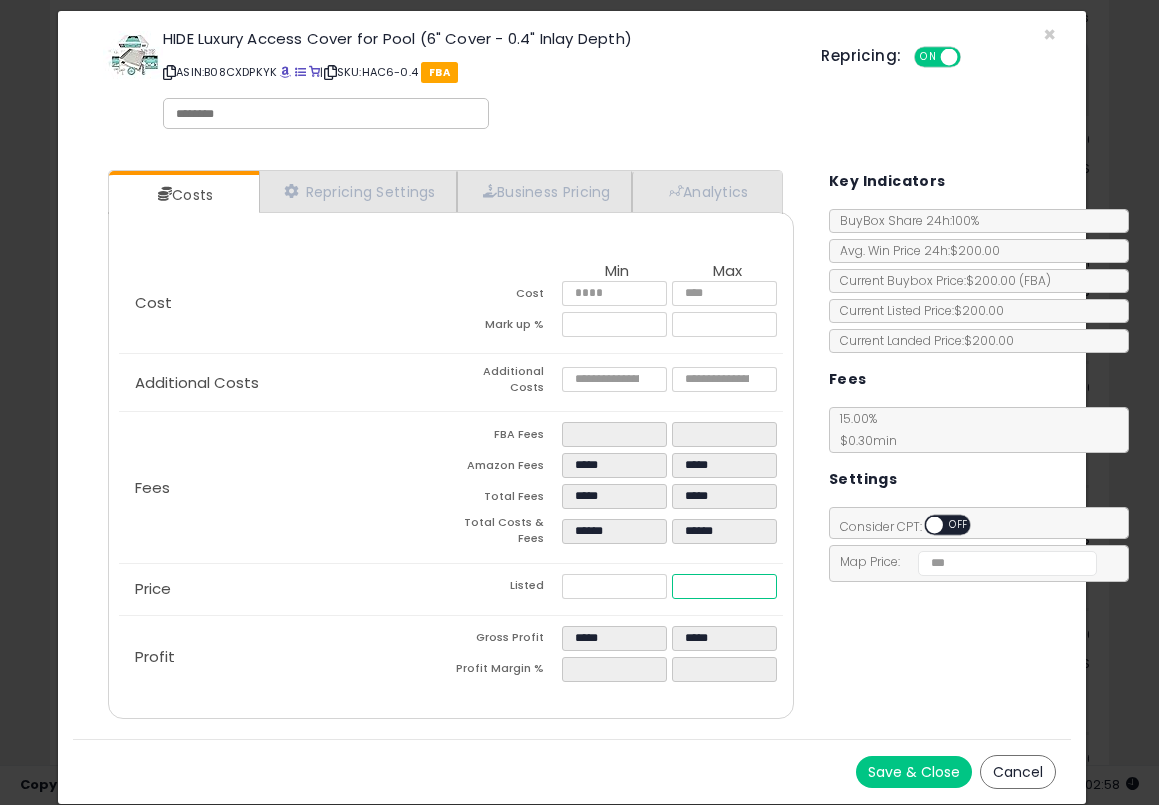 click on "******" at bounding box center (724, 586) 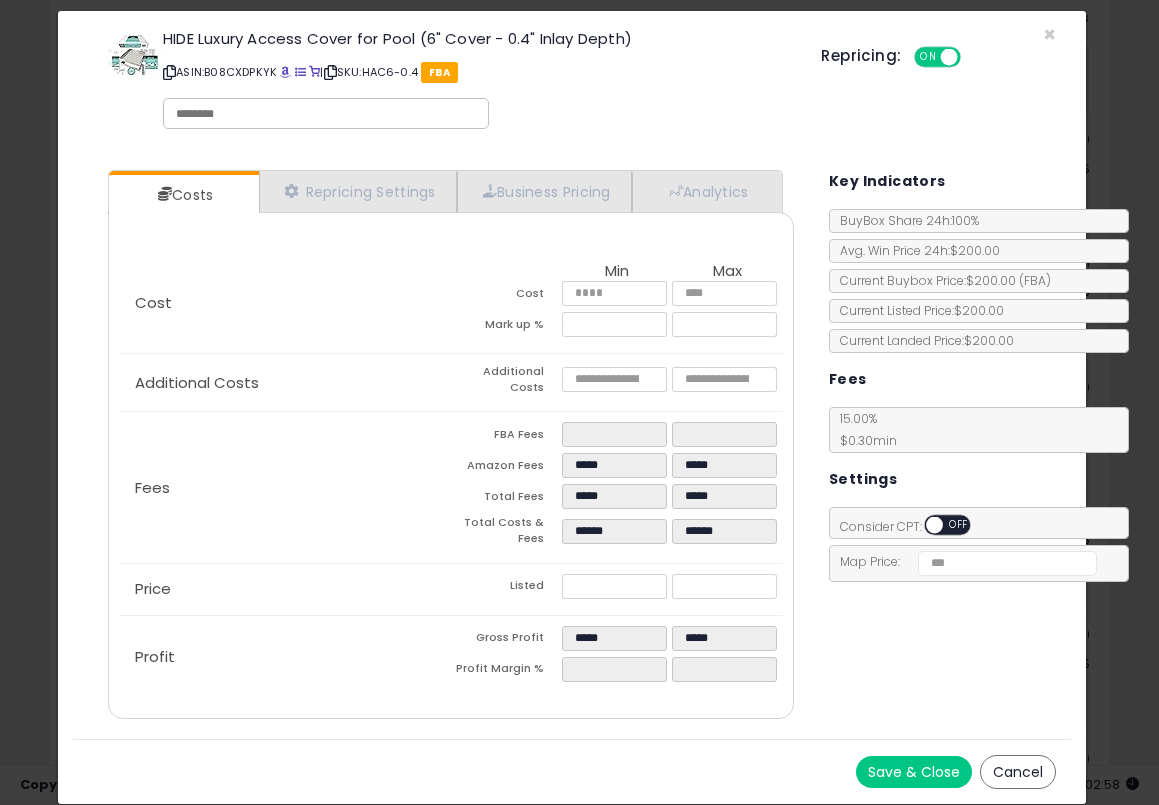 click on "Costs
Repricing Settings
Business Pricing
Analytics
Cost" at bounding box center (572, 447) 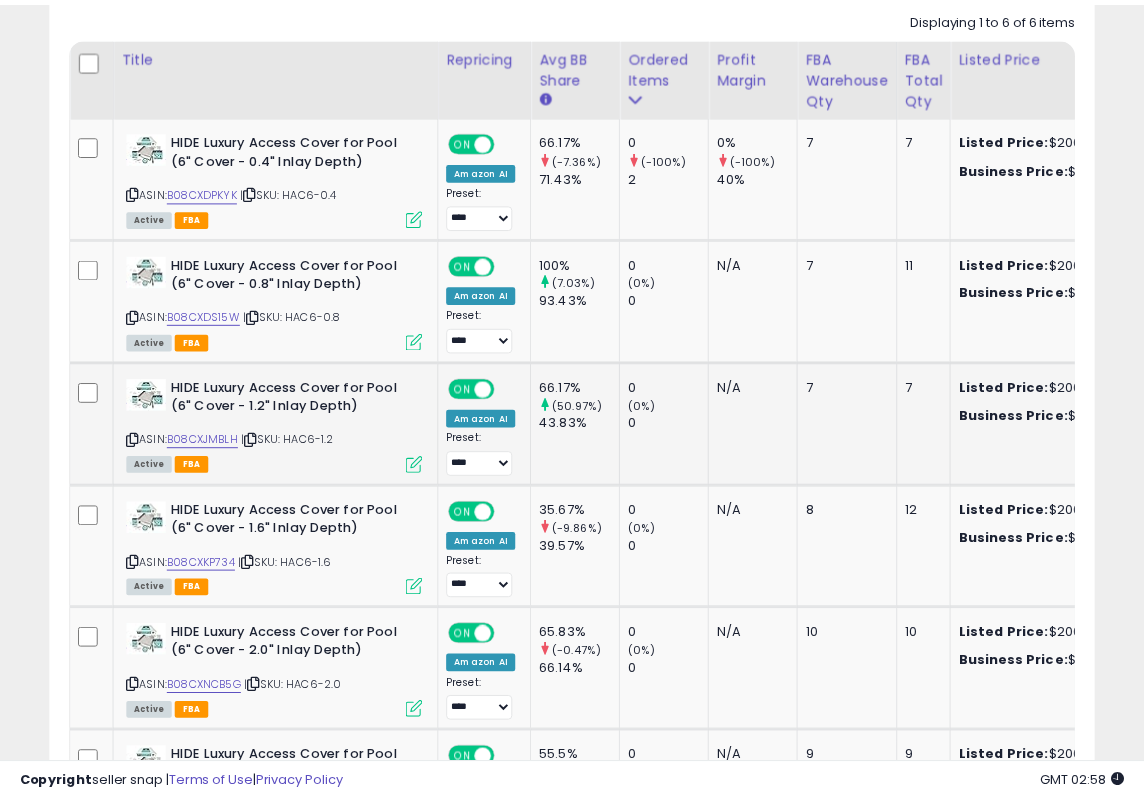 scroll, scrollTop: 1104, scrollLeft: 0, axis: vertical 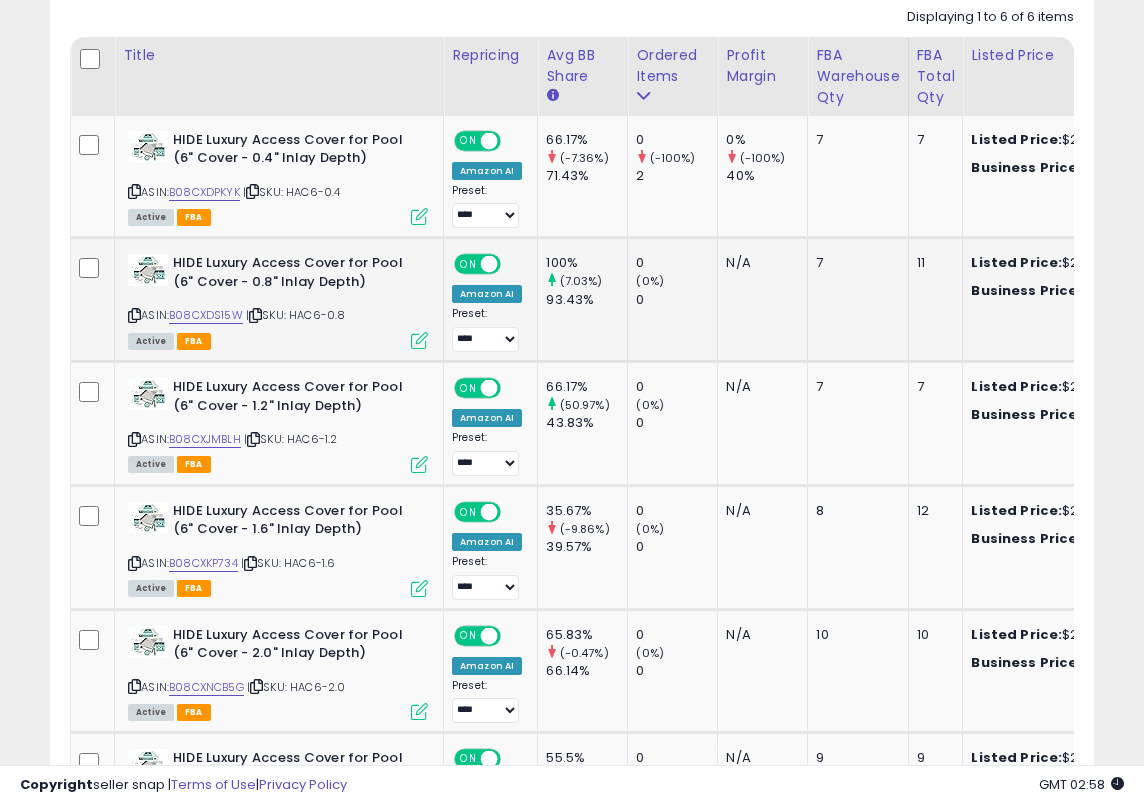 click on "Active FBA" at bounding box center [278, 340] 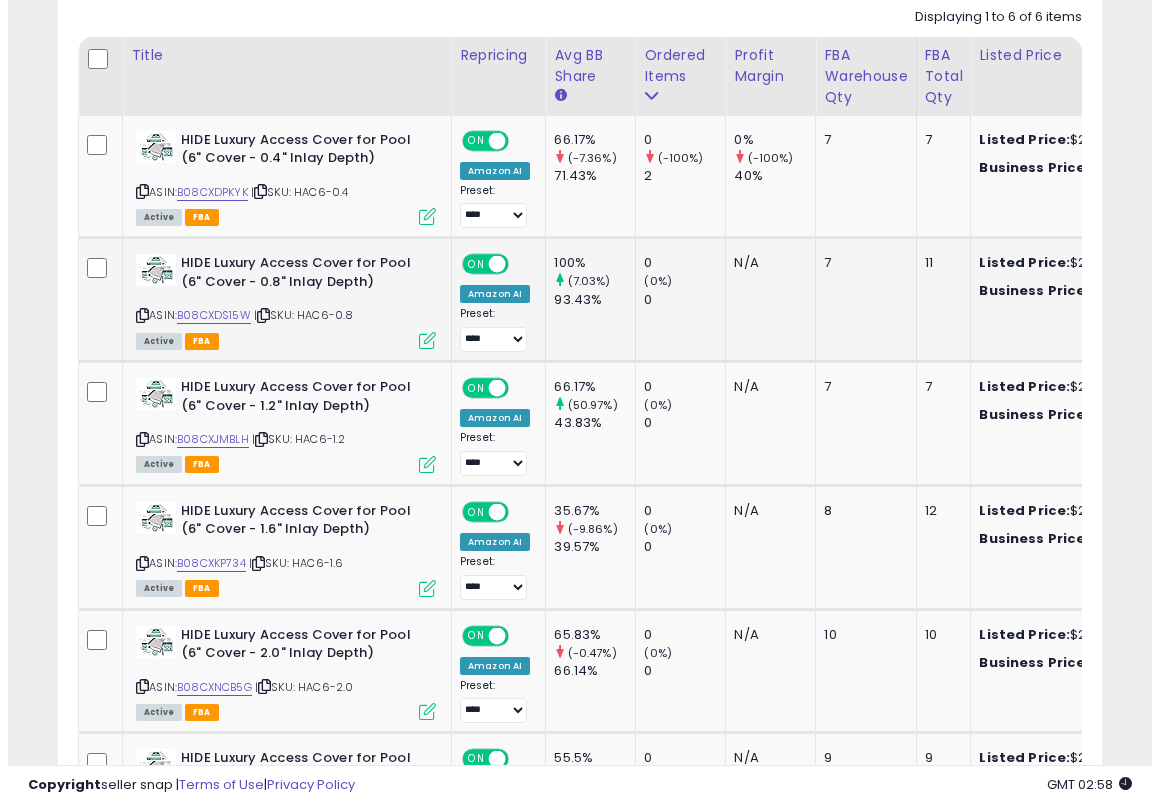 scroll, scrollTop: 1081, scrollLeft: 0, axis: vertical 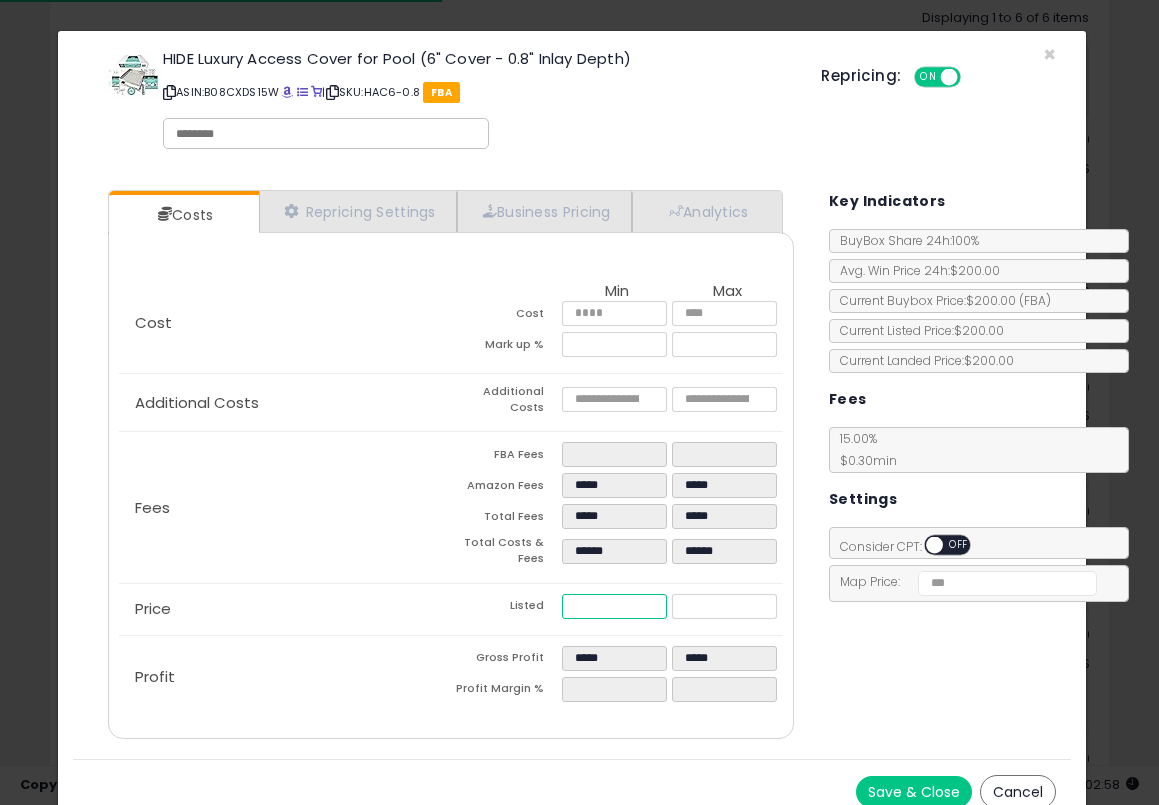 click on "******" at bounding box center [614, 606] 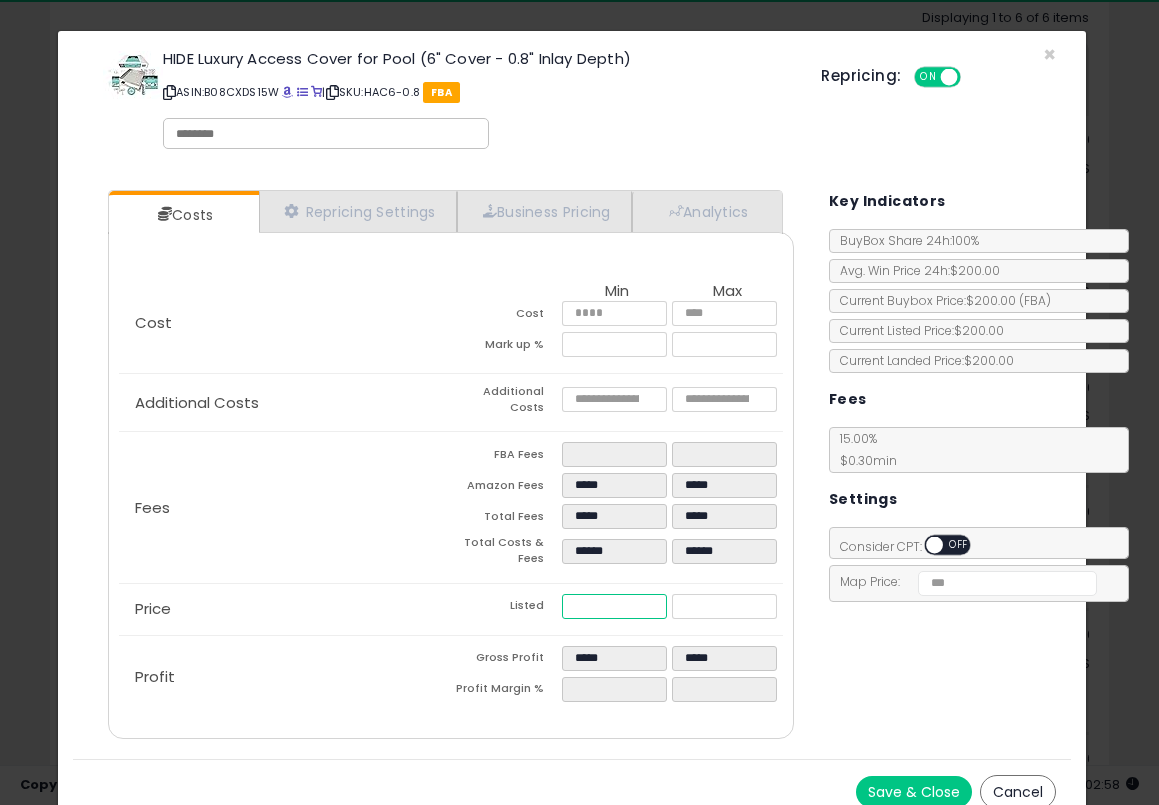 paste 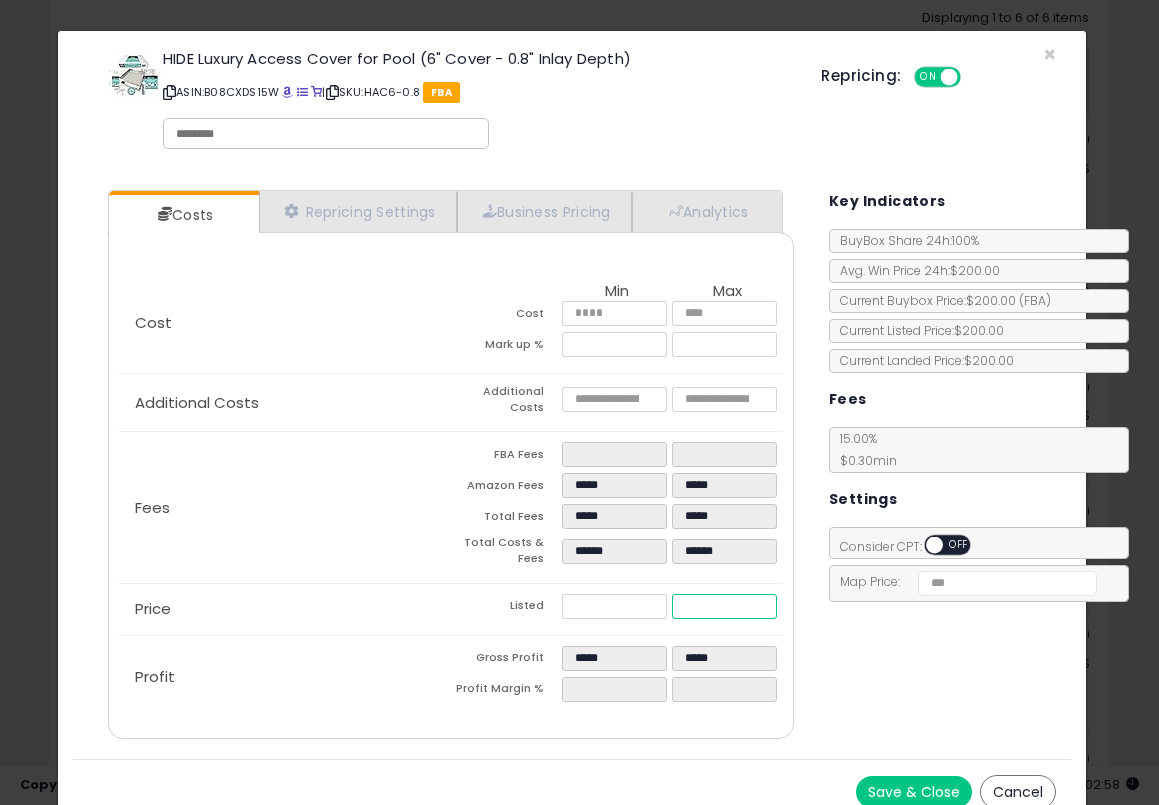 click on "******" at bounding box center (724, 606) 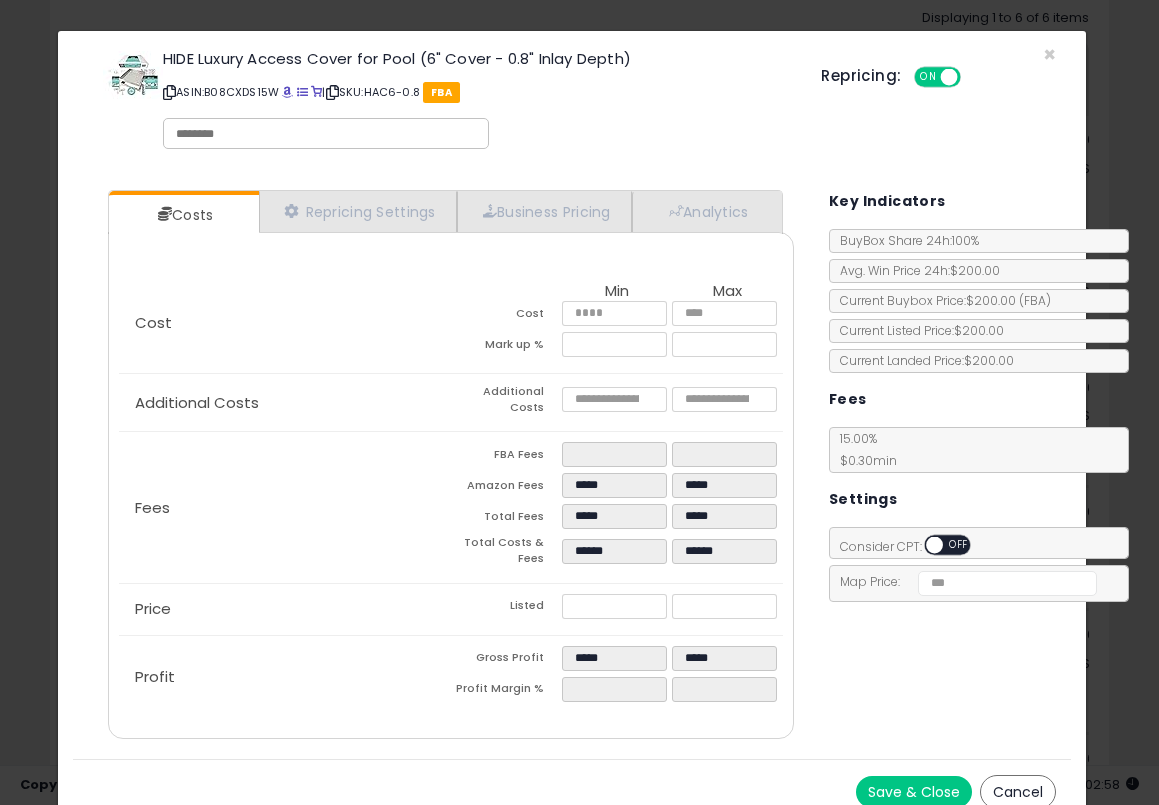 click on "Costs
Repricing Settings
Business Pricing
Analytics
Cost" at bounding box center (572, 467) 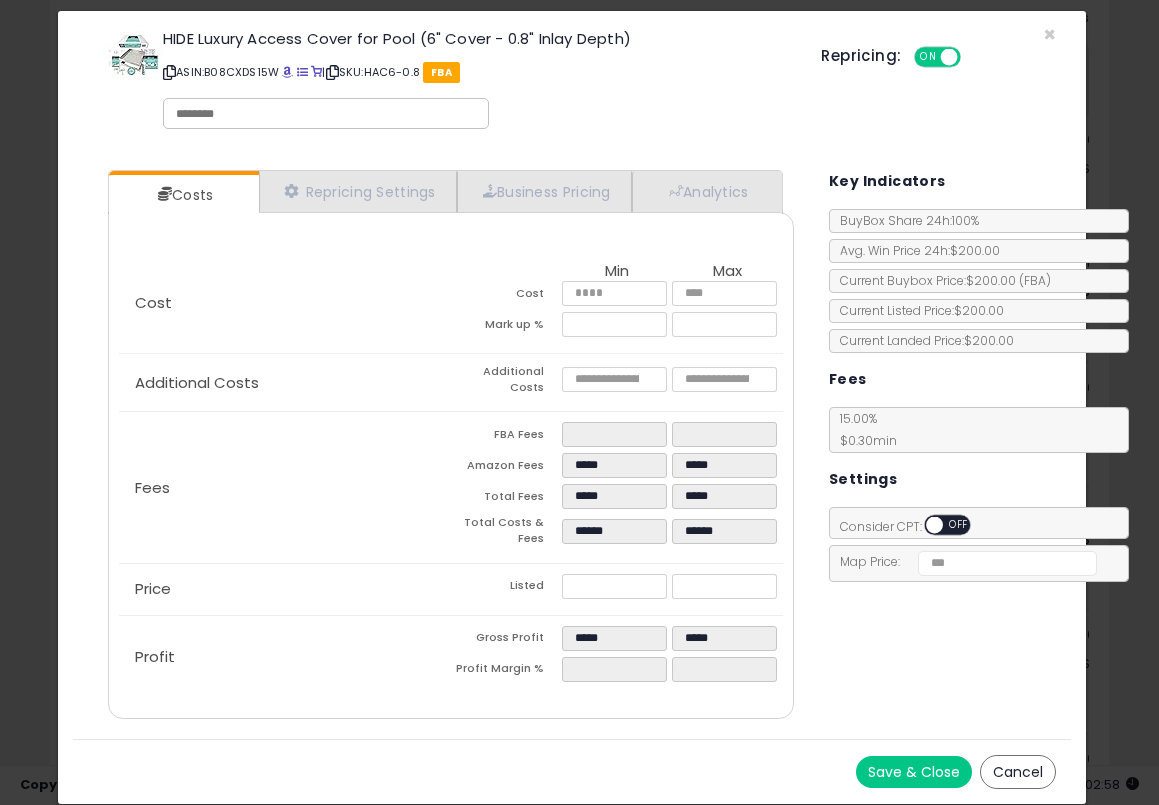 click on "Save & Close" at bounding box center (914, 772) 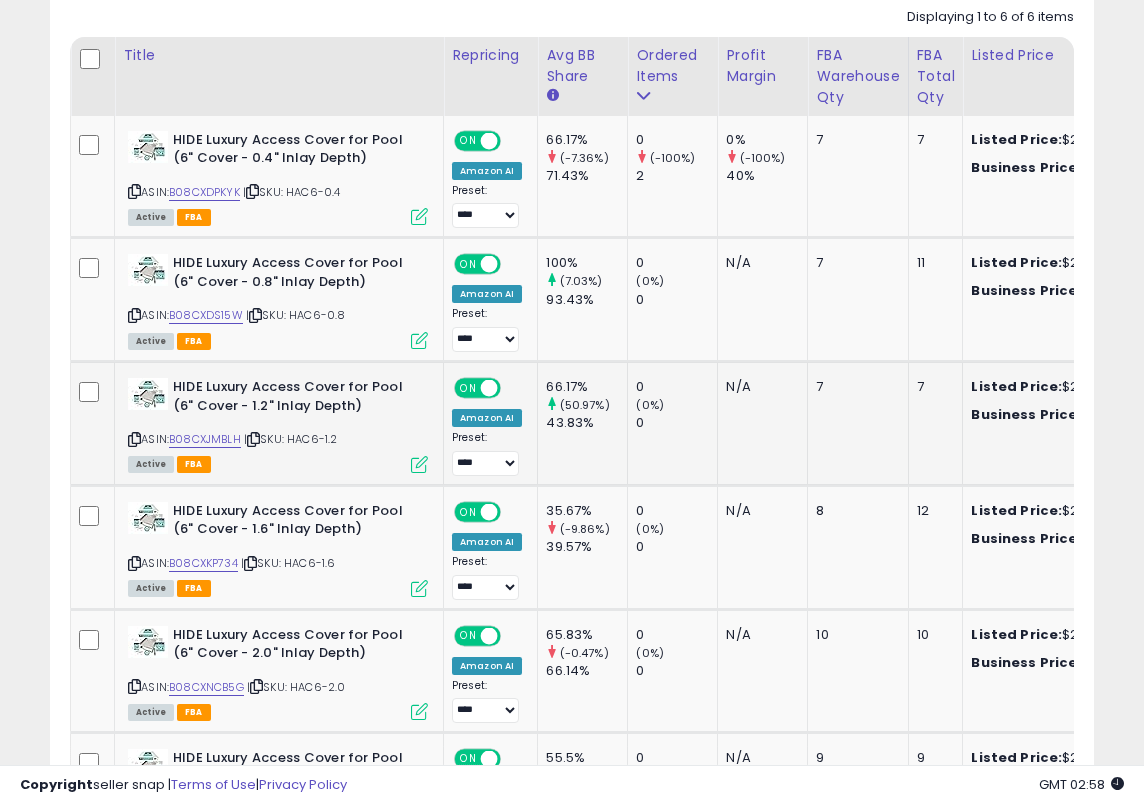 click at bounding box center [419, 464] 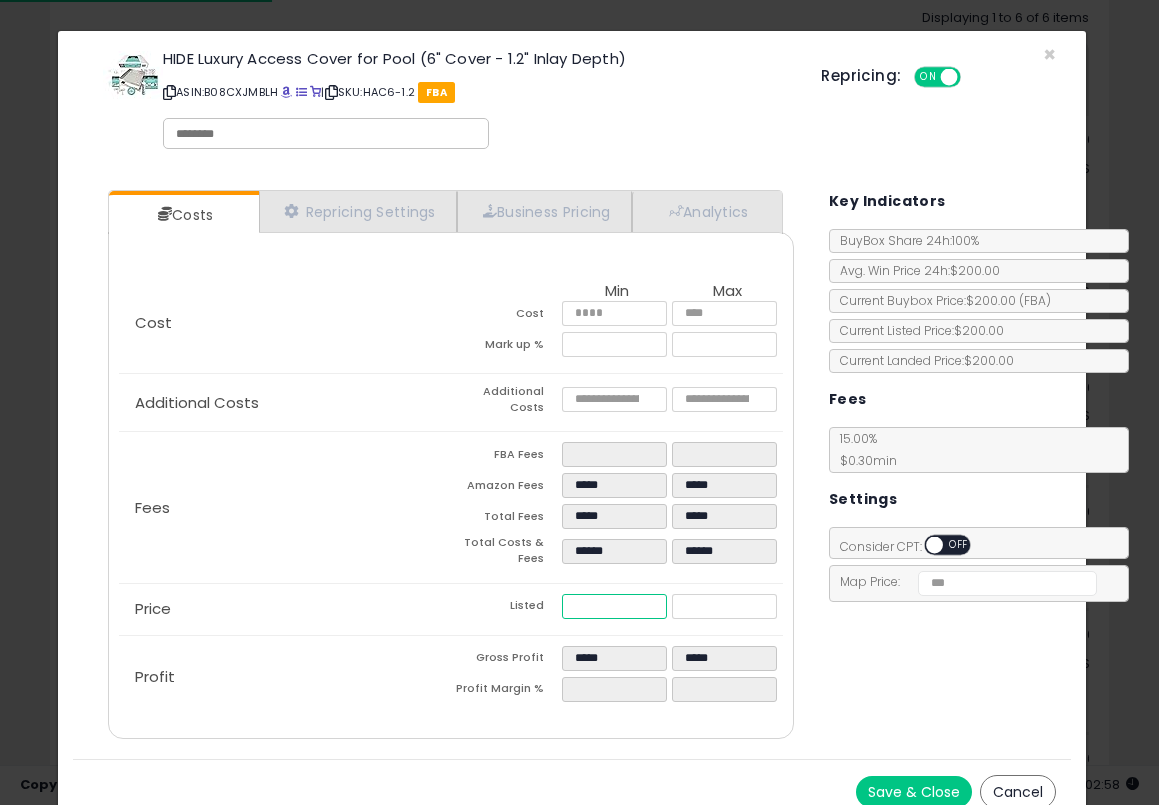 click on "******" at bounding box center [614, 606] 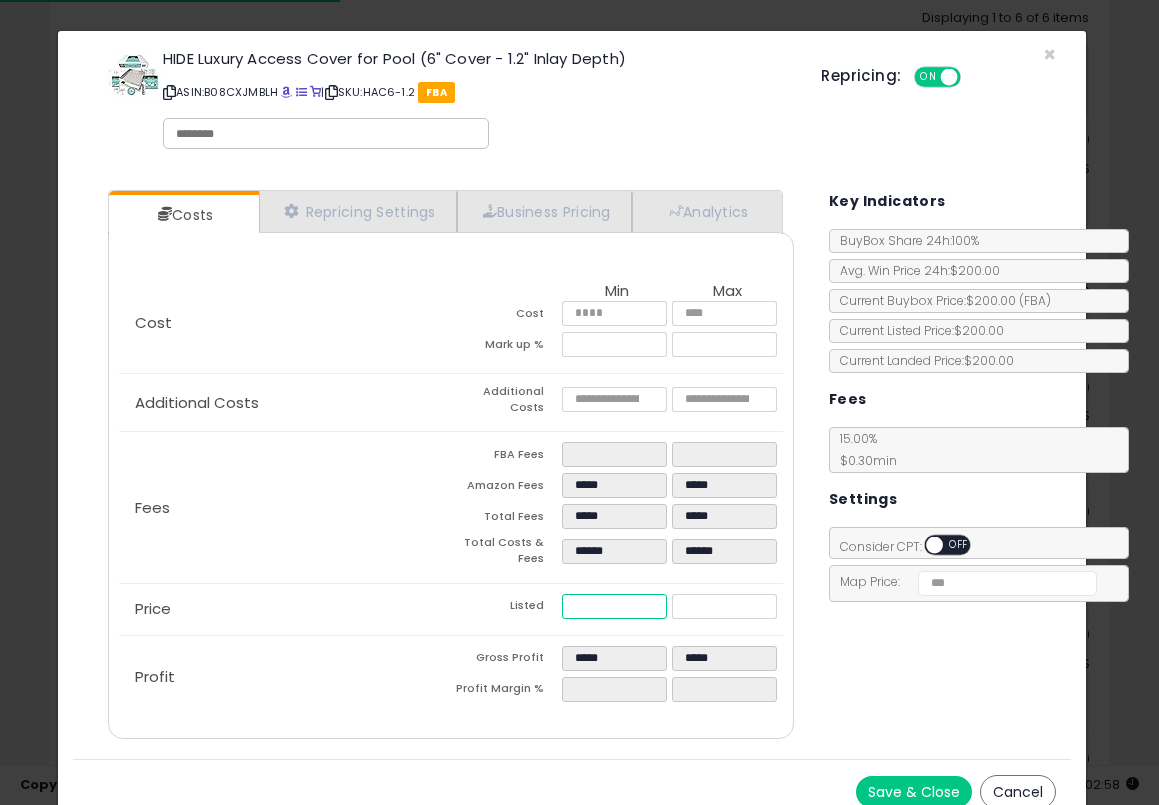 click on "******" at bounding box center [614, 606] 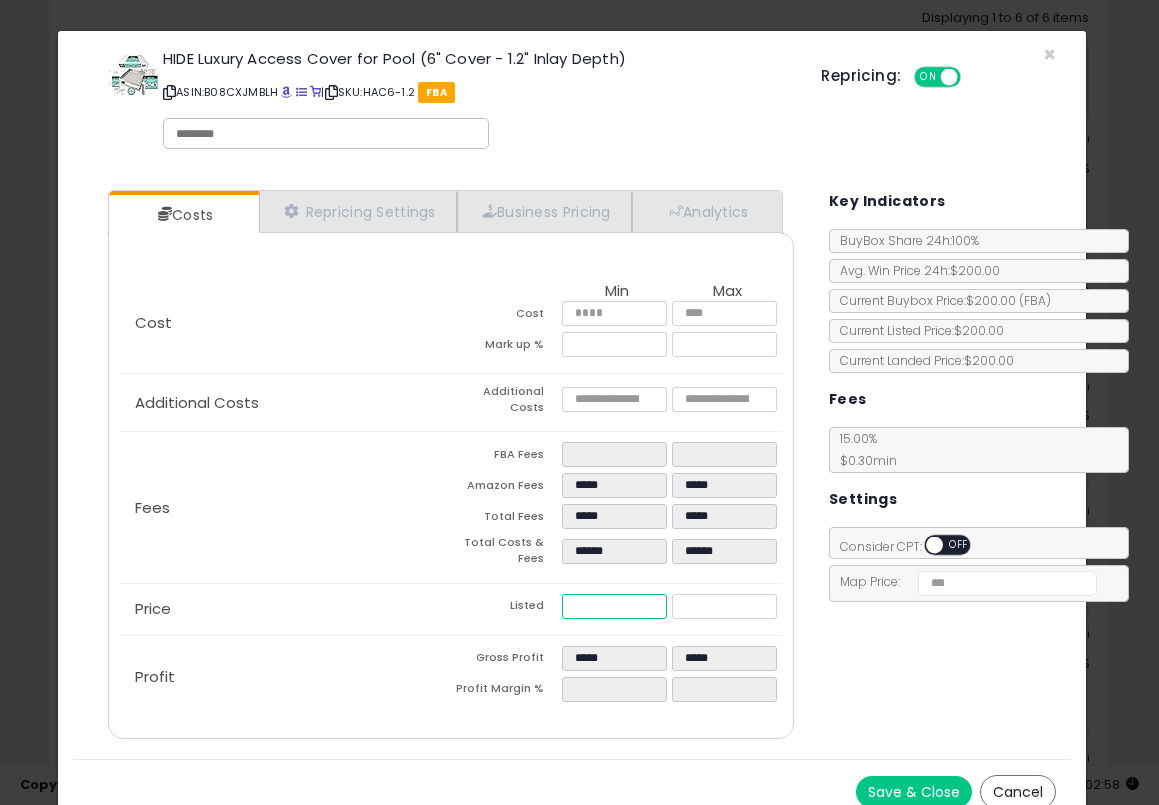 paste 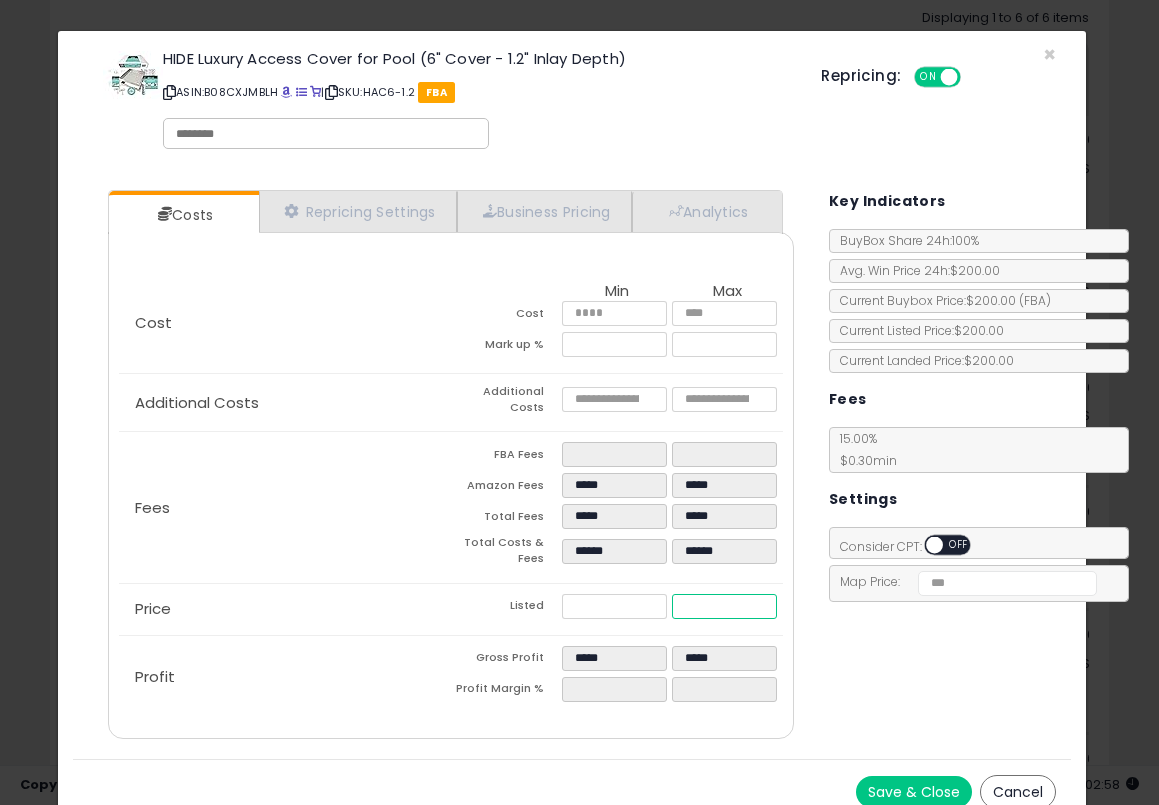 click on "******" at bounding box center [724, 606] 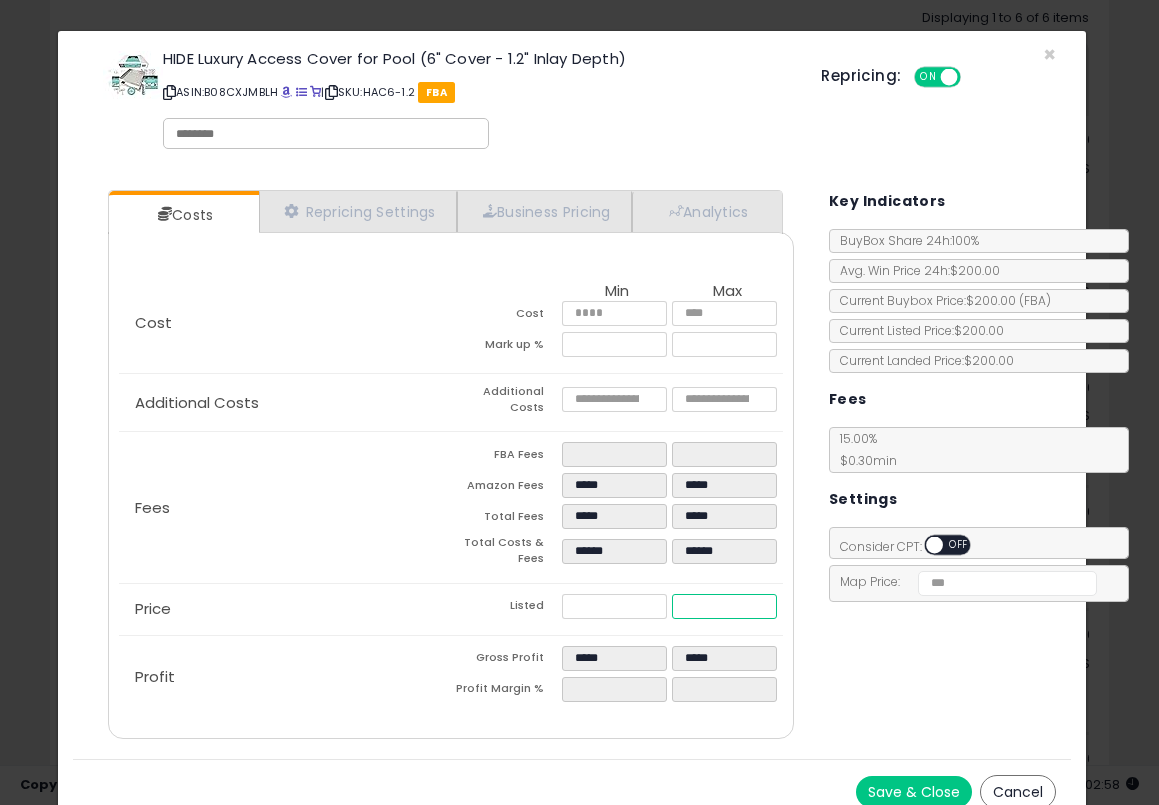 click on "******" at bounding box center [724, 606] 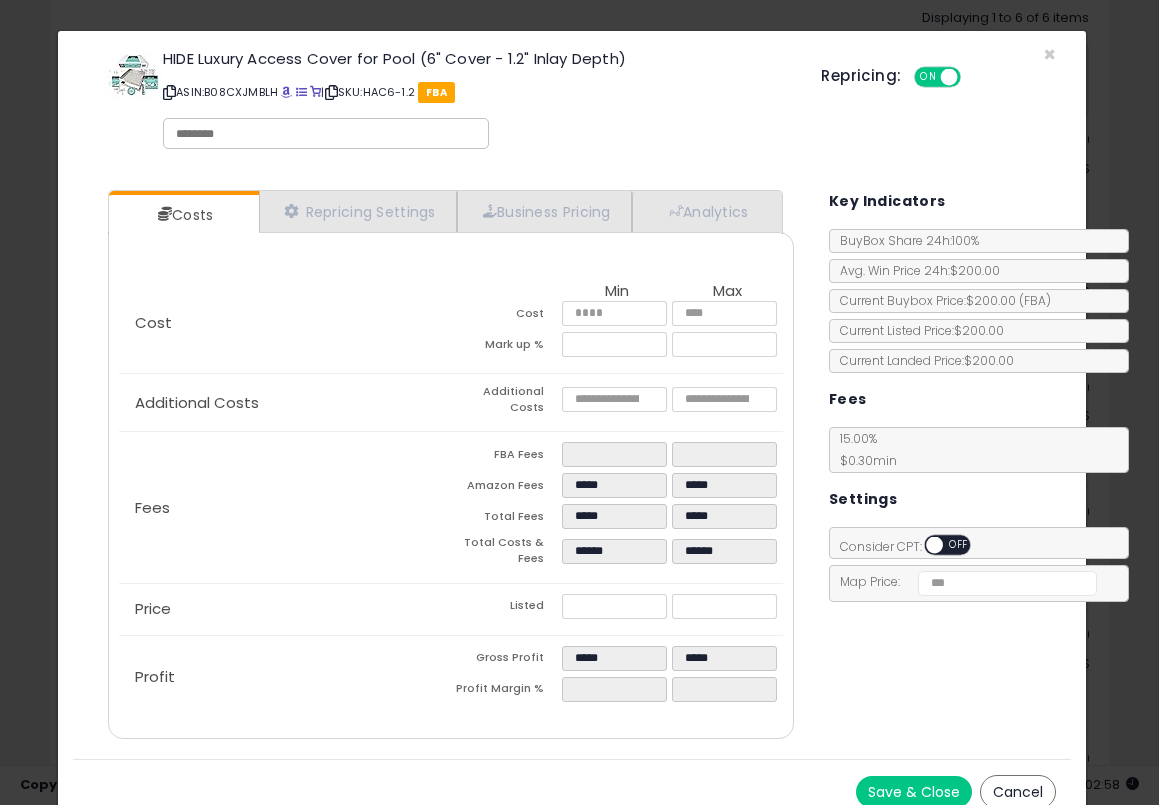click on "Costs
Repricing Settings
Business Pricing
Analytics
Cost" at bounding box center [572, 467] 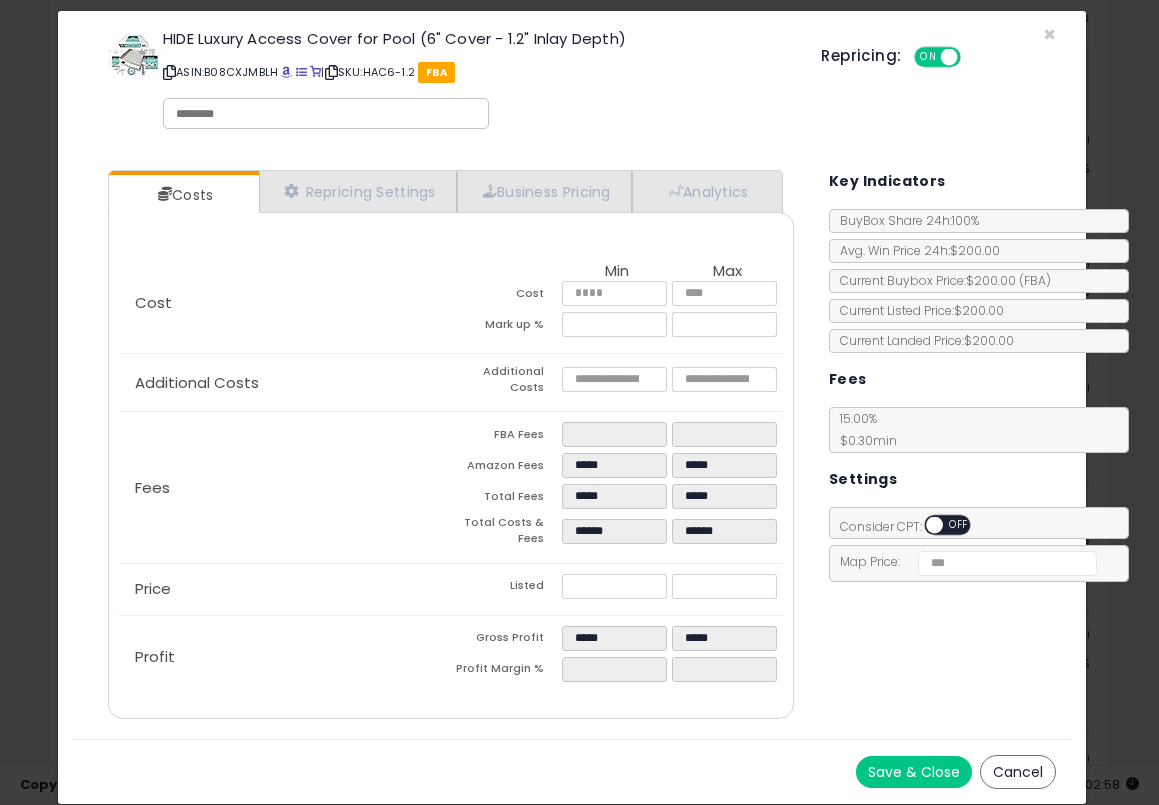 click on "Save & Close" at bounding box center [914, 772] 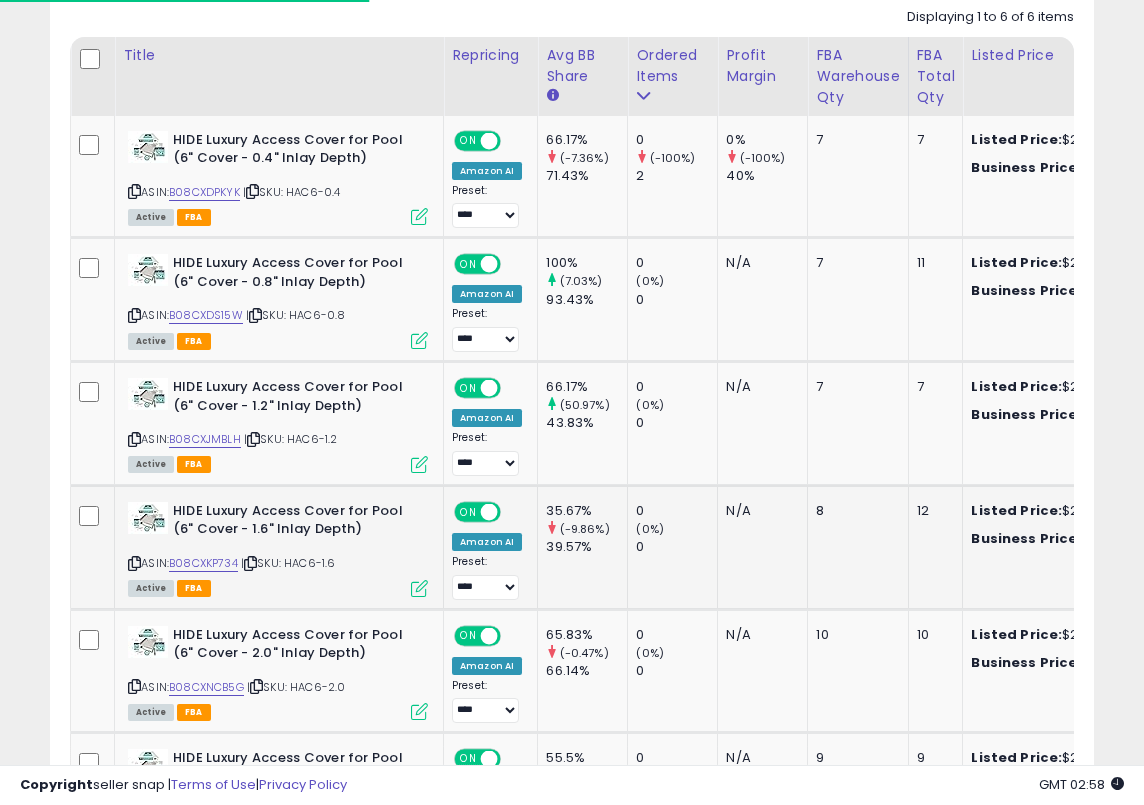 click at bounding box center [419, 588] 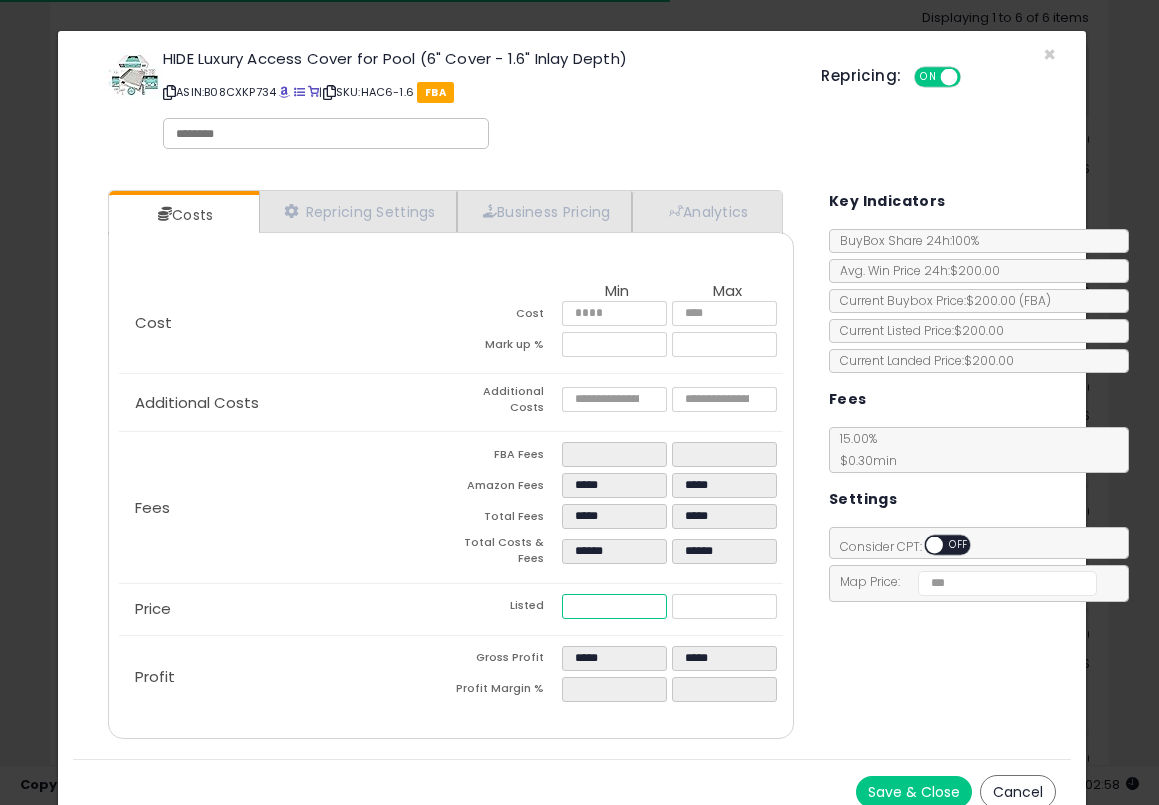 click on "******" at bounding box center [614, 606] 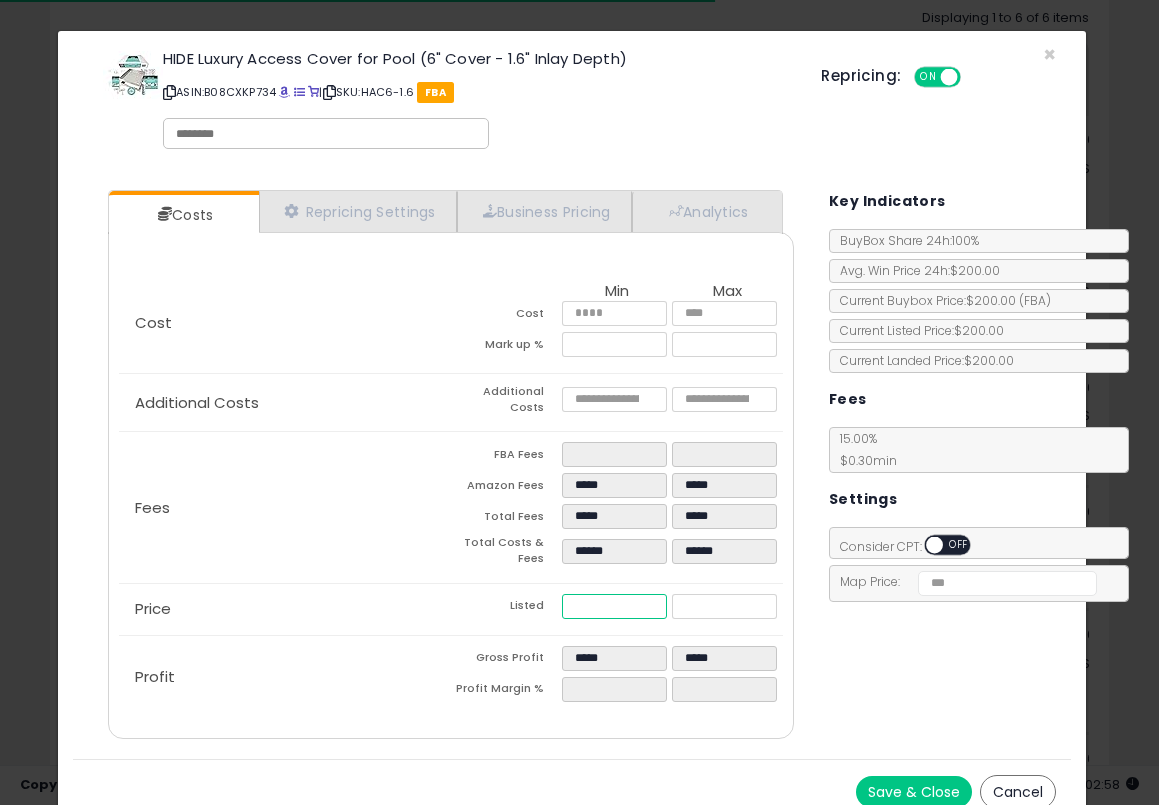 click on "******" at bounding box center [614, 606] 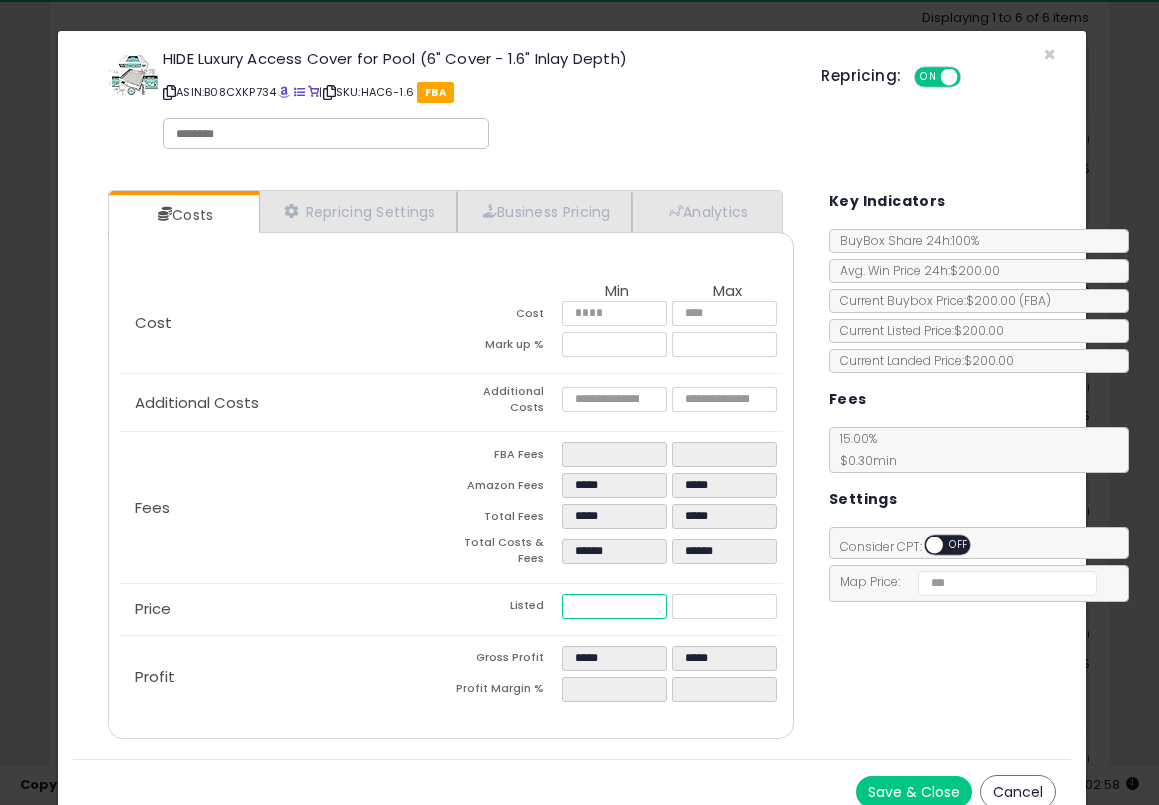 paste 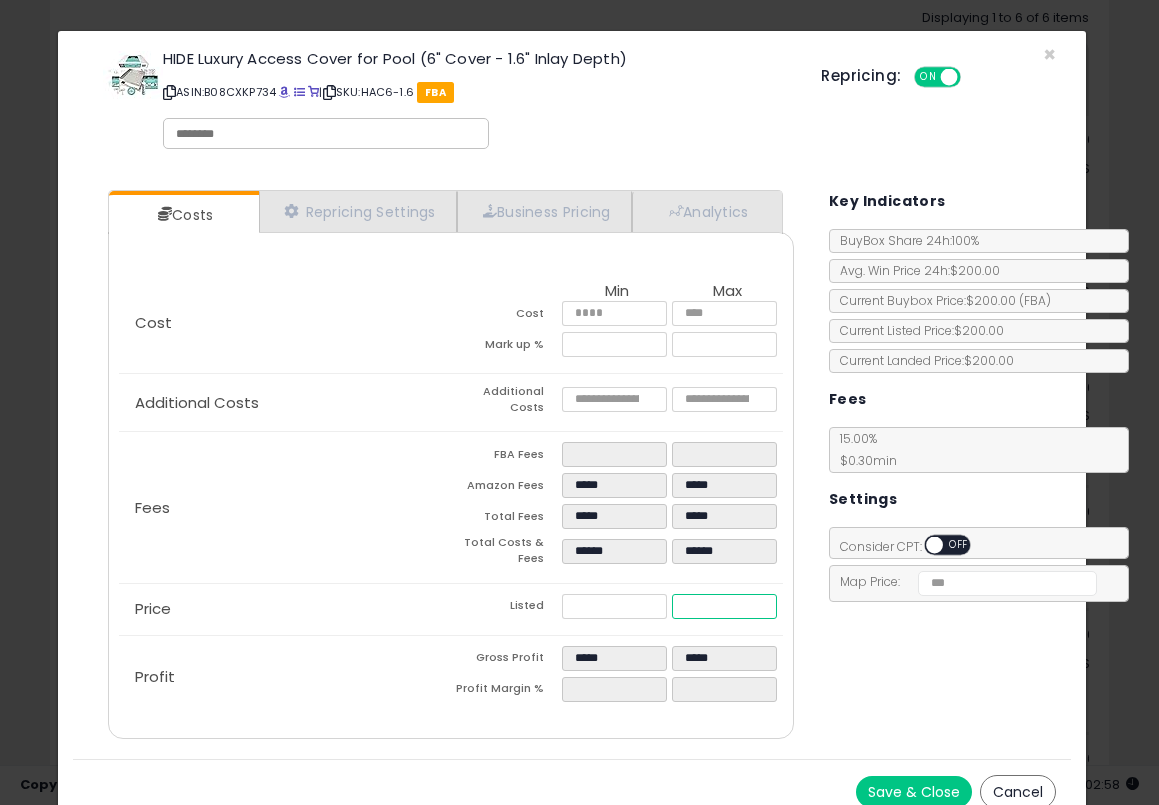 click on "******" at bounding box center (724, 606) 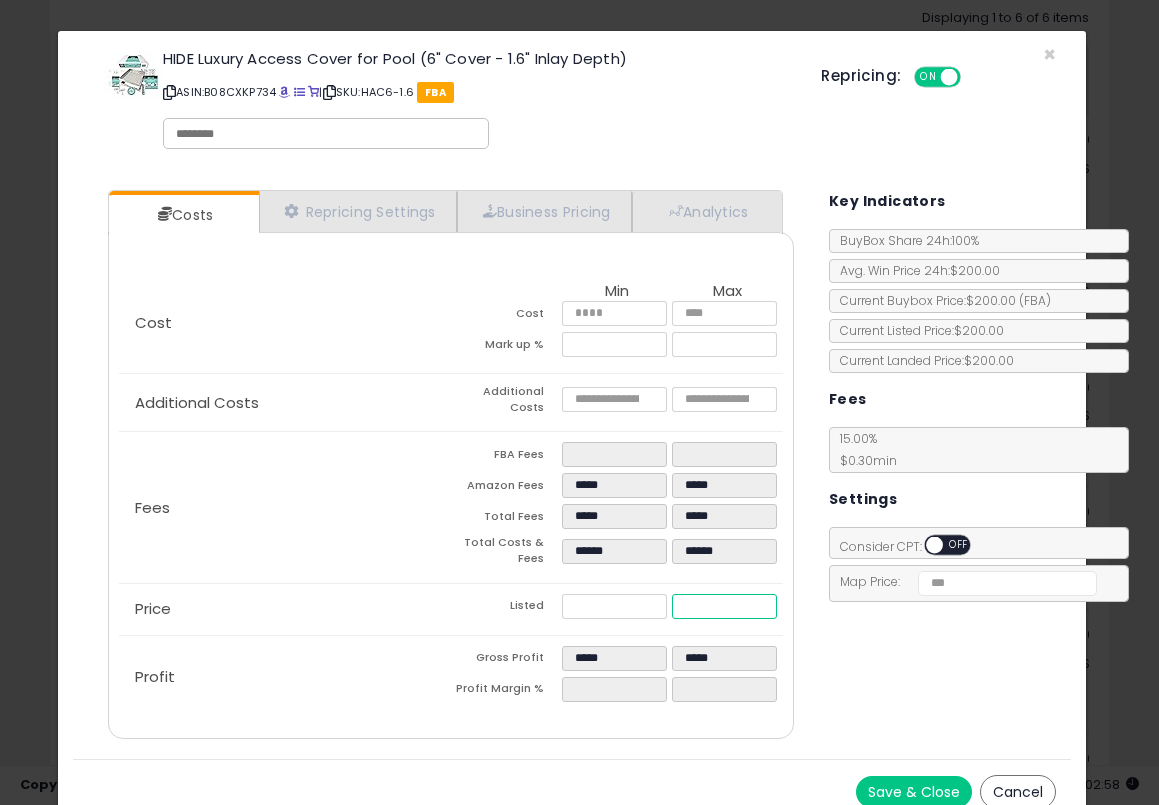 click on "******" at bounding box center [724, 606] 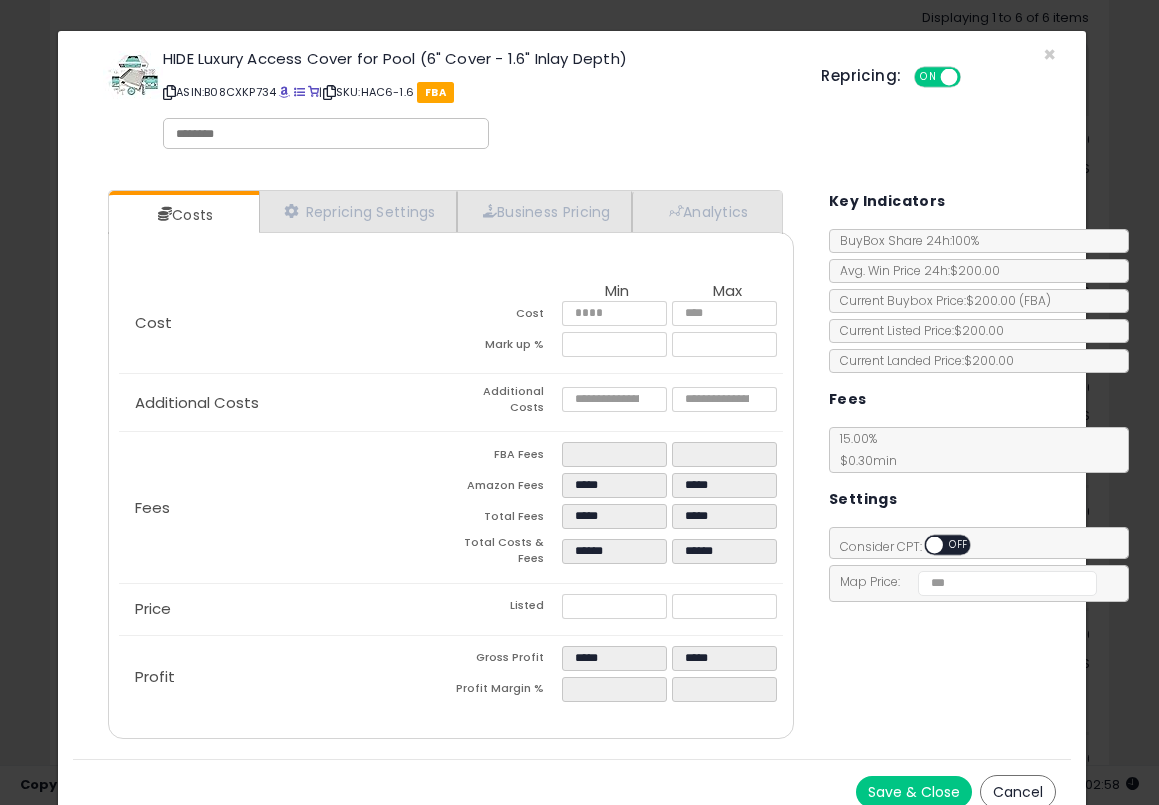 click on "Costs
Repricing Settings
Business Pricing
Analytics
Cost" at bounding box center [572, 467] 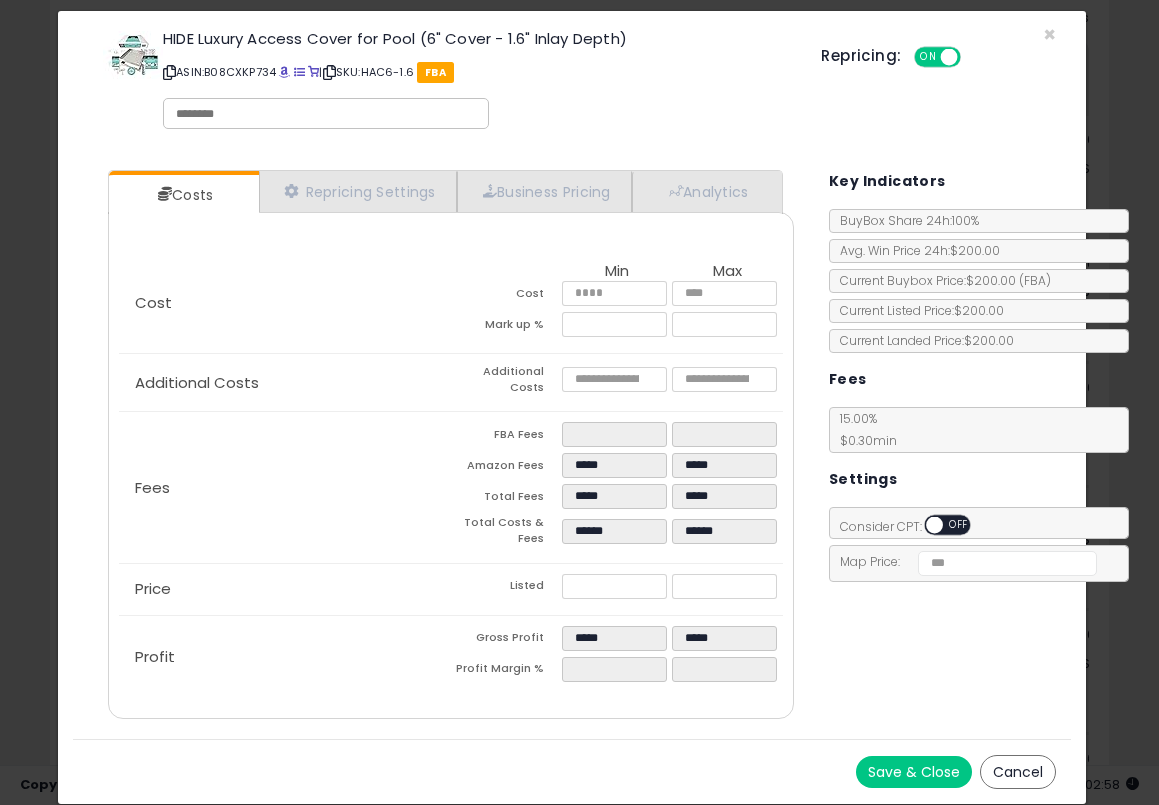 click on "Save & Close" at bounding box center (914, 772) 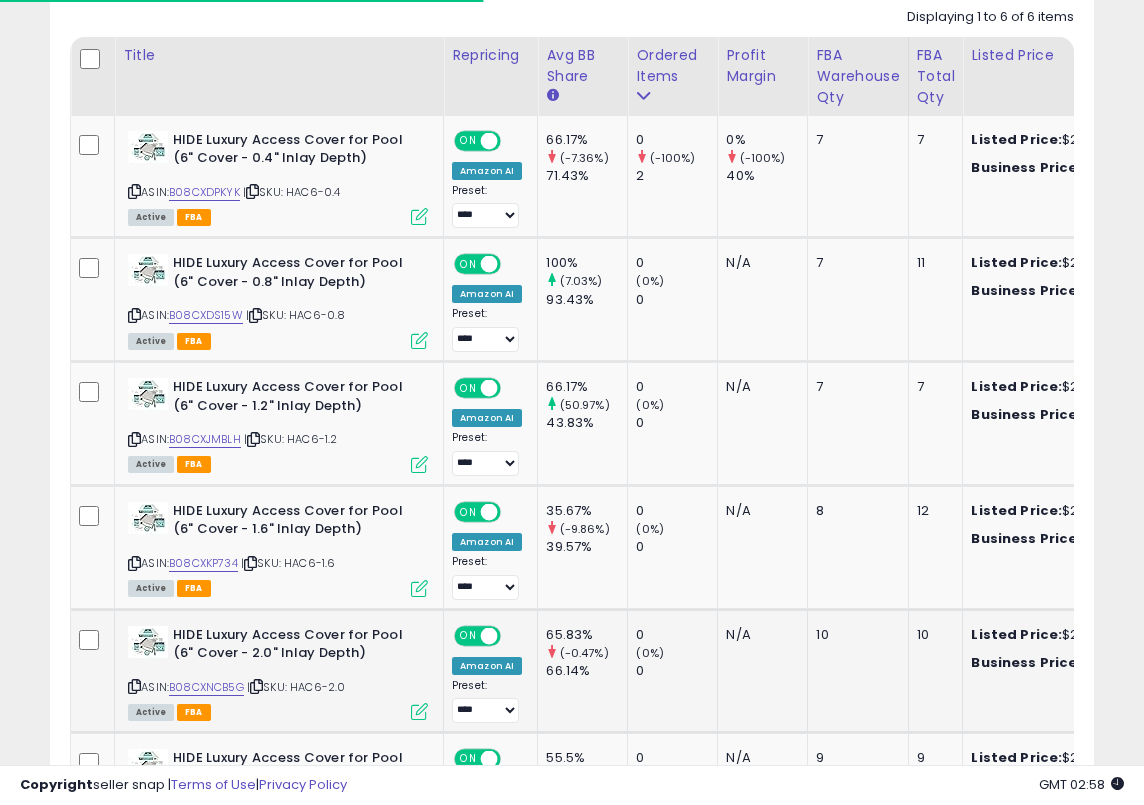 click at bounding box center [419, 711] 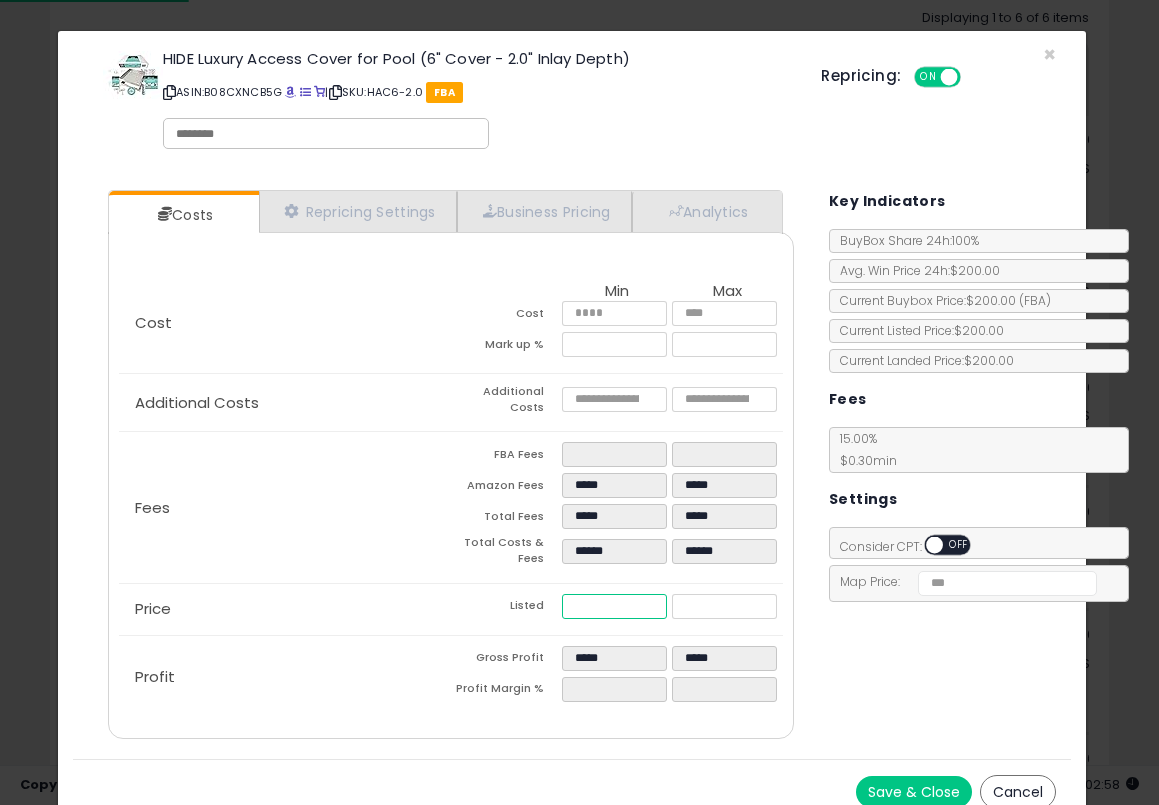 click on "******" at bounding box center (614, 606) 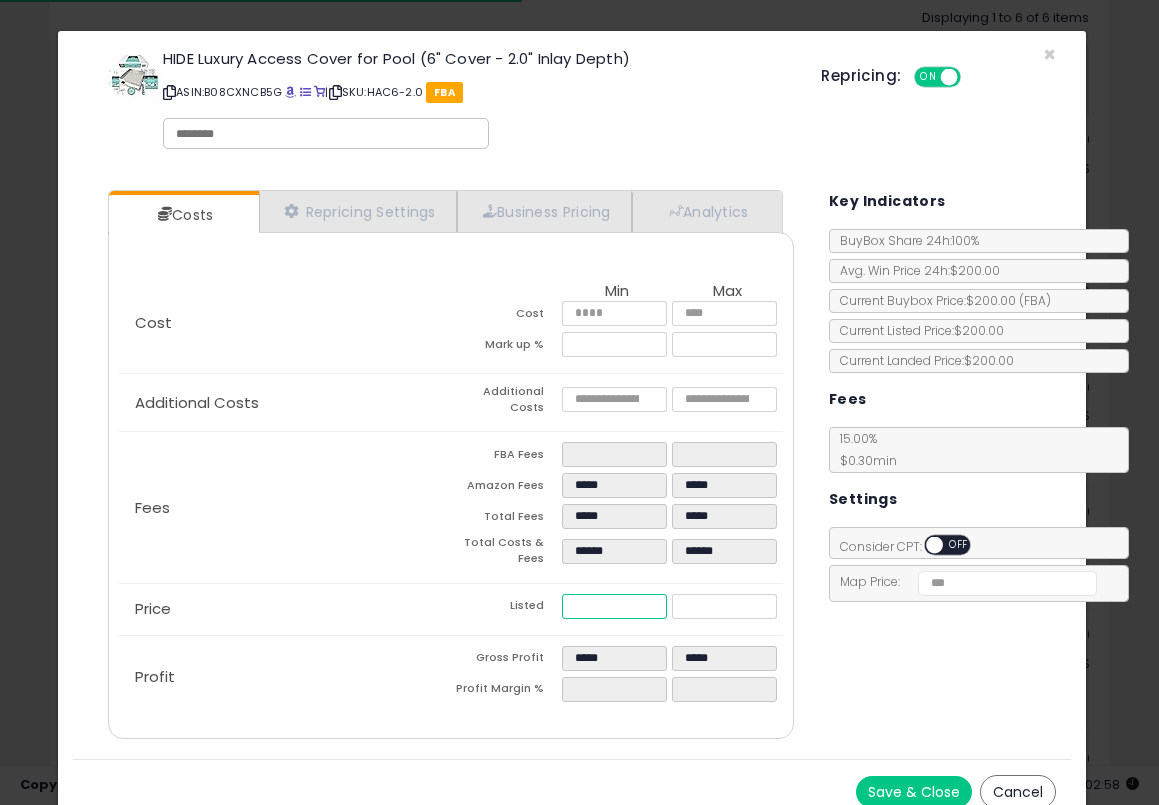 click on "******" at bounding box center (614, 606) 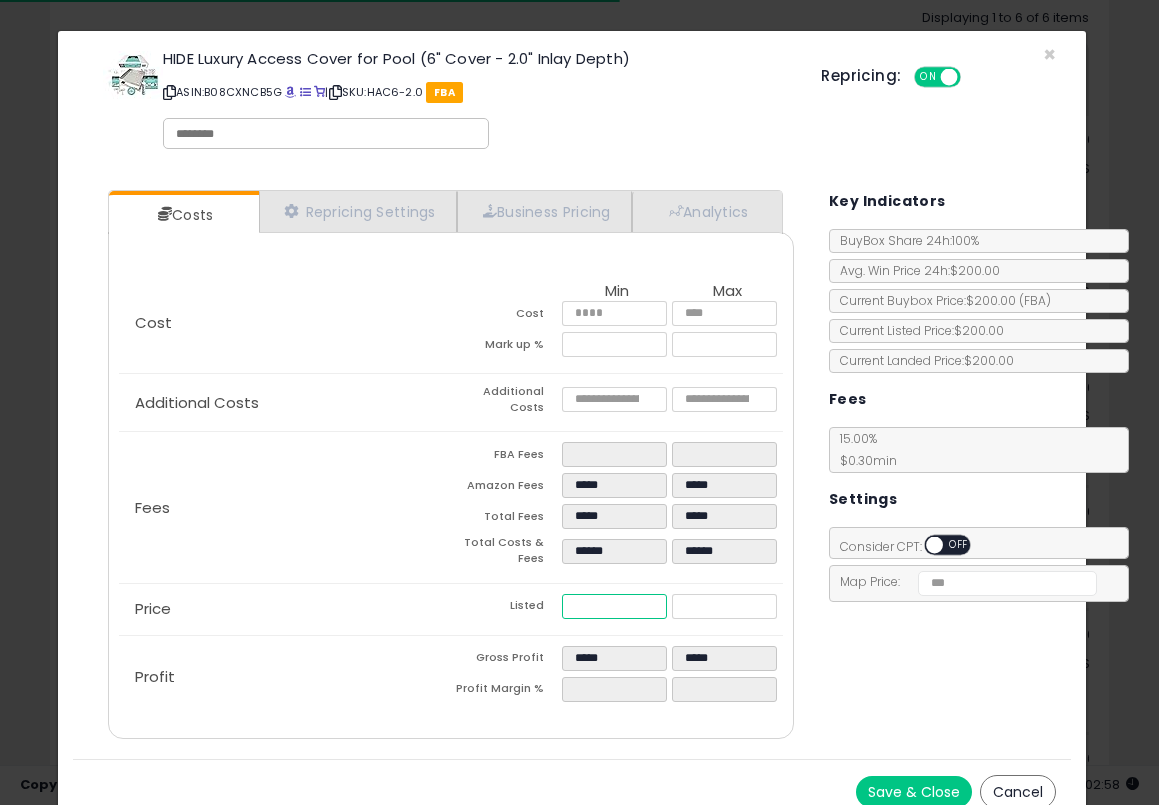 paste 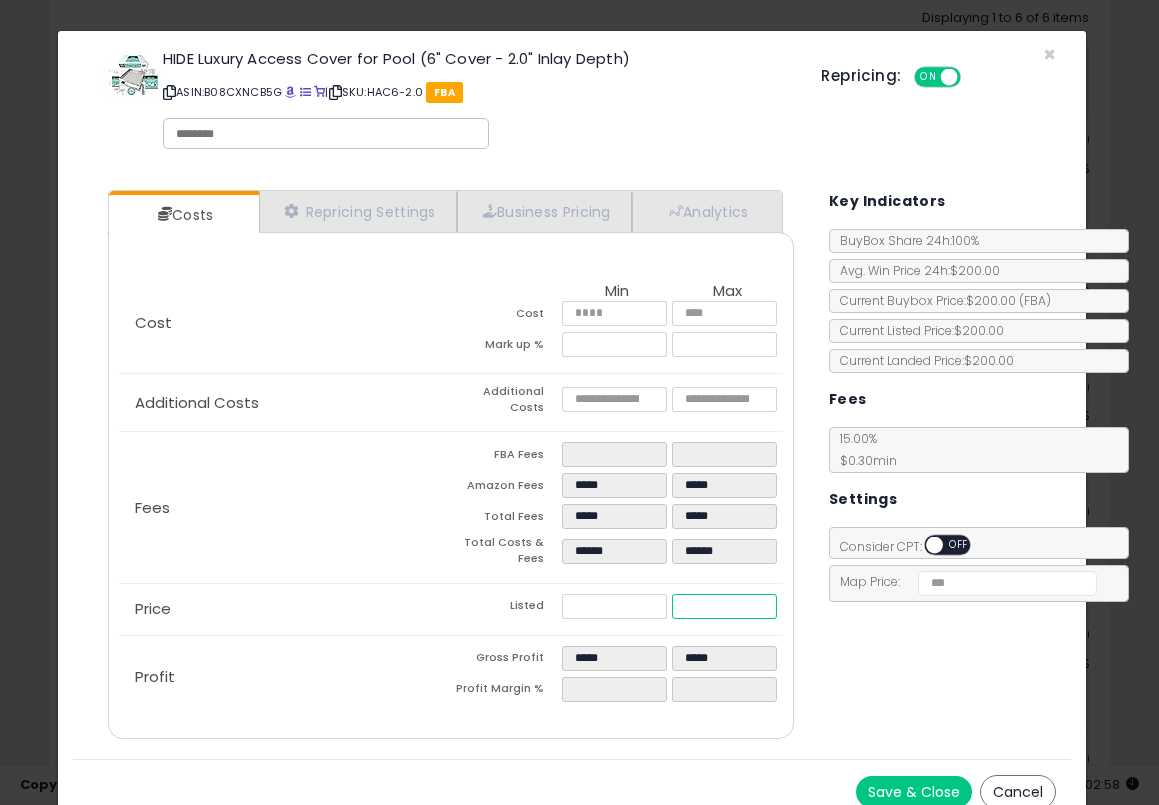 click on "******" at bounding box center (724, 606) 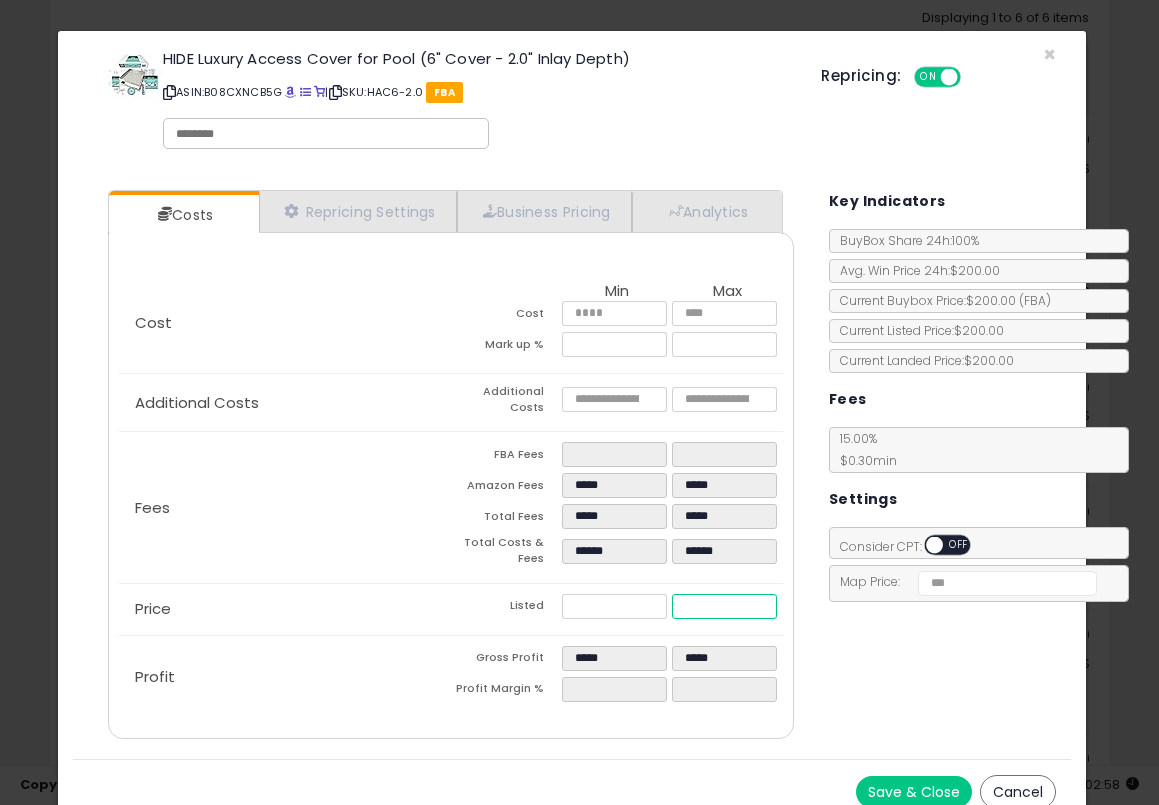 click on "******" at bounding box center [724, 606] 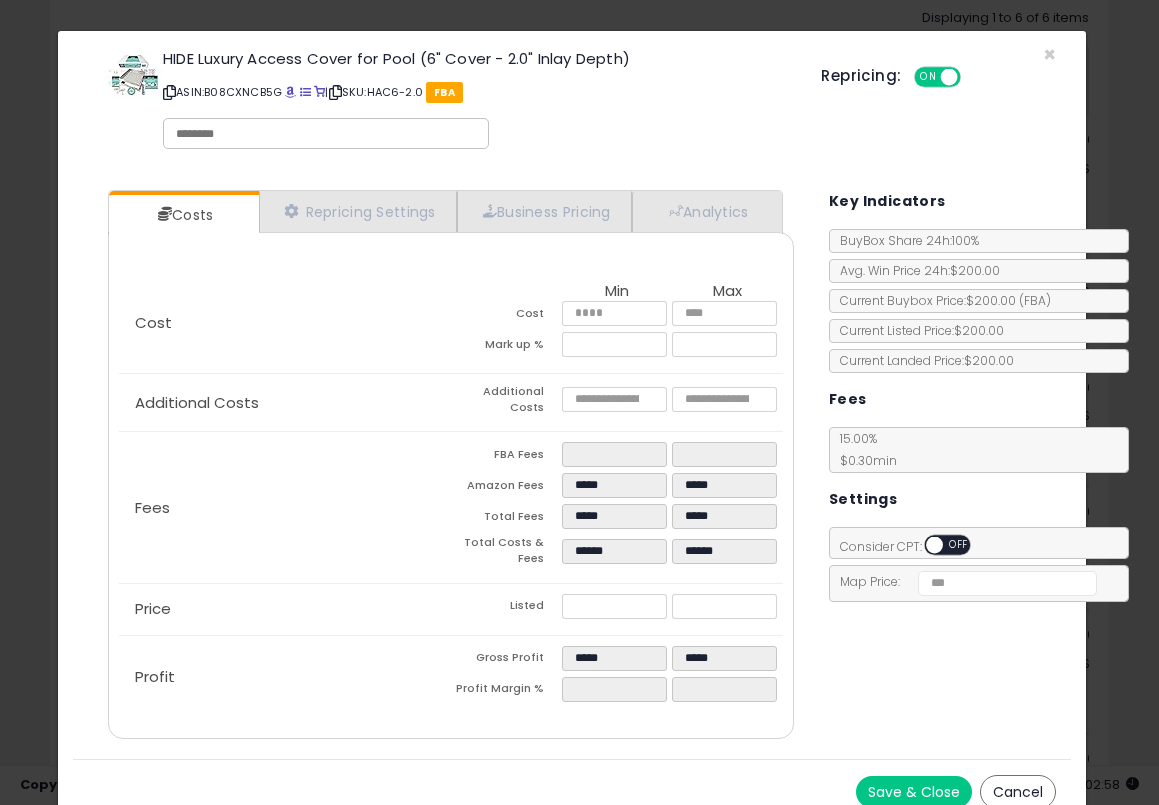 click on "Costs
Repricing Settings
Business Pricing
Analytics
Cost" at bounding box center (572, 467) 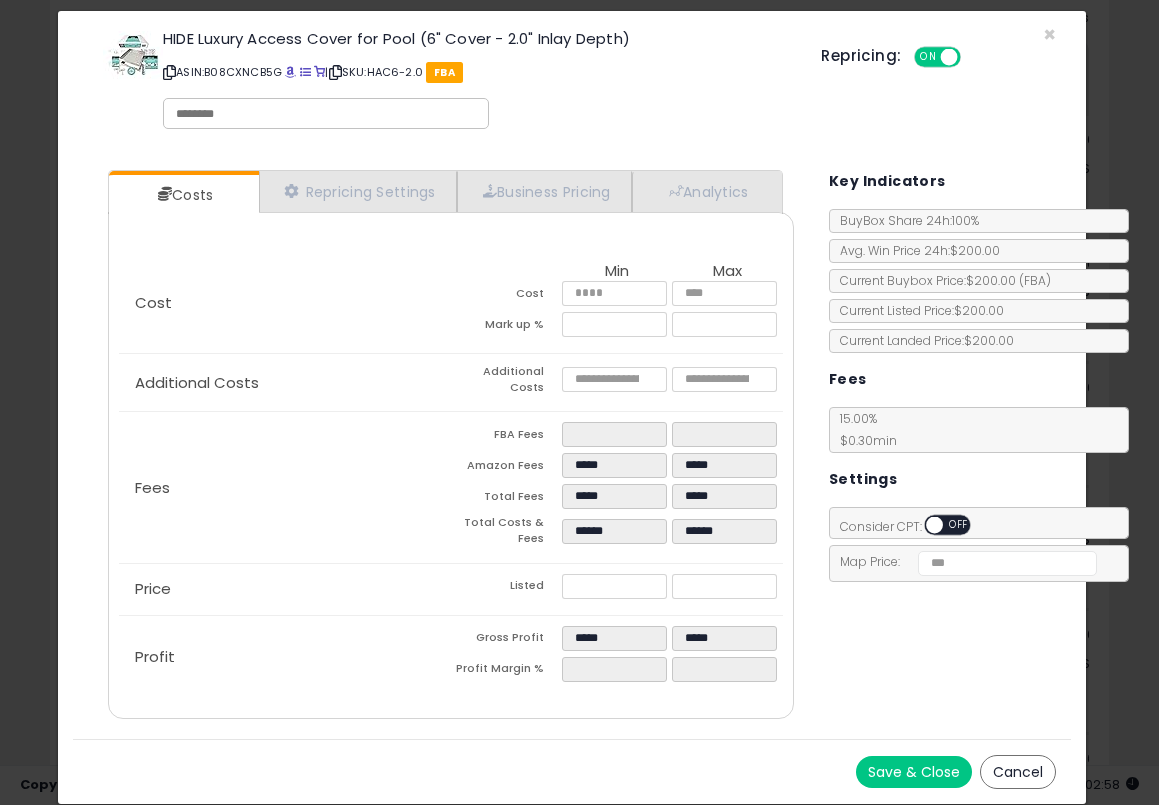 click on "Save & Close" at bounding box center (914, 772) 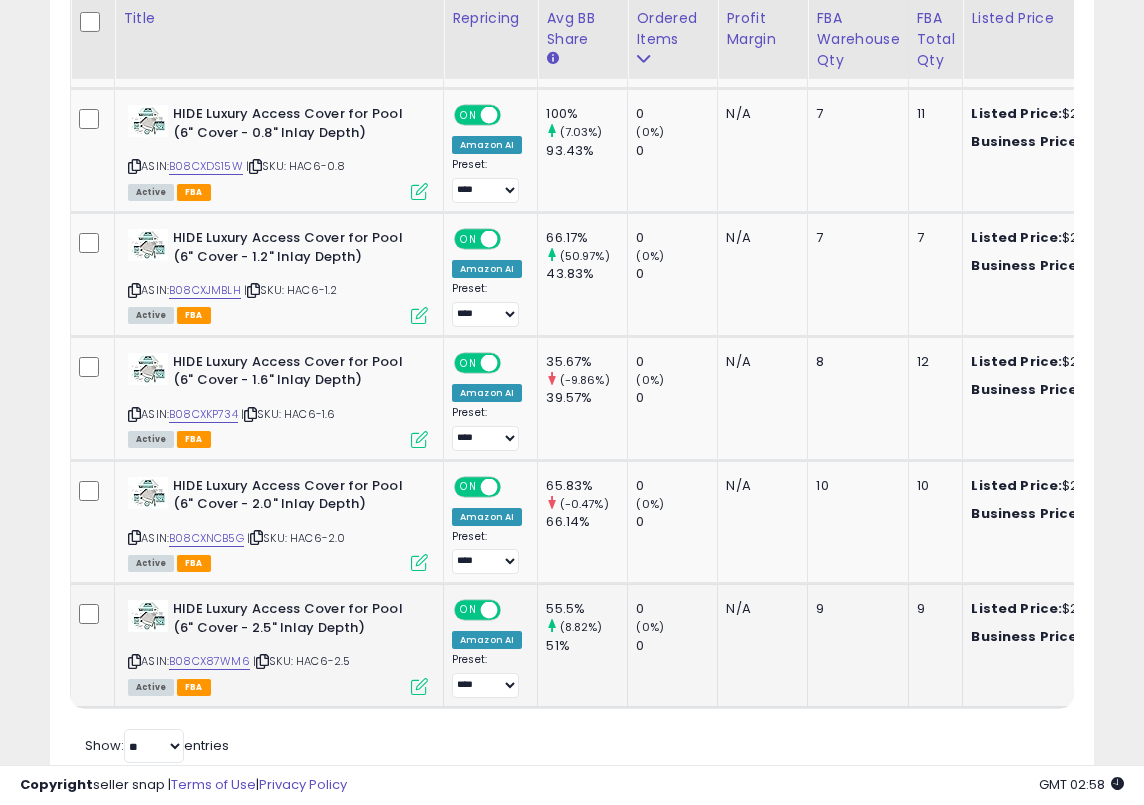 click at bounding box center (419, 686) 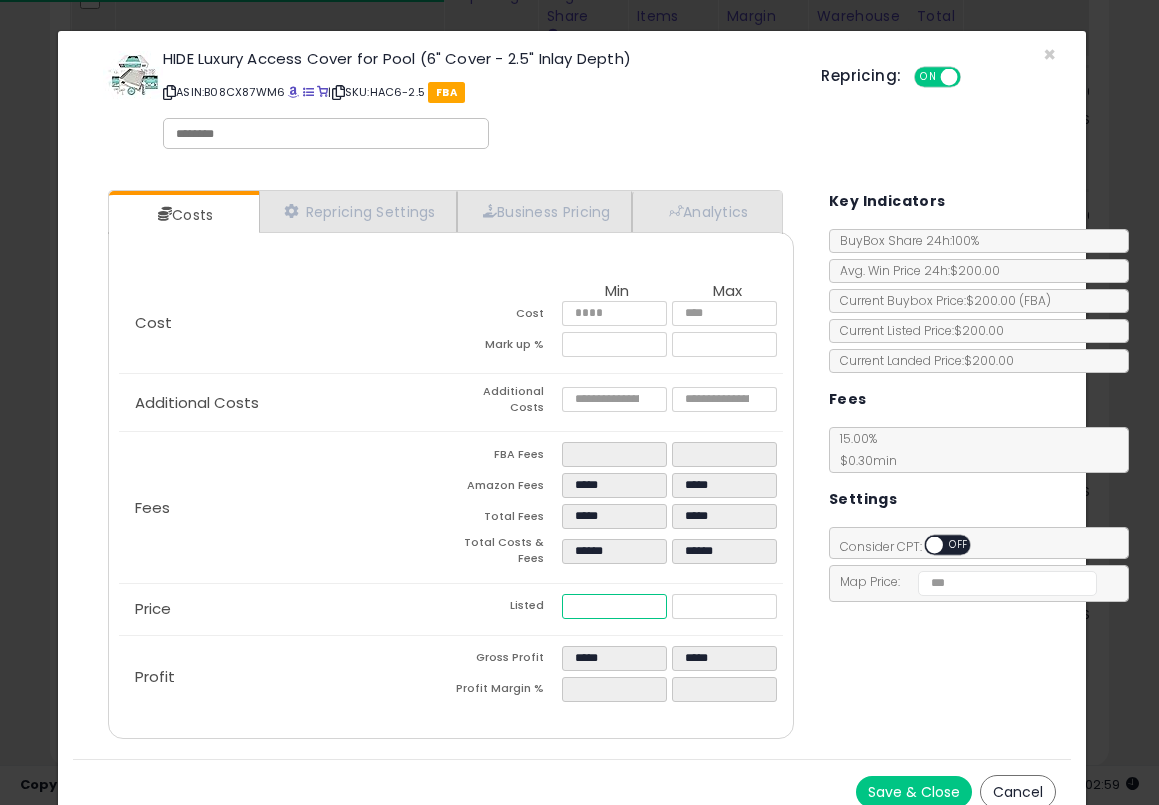 click on "******" at bounding box center (614, 606) 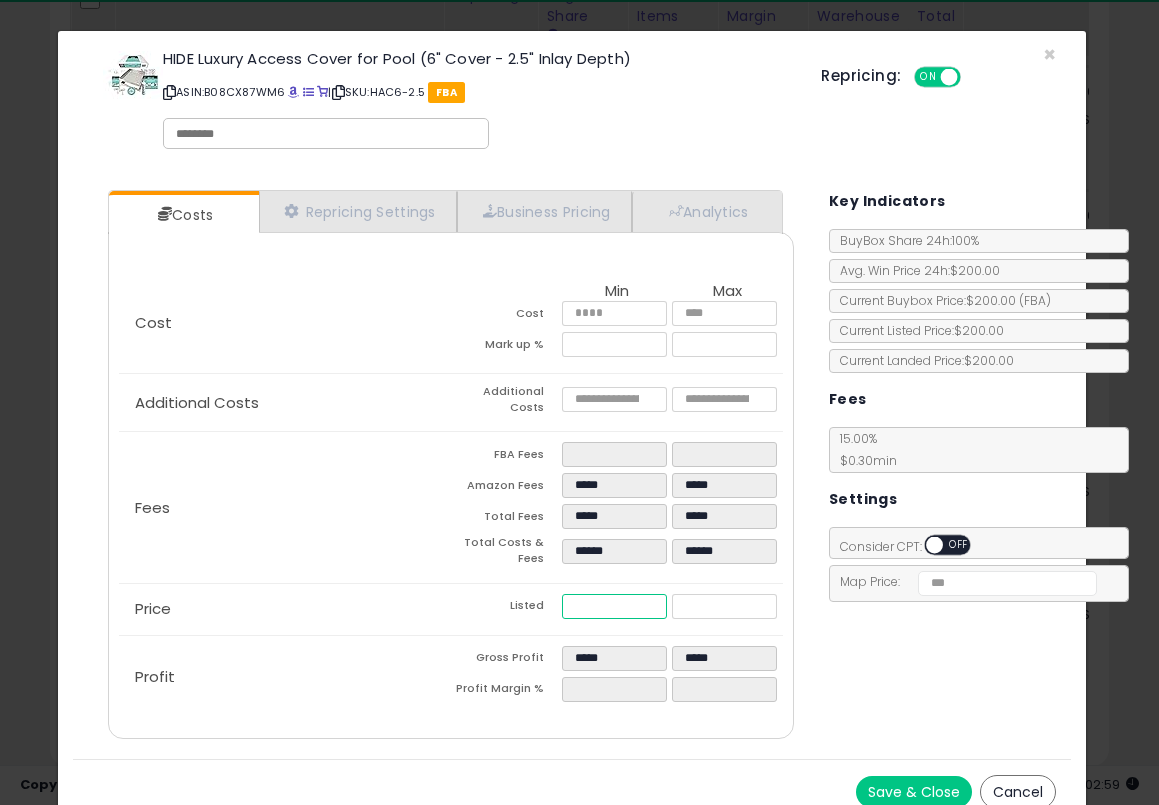 click on "******" at bounding box center (614, 606) 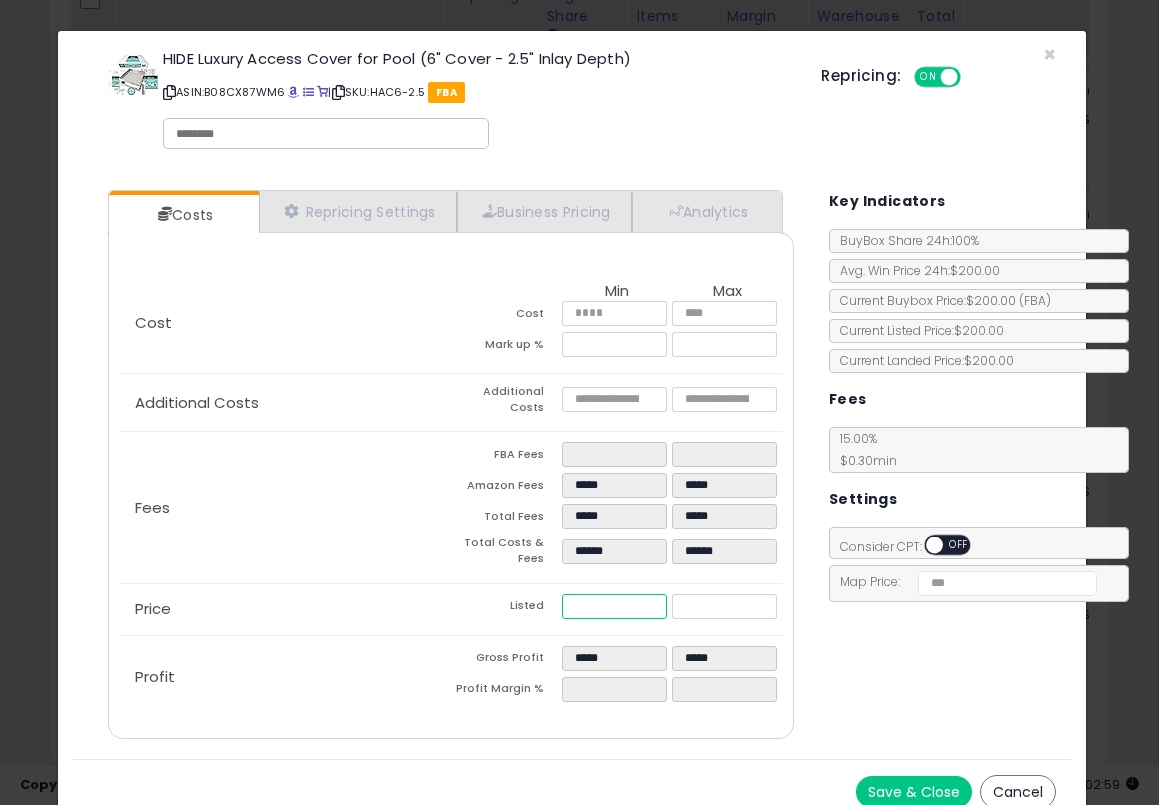 paste 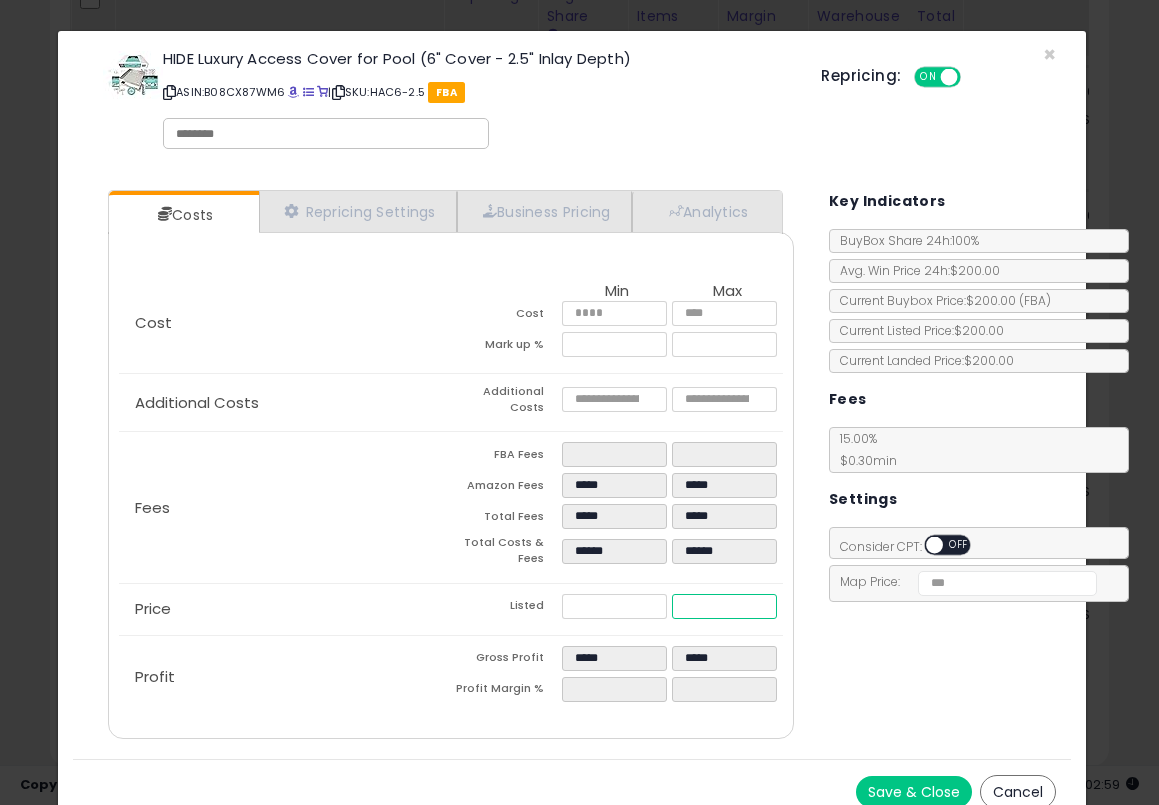 click on "******" at bounding box center (724, 606) 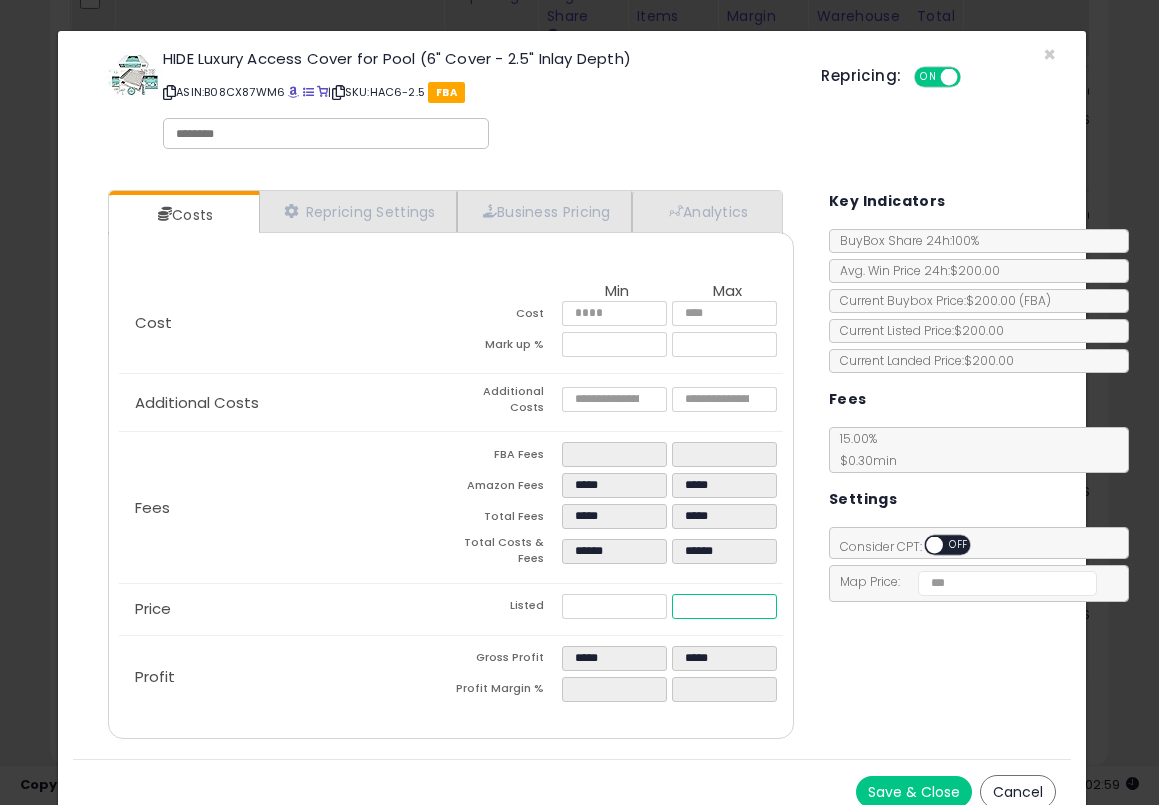 click on "******" at bounding box center (724, 606) 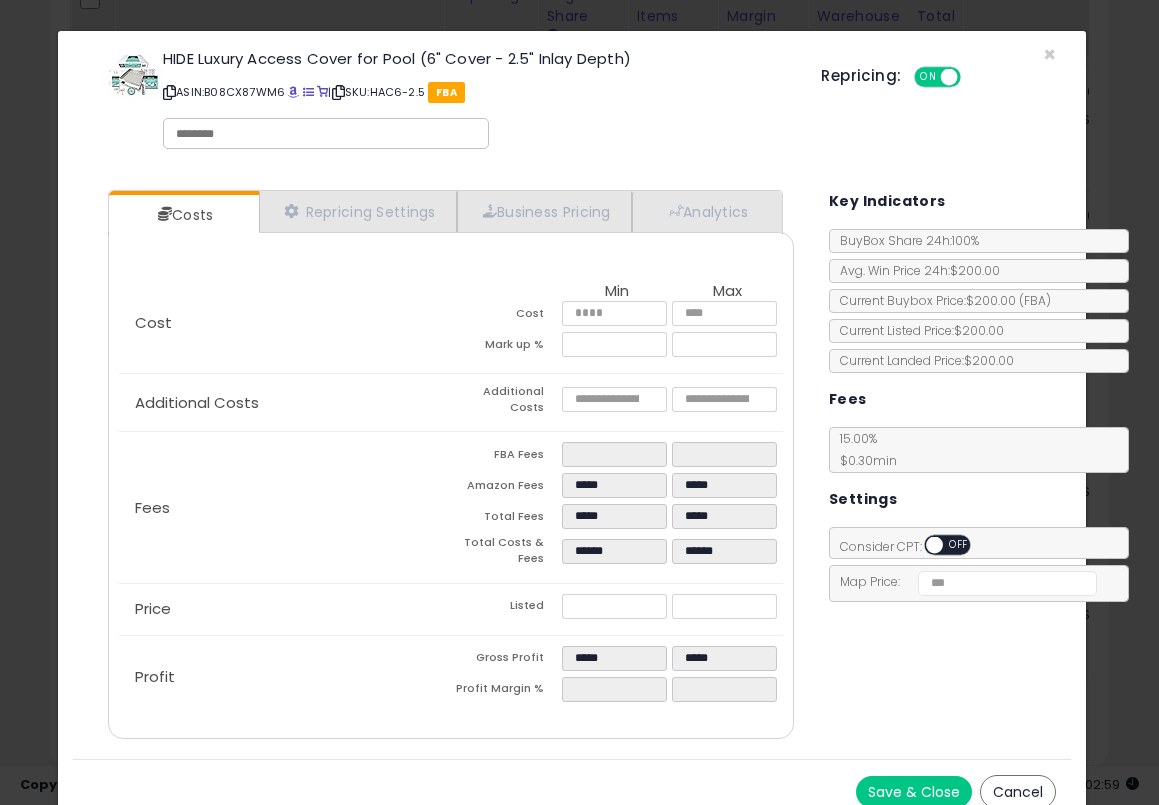 click on "Cost
Min
Max
Cost
******
******
Mark up %
*****
*****
Additional Costs
Additional Costs" at bounding box center (451, 495) 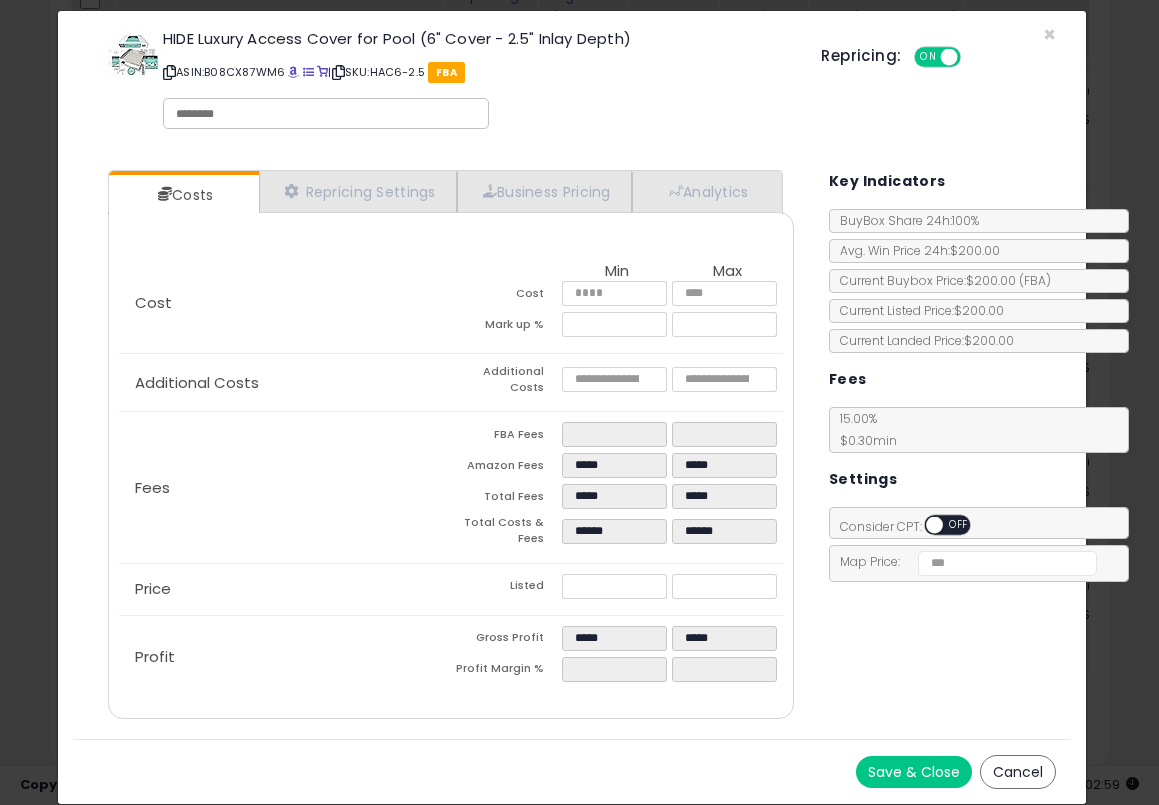 click on "Save & Close" at bounding box center (914, 772) 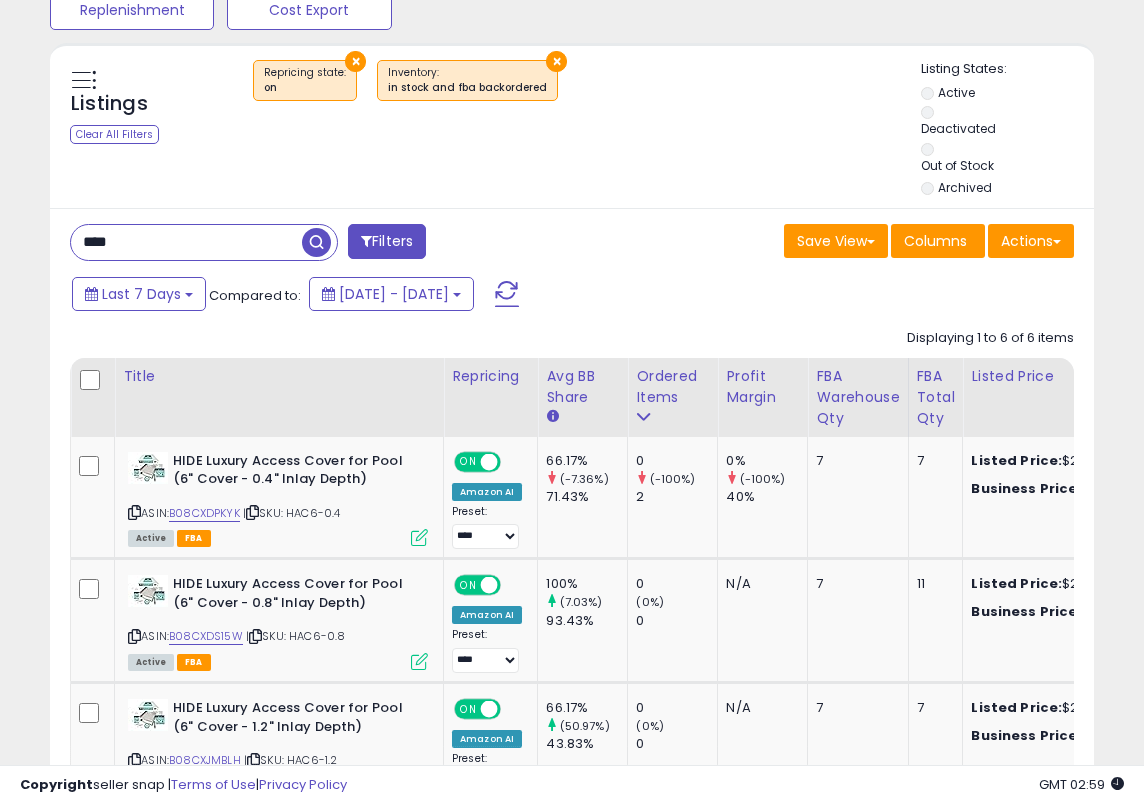 click on "****" at bounding box center (186, 242) 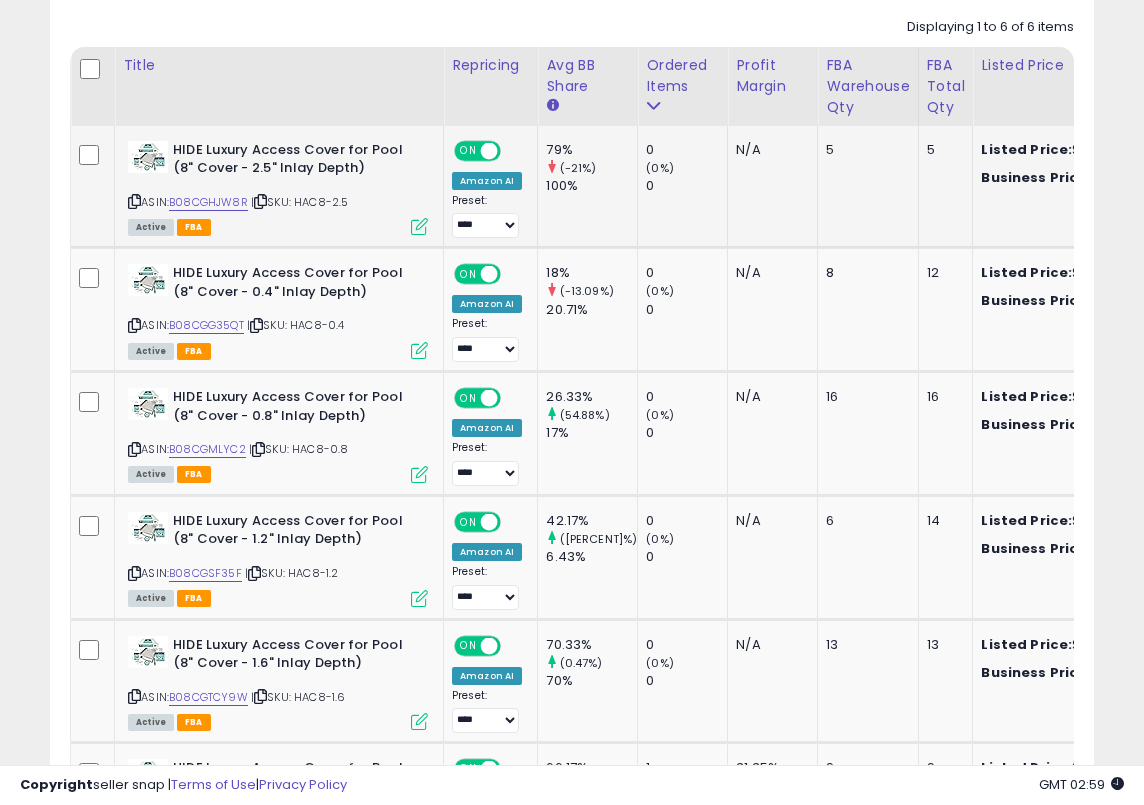 click at bounding box center [419, 226] 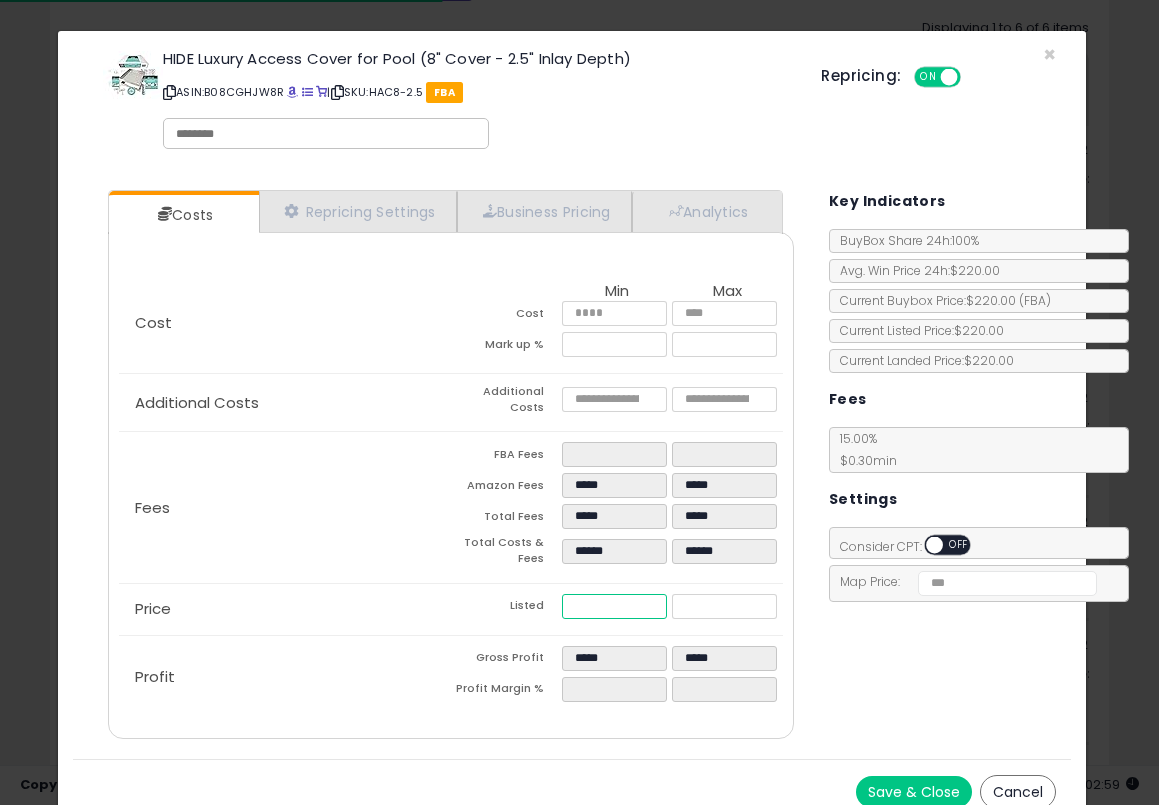 click on "******" at bounding box center (614, 606) 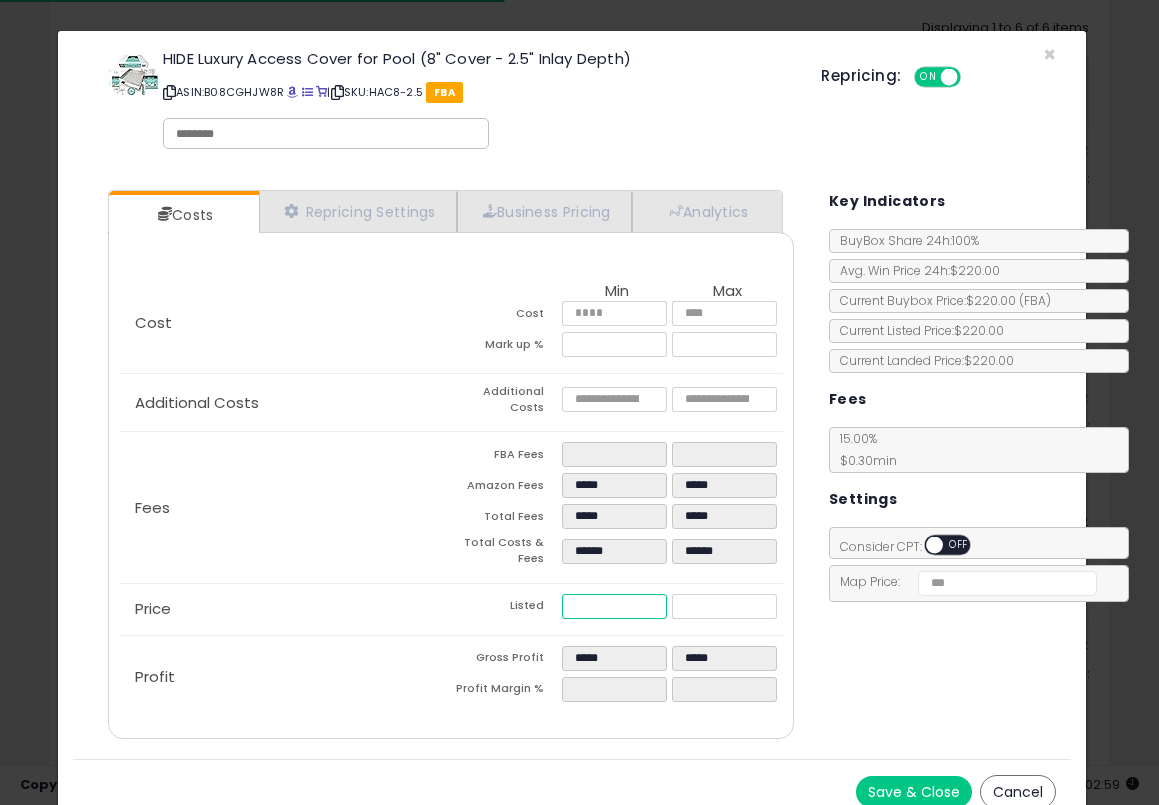 click on "******" at bounding box center (614, 606) 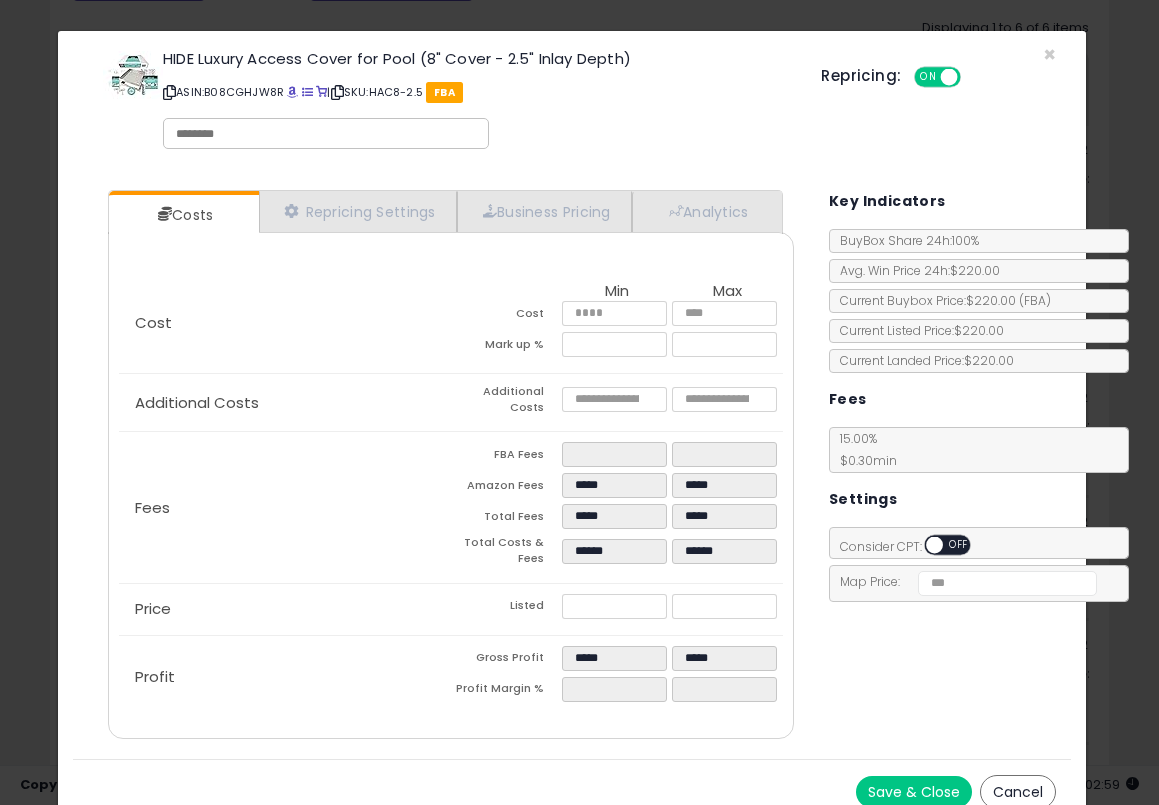 click on "Price" at bounding box center [285, 609] 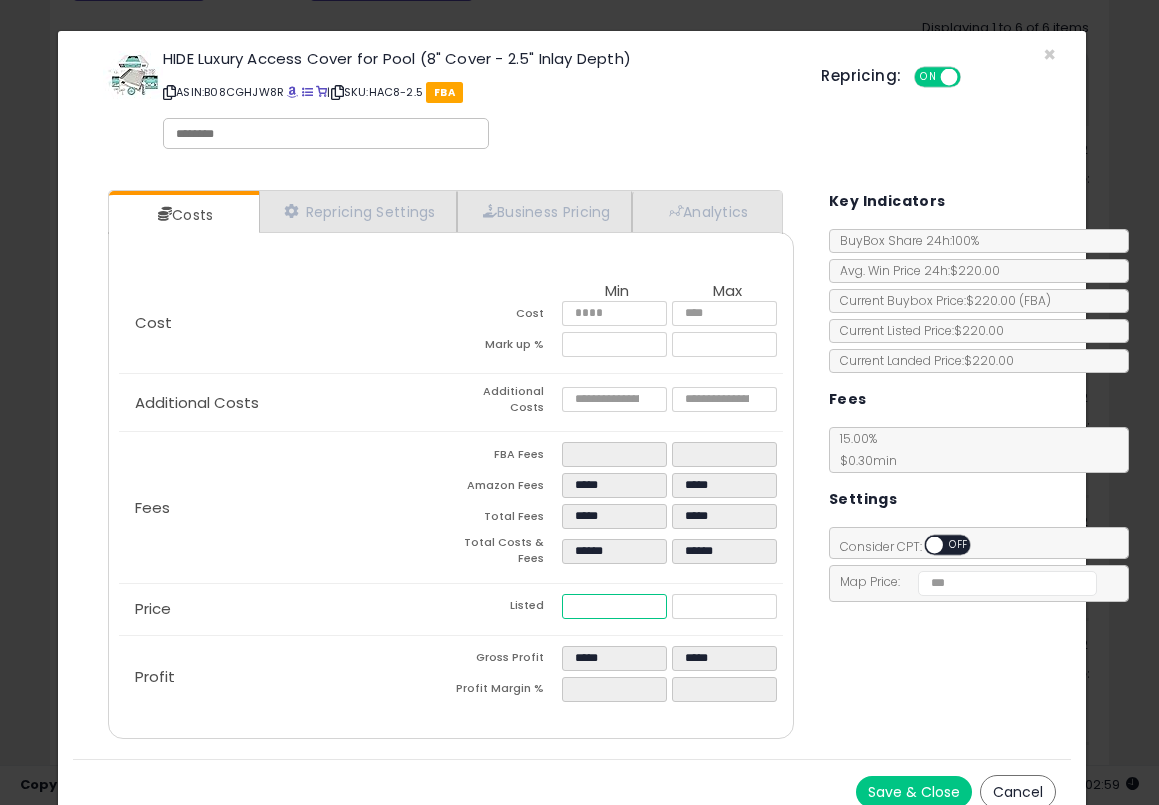 click on "******" at bounding box center (614, 606) 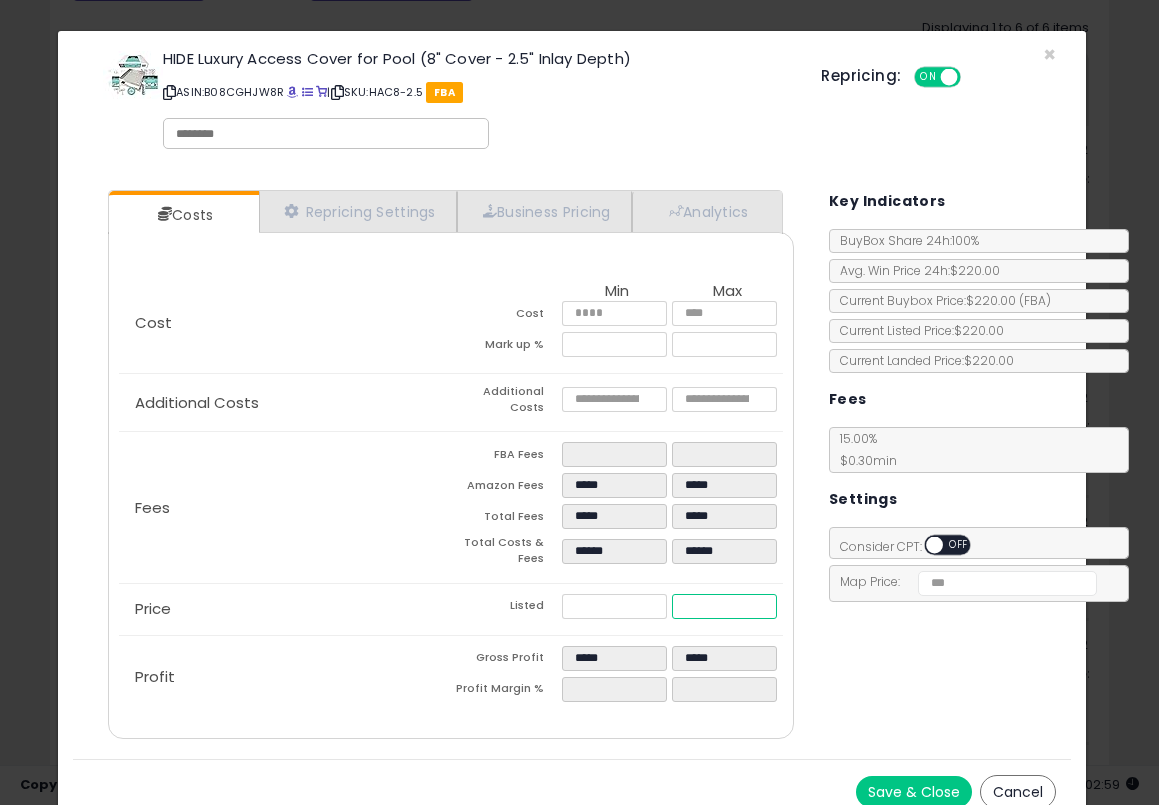 click on "******" at bounding box center (724, 606) 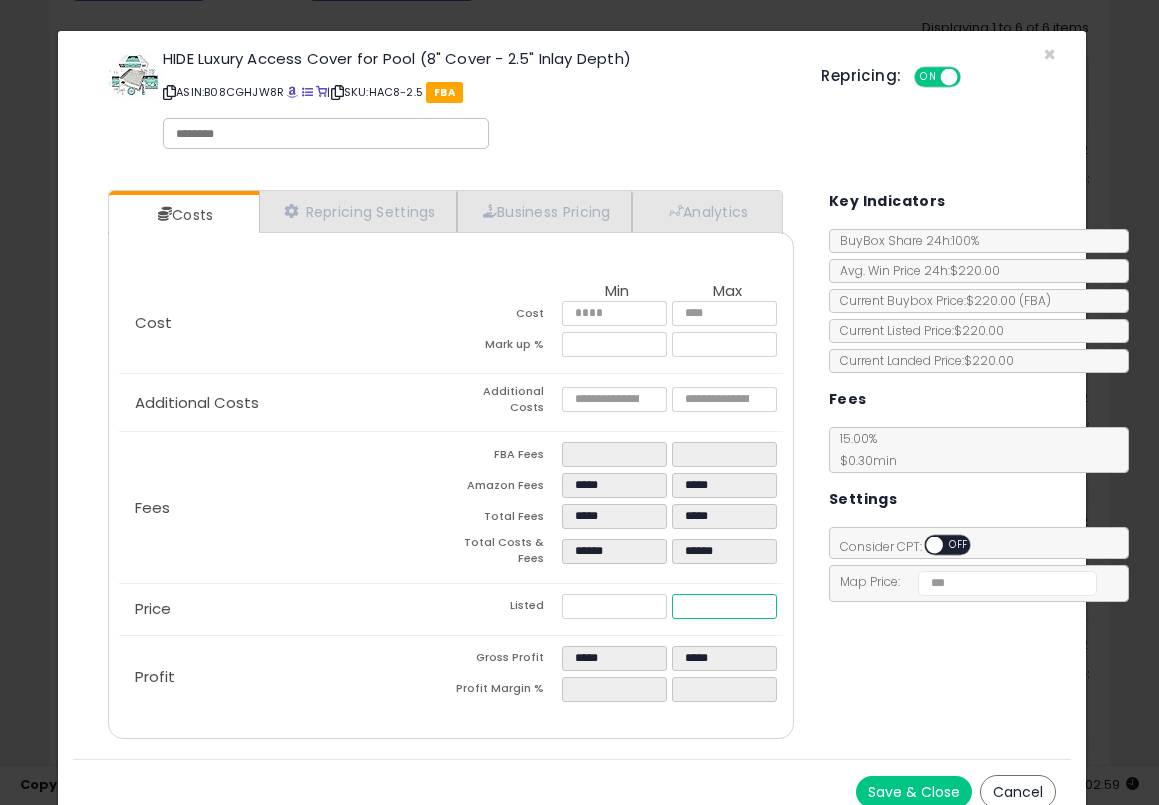 click on "******" at bounding box center (724, 606) 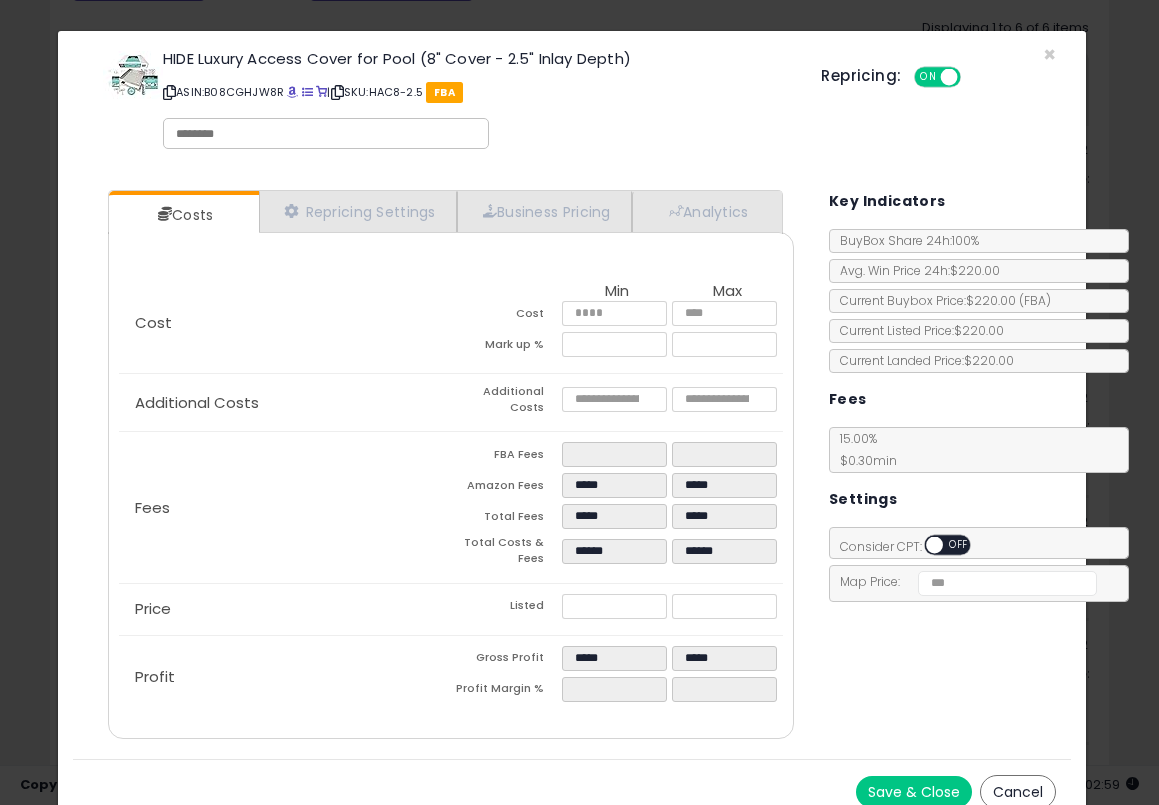 click on "Costs
Repricing Settings
Business Pricing
Analytics
Cost" at bounding box center (572, 467) 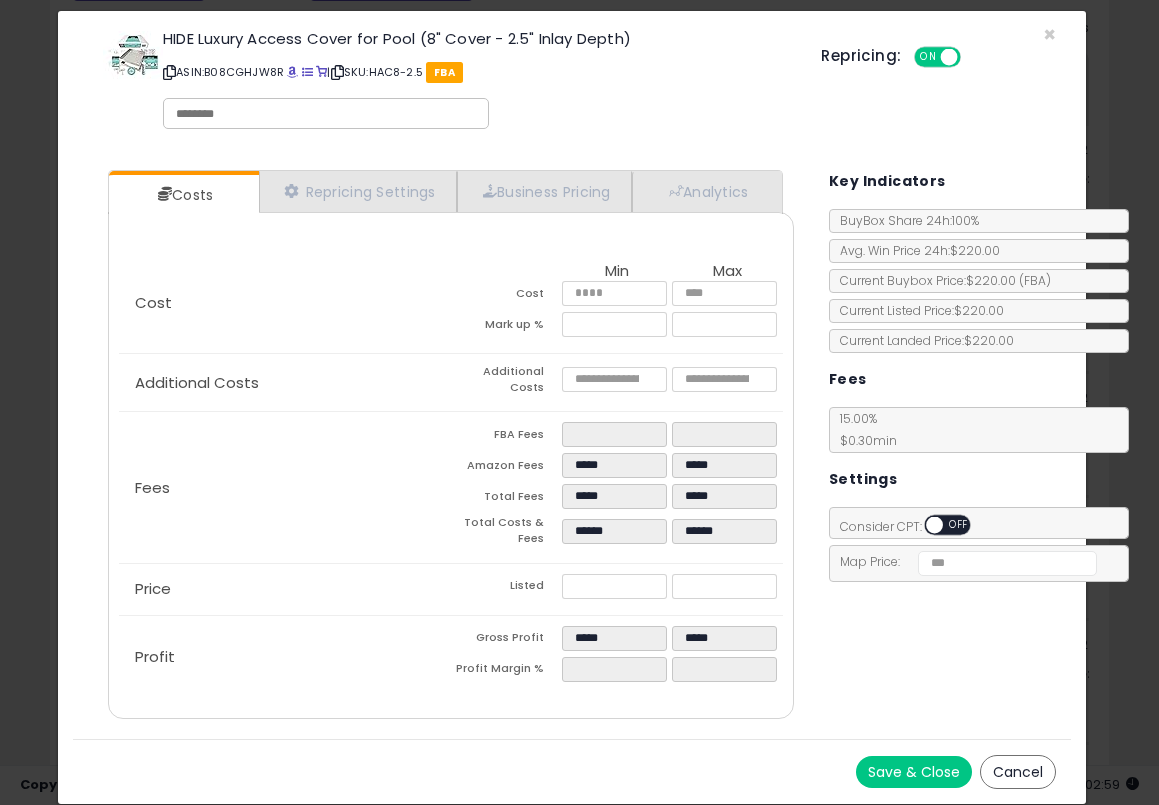 click on "Save & Close" at bounding box center [914, 772] 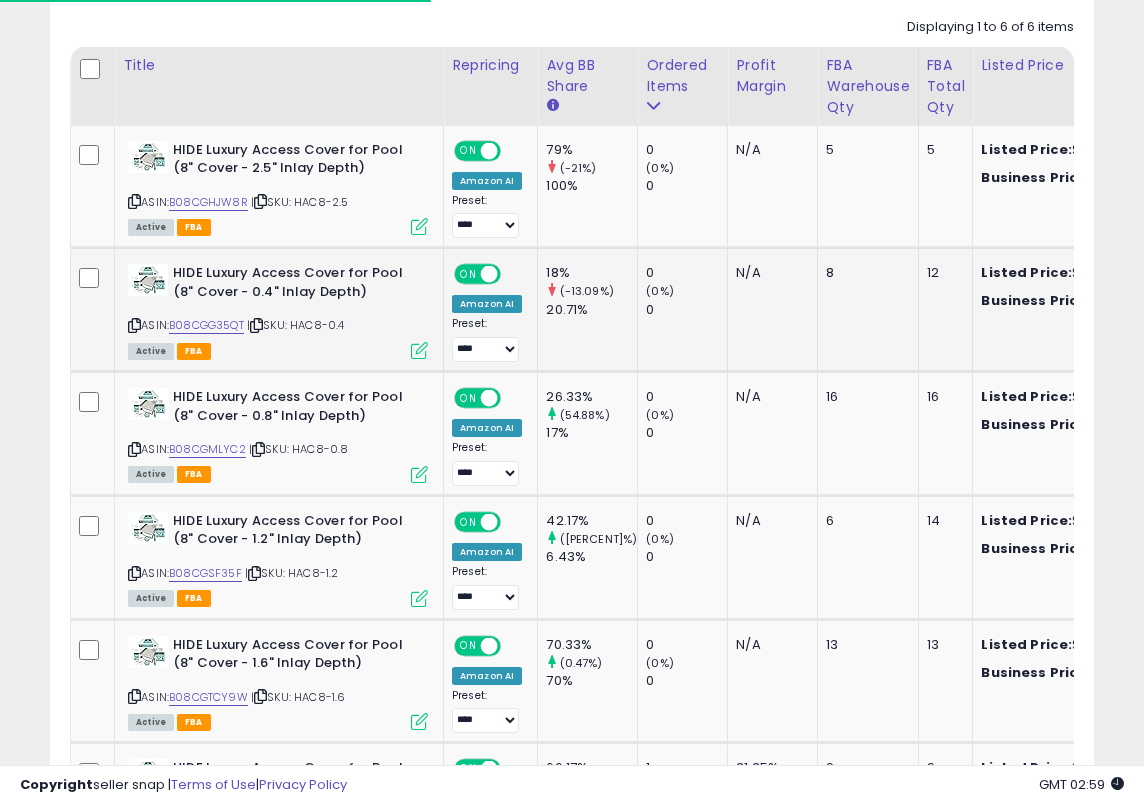 click at bounding box center (419, 350) 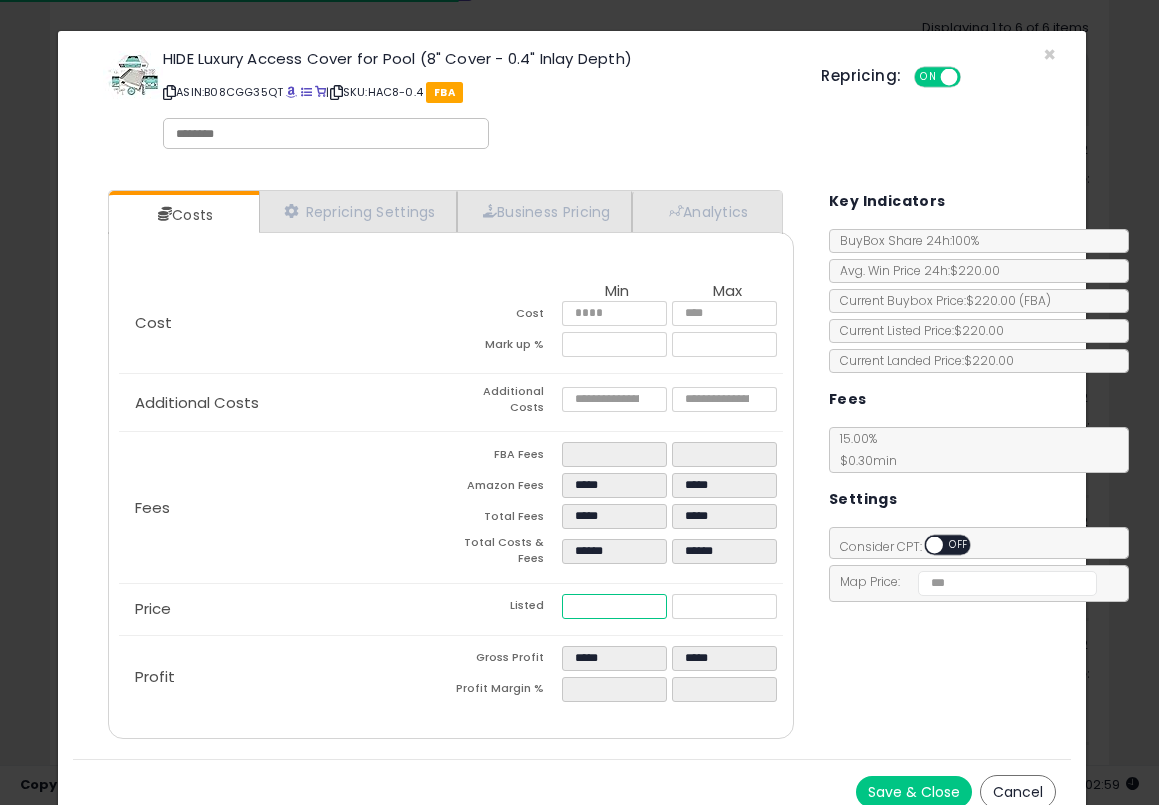 click on "******" at bounding box center [614, 606] 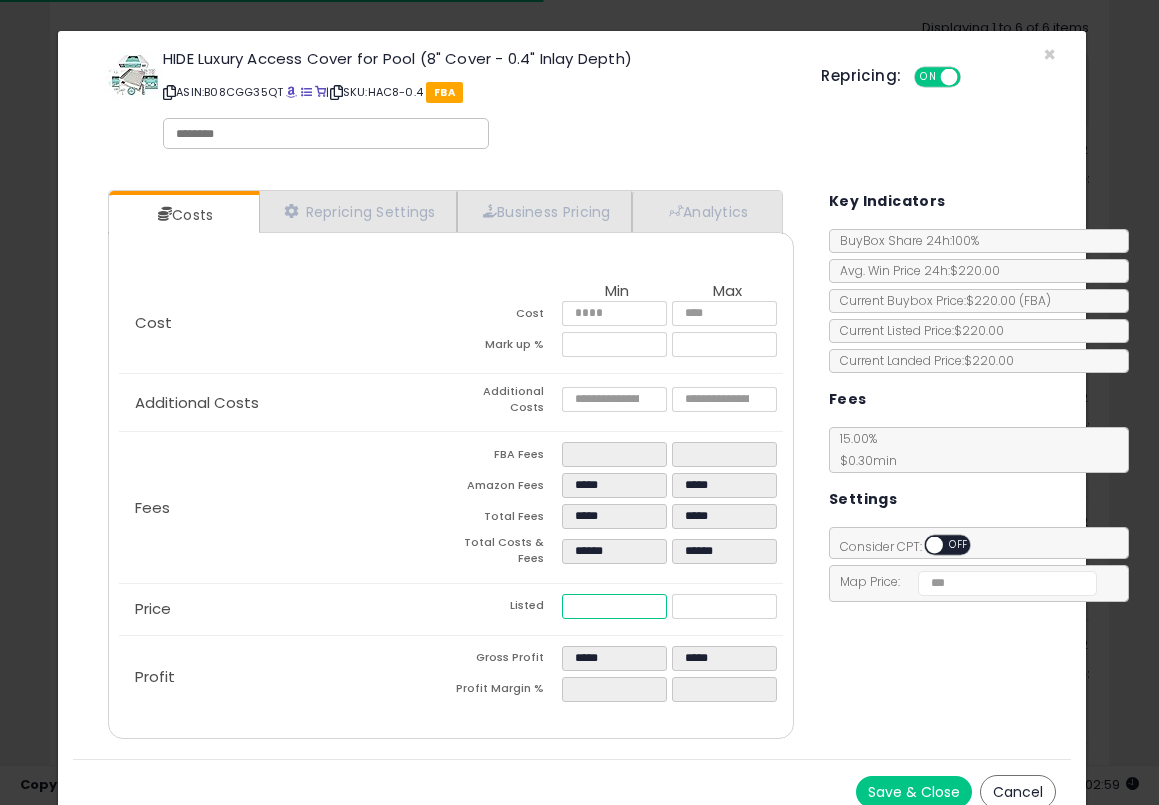 click on "******" at bounding box center (614, 606) 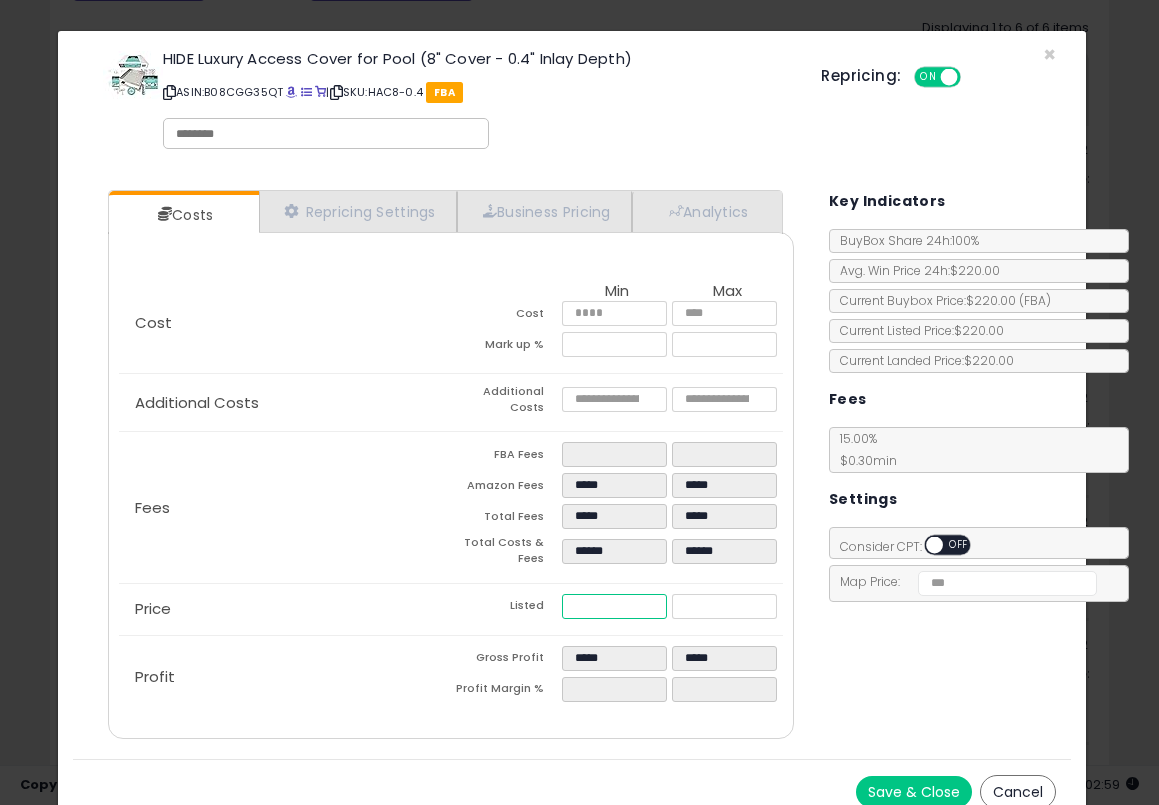 click on "******" at bounding box center (614, 606) 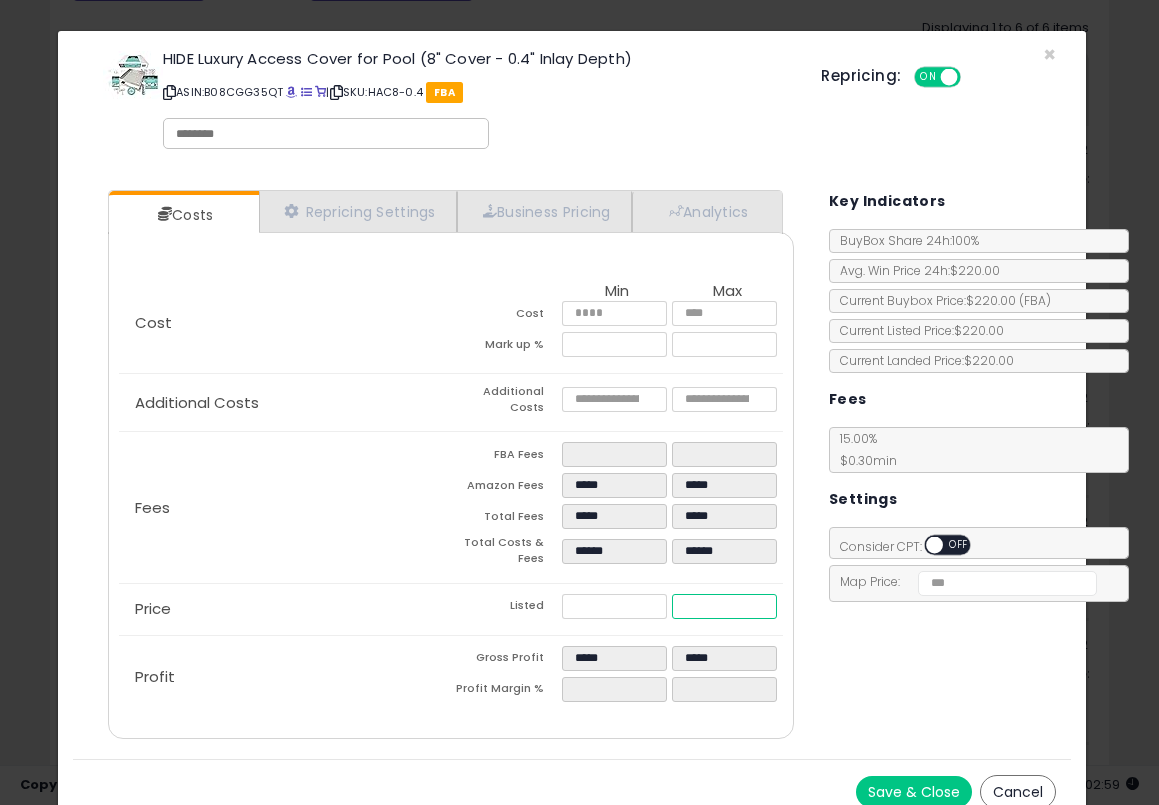 click on "******" at bounding box center [724, 606] 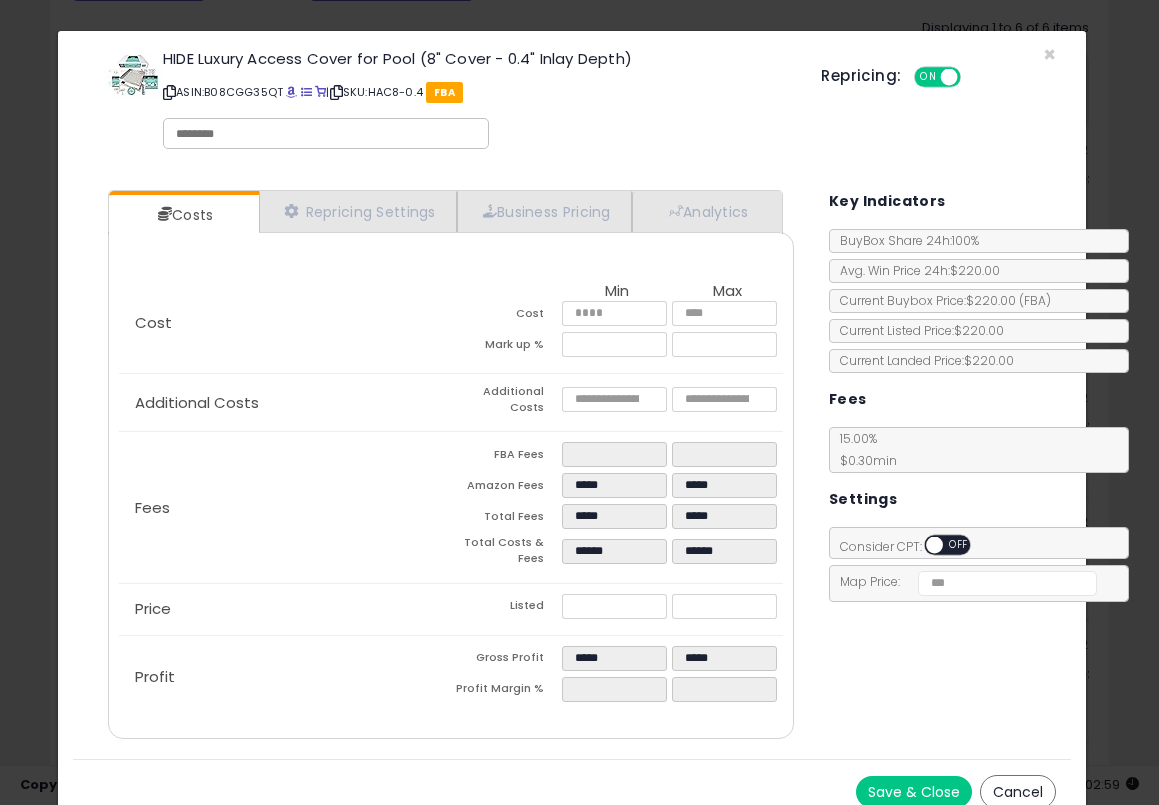 click on "Costs
Repricing Settings
Business Pricing
Analytics
Cost" at bounding box center (572, 467) 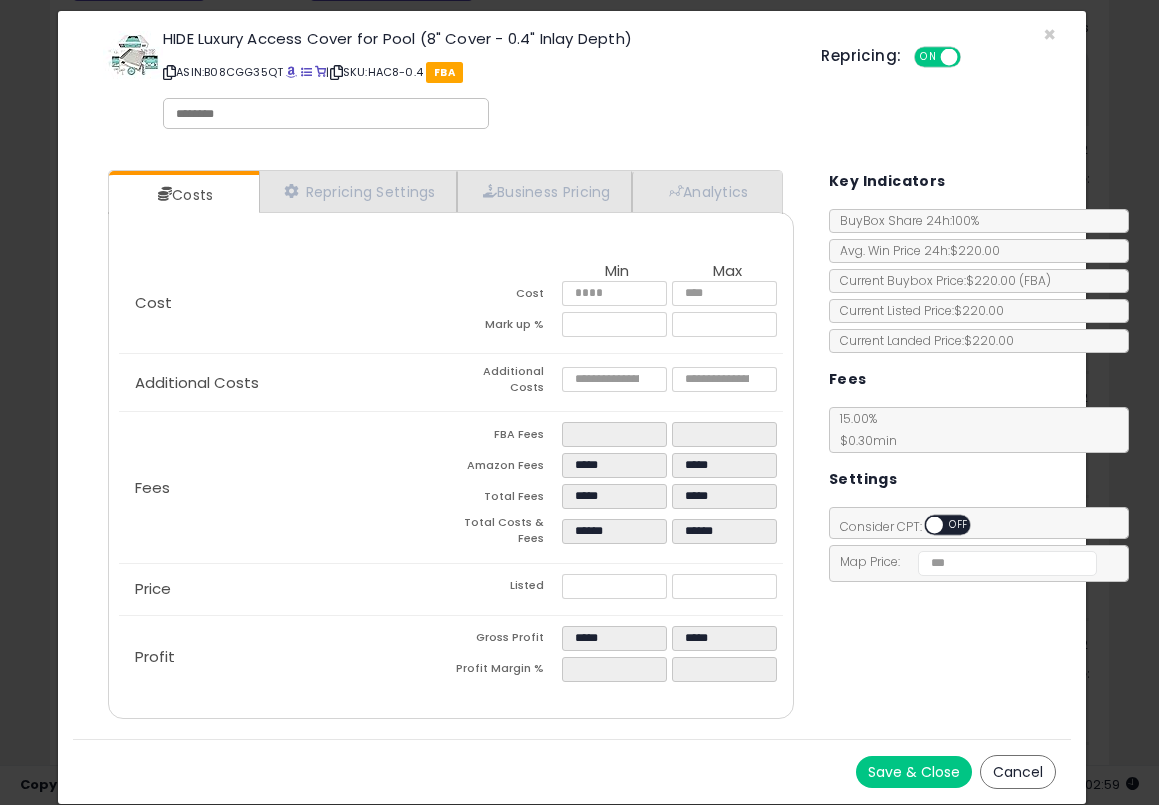 click on "Save & Close
Cancel" at bounding box center [572, 771] 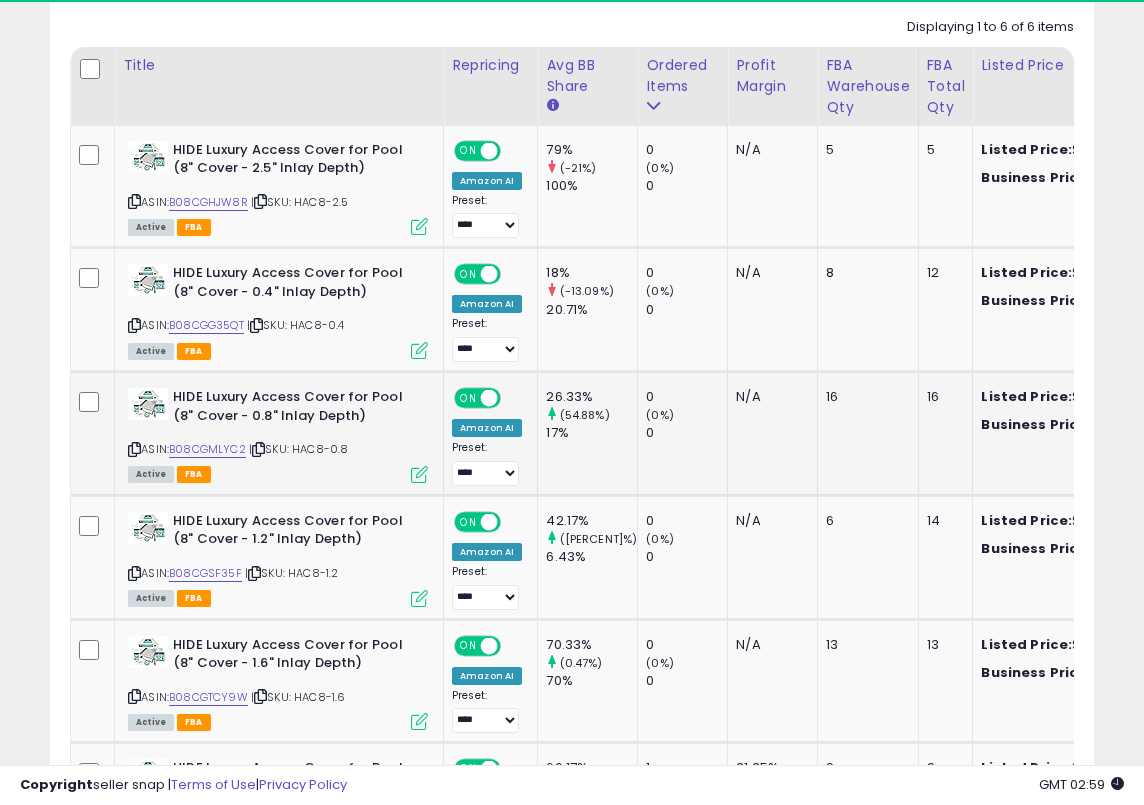 click at bounding box center (419, 474) 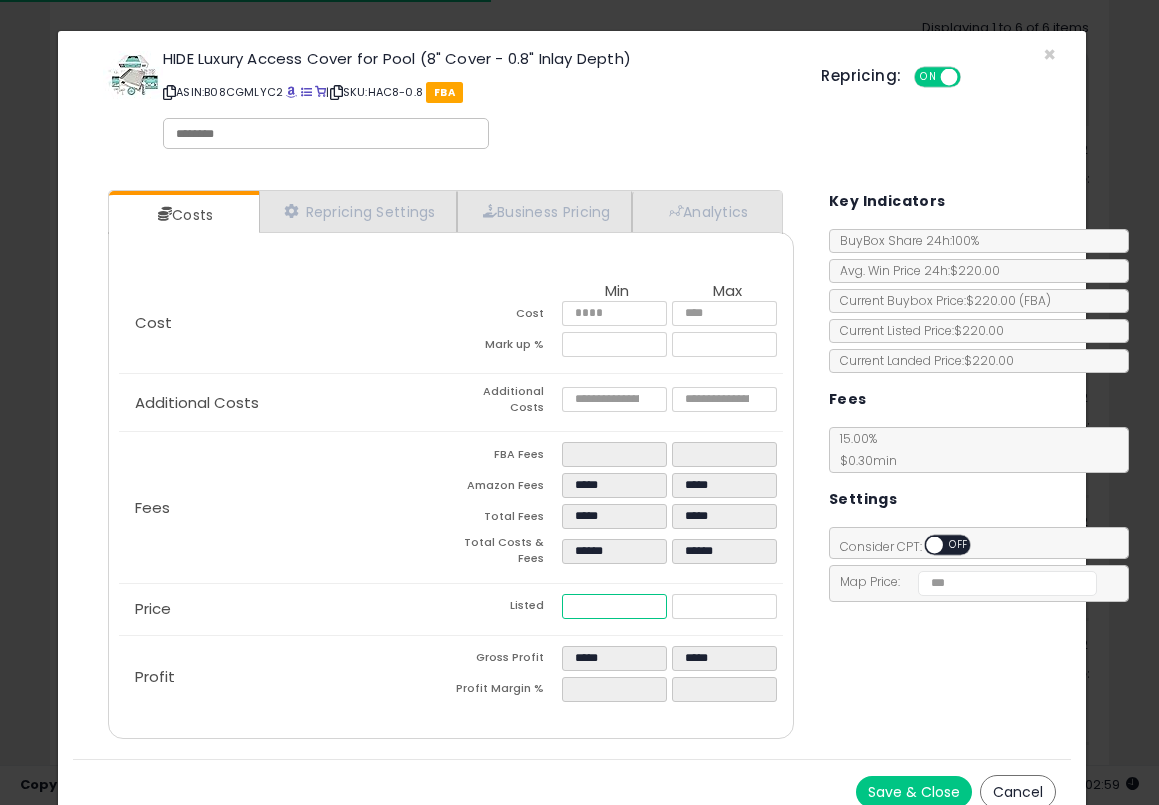 click on "******" at bounding box center [614, 606] 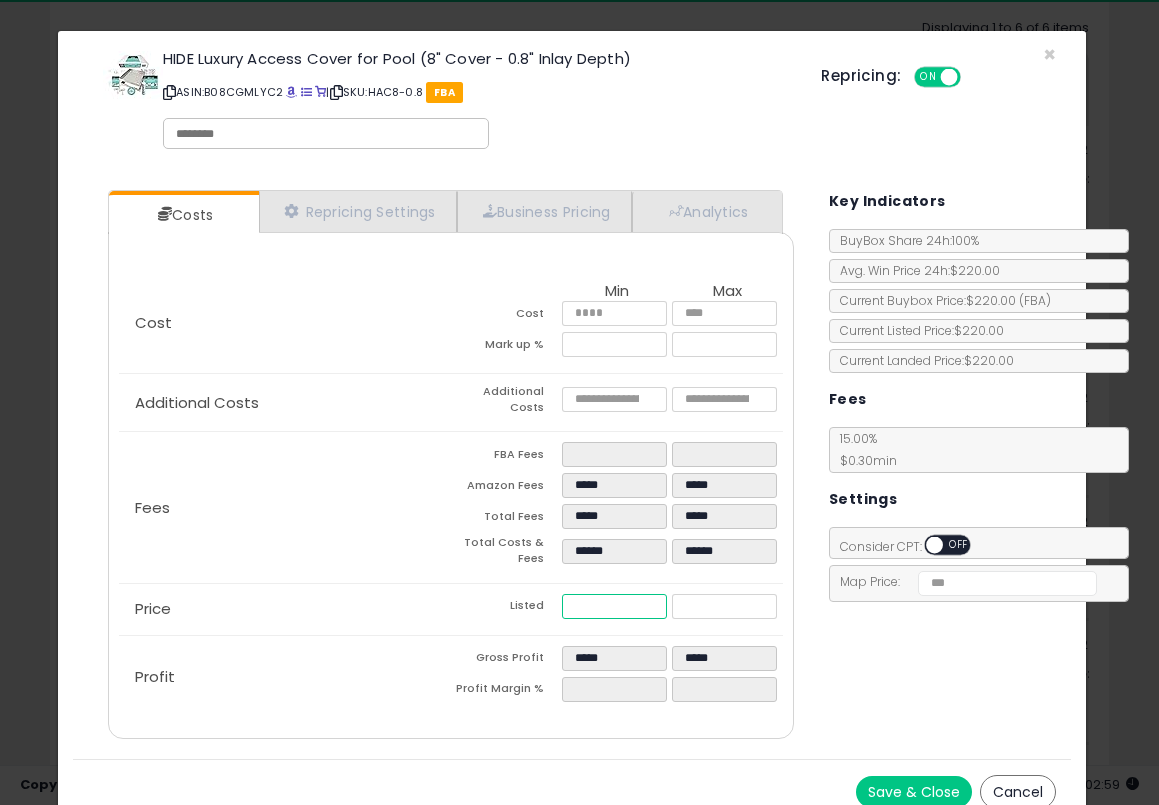 paste 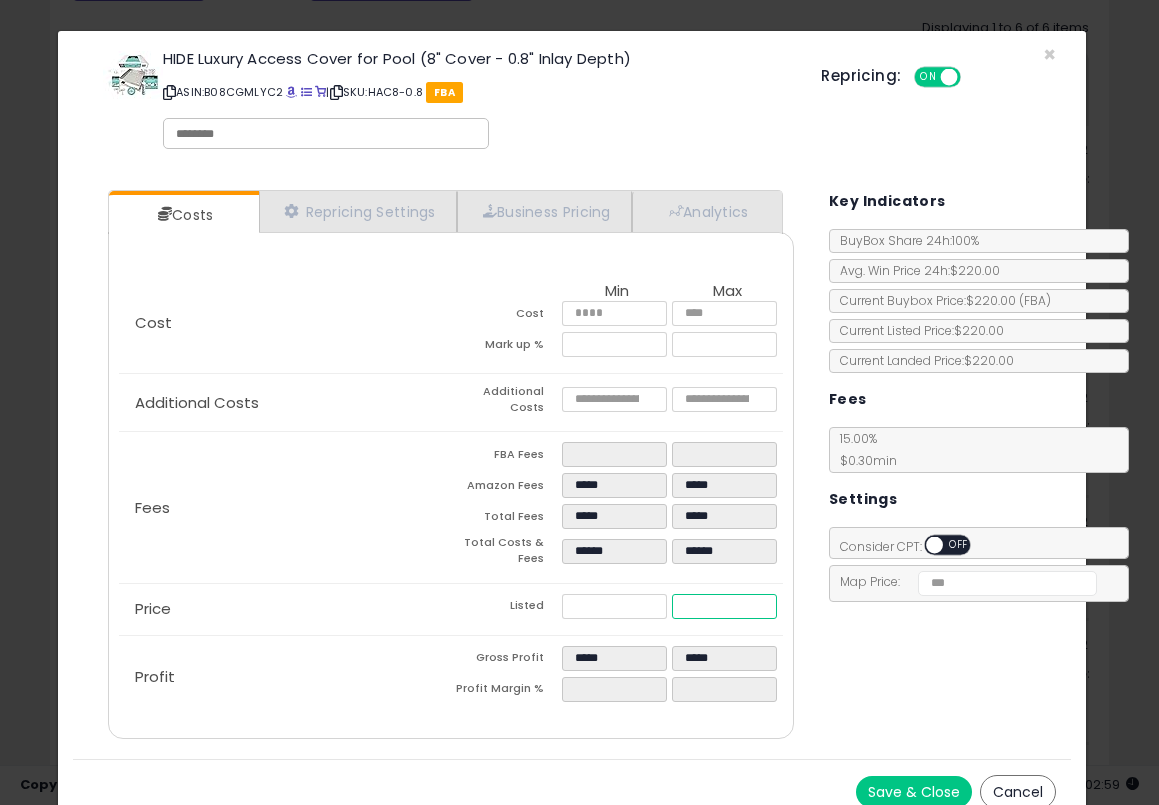 click on "******" at bounding box center [724, 606] 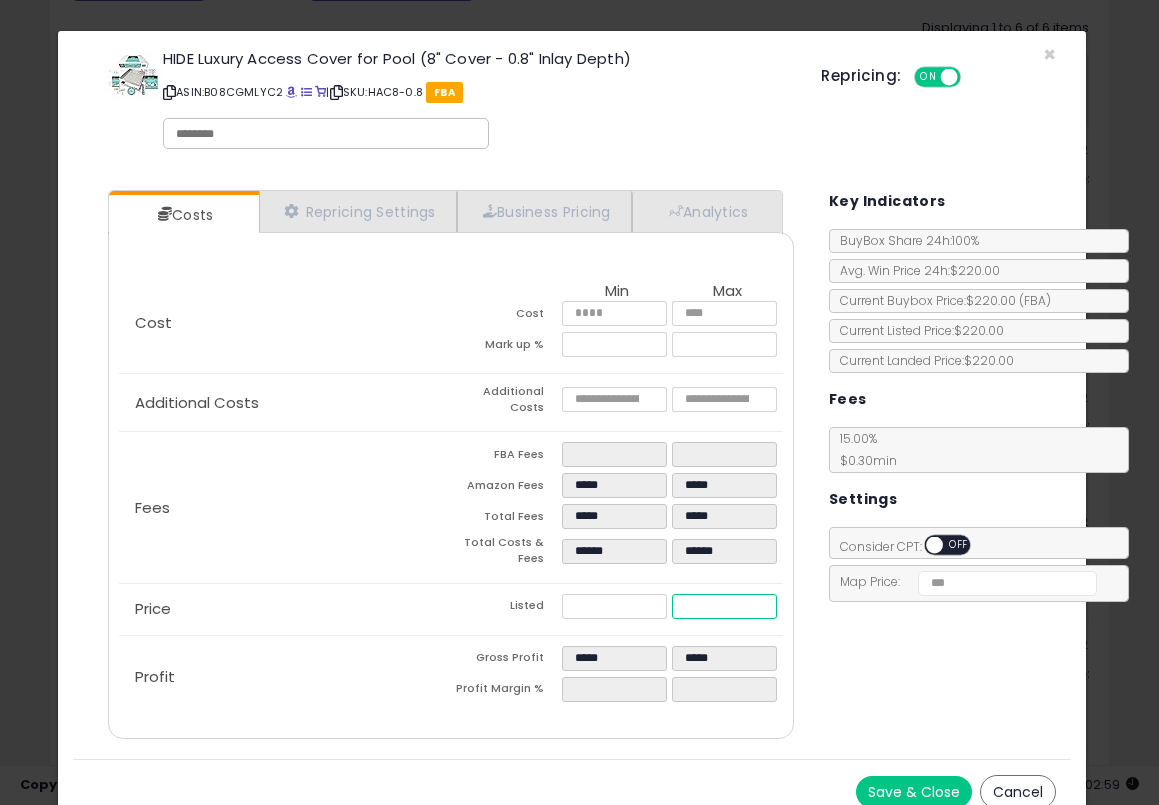 click on "******" at bounding box center (724, 606) 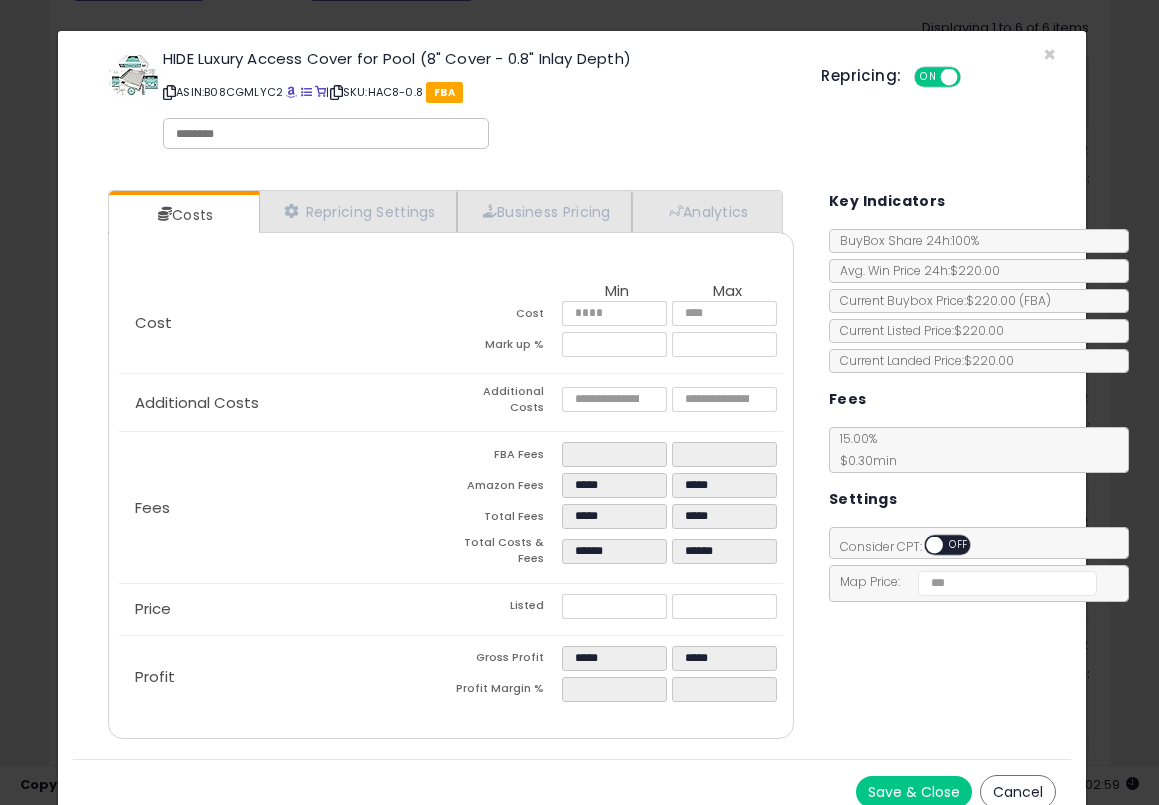 click on "Costs
Repricing Settings
Business Pricing
Analytics
Cost" at bounding box center [451, 467] 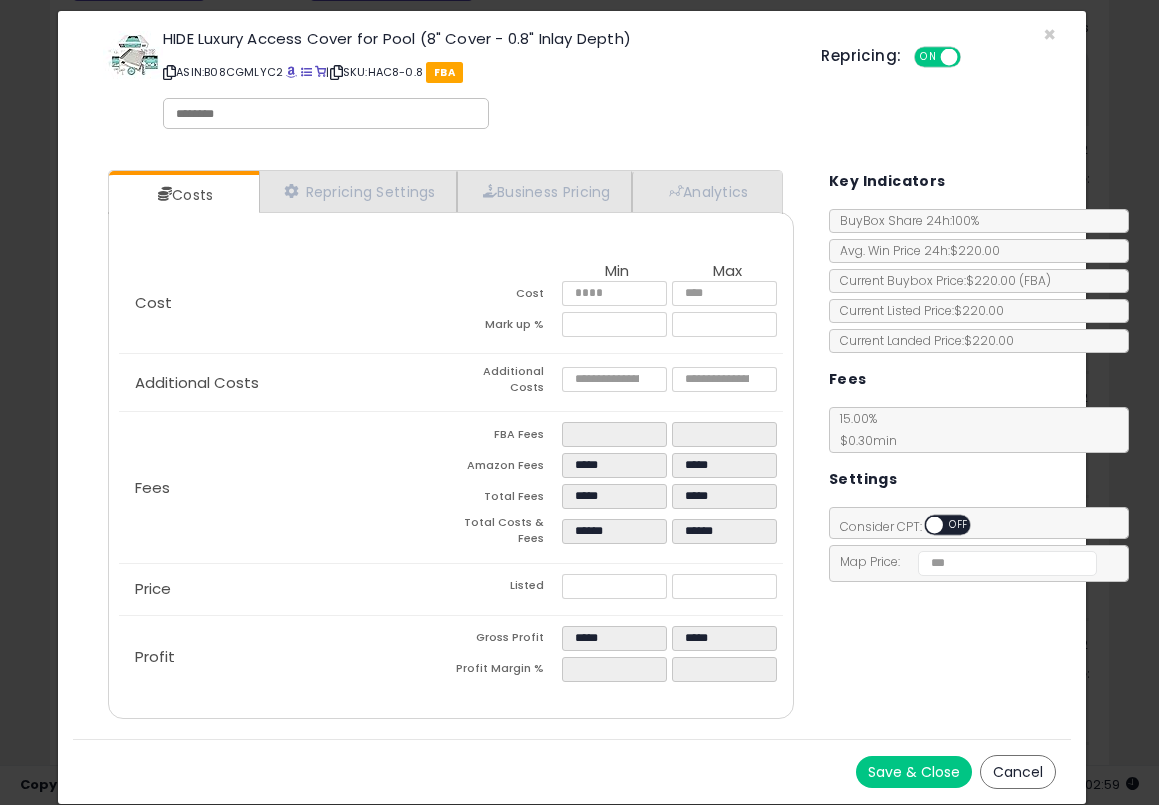 click on "Save & Close" at bounding box center [914, 772] 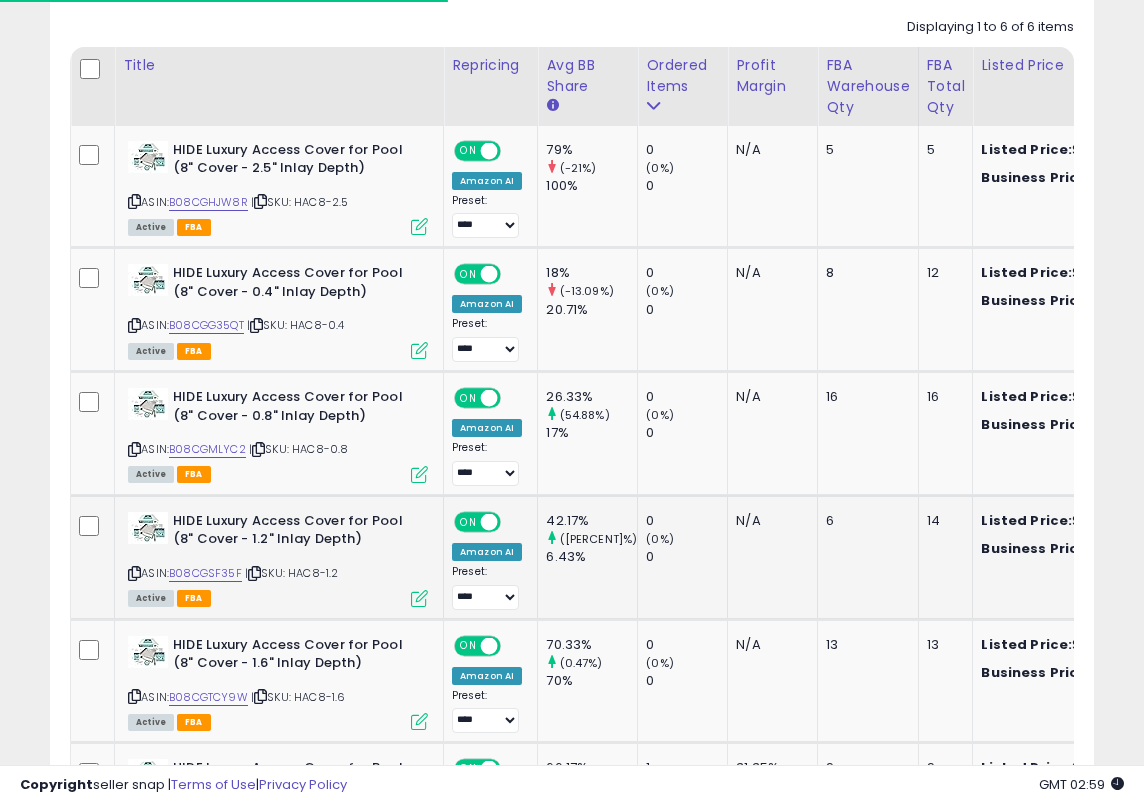 click at bounding box center (419, 598) 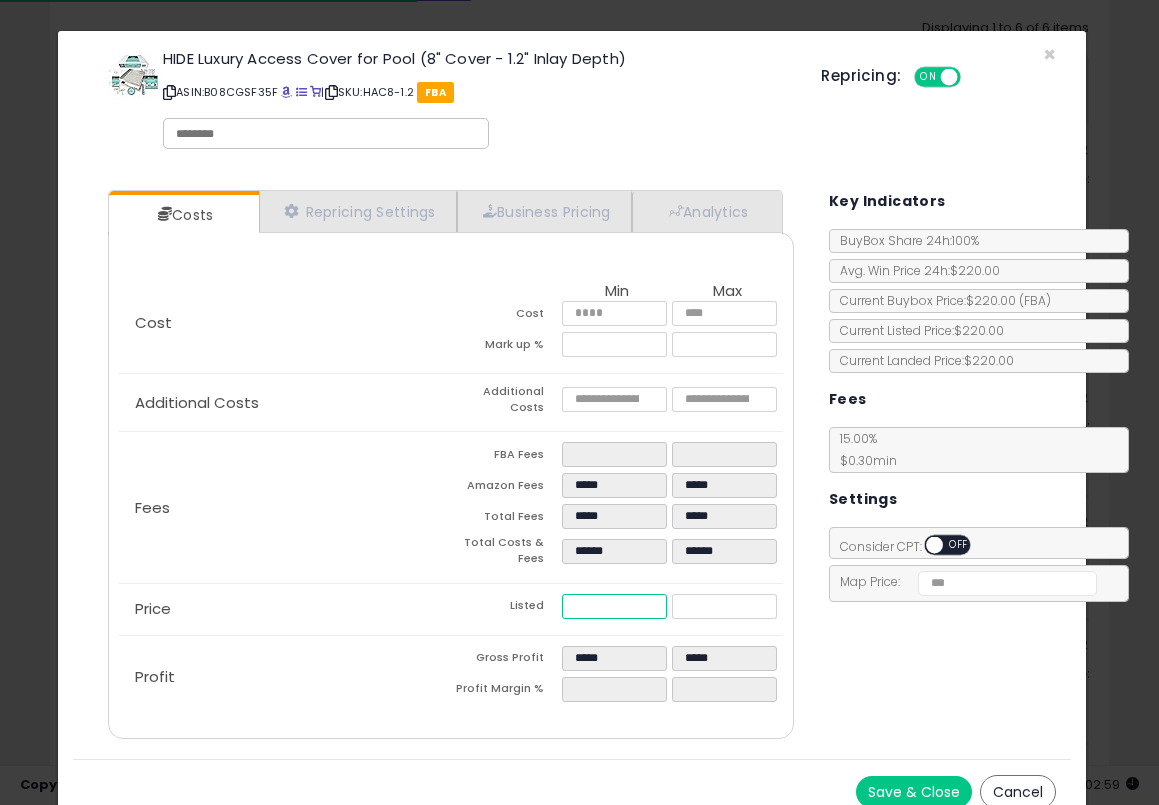 click on "******" at bounding box center (614, 606) 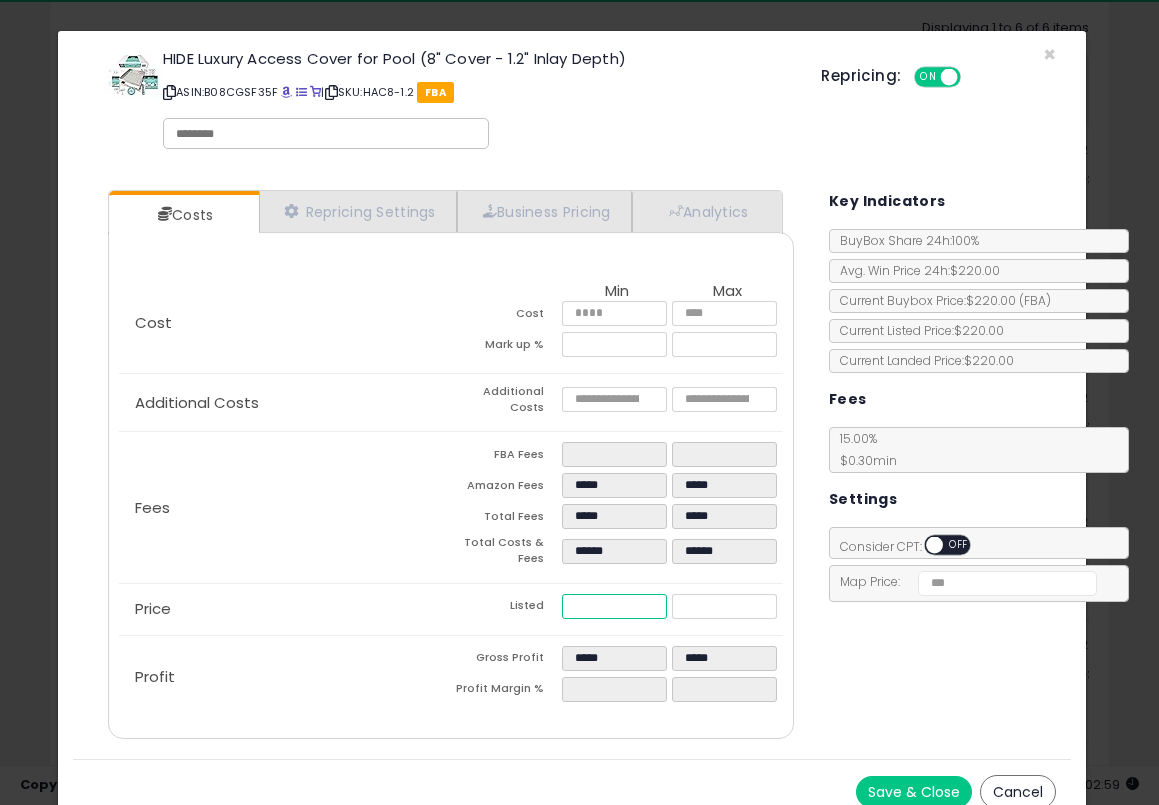paste 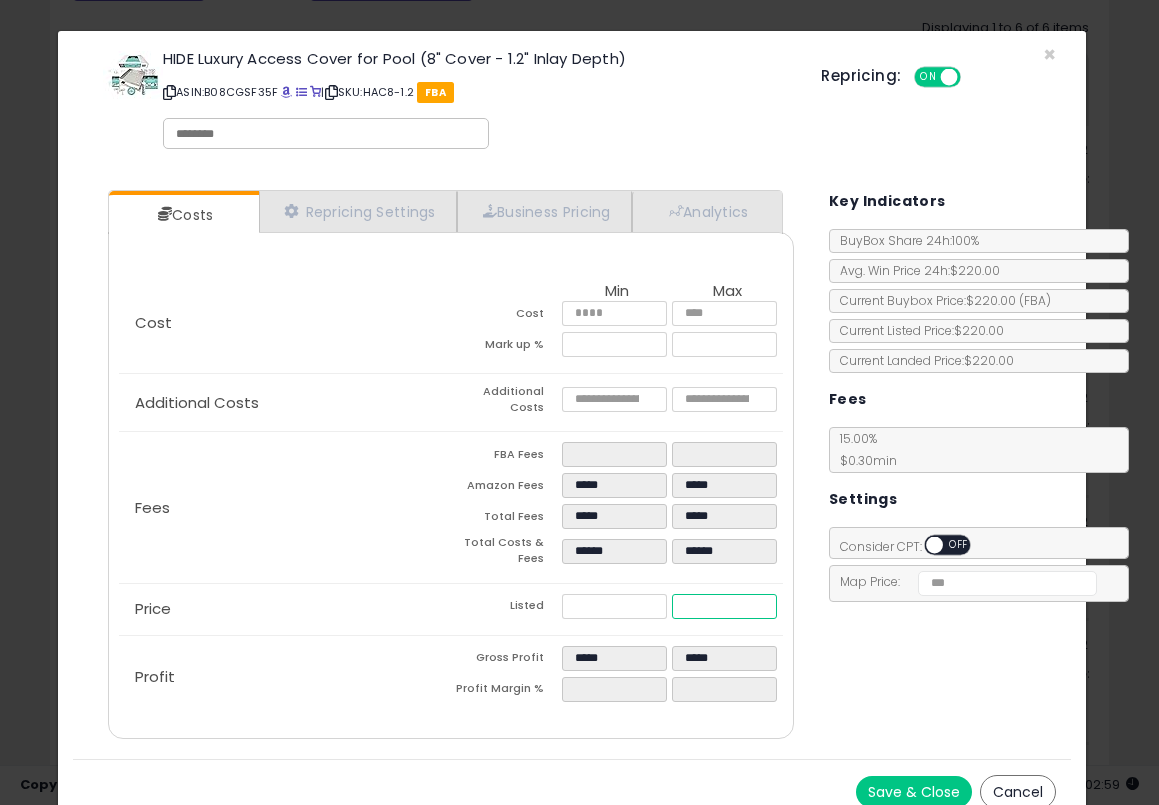 click on "******" at bounding box center (724, 606) 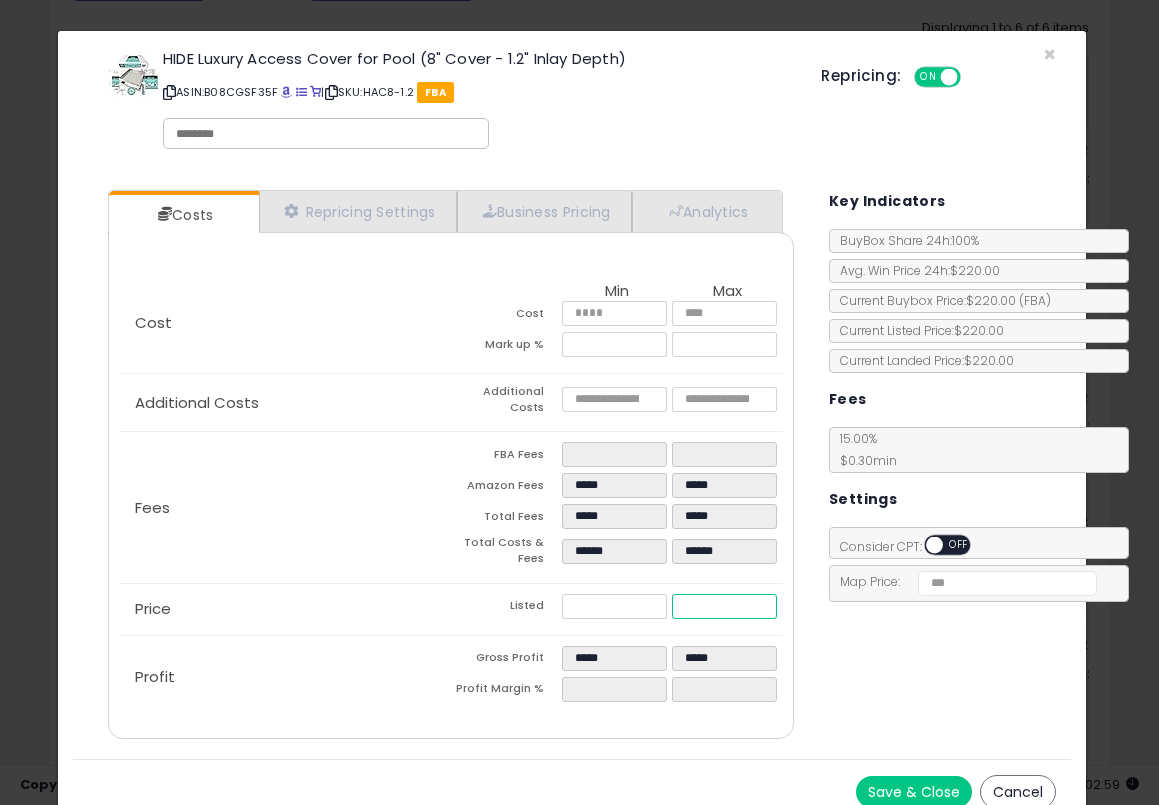 click on "******" at bounding box center [724, 606] 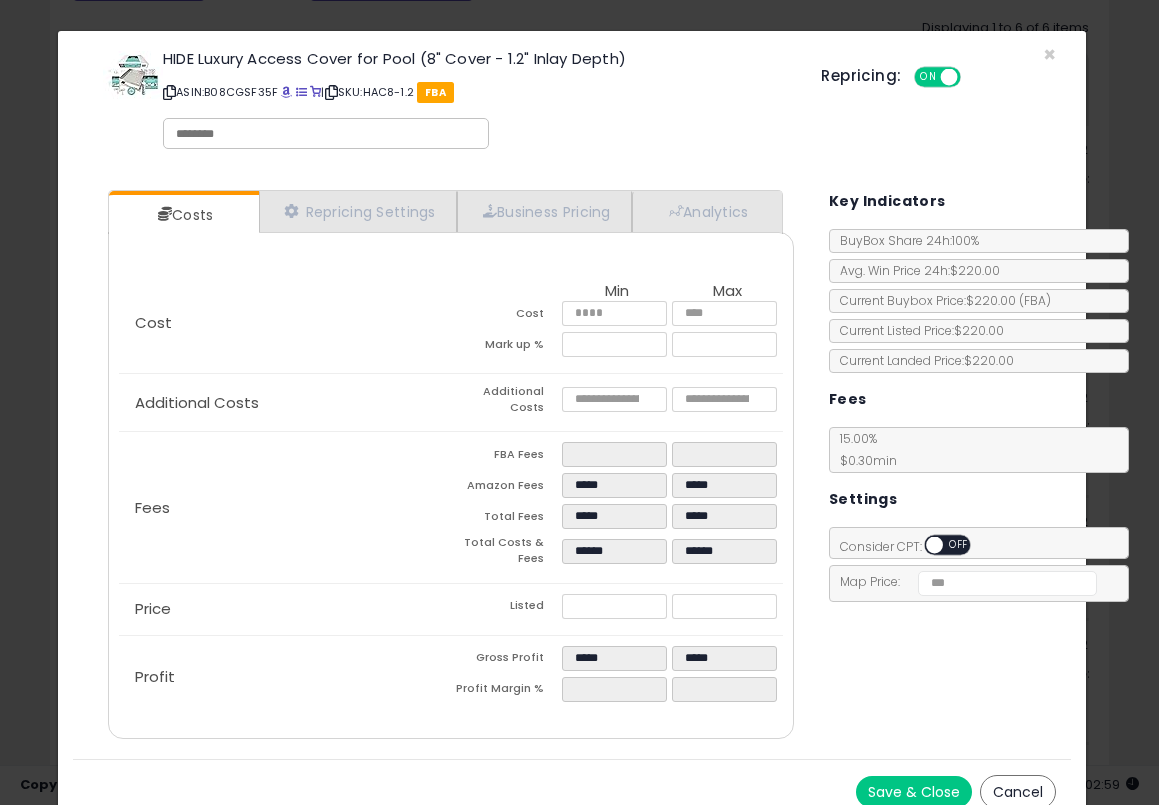 click on "Costs
Repricing Settings
Business Pricing
Analytics
Cost" at bounding box center [572, 467] 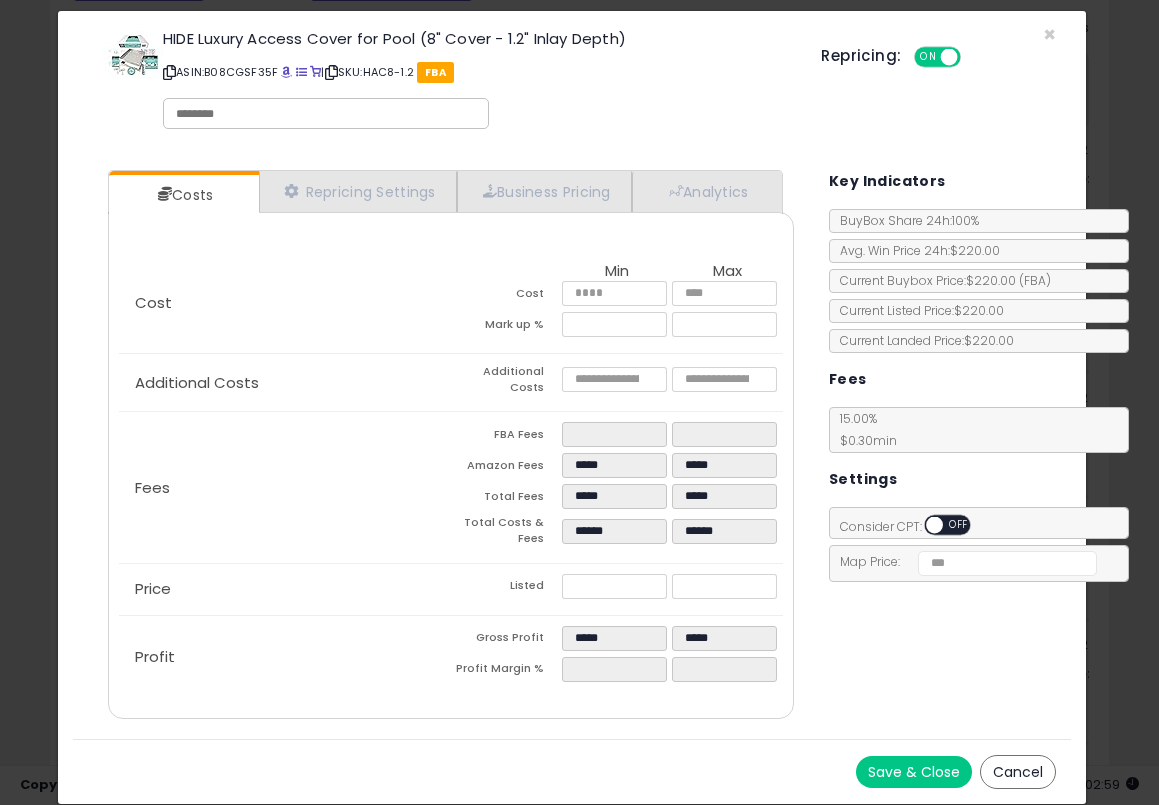 click on "Save & Close" at bounding box center [914, 772] 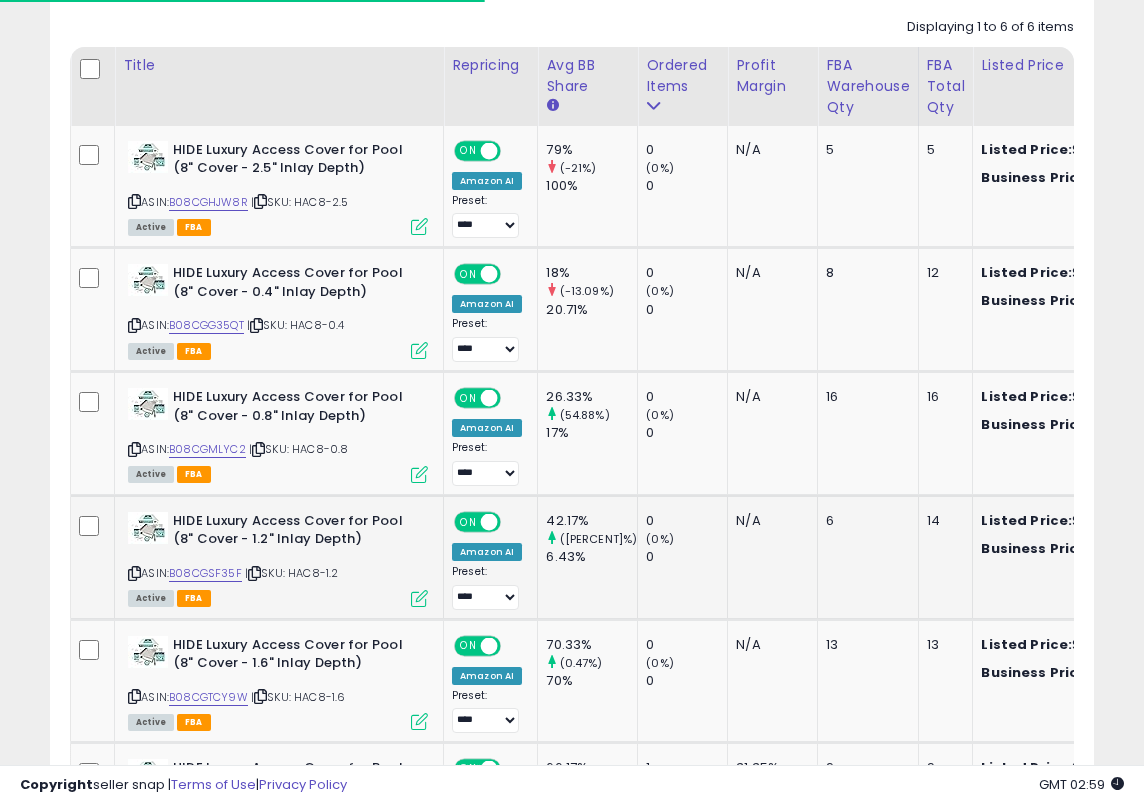 click at bounding box center [419, 598] 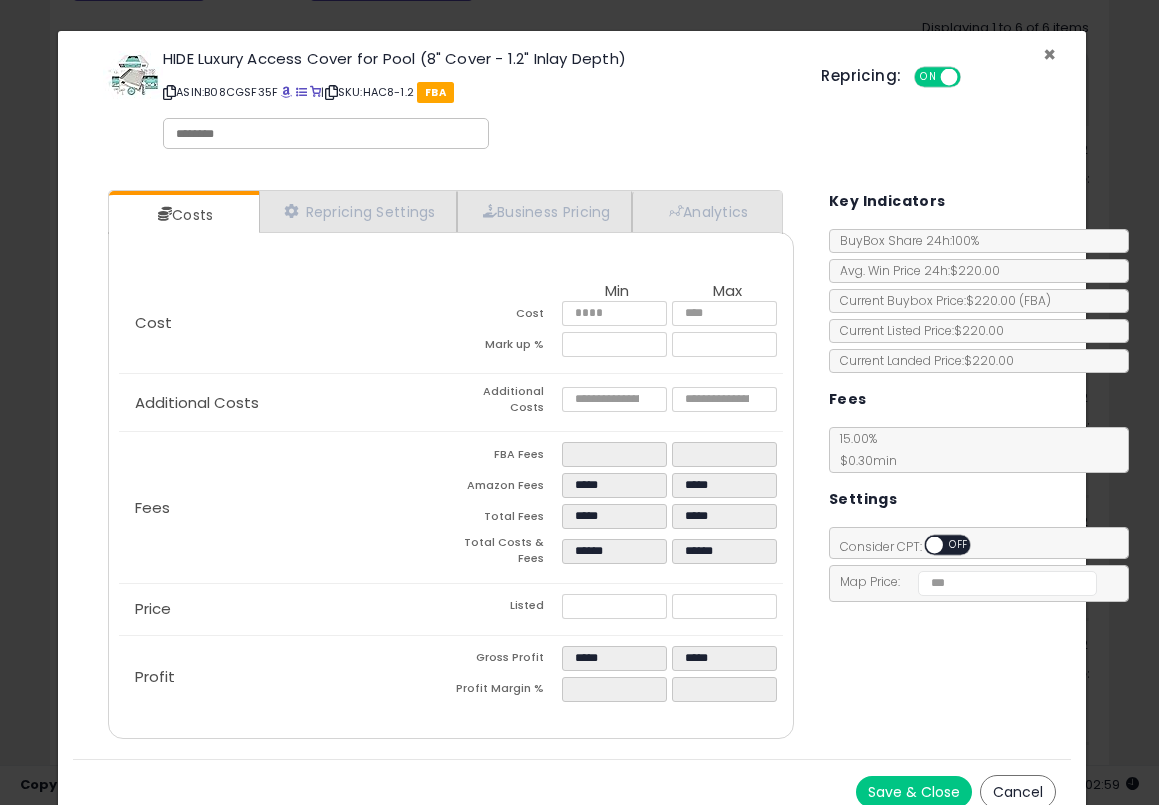 click on "×" at bounding box center (1049, 54) 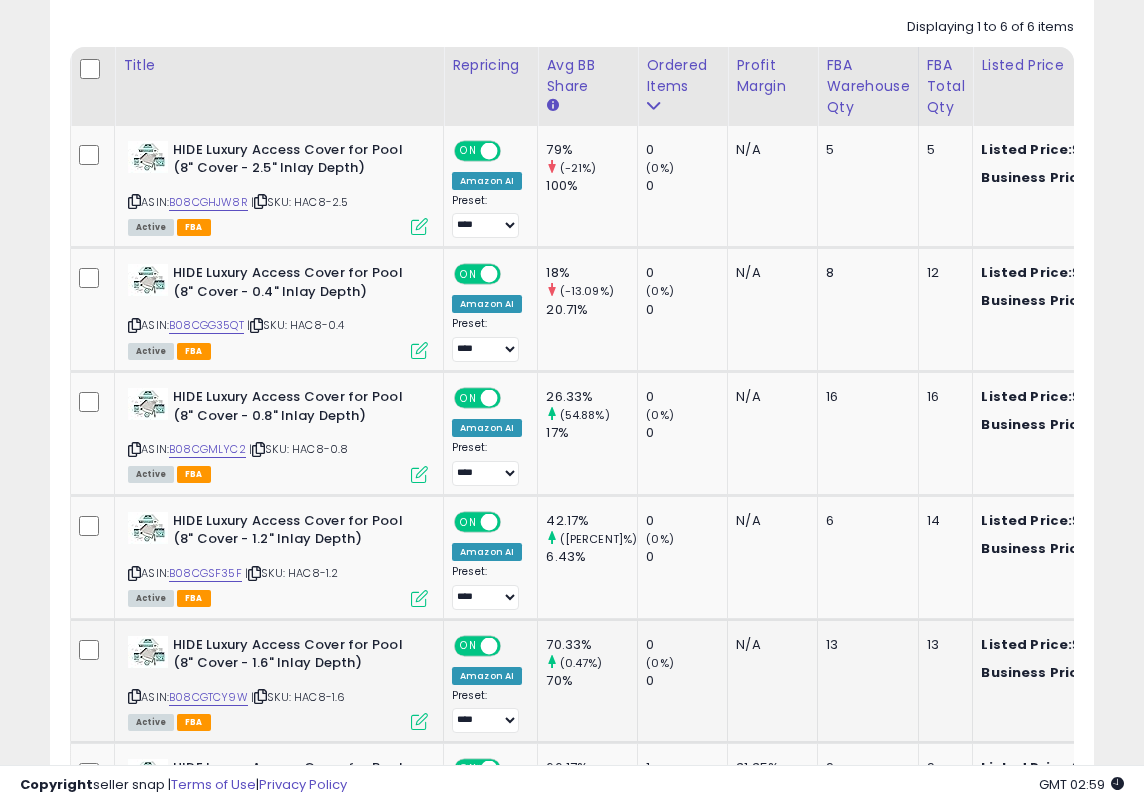 click at bounding box center [419, 721] 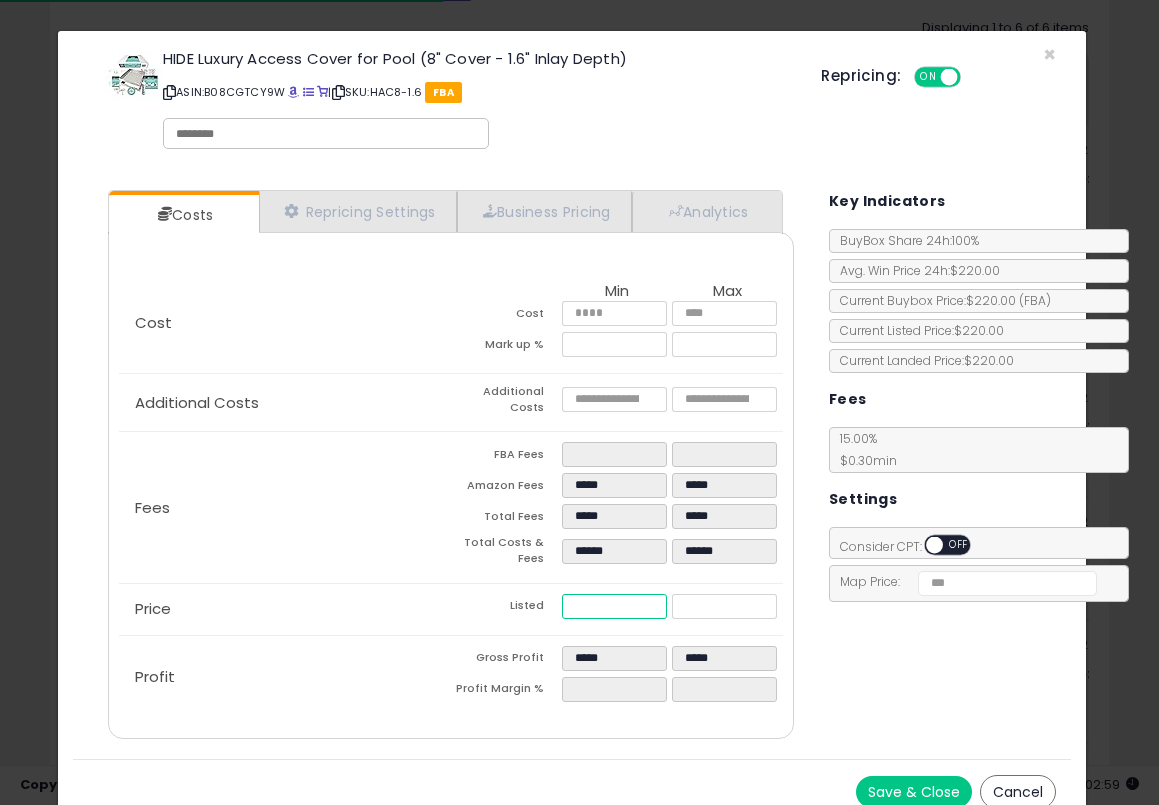 click on "******" at bounding box center (614, 606) 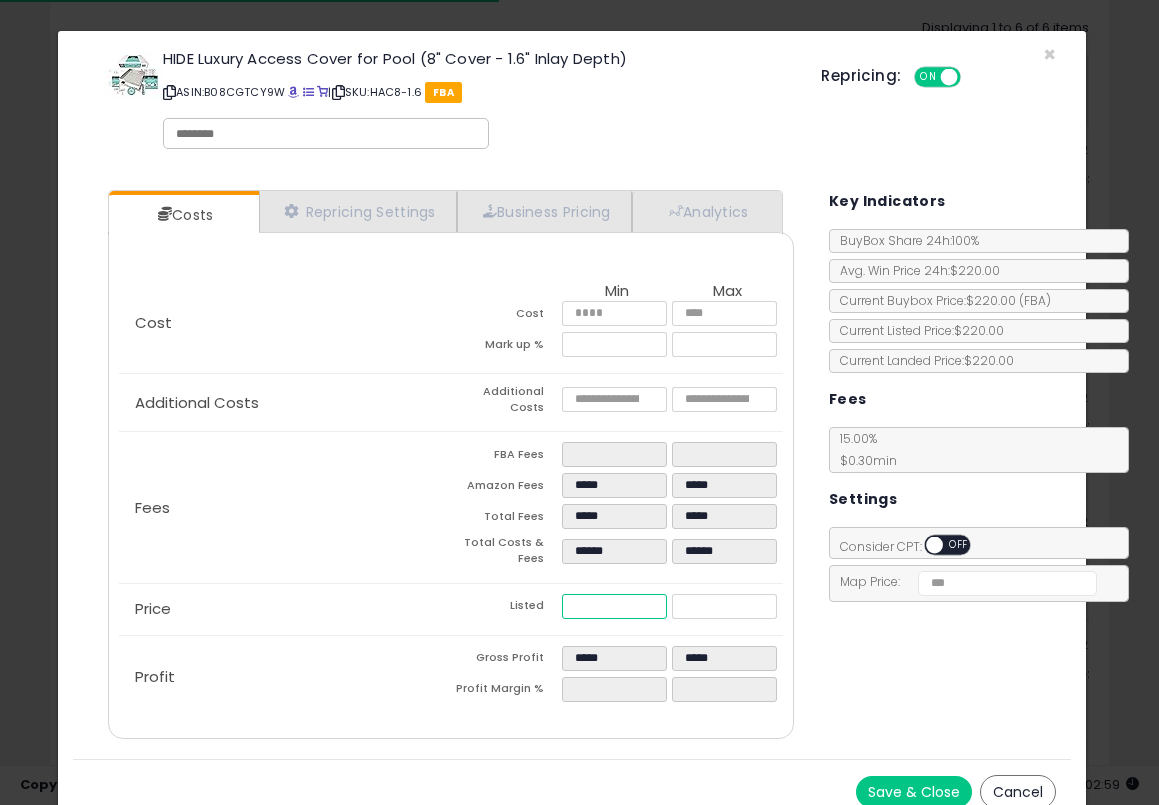 click on "******" at bounding box center [614, 606] 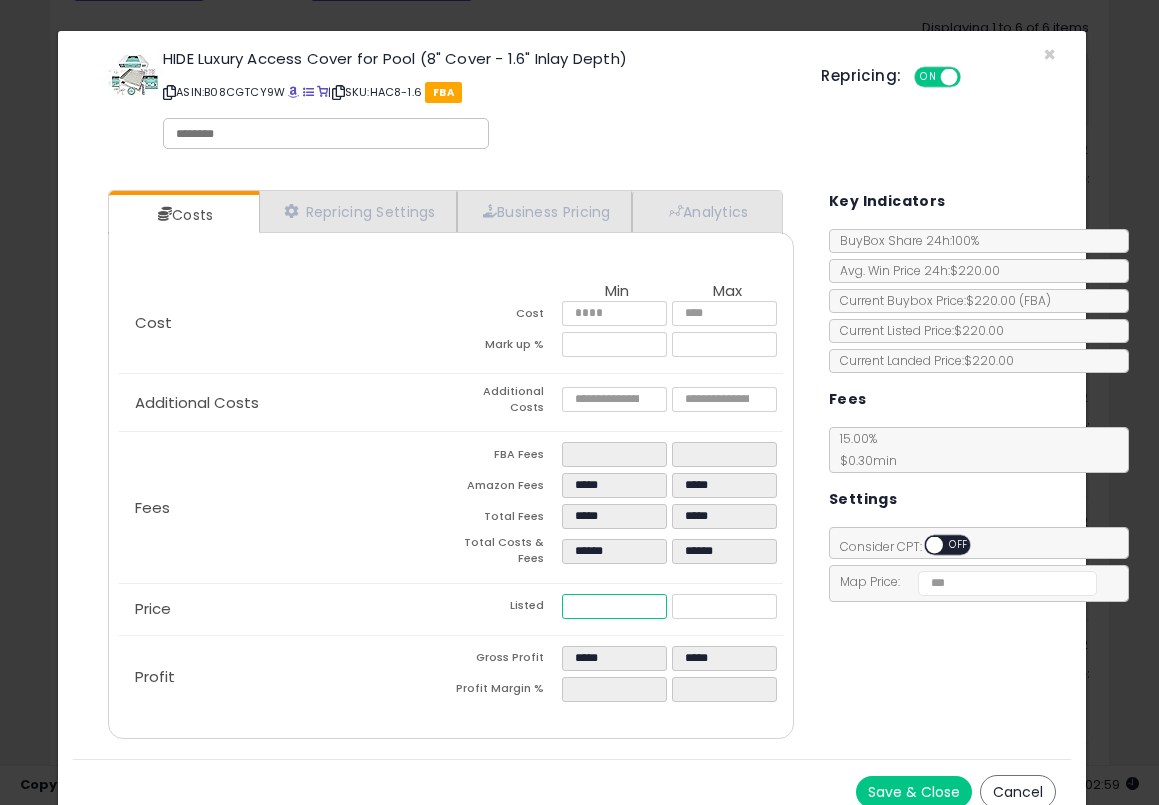 paste 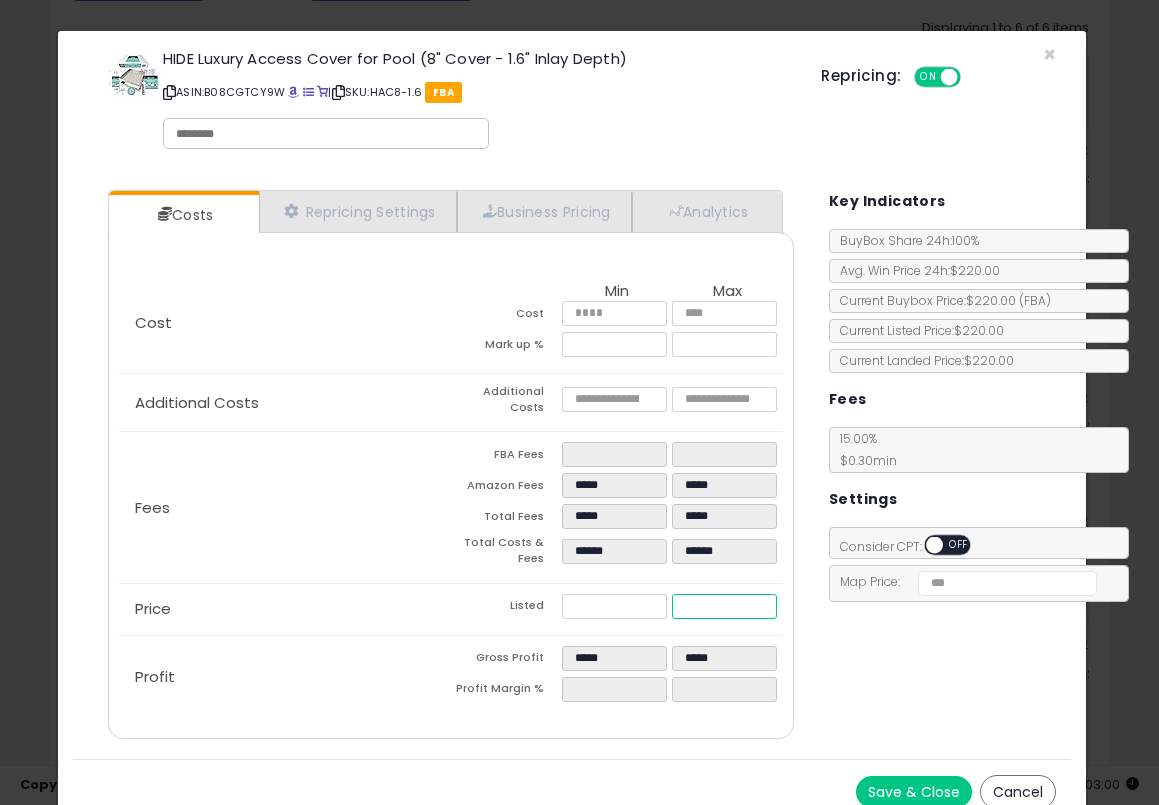 click on "******" at bounding box center (724, 606) 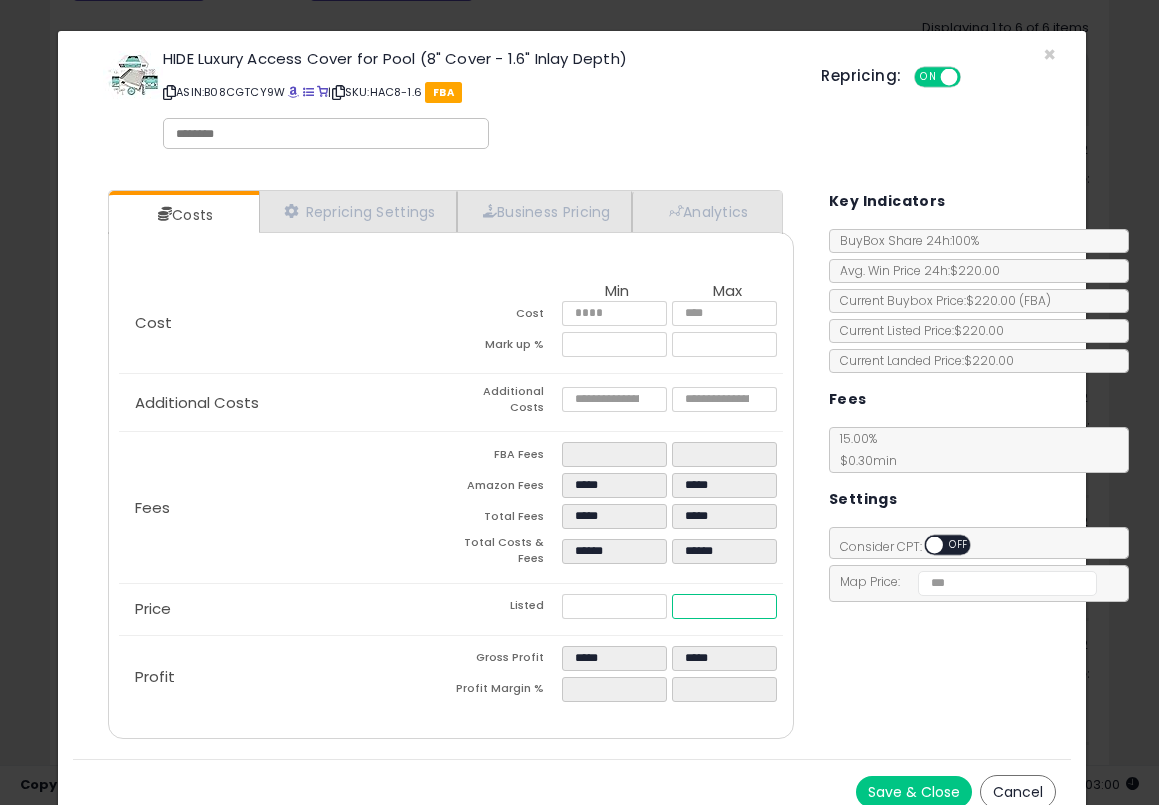click on "******" at bounding box center (724, 606) 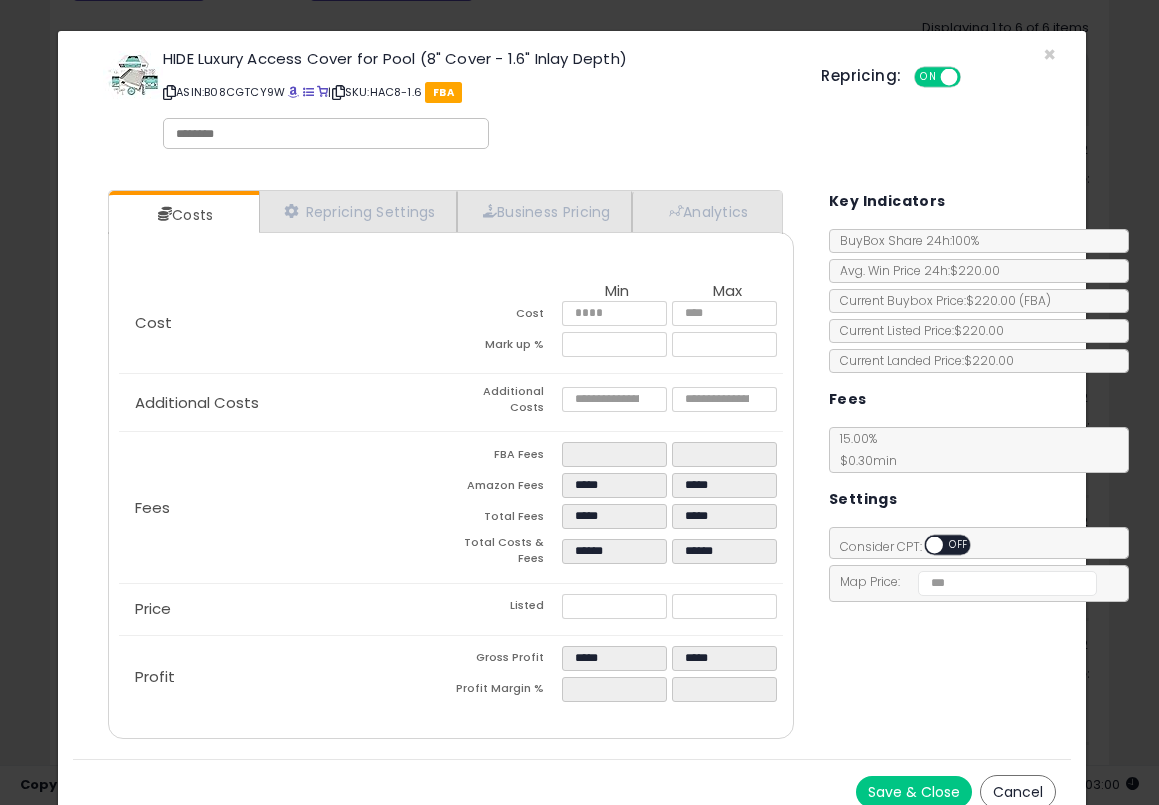 click on "Costs
Repricing Settings
Business Pricing
Analytics
Cost" at bounding box center (572, 467) 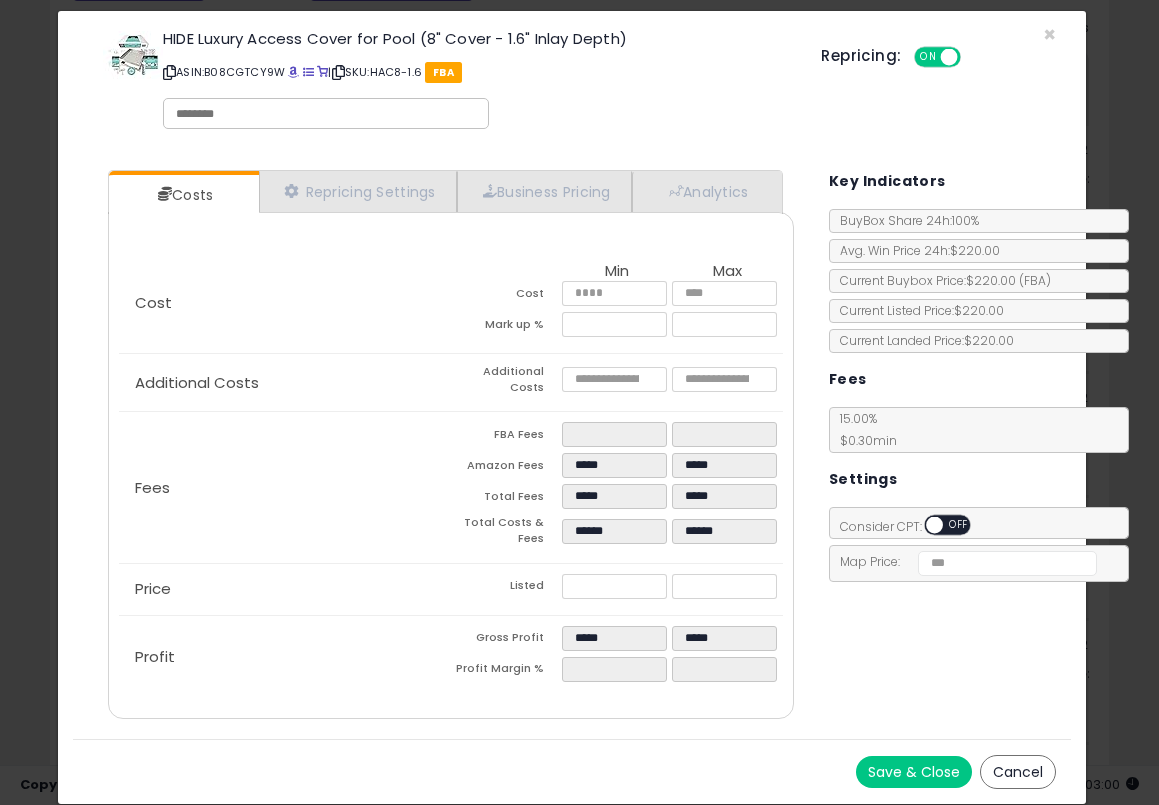 click on "Save & Close" at bounding box center [914, 772] 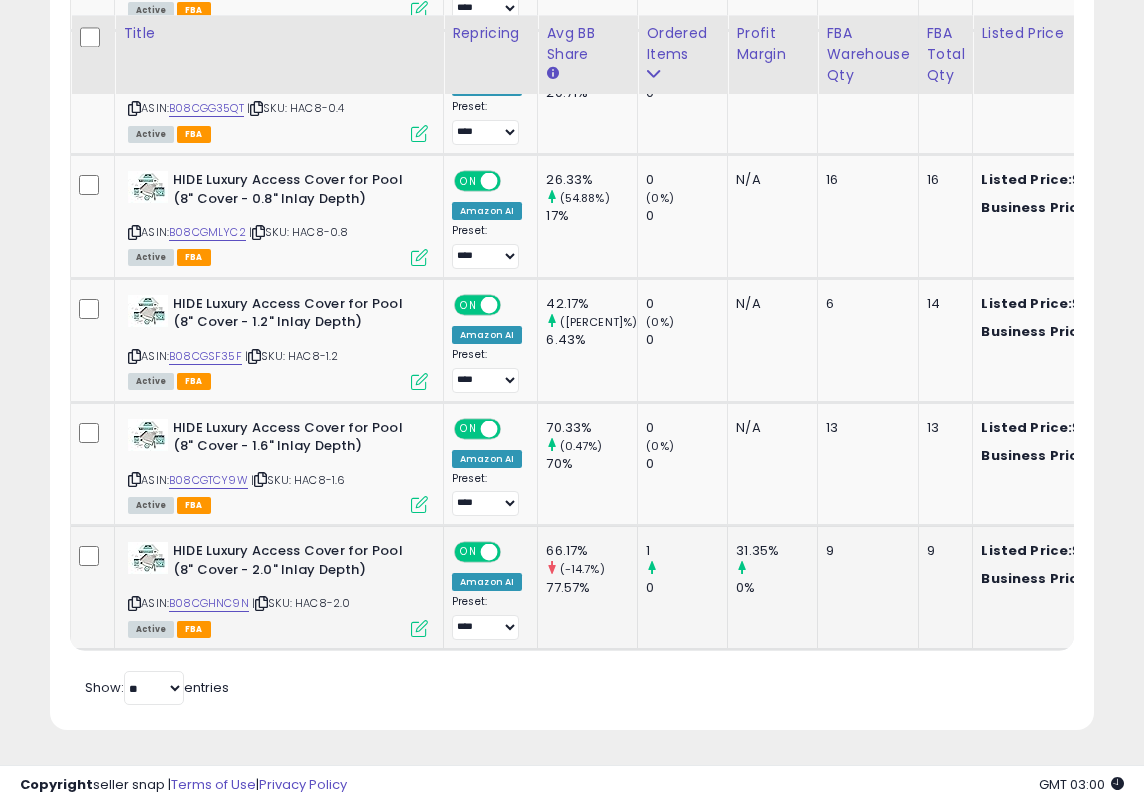 click at bounding box center (419, 628) 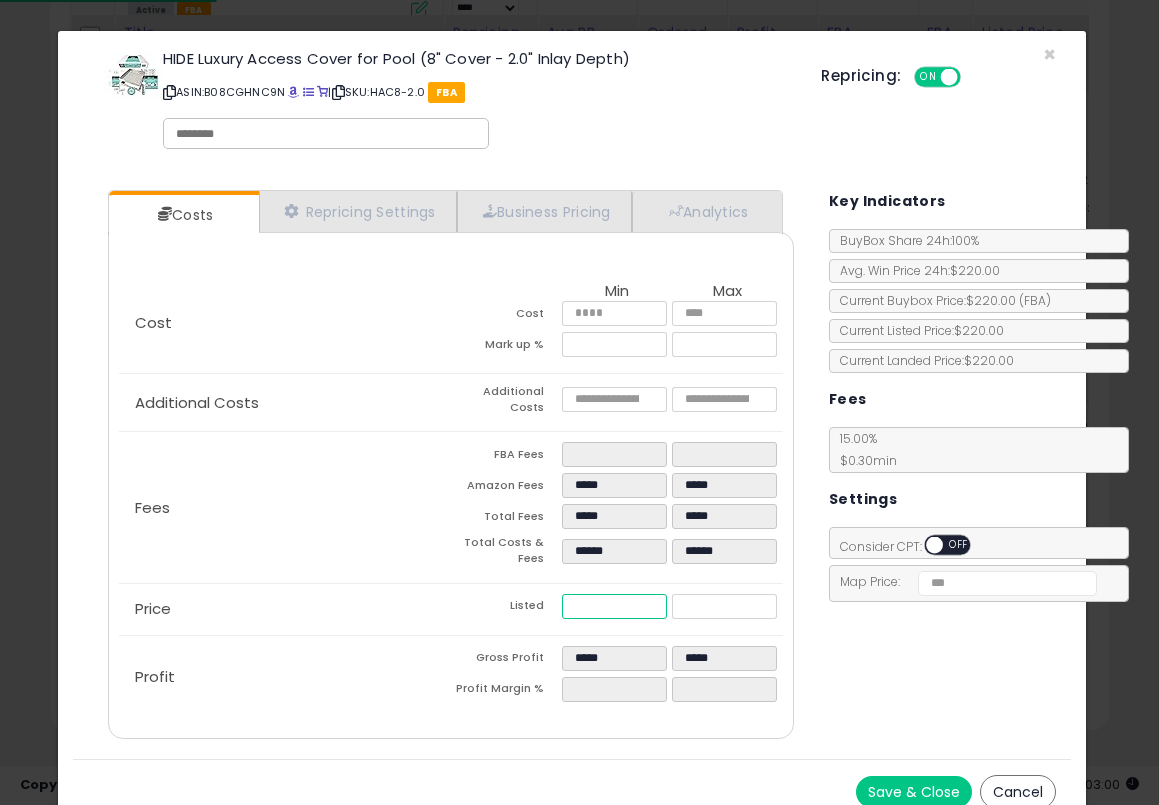 click on "******" at bounding box center [614, 606] 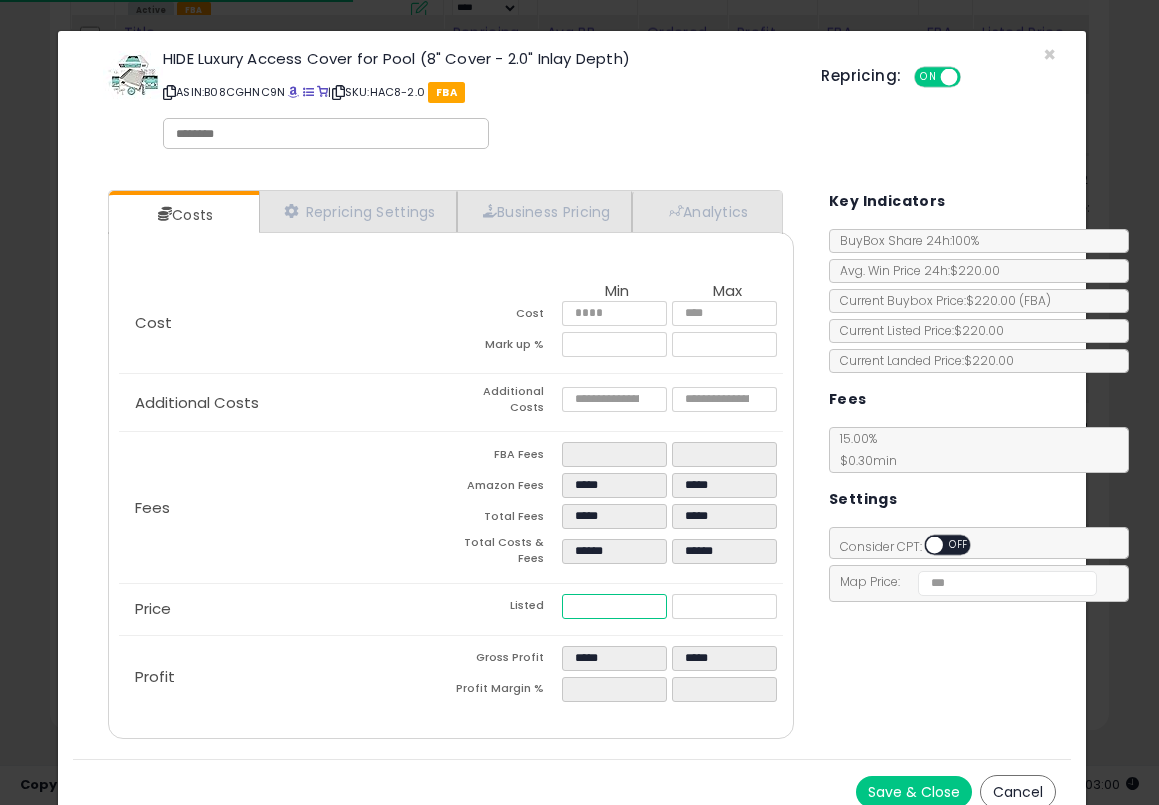 paste 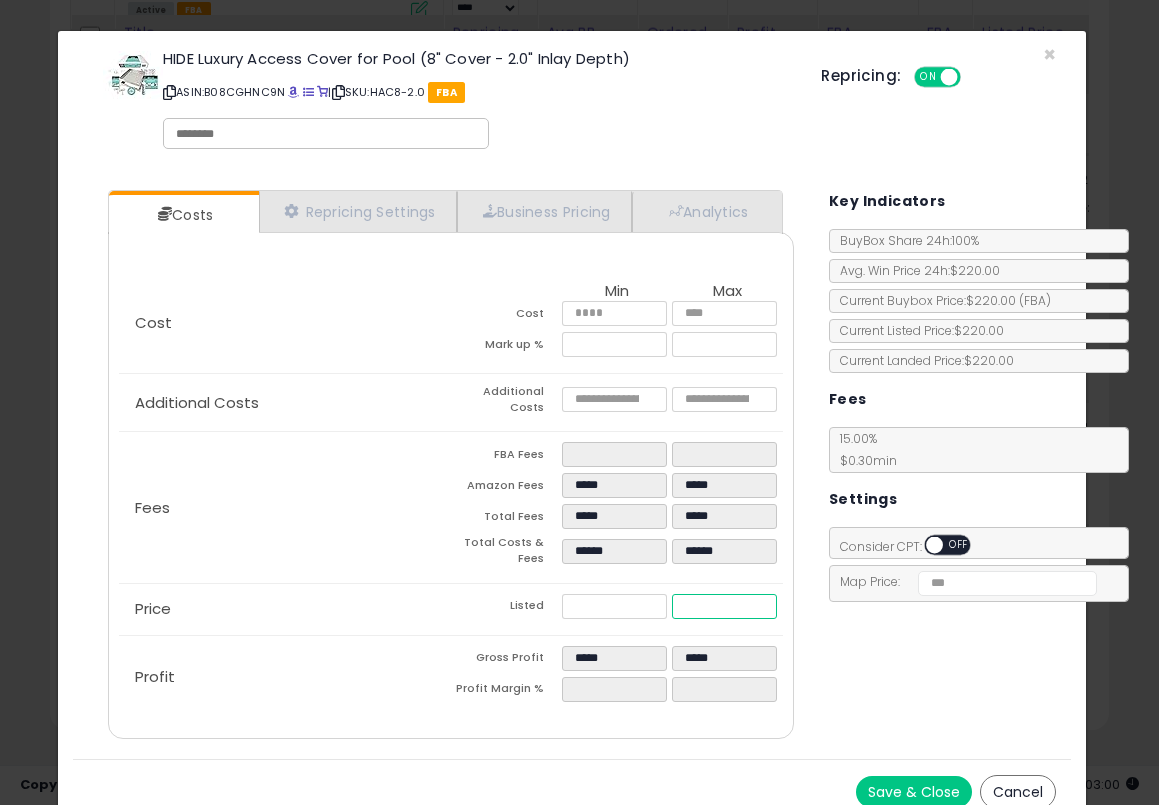click on "******" at bounding box center [724, 606] 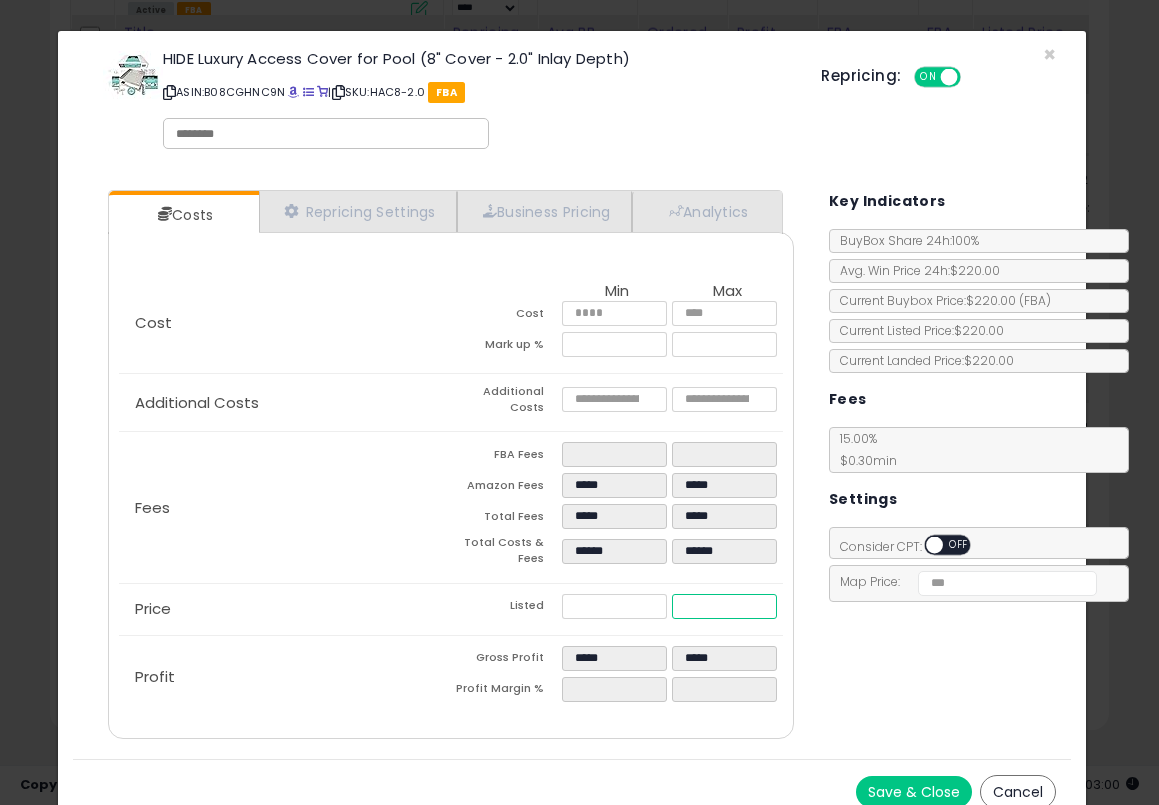 click on "******" at bounding box center (724, 606) 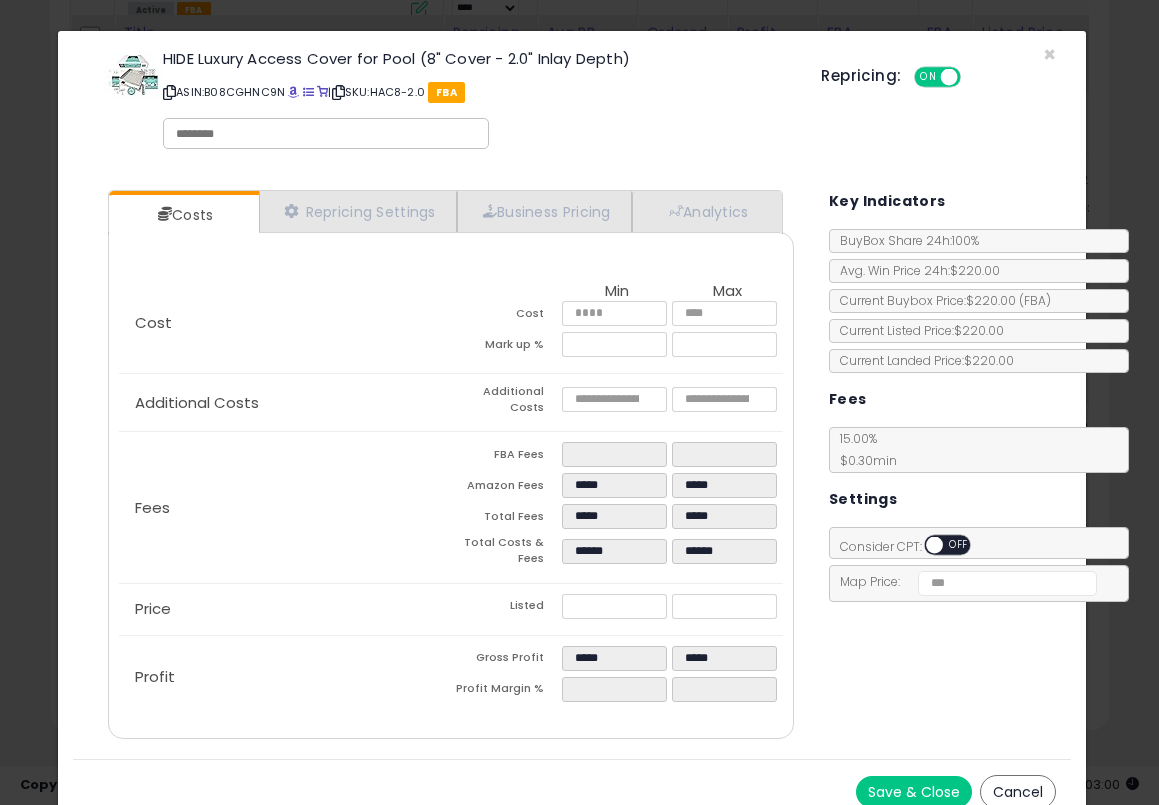 click on "Costs
Repricing Settings
Business Pricing
Analytics
Cost" at bounding box center [572, 467] 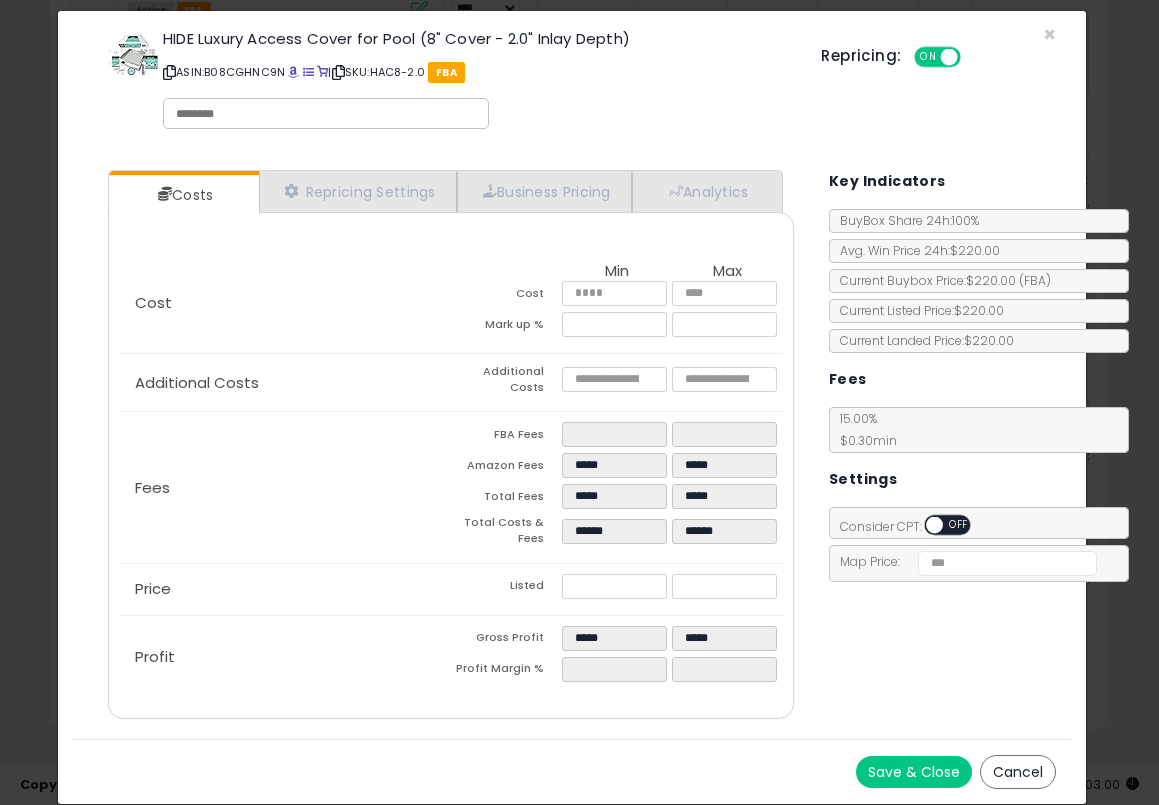 click on "Save & Close" at bounding box center [914, 772] 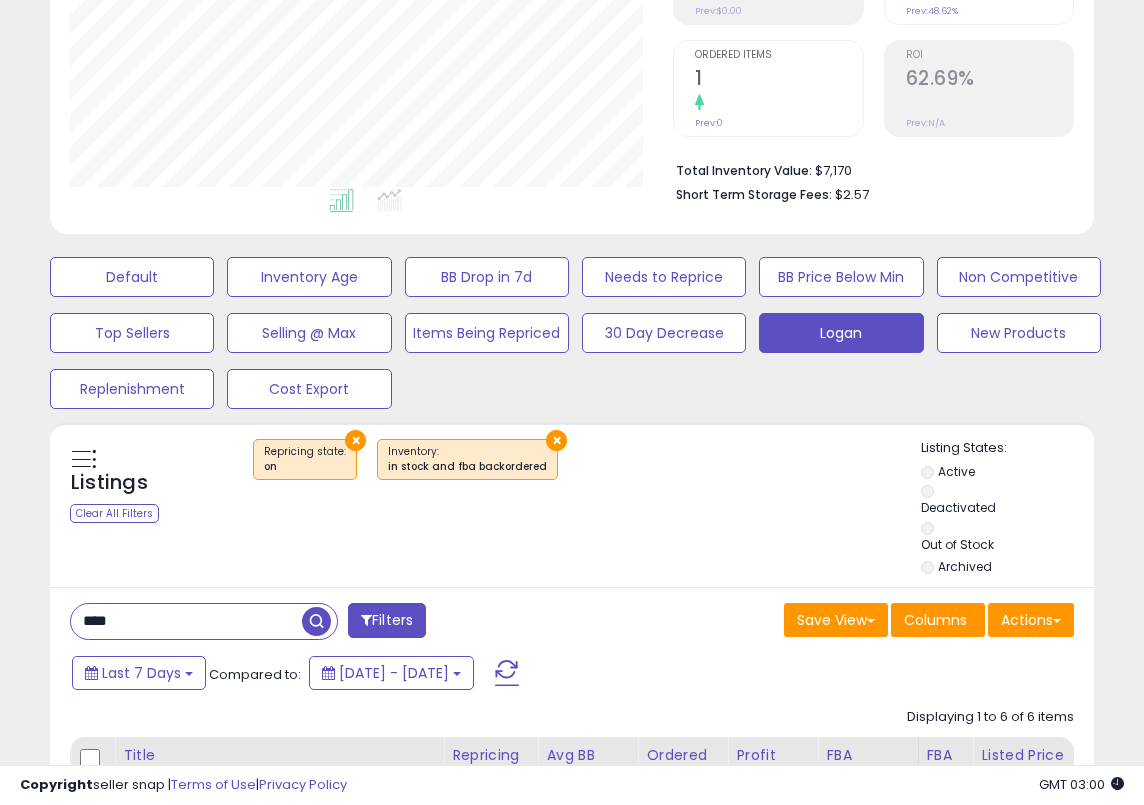 click on "****" at bounding box center [186, 621] 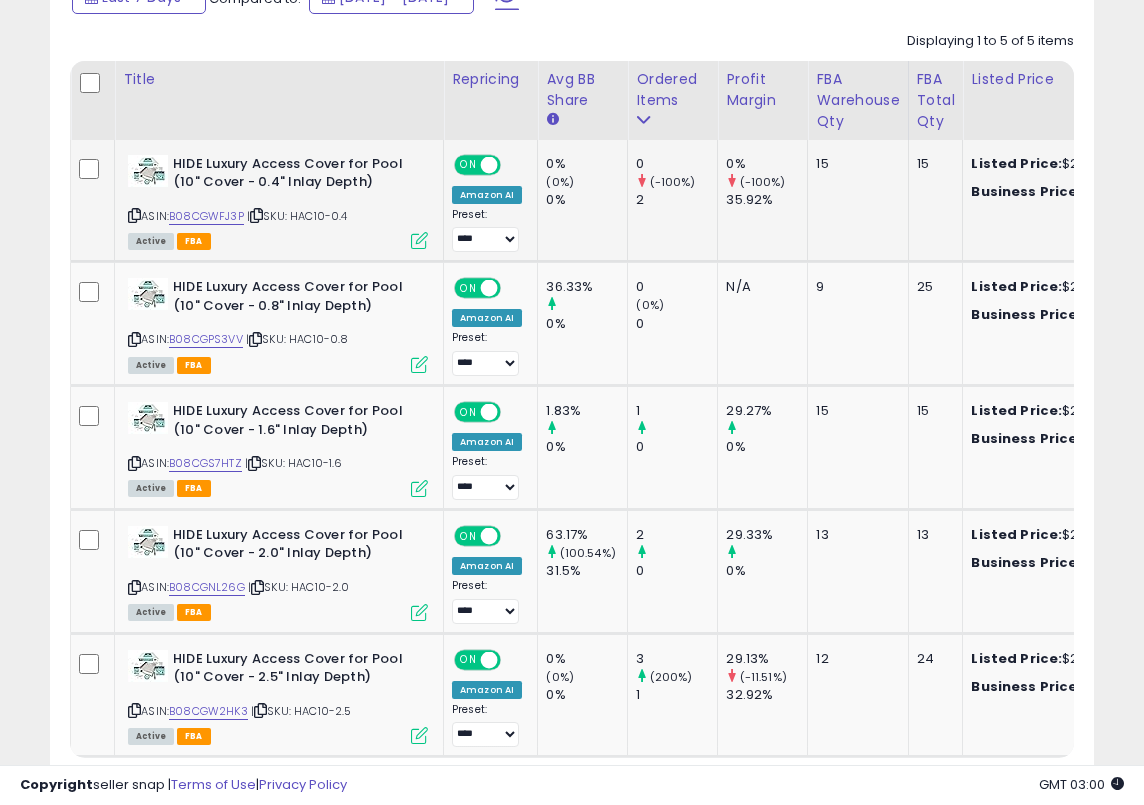 click at bounding box center (419, 240) 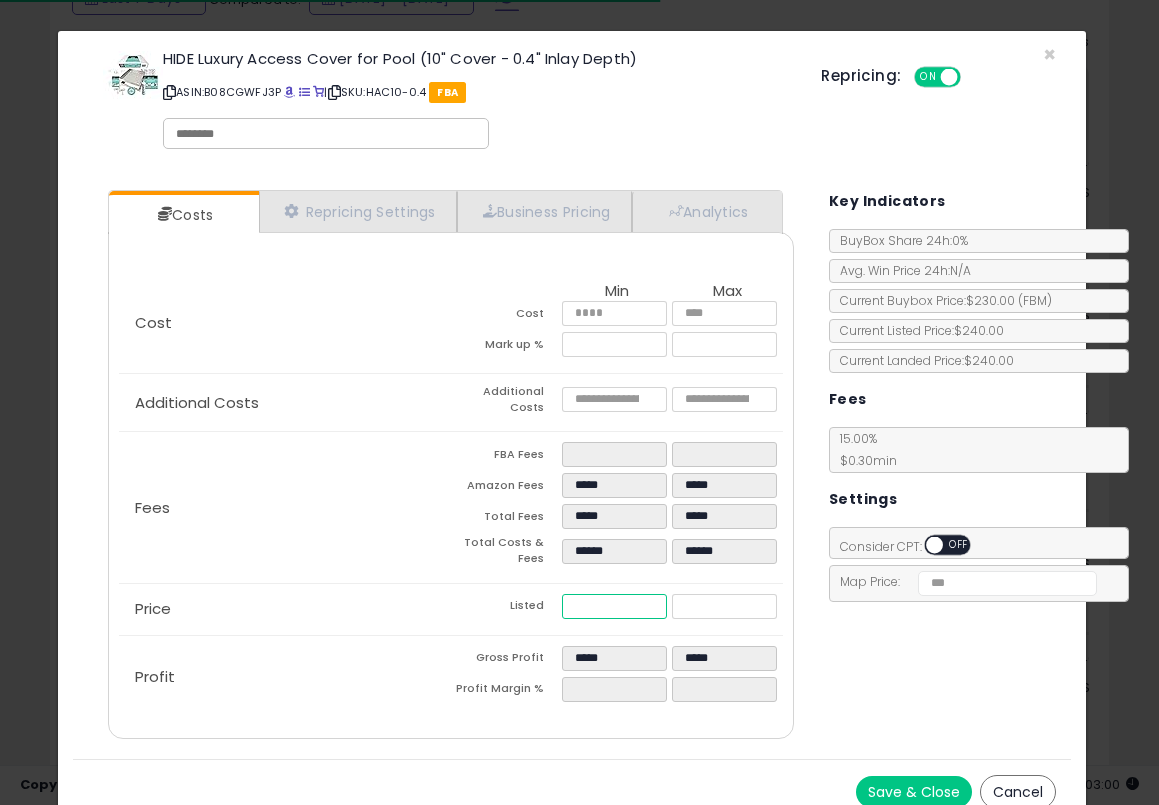 click on "******" at bounding box center (614, 606) 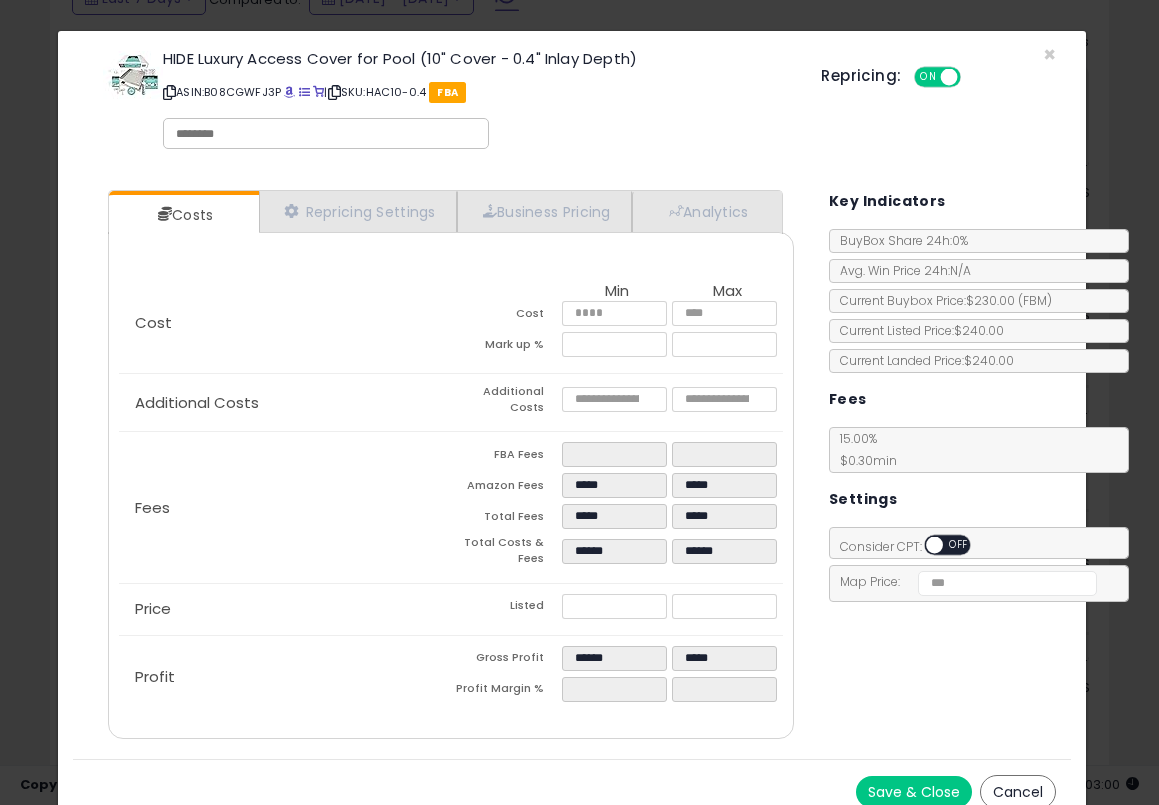 click on "Costs
Repricing Settings
Business Pricing
Analytics
Cost" at bounding box center [572, 467] 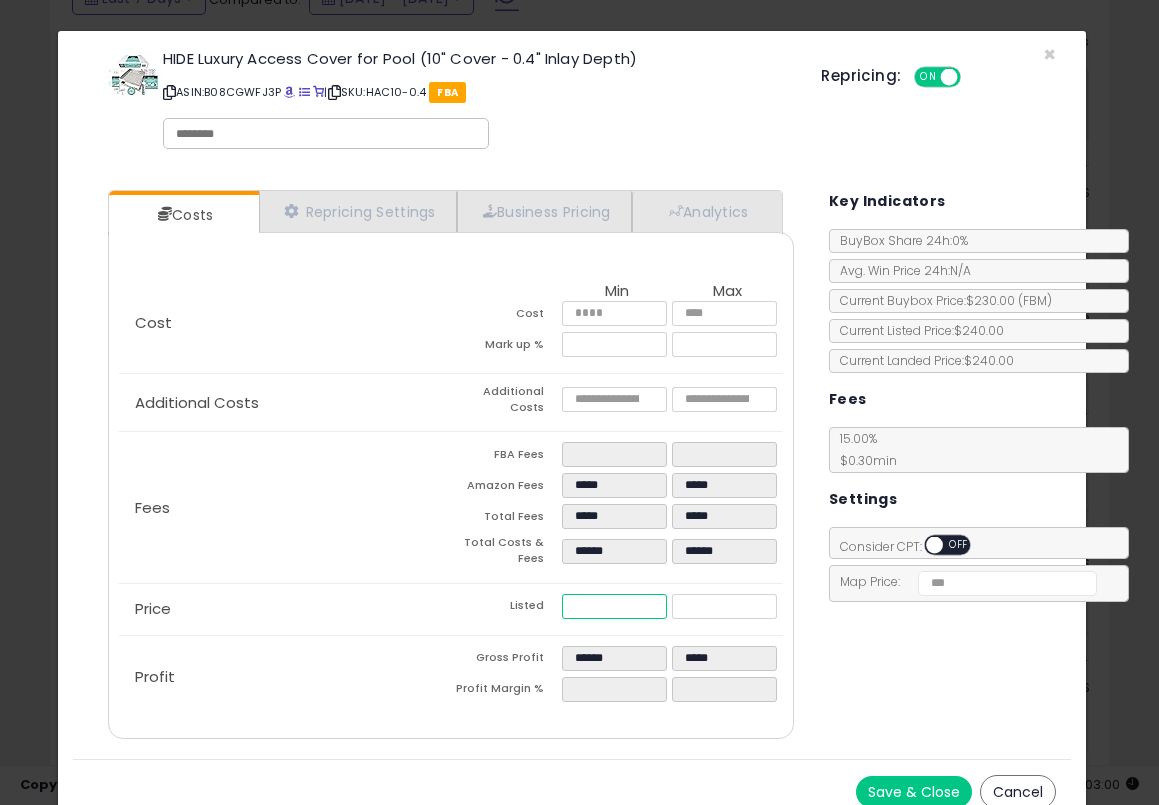 click on "******" at bounding box center (614, 606) 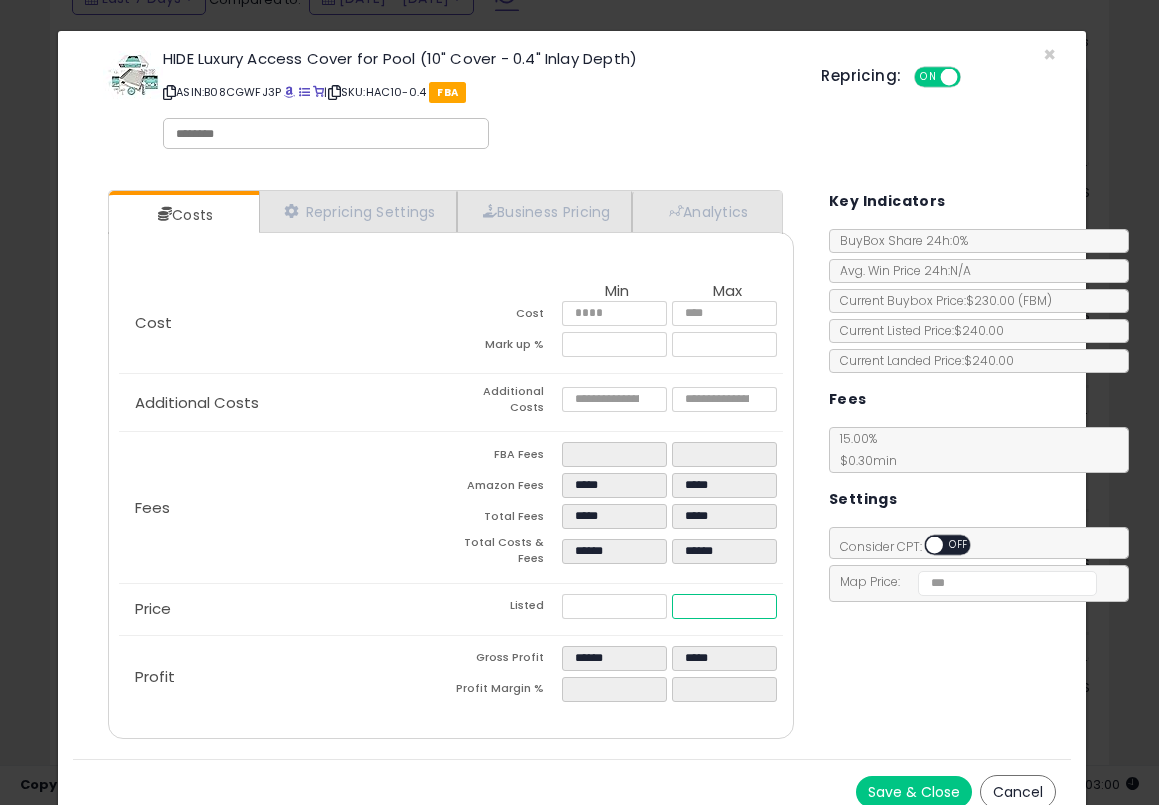 click on "******" at bounding box center [724, 606] 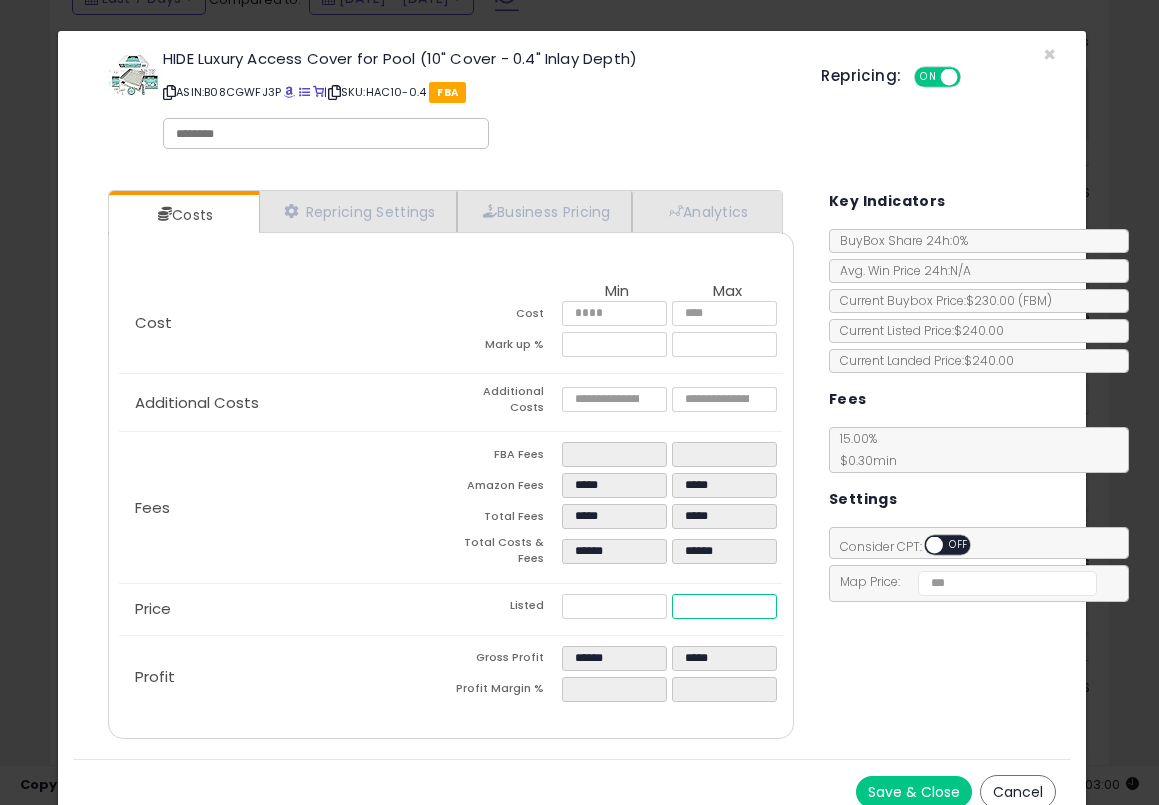 click on "******" at bounding box center (724, 606) 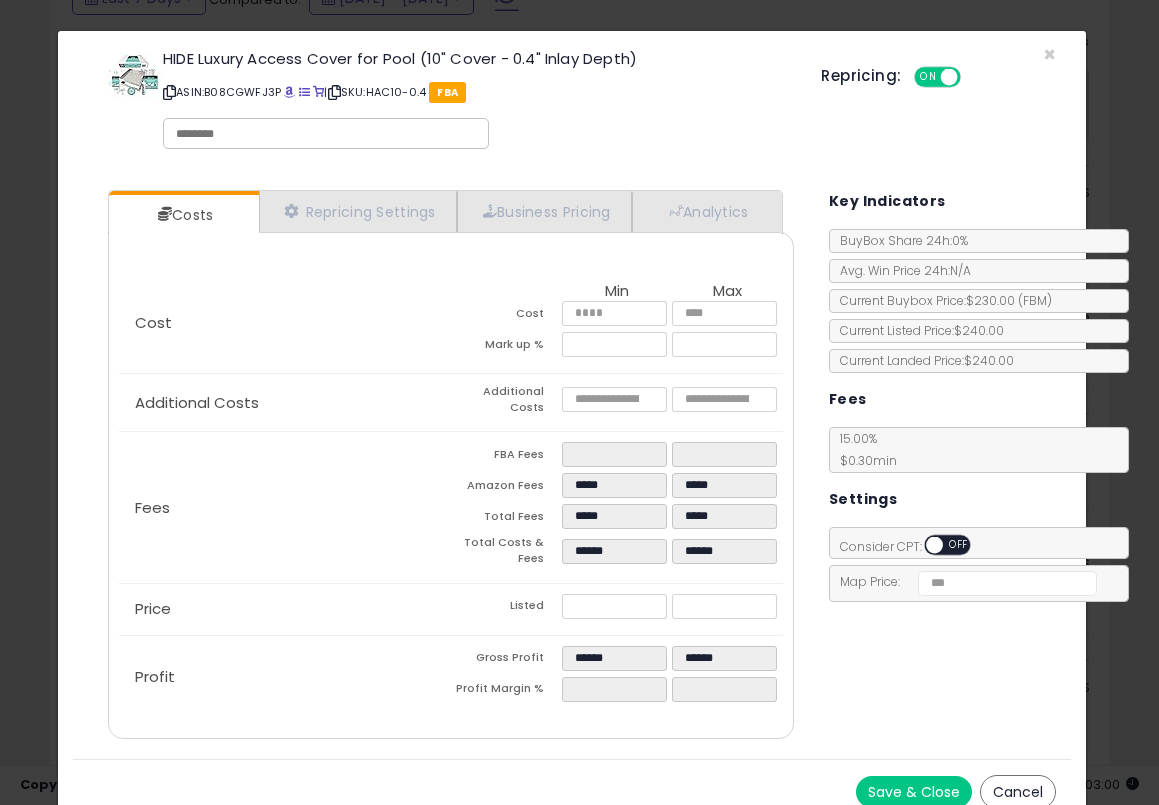 click on "Costs
Repricing Settings
Business Pricing
Analytics
Cost" at bounding box center (572, 467) 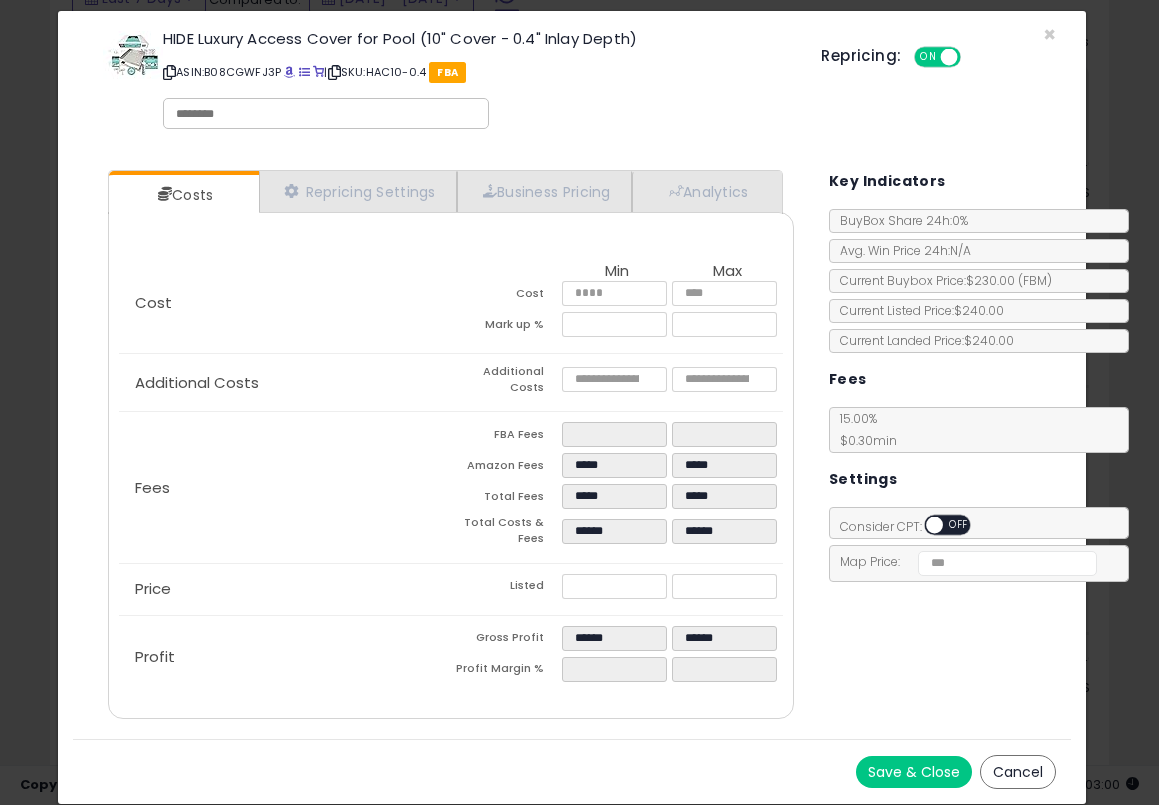 click on "Save & Close" at bounding box center [914, 772] 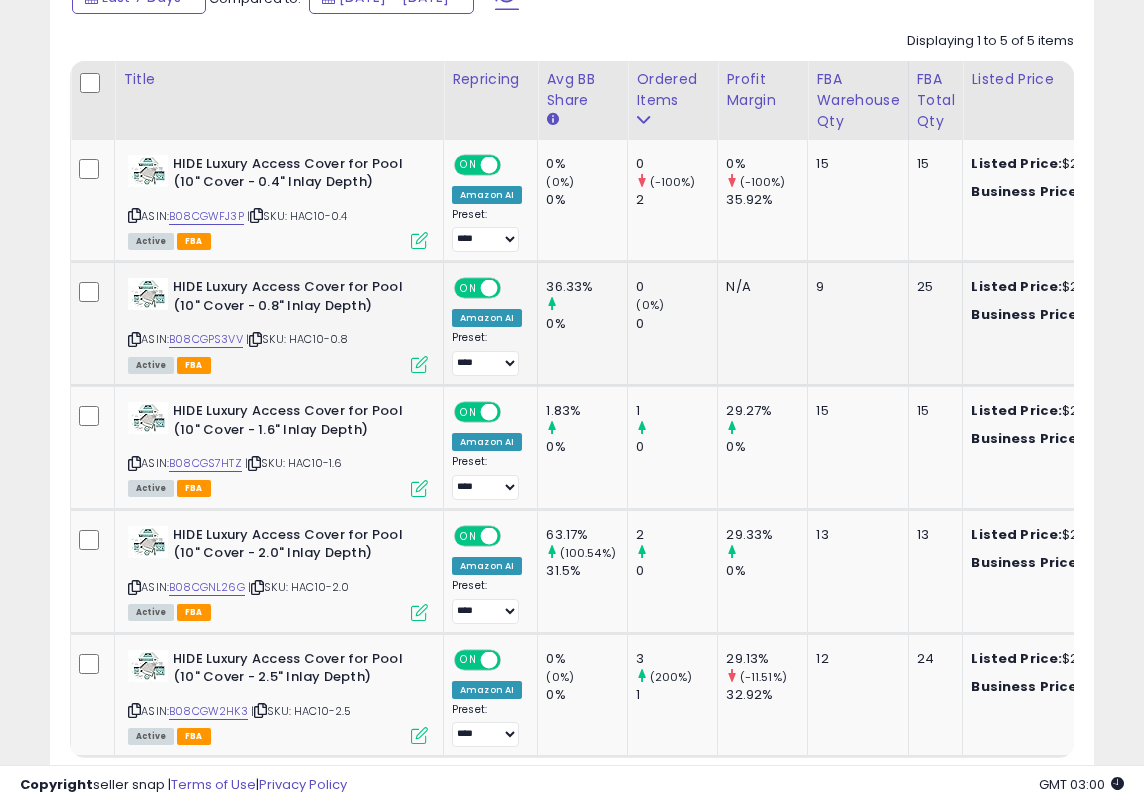 click at bounding box center (419, 364) 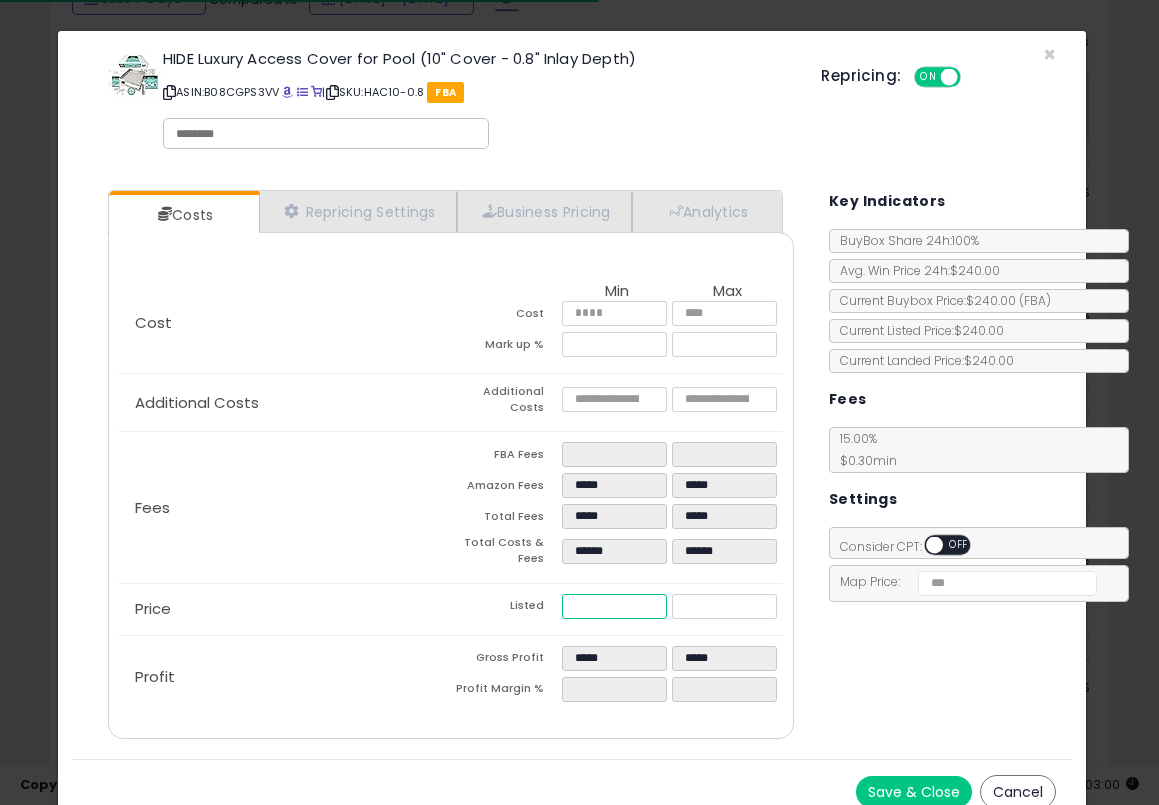 click on "******" at bounding box center (614, 606) 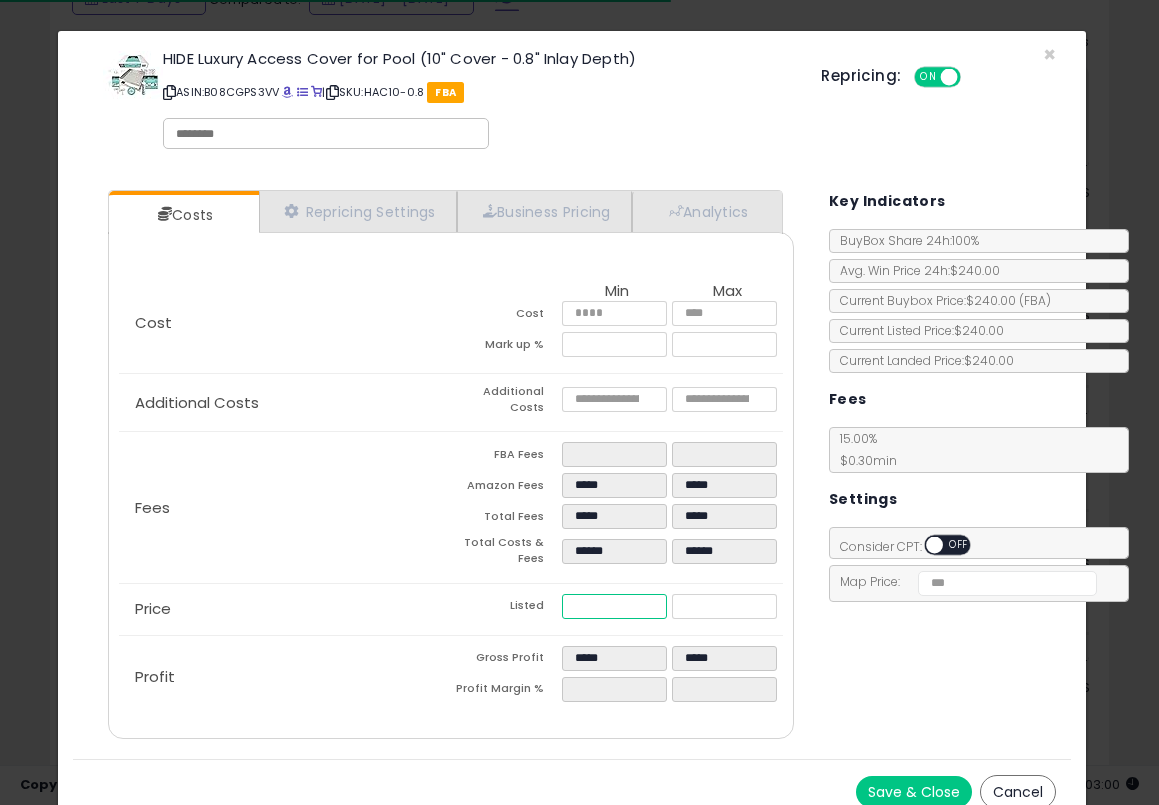 click on "******" at bounding box center [614, 606] 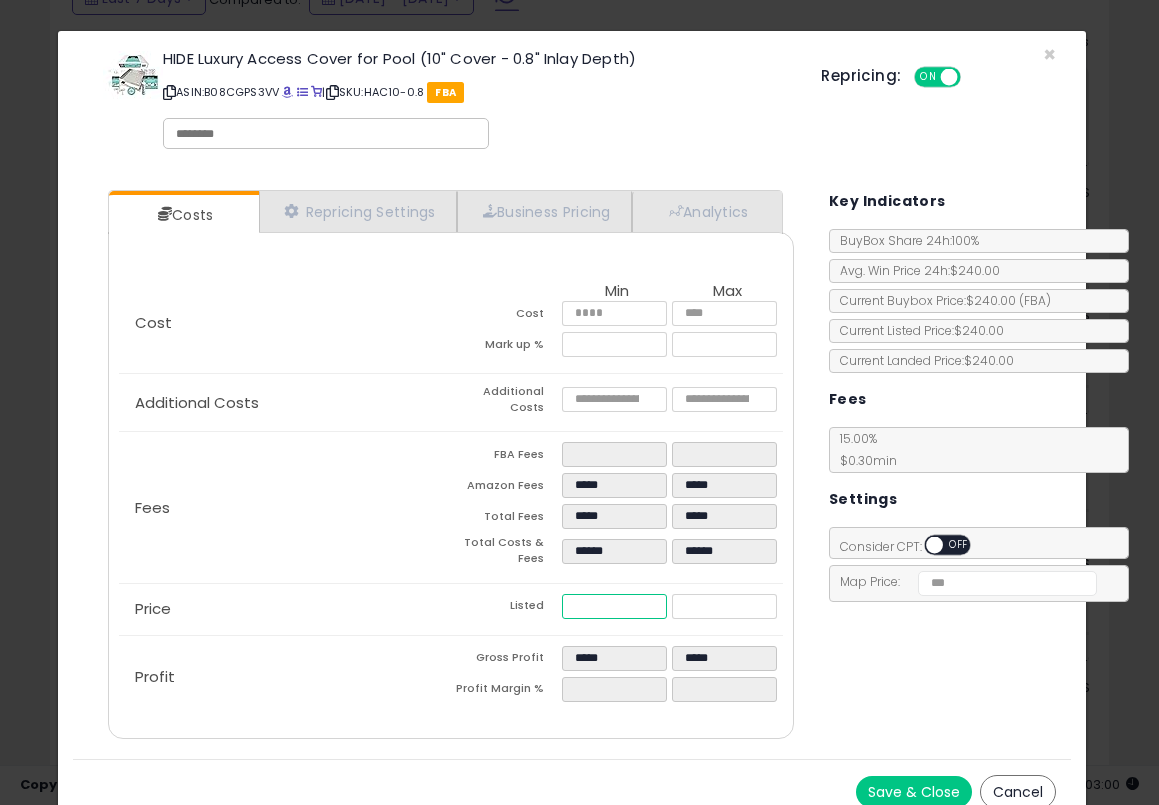 paste 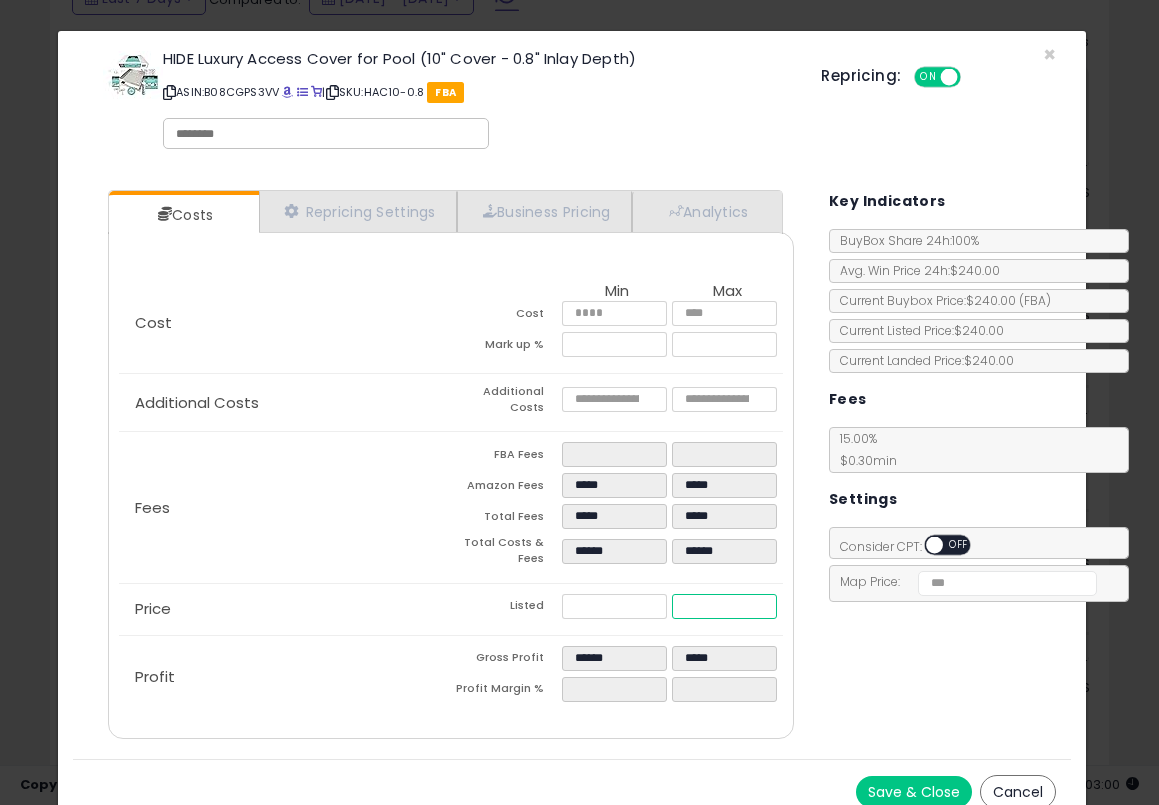 click on "******" at bounding box center [724, 606] 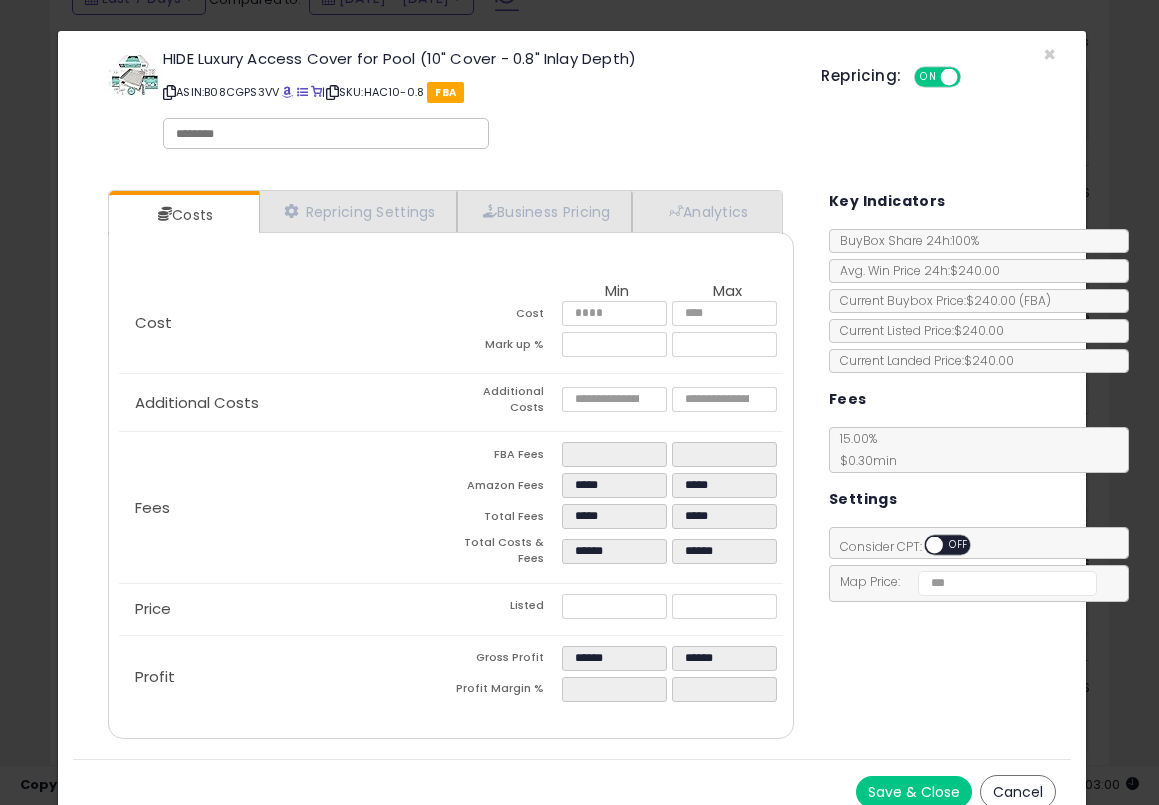 click on "Costs
Repricing Settings
Business Pricing
Analytics
Cost" at bounding box center [572, 467] 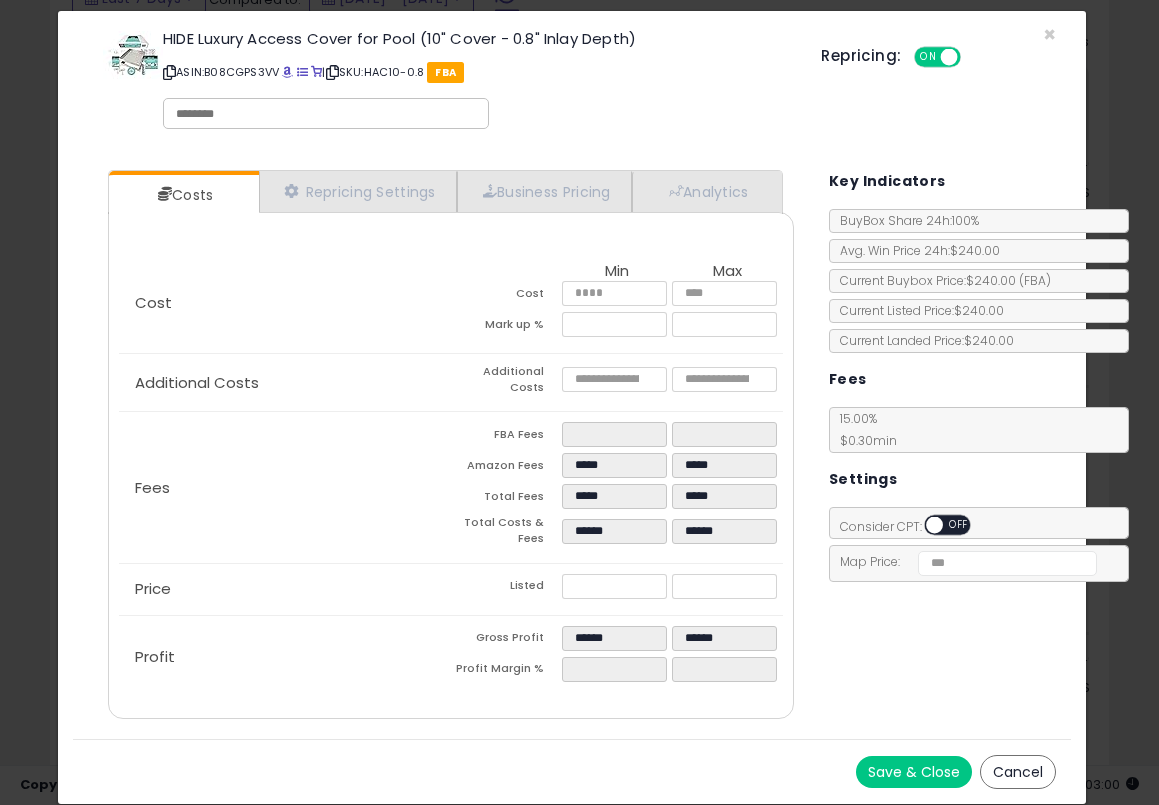 click on "Save & Close" at bounding box center [914, 772] 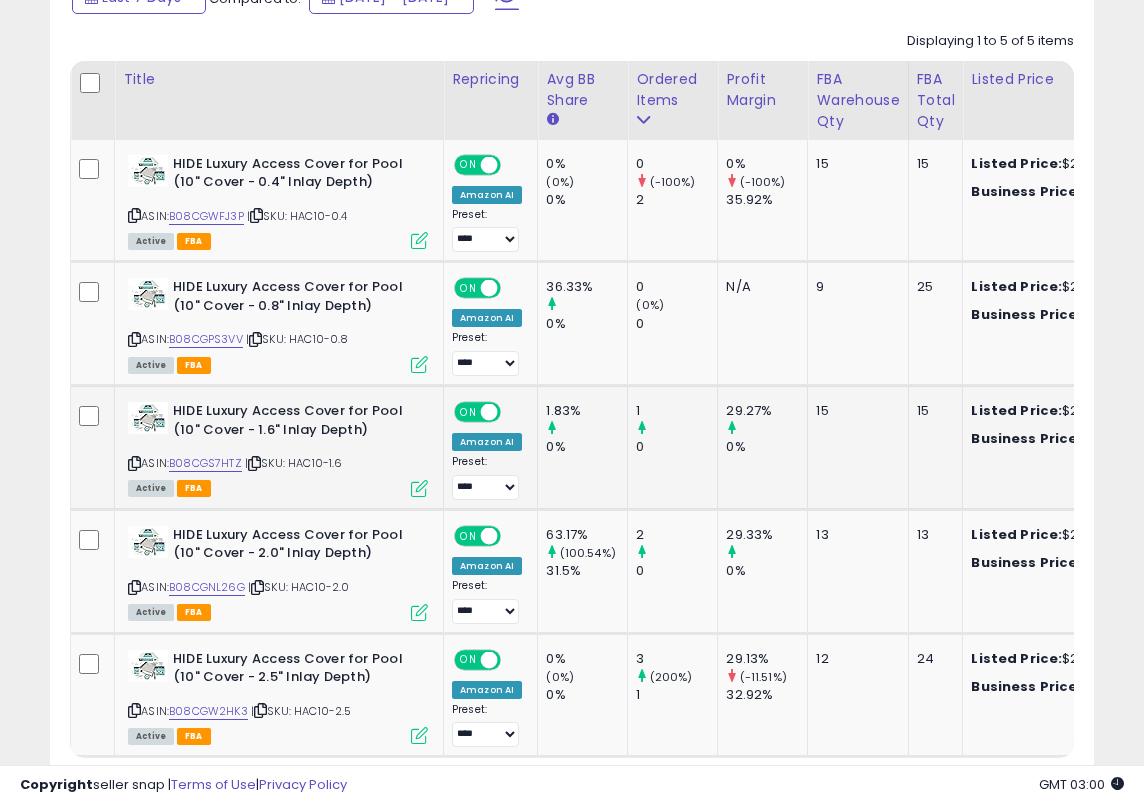 click at bounding box center (419, 488) 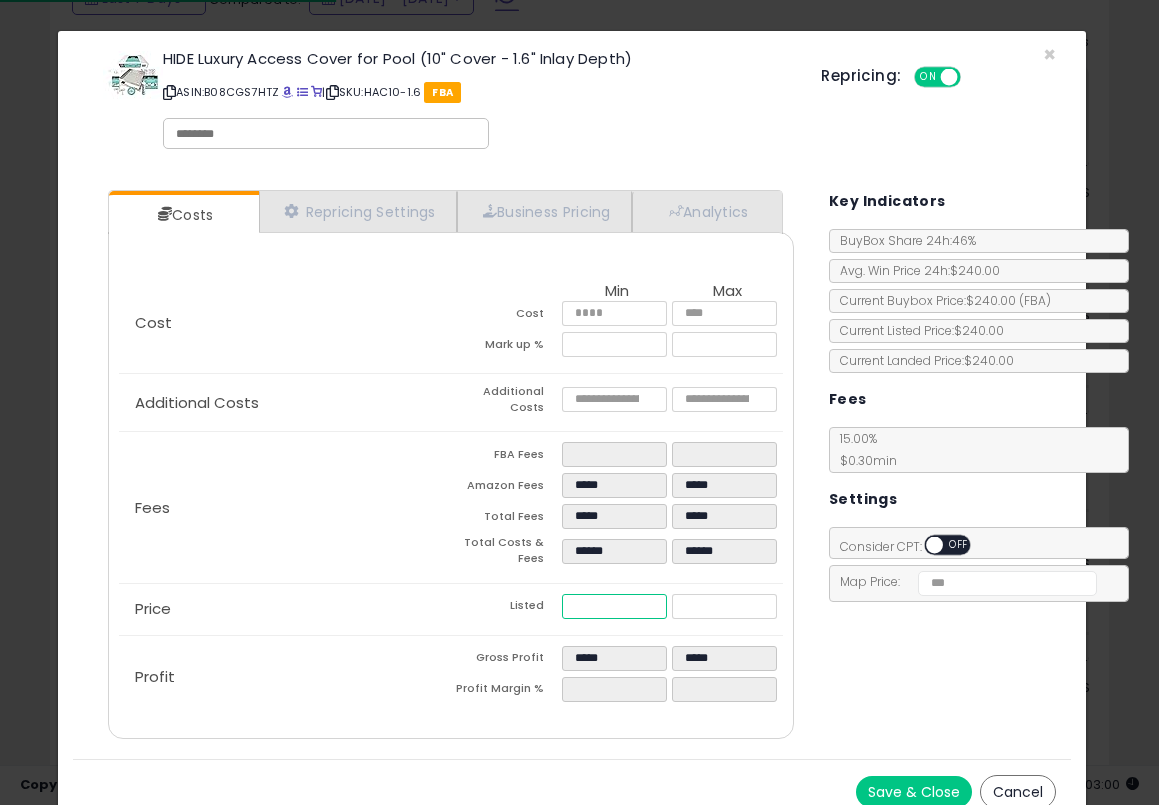click on "******" at bounding box center (614, 606) 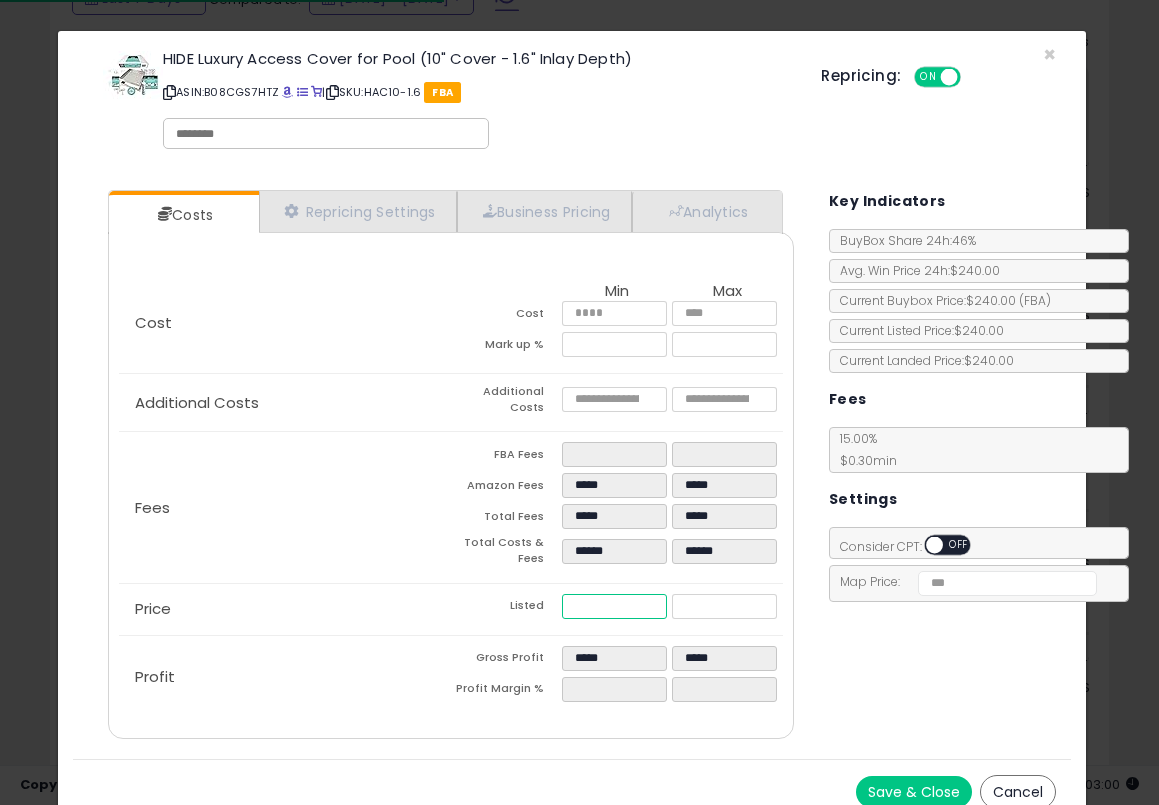 click on "******" at bounding box center (614, 606) 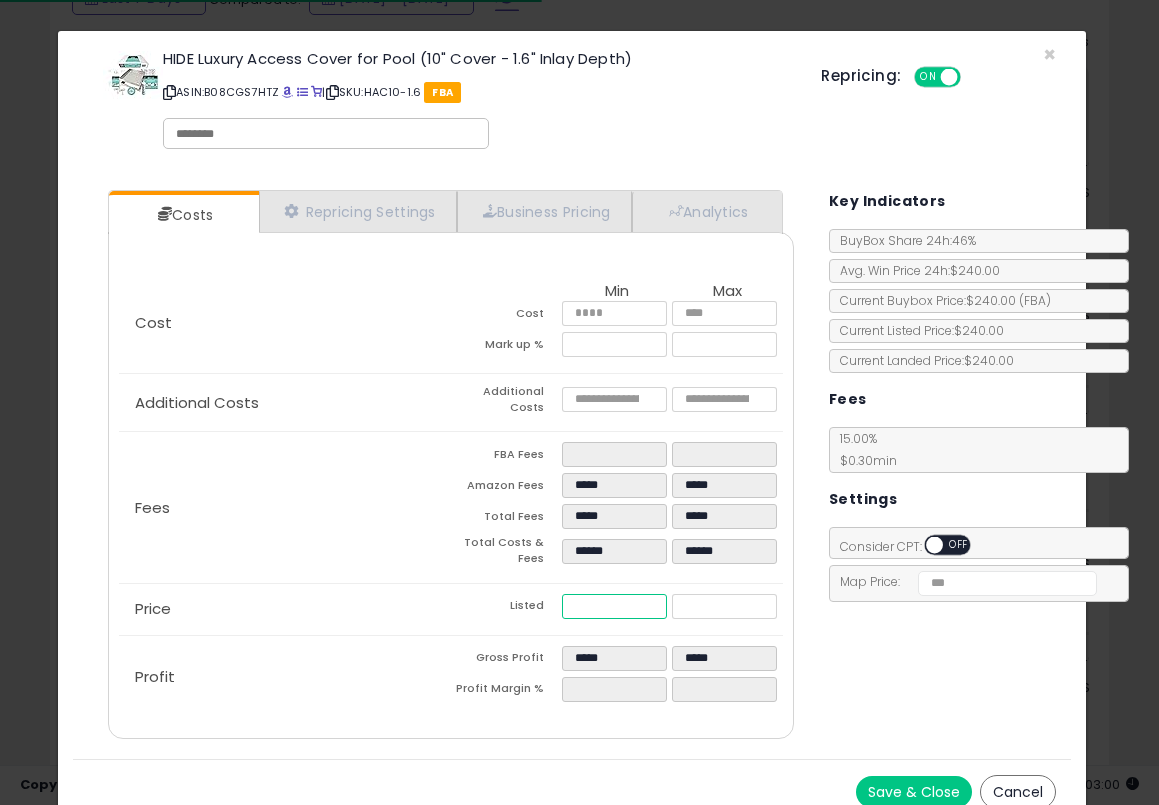 paste 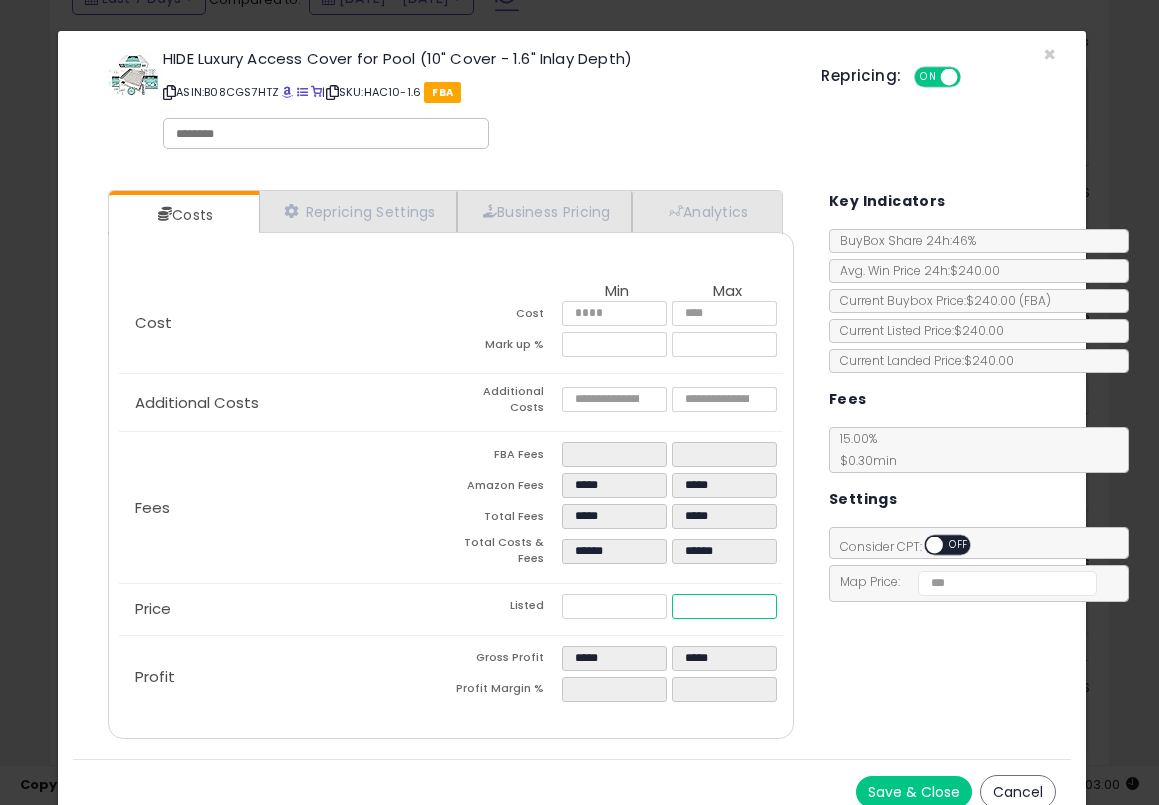 click on "******" at bounding box center [724, 606] 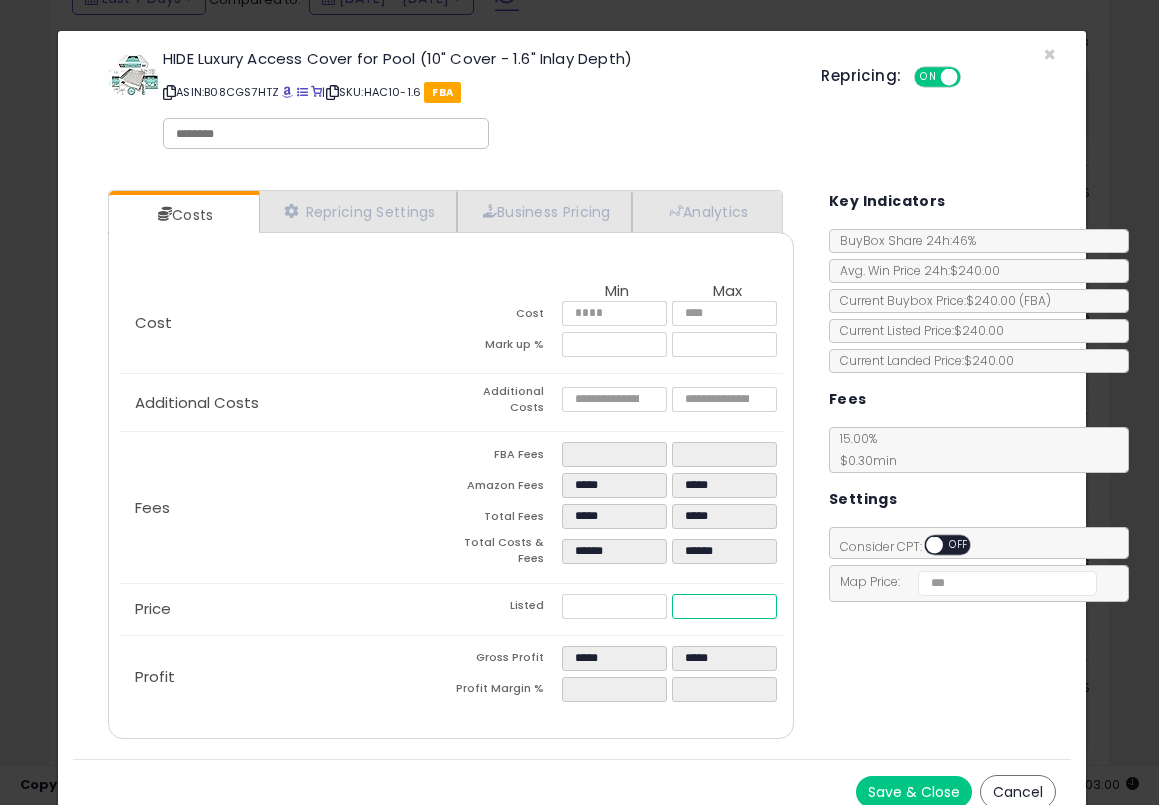 click on "******" at bounding box center (724, 606) 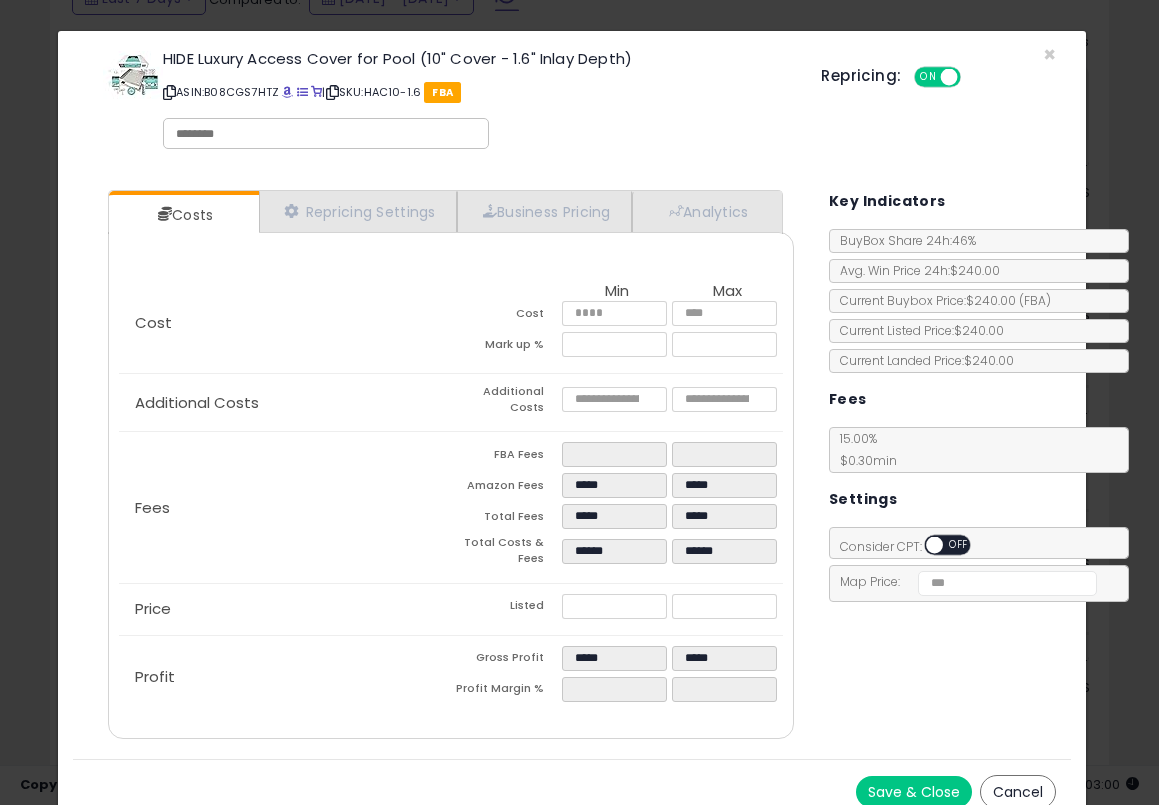 click on "Costs
Repricing Settings
Business Pricing
Analytics
Cost" at bounding box center [572, 467] 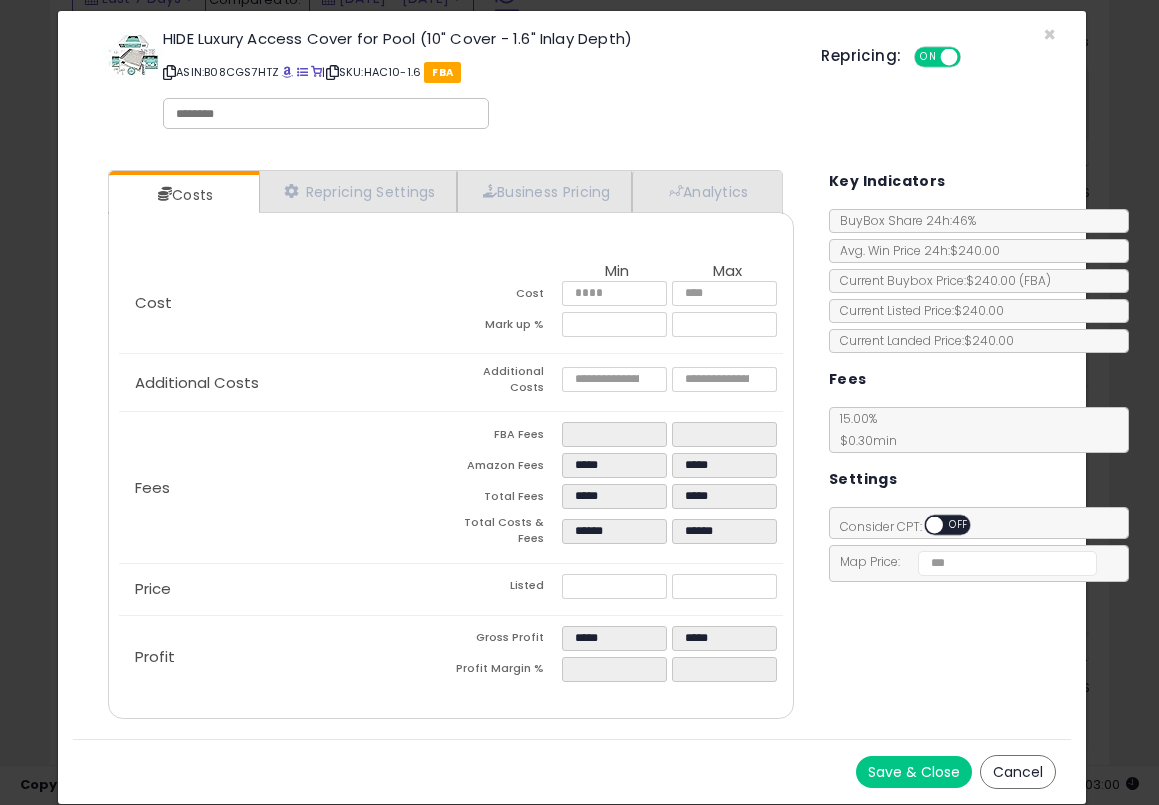 click on "Save & Close" at bounding box center [914, 772] 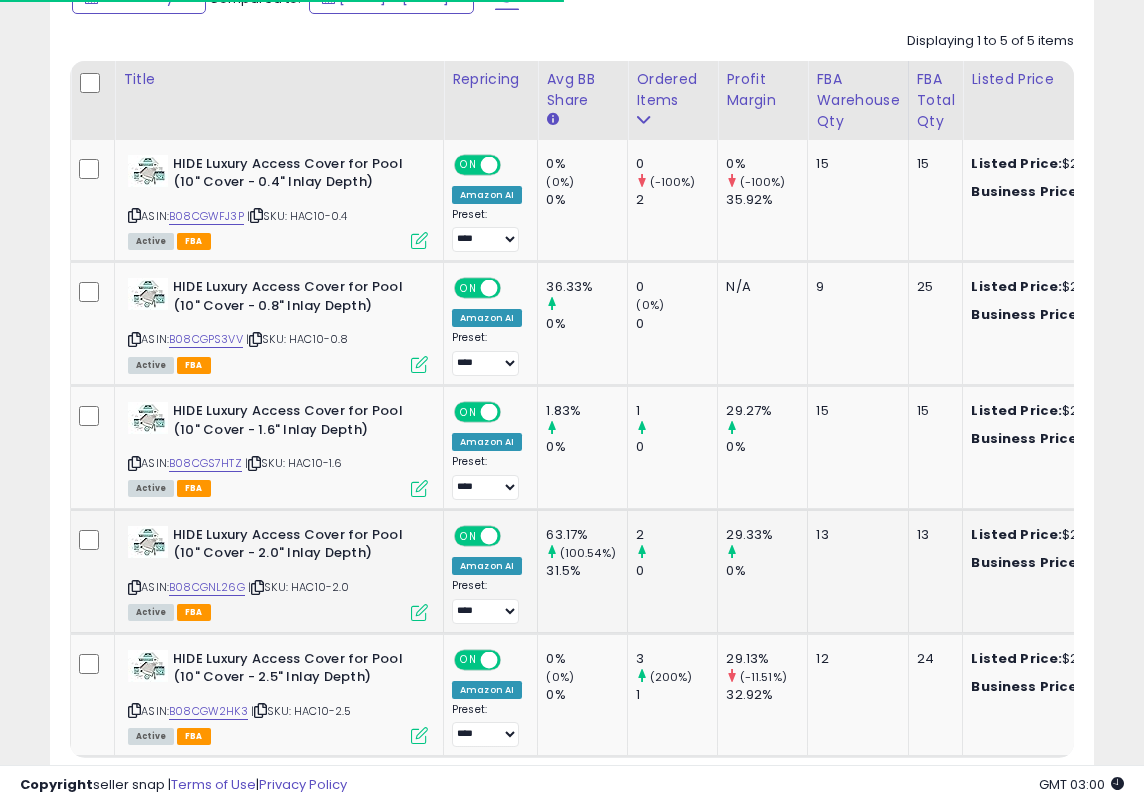 click at bounding box center [419, 612] 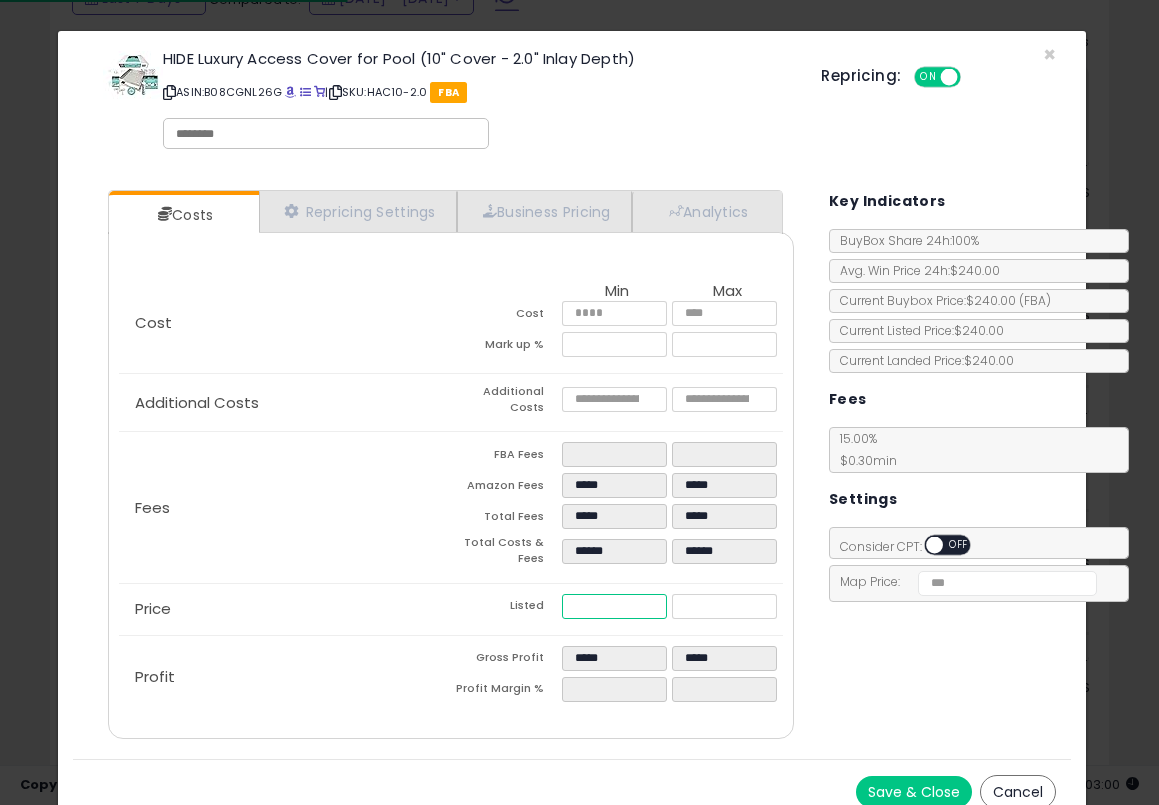 click on "******" at bounding box center (614, 606) 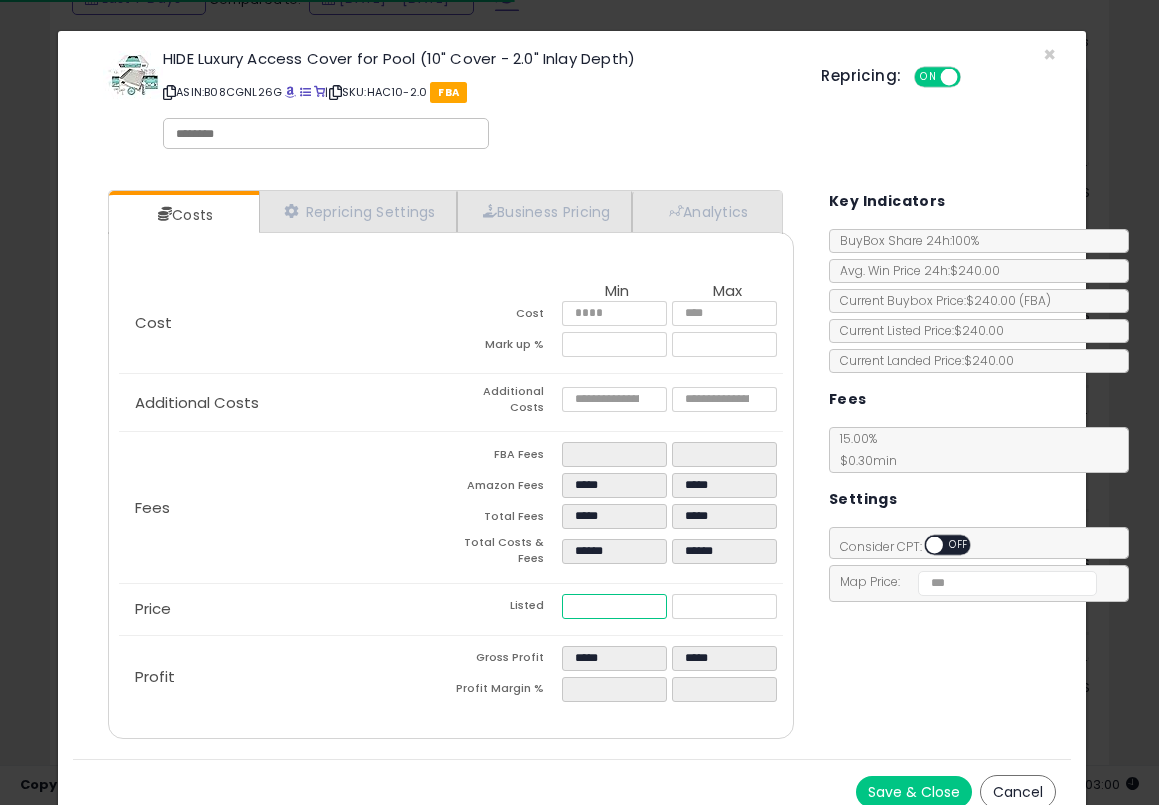 paste 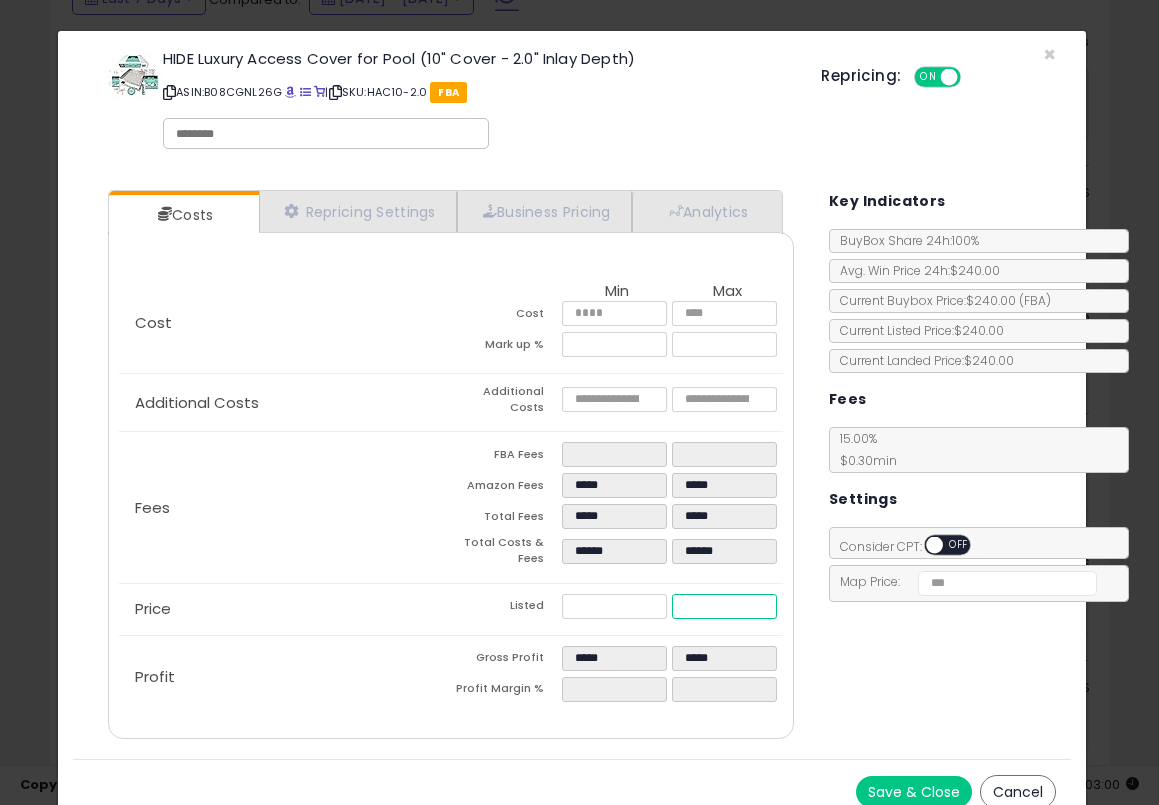 click on "******" at bounding box center [724, 606] 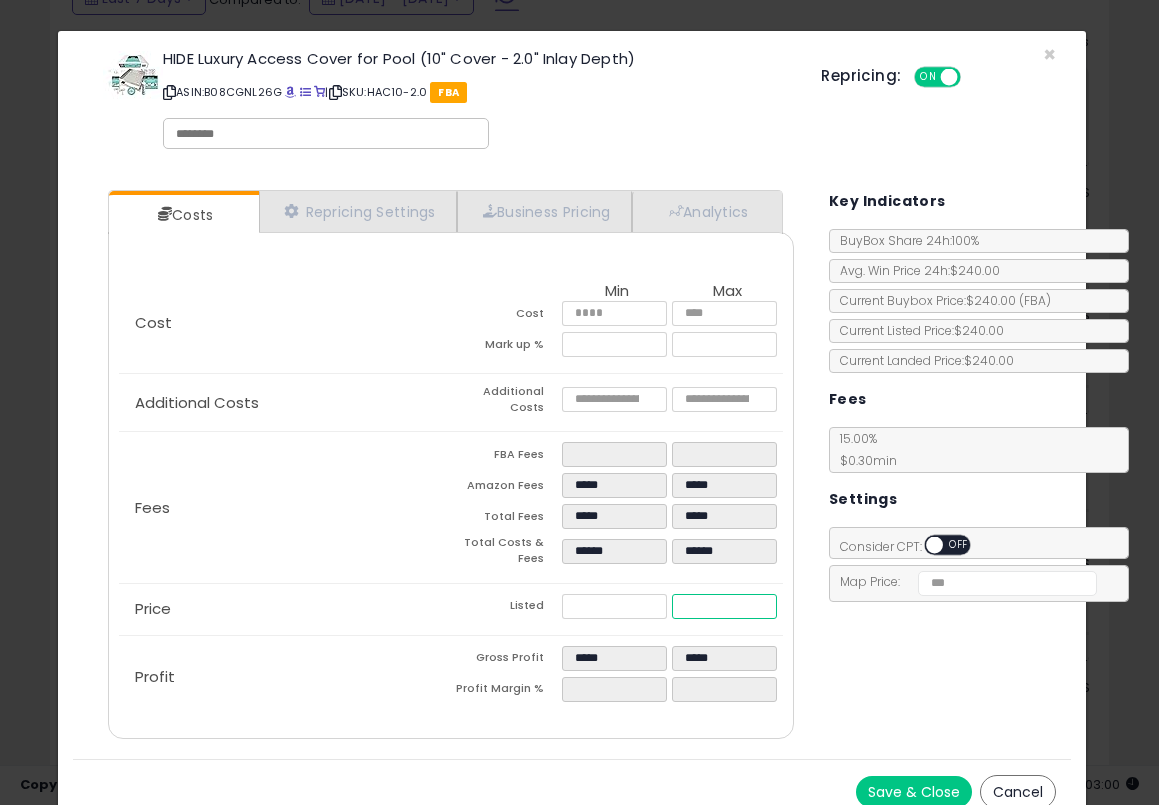 click on "******" at bounding box center [724, 606] 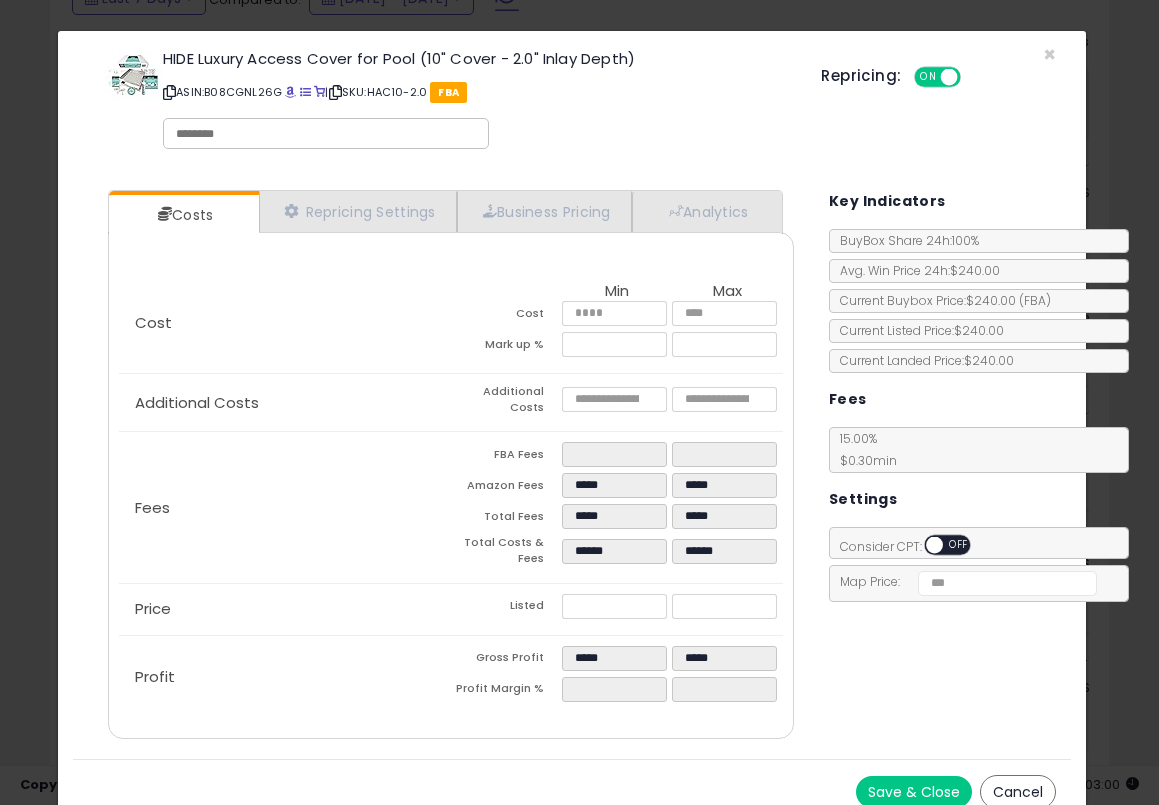 click on "Costs
Repricing Settings
Business Pricing
Analytics
Cost" at bounding box center [572, 467] 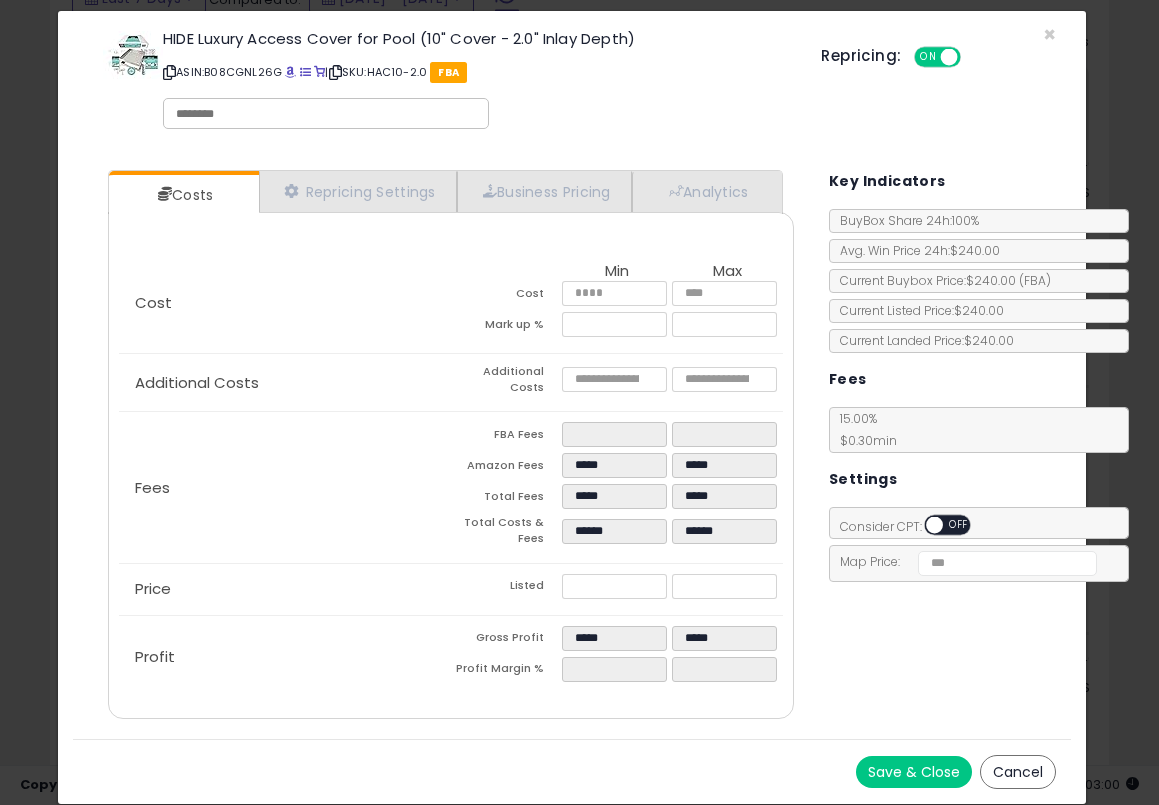 click on "Save & Close" at bounding box center (914, 772) 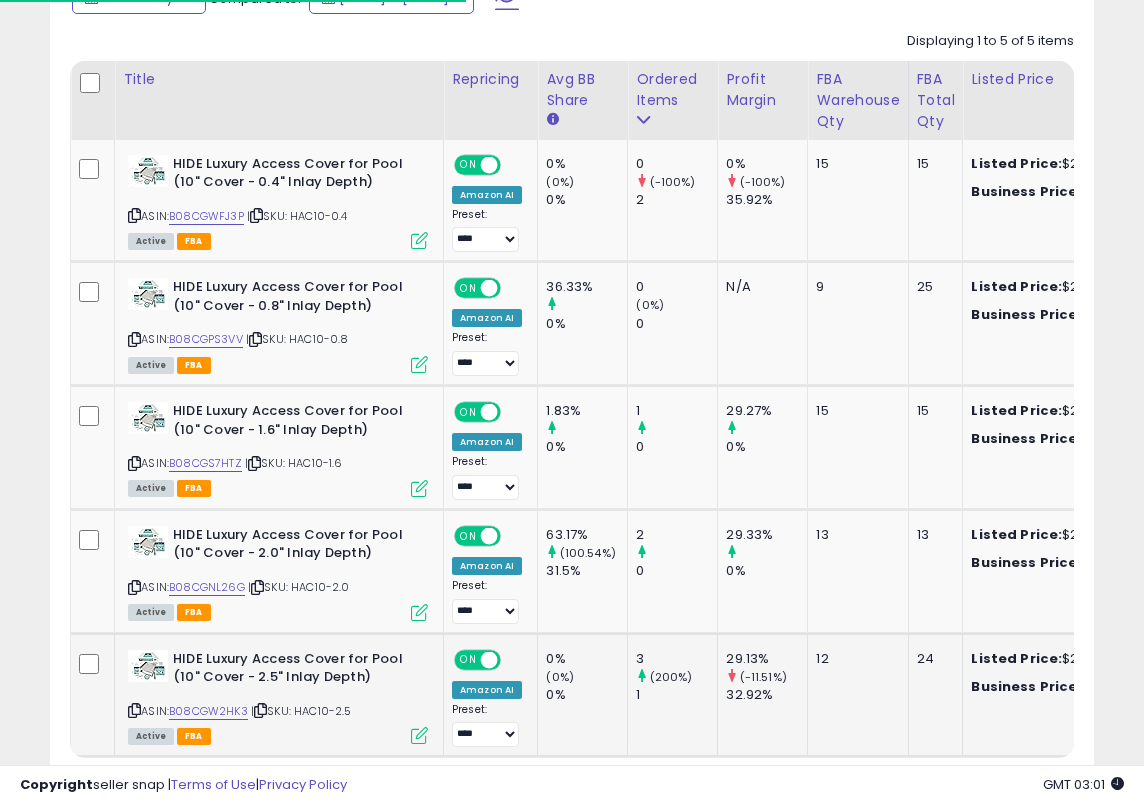 click at bounding box center (419, 735) 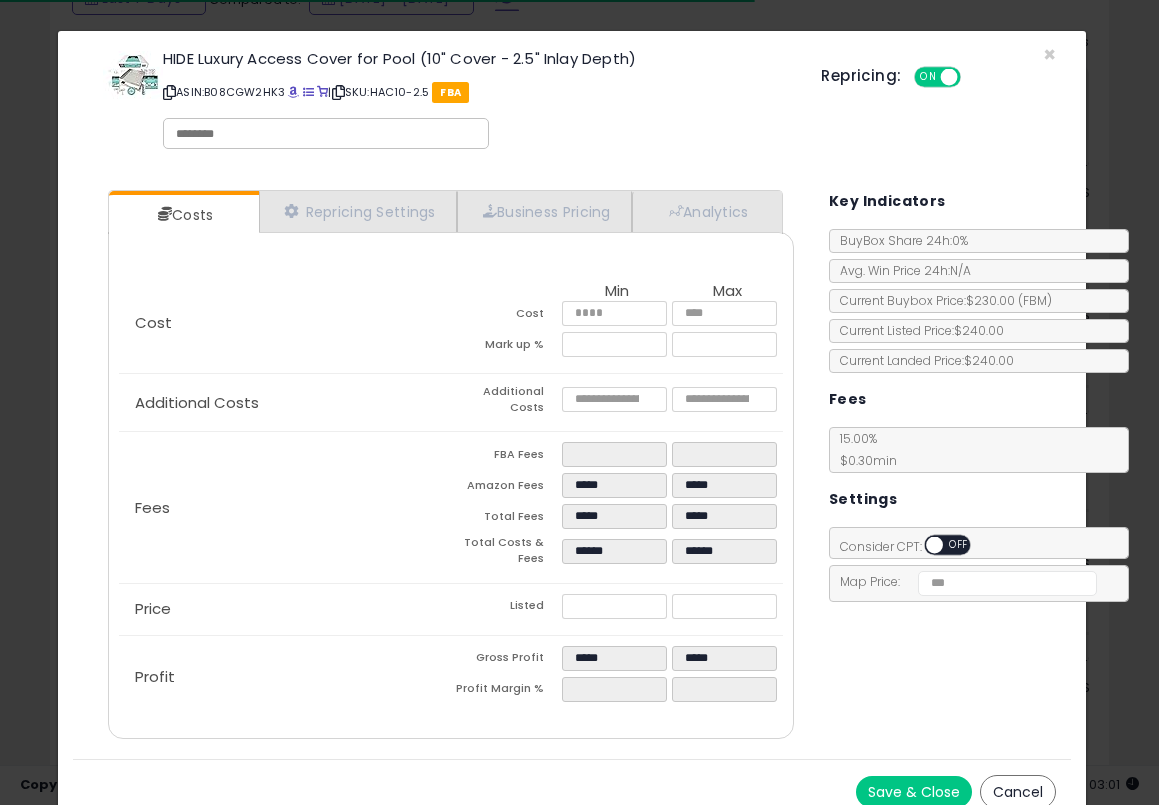 click on "Price
Listed
******
******" 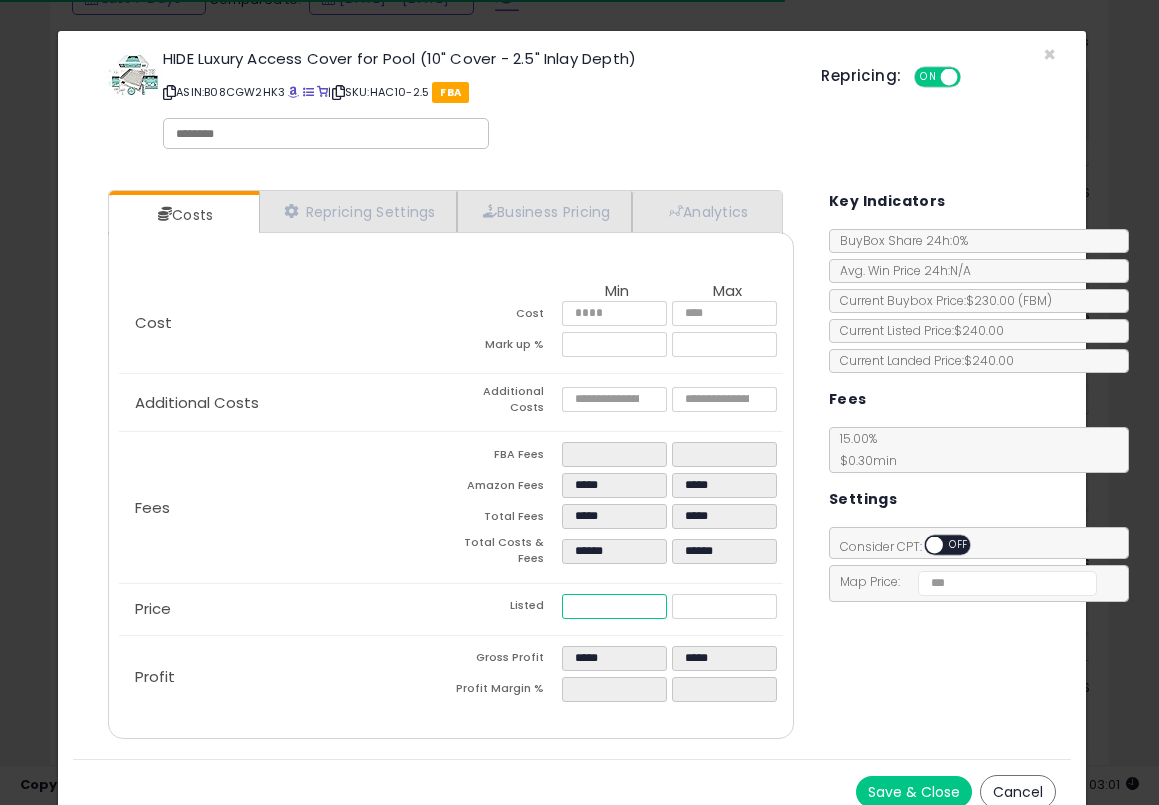 click on "******" at bounding box center [614, 606] 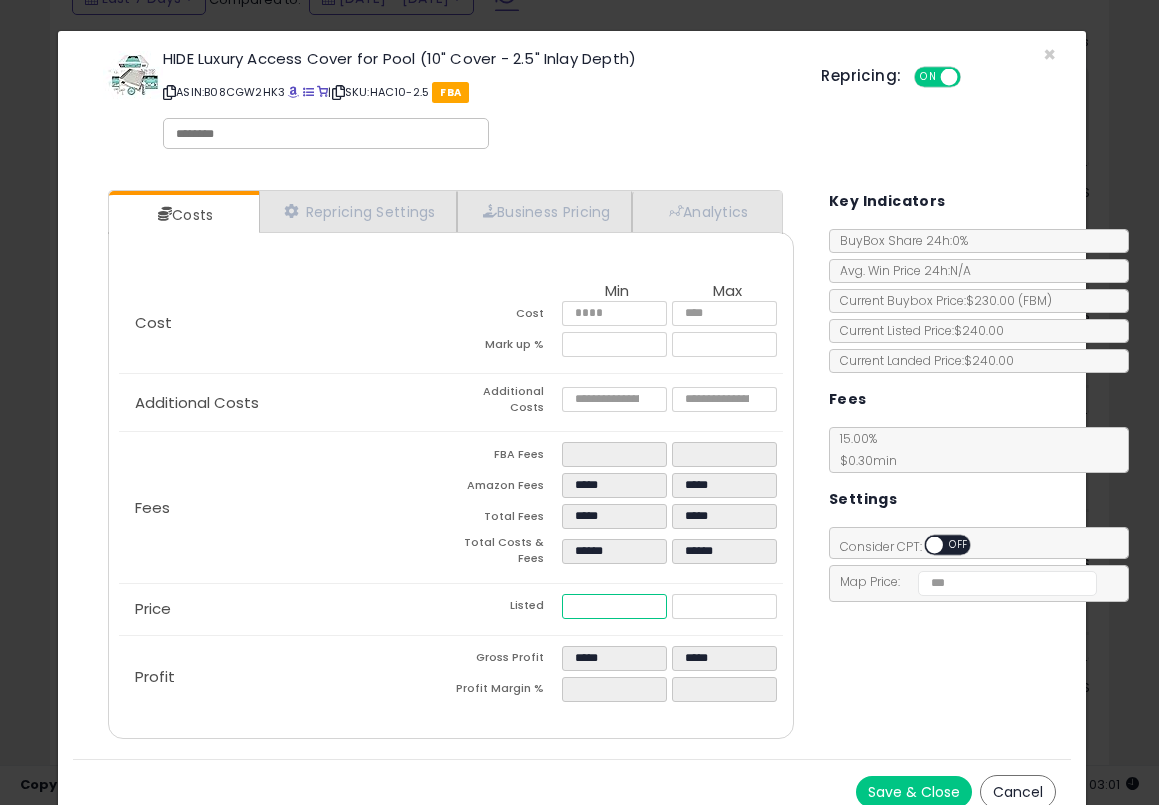click on "******" at bounding box center (614, 606) 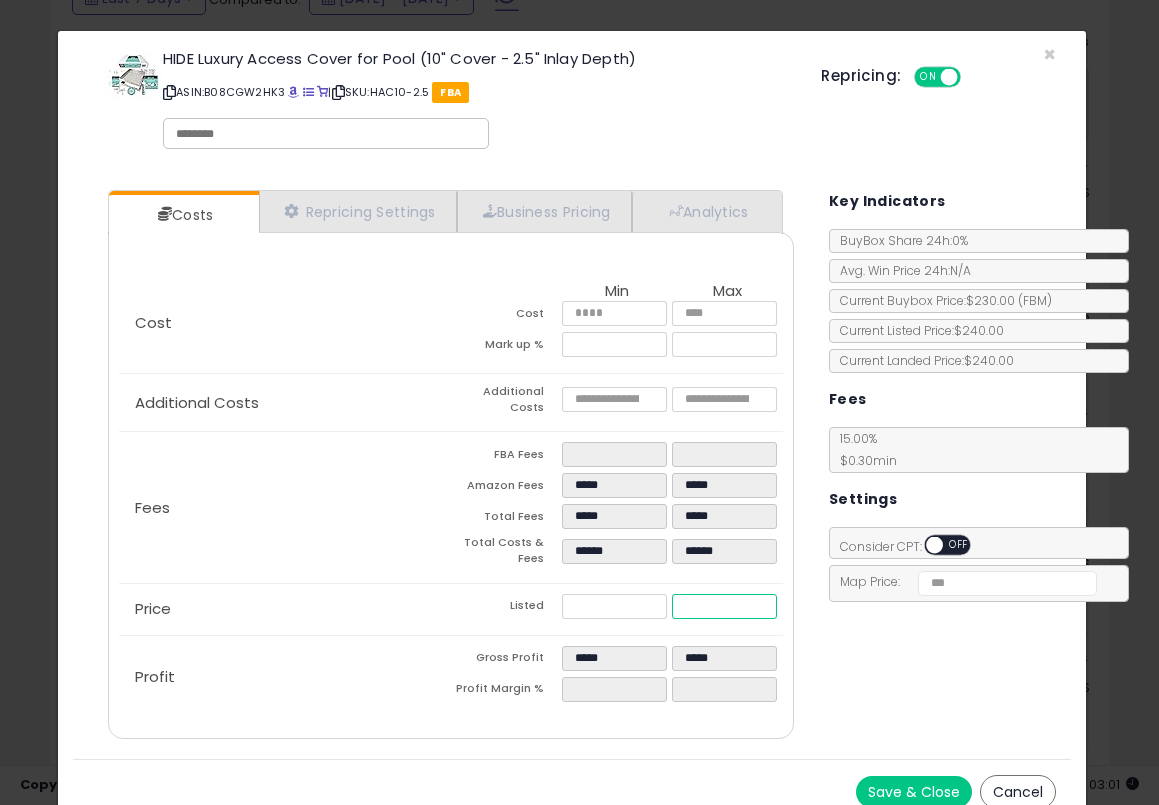 click on "******" at bounding box center (724, 606) 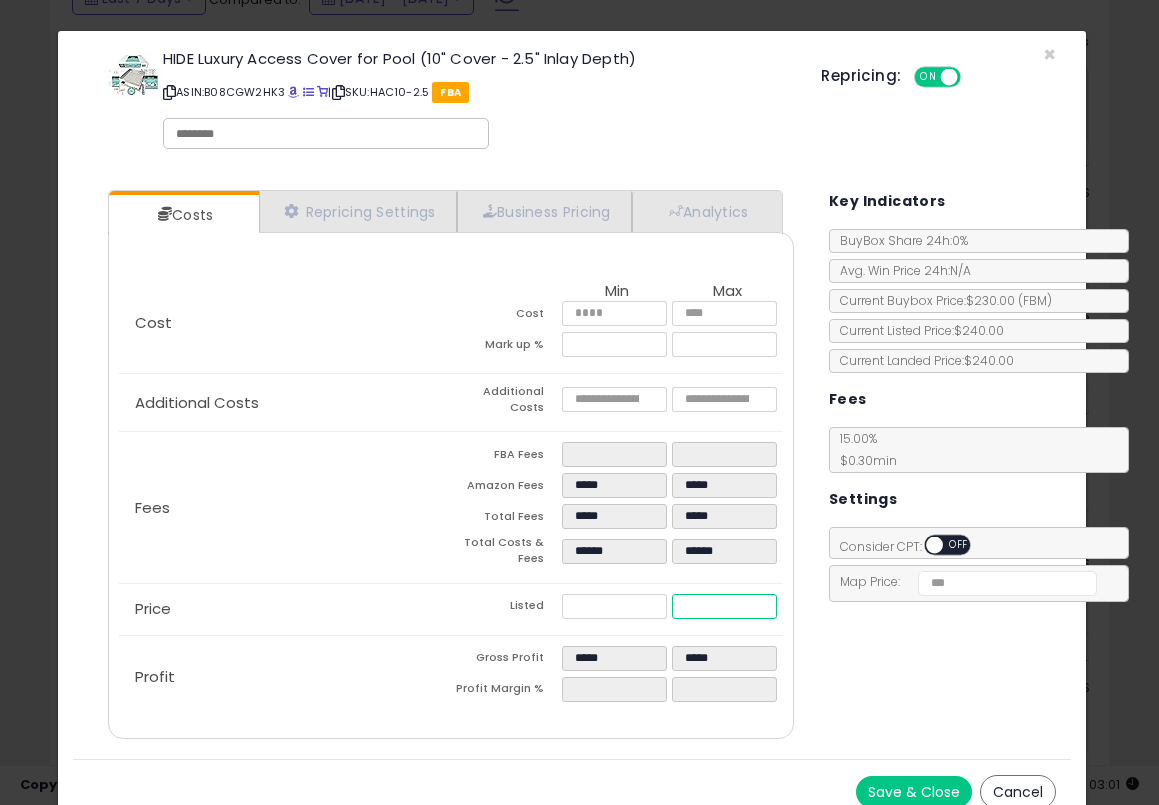 click on "******" at bounding box center (724, 606) 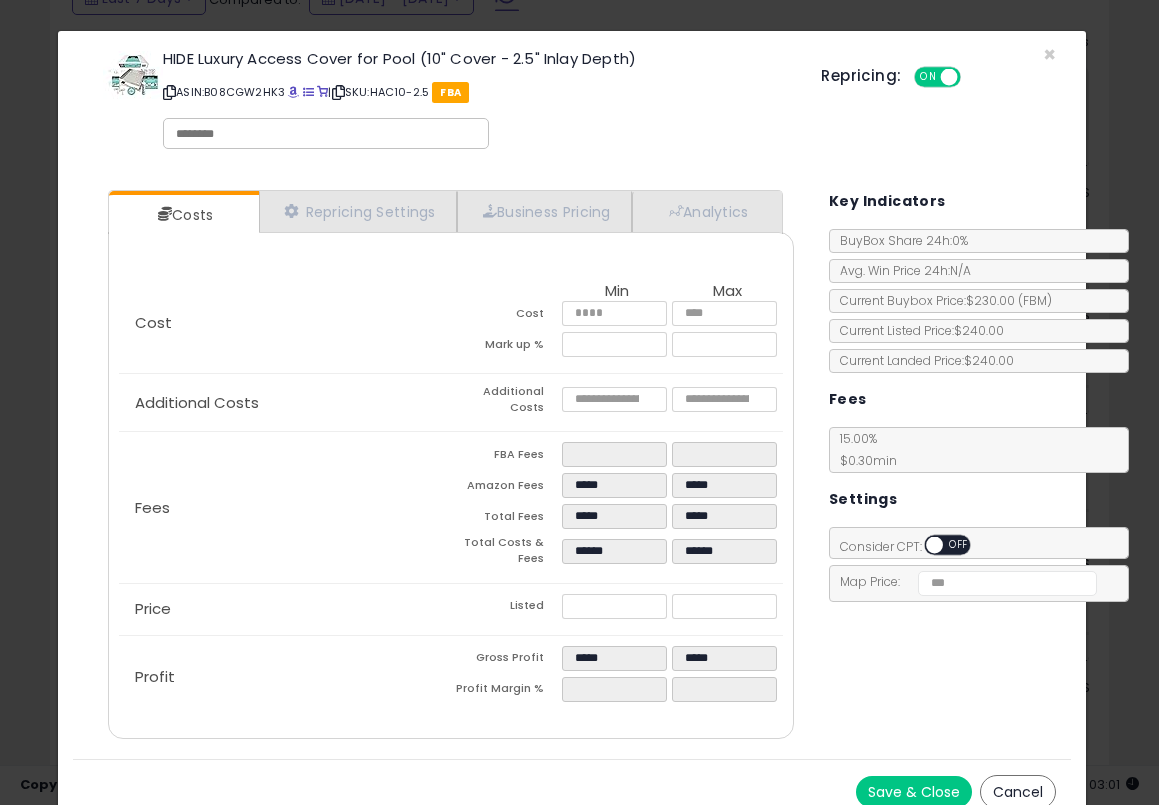 click on "Costs
Repricing Settings
Business Pricing
Analytics
Cost" at bounding box center (572, 467) 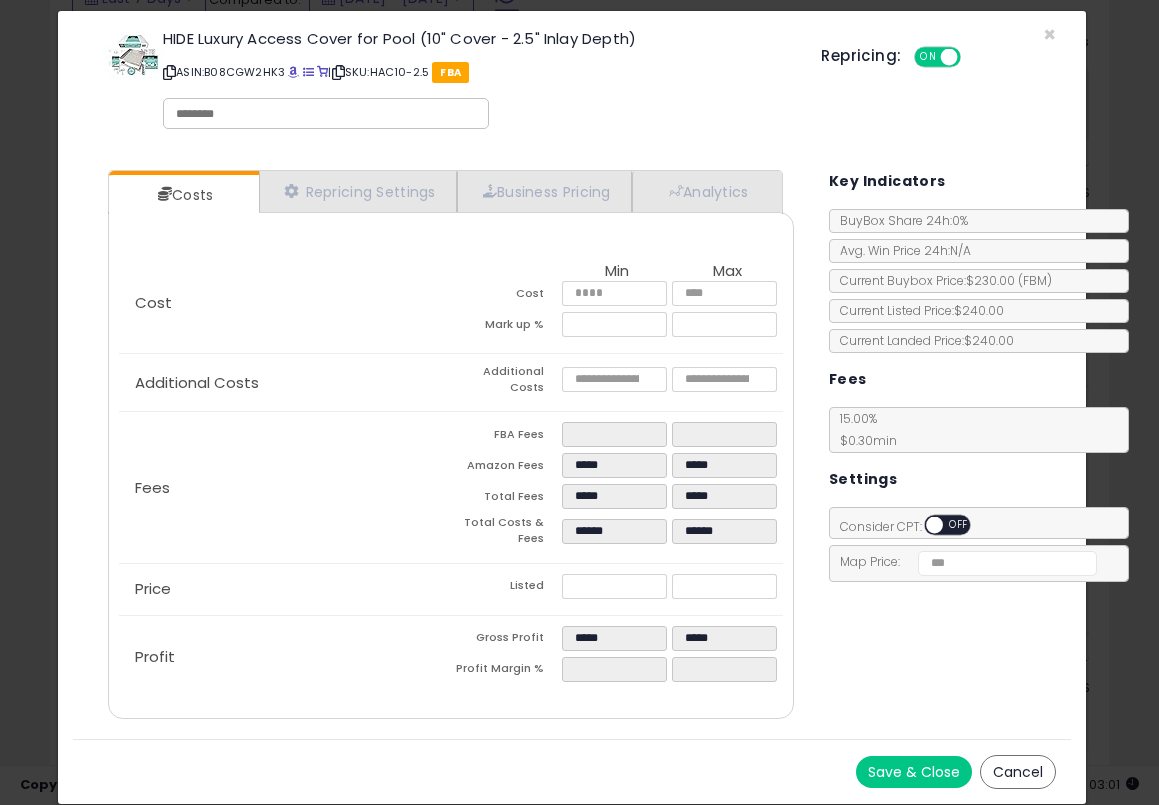 click on "Save & Close" at bounding box center [914, 772] 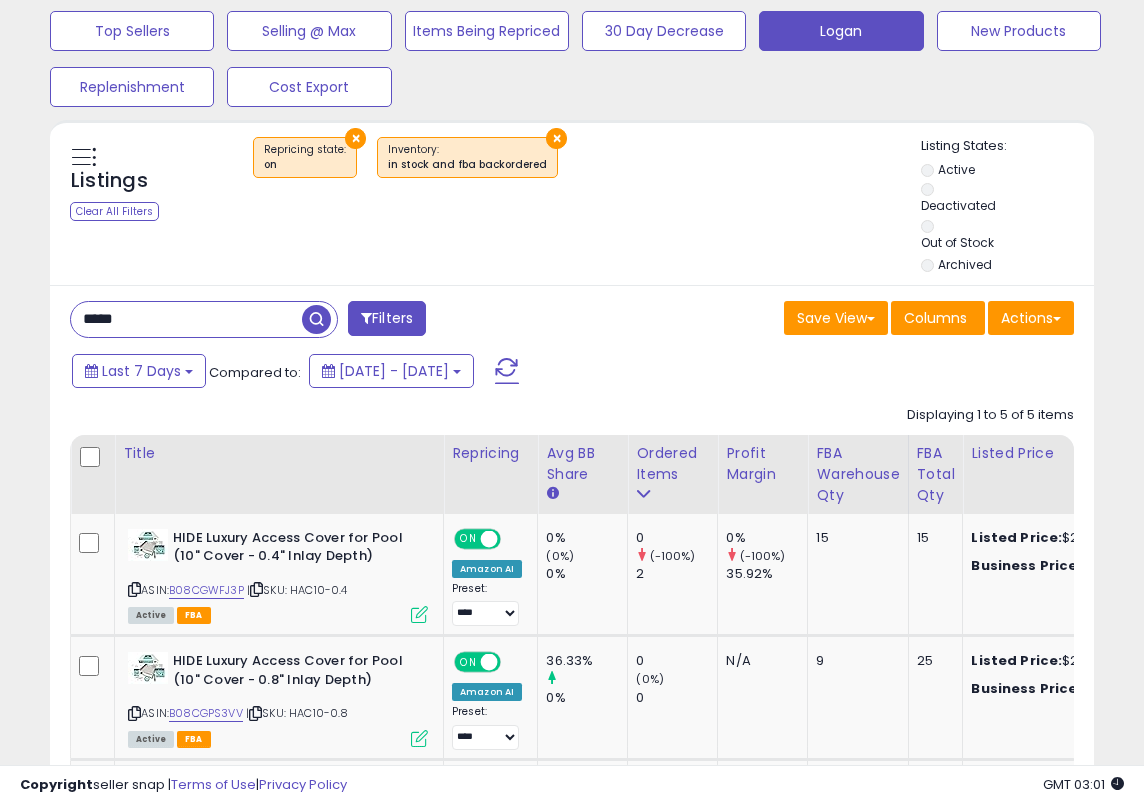click on "×" at bounding box center [556, 138] 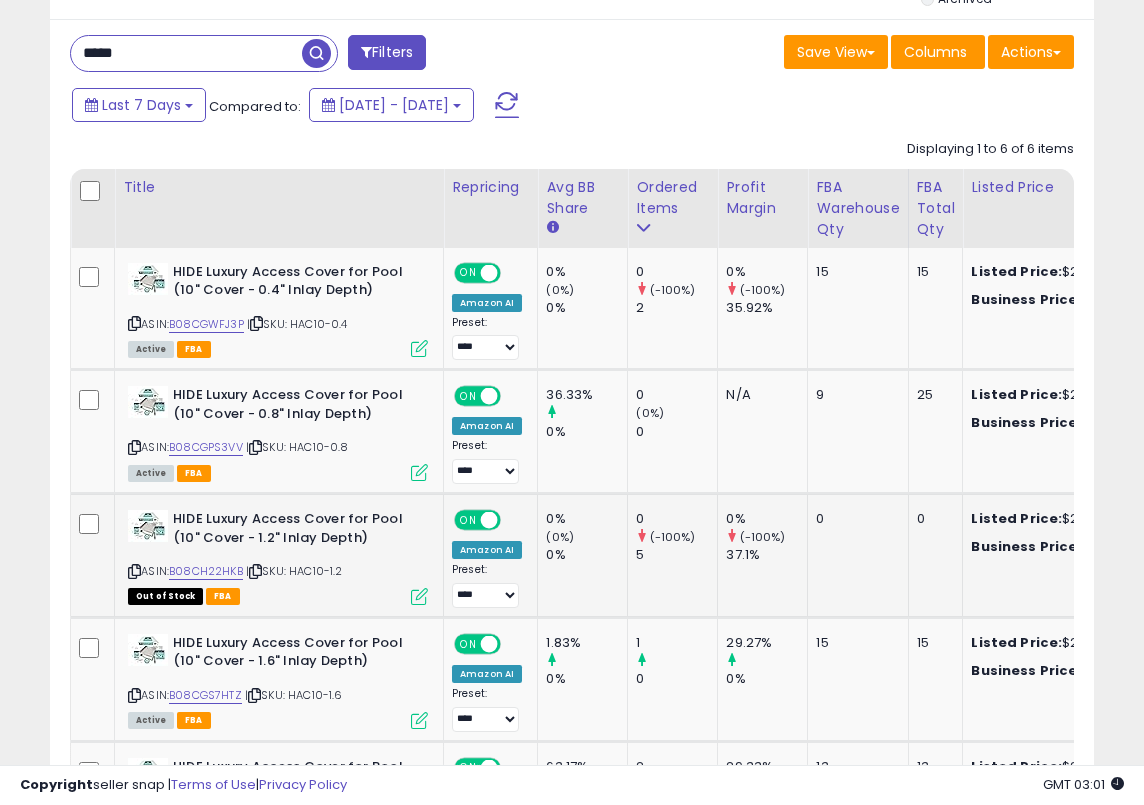 click at bounding box center (419, 596) 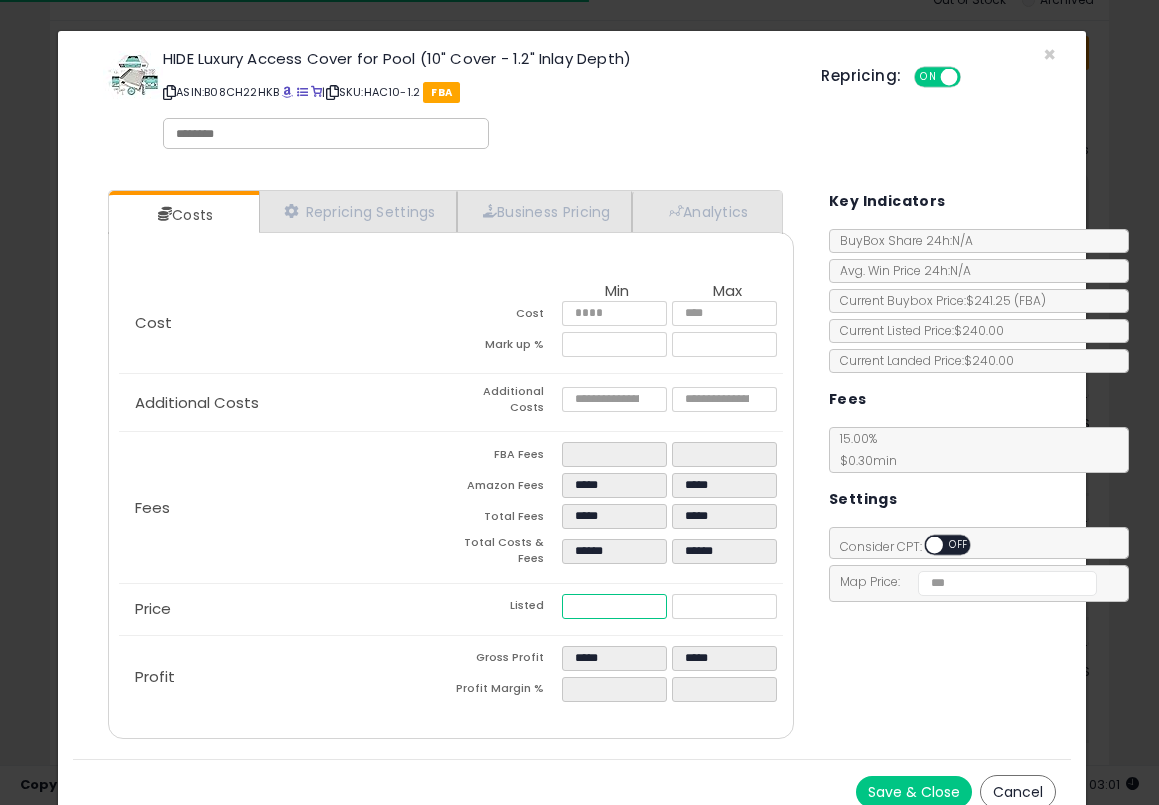 click on "******" at bounding box center (614, 606) 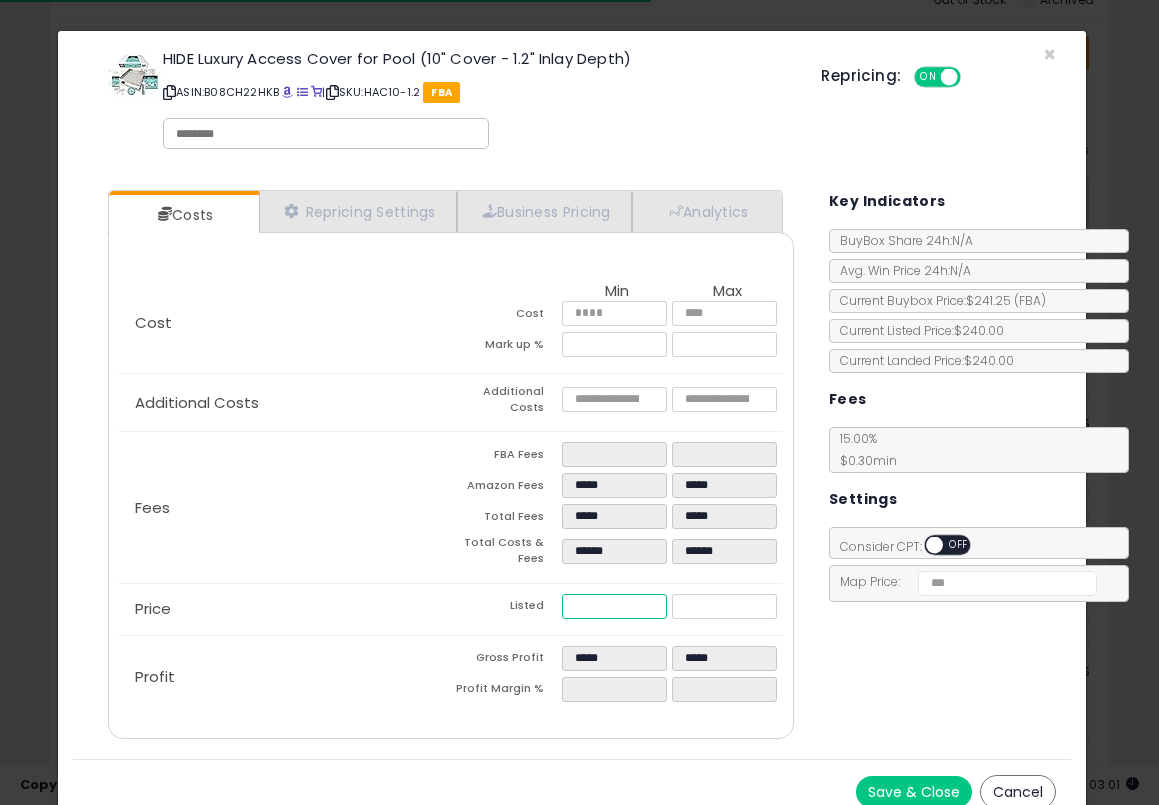 paste 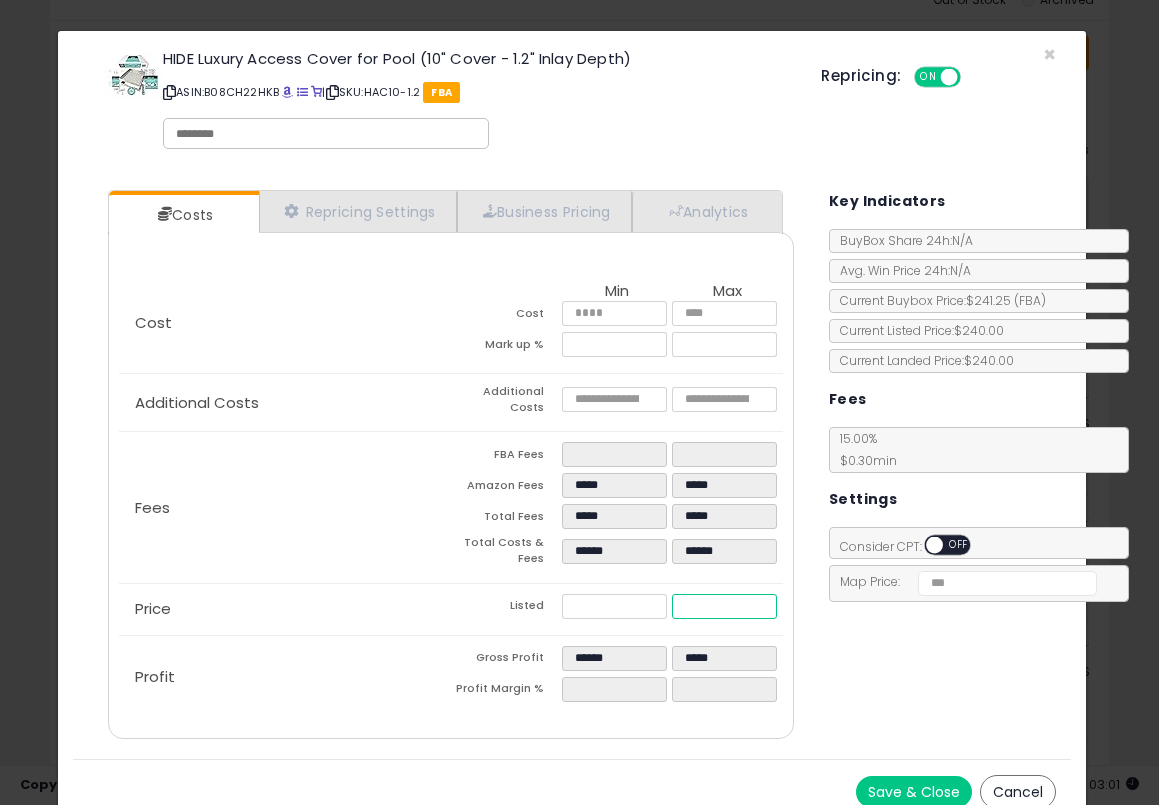 click on "******" at bounding box center (724, 606) 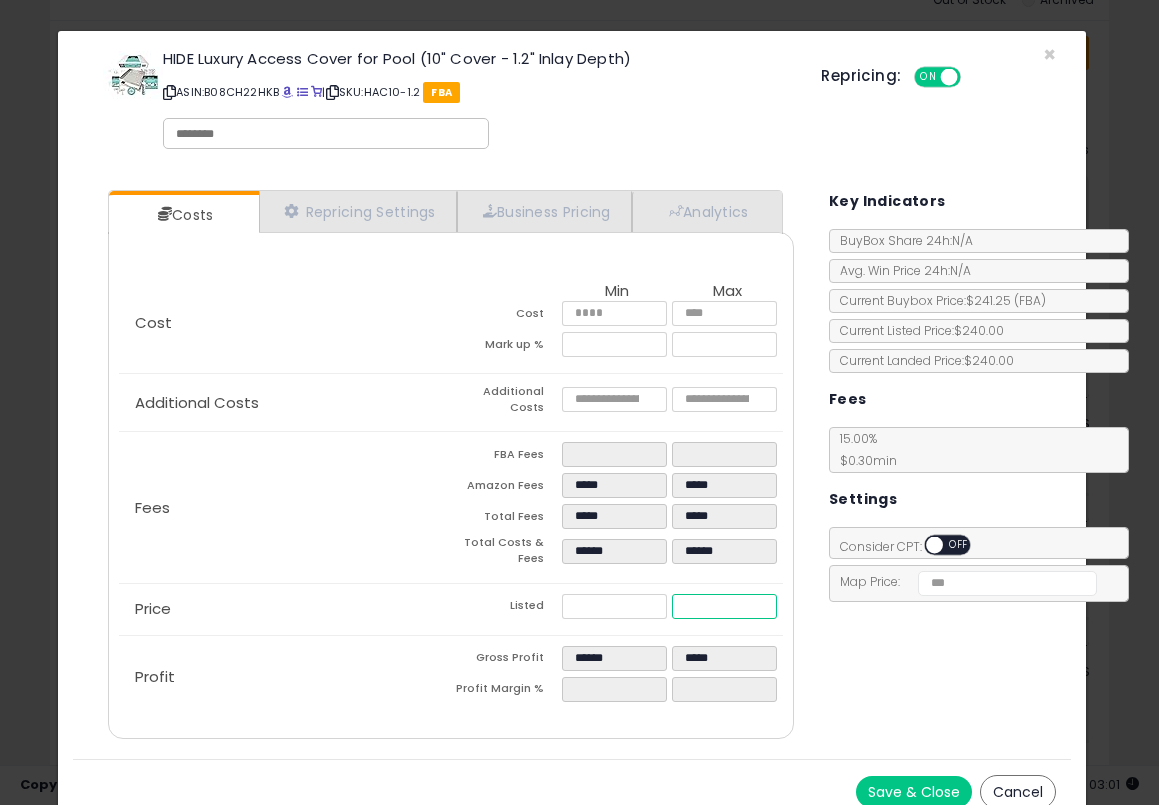 click on "******" at bounding box center (724, 606) 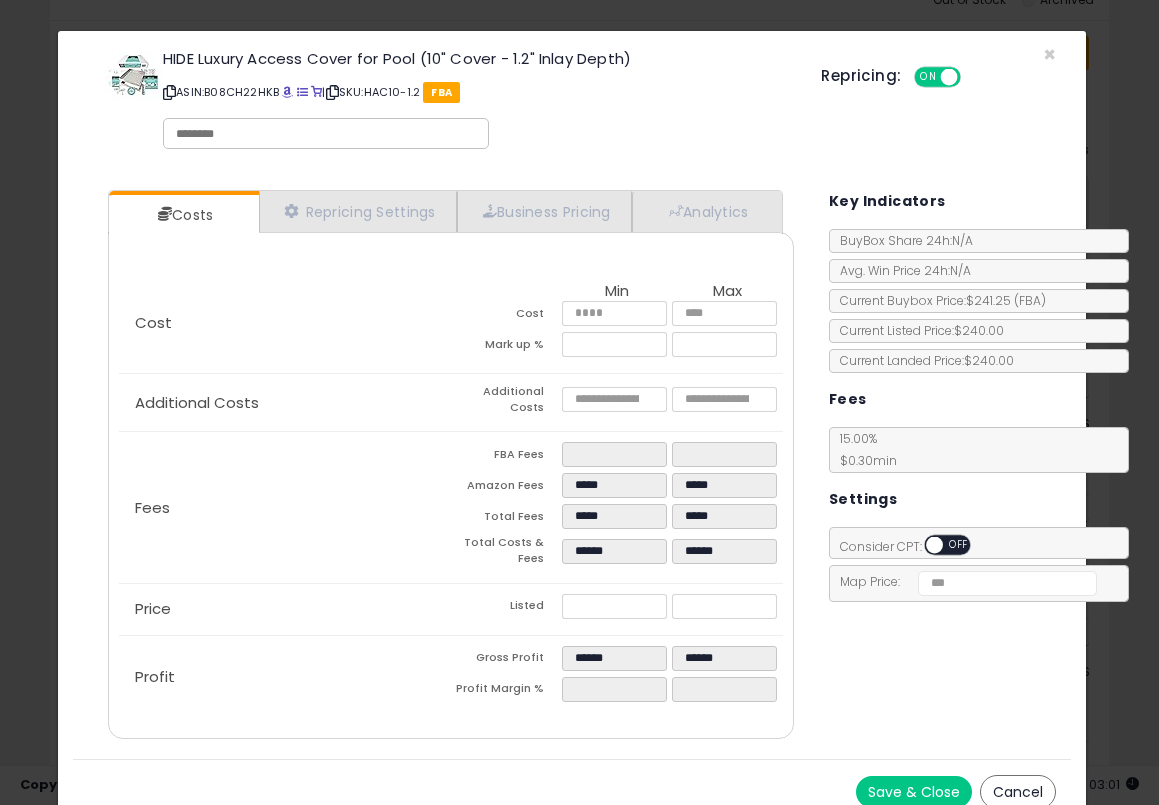 click on "Costs
Repricing Settings
Business Pricing
Analytics
Cost" at bounding box center [572, 467] 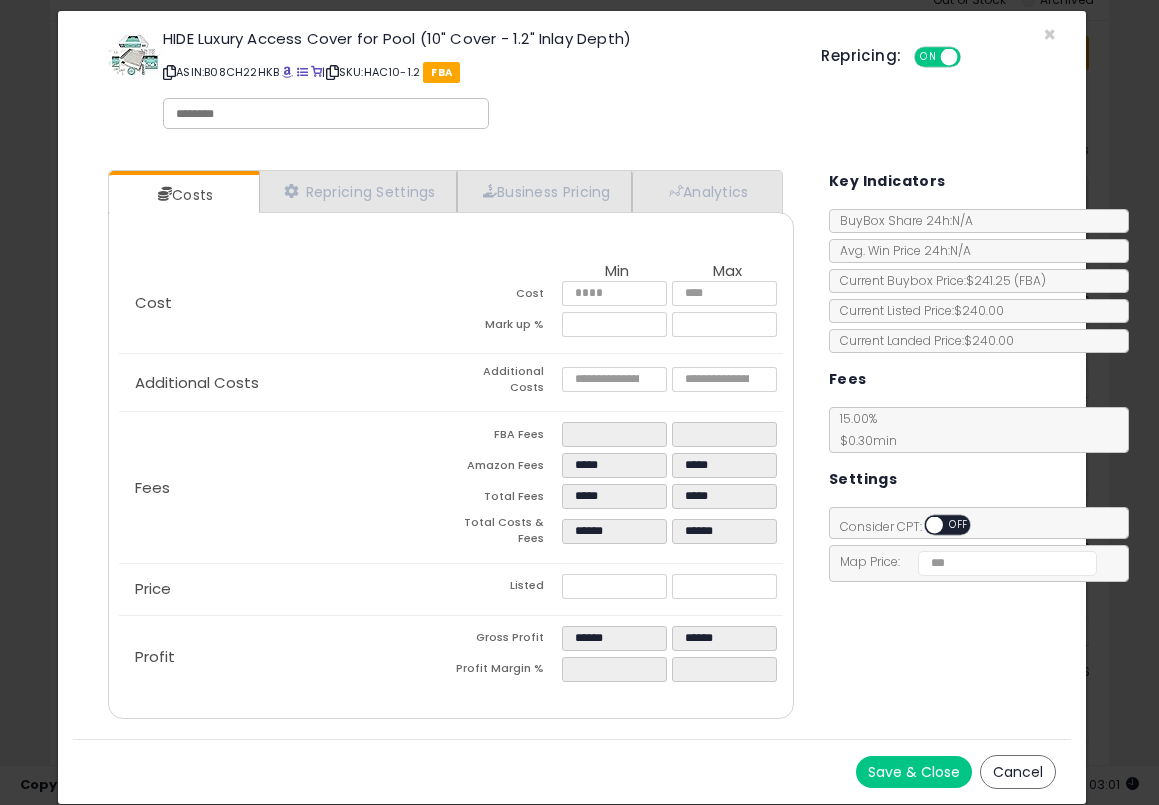 click on "Save & Close" at bounding box center (914, 772) 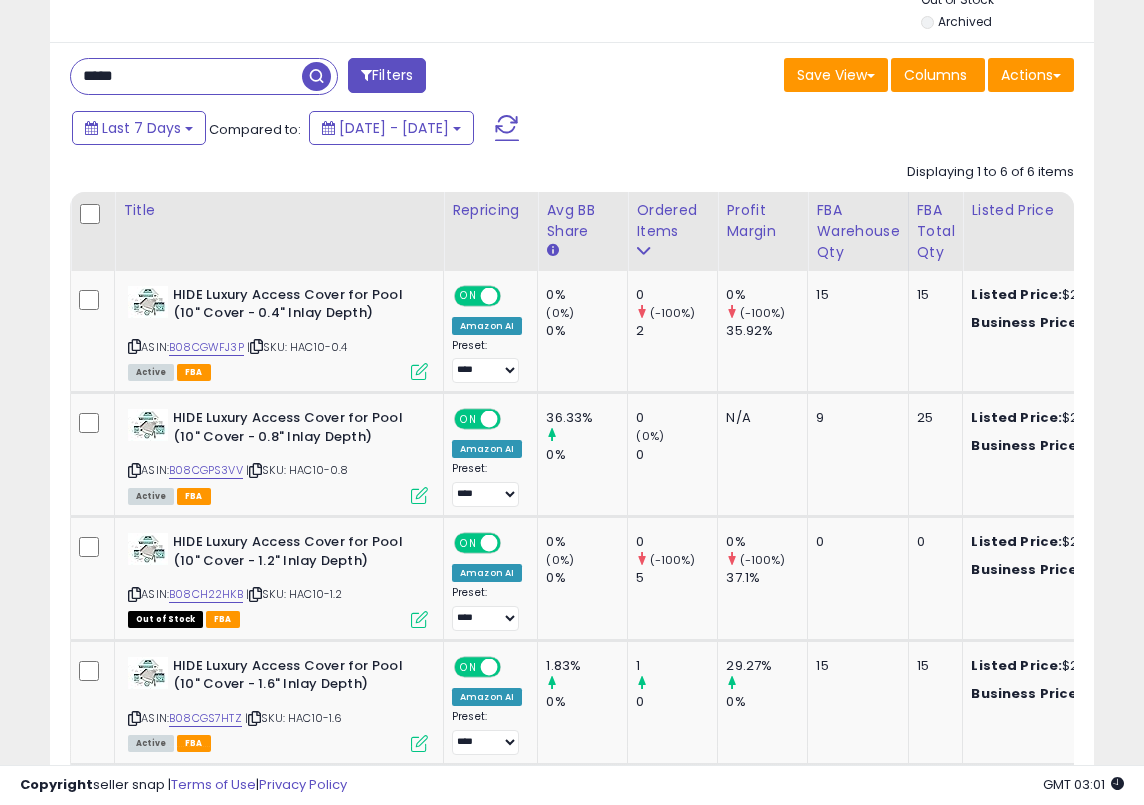 click on "*****" at bounding box center [186, 76] 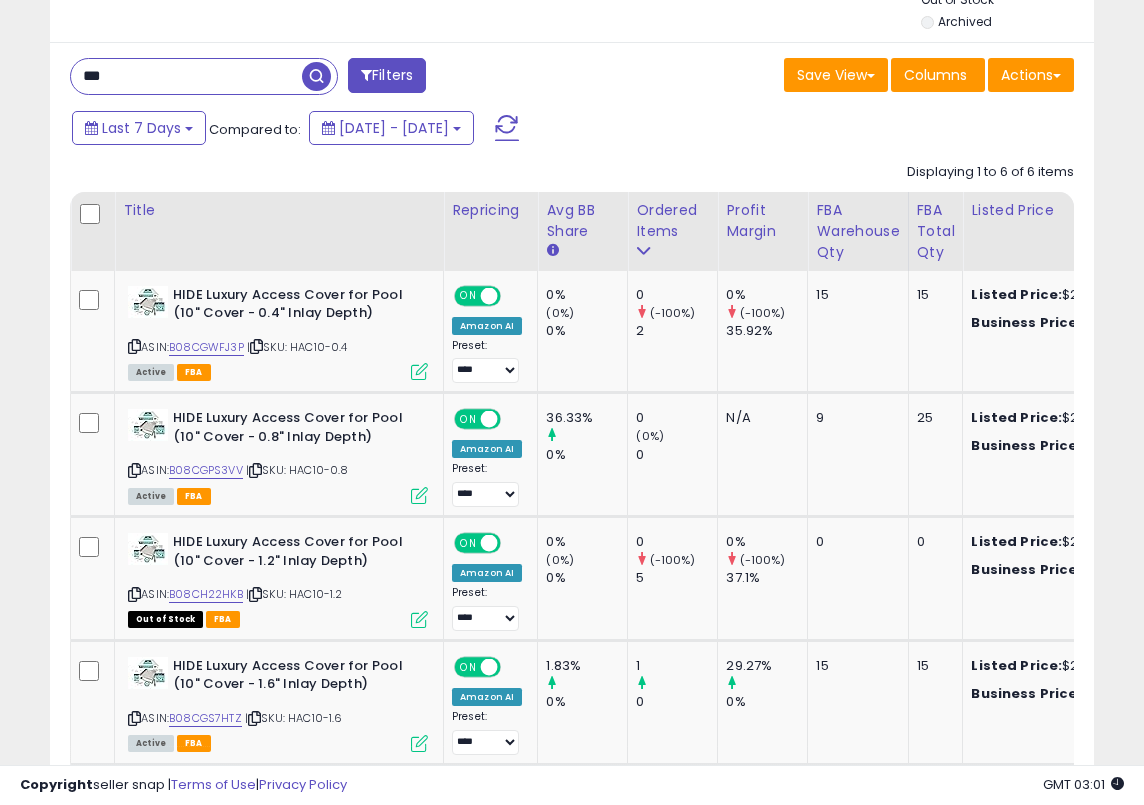 click at bounding box center (316, 76) 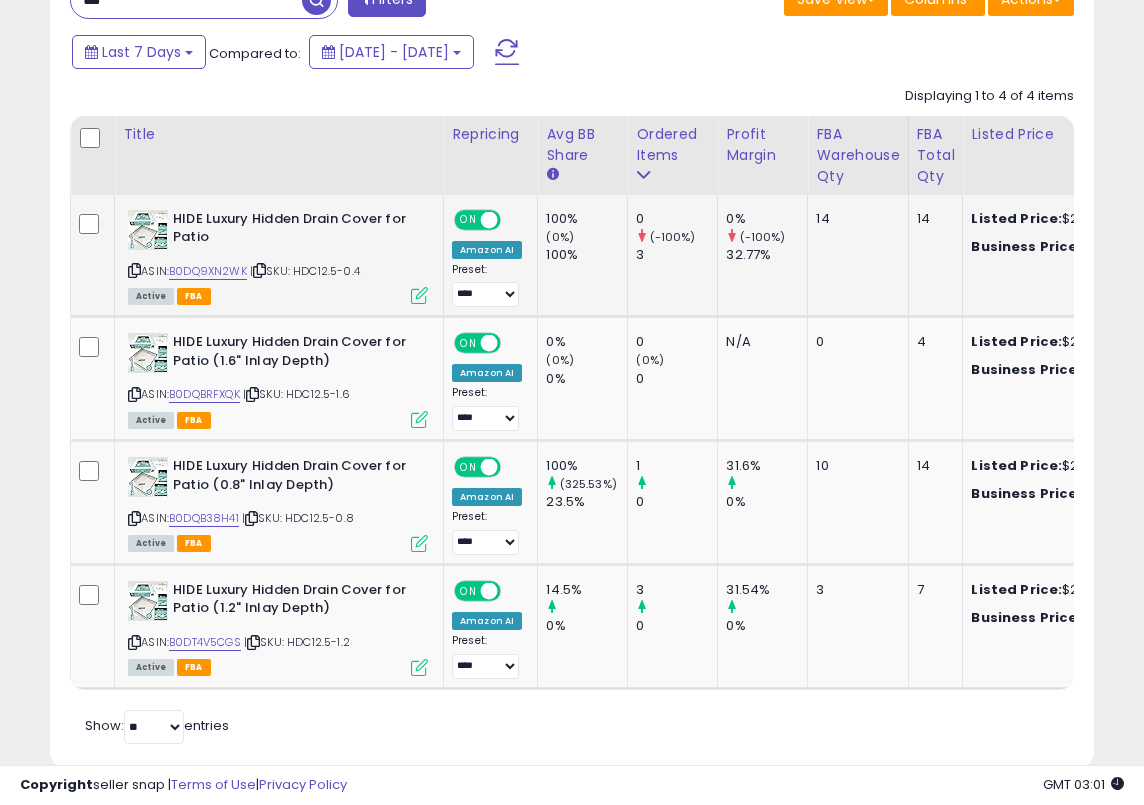 click at bounding box center [419, 295] 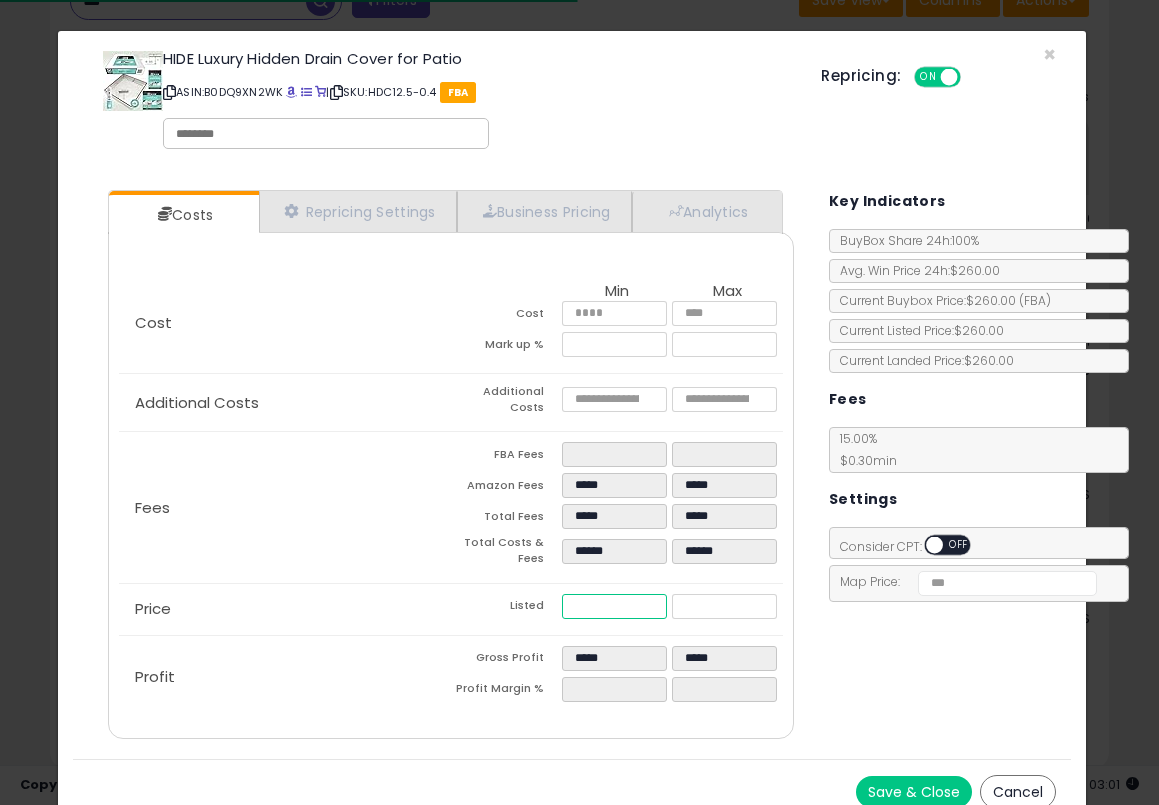 click on "******" at bounding box center (614, 606) 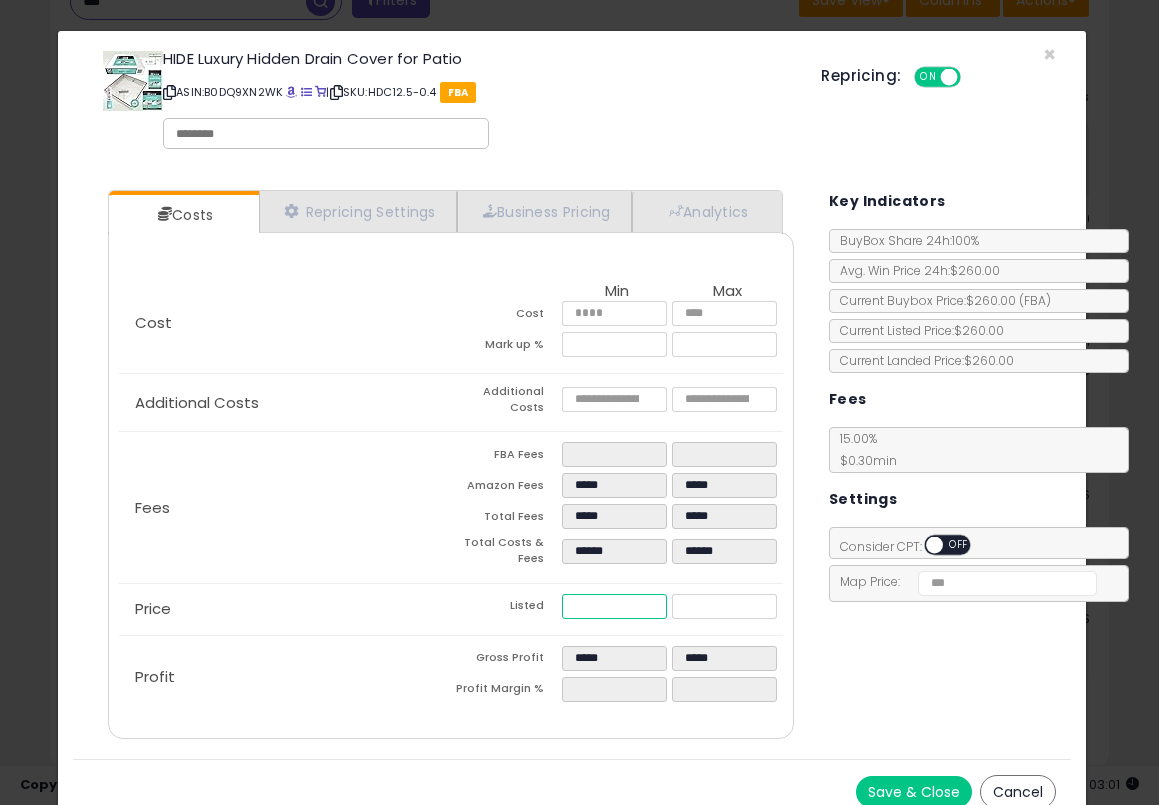 click on "******" at bounding box center [614, 606] 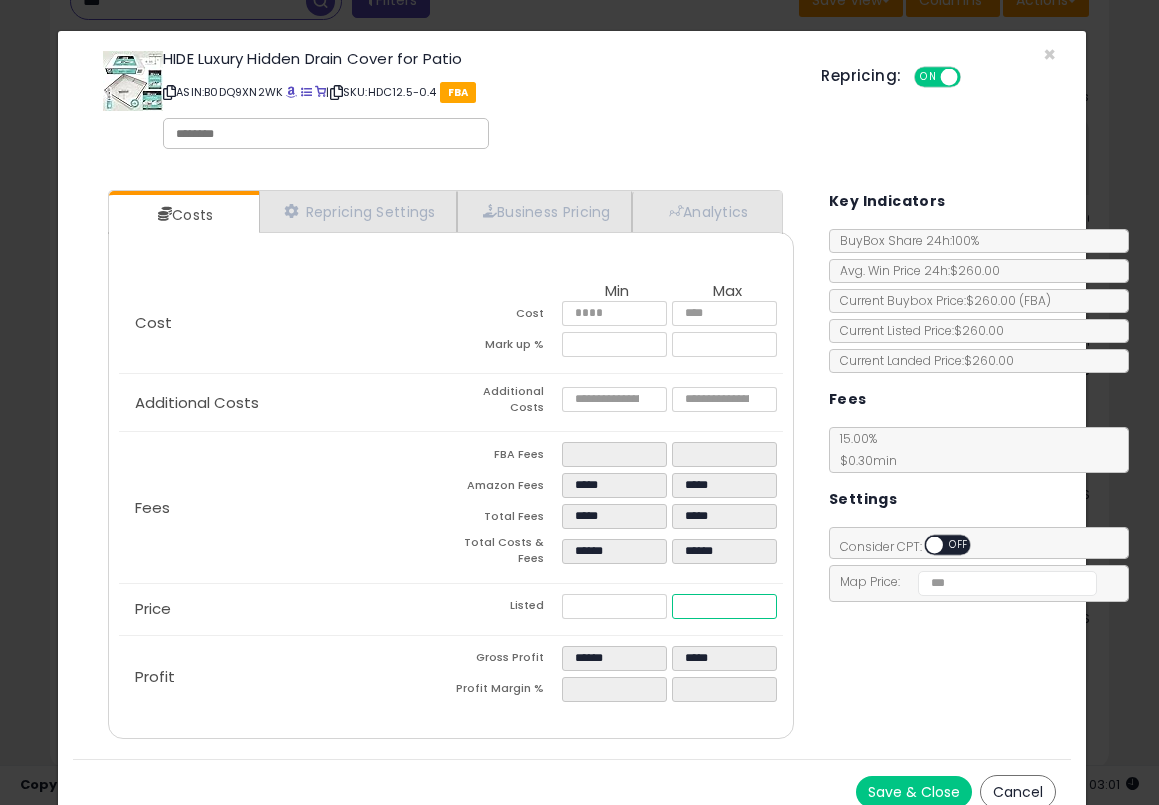 click on "******" at bounding box center (724, 606) 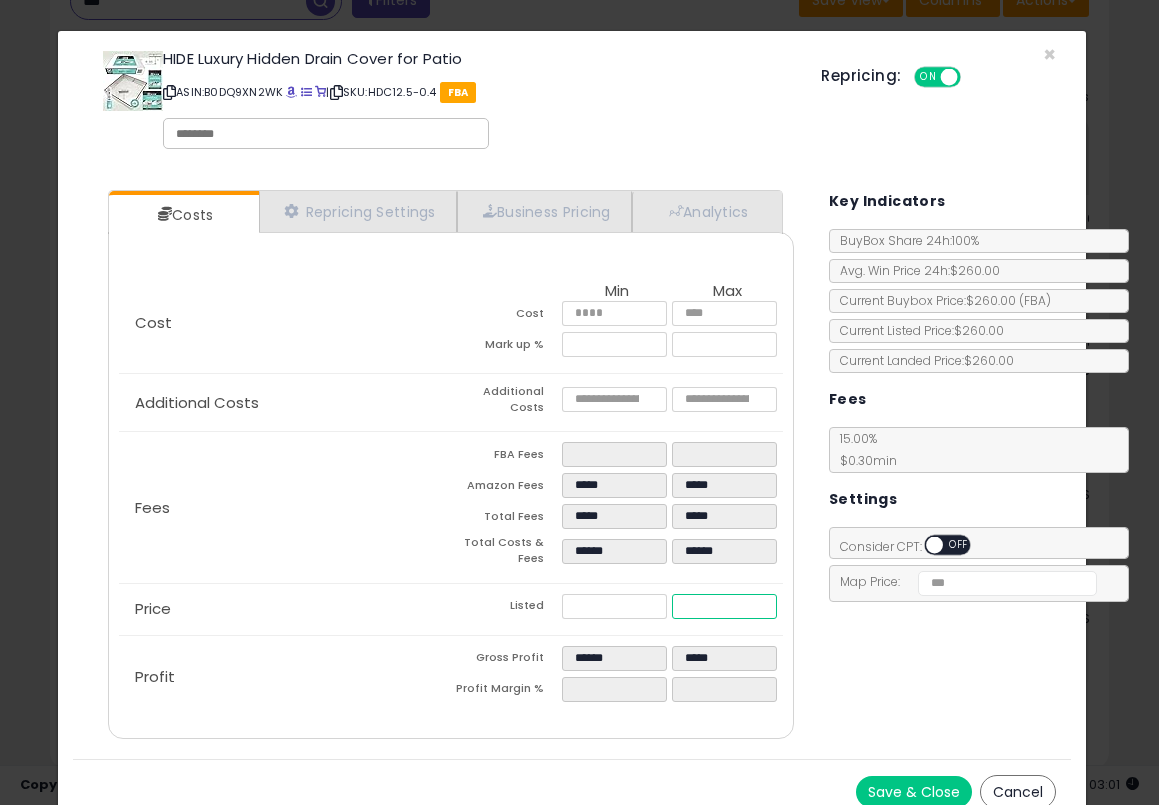 click on "******" at bounding box center [724, 606] 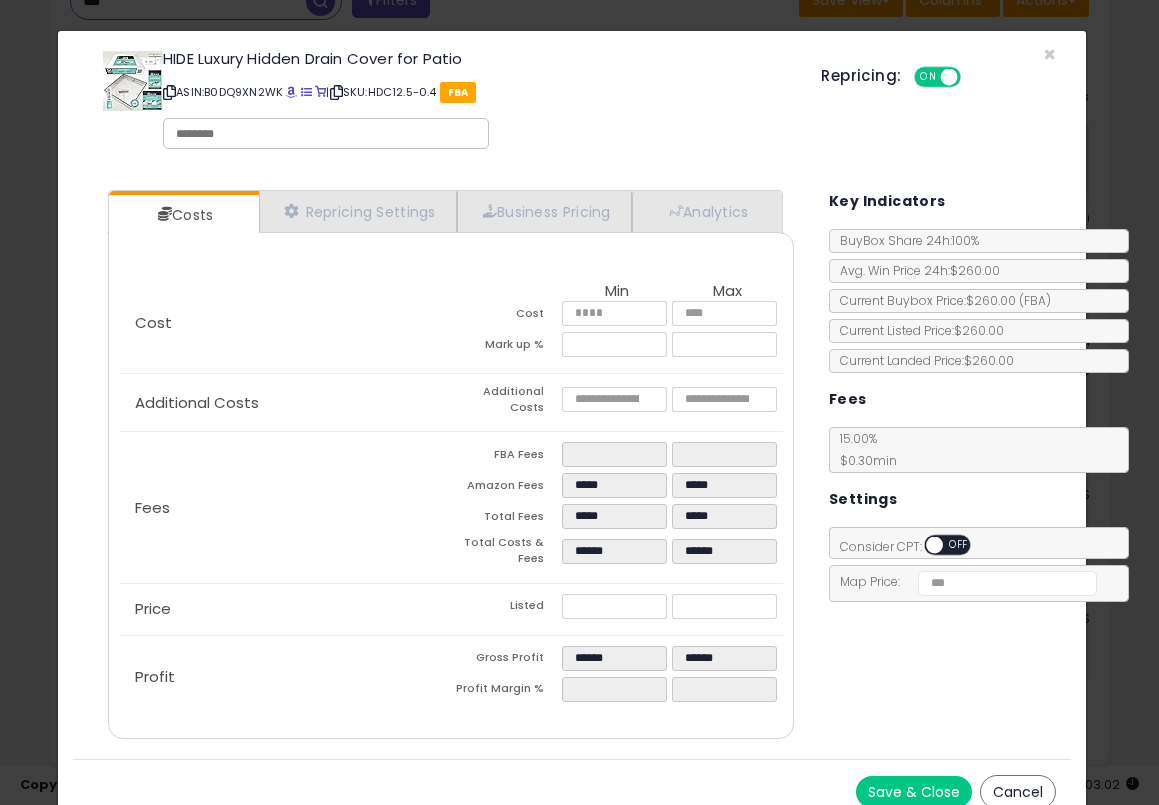 click on "Costs
Repricing Settings
Business Pricing
Analytics
Cost" at bounding box center [572, 467] 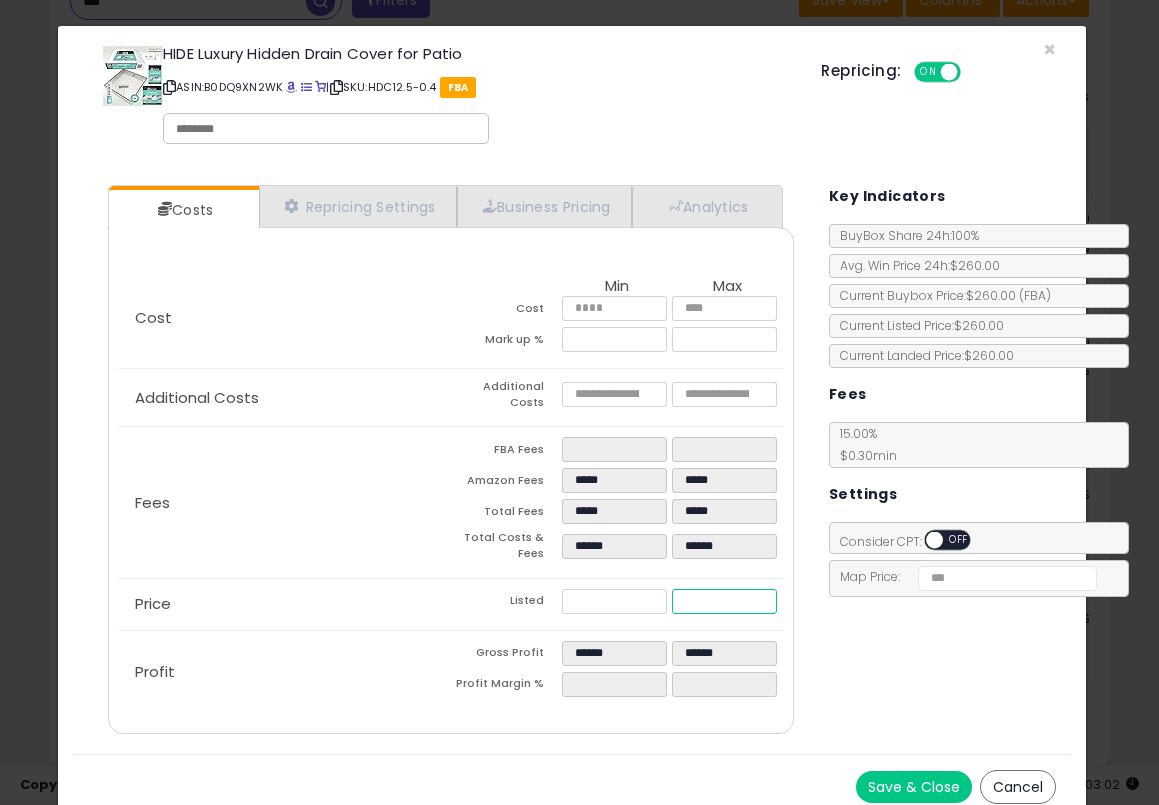click on "******" at bounding box center [724, 601] 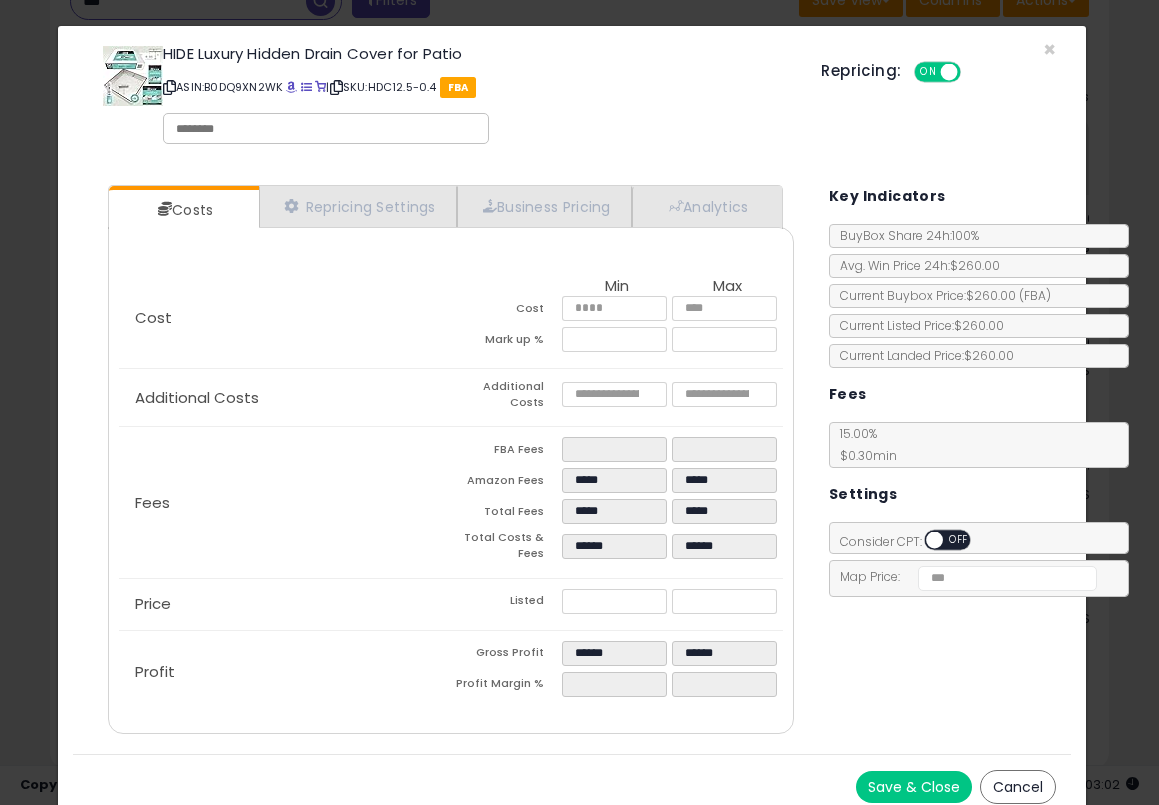 click on "Costs
Repricing Settings
Business Pricing
Analytics
Cost" at bounding box center [572, 462] 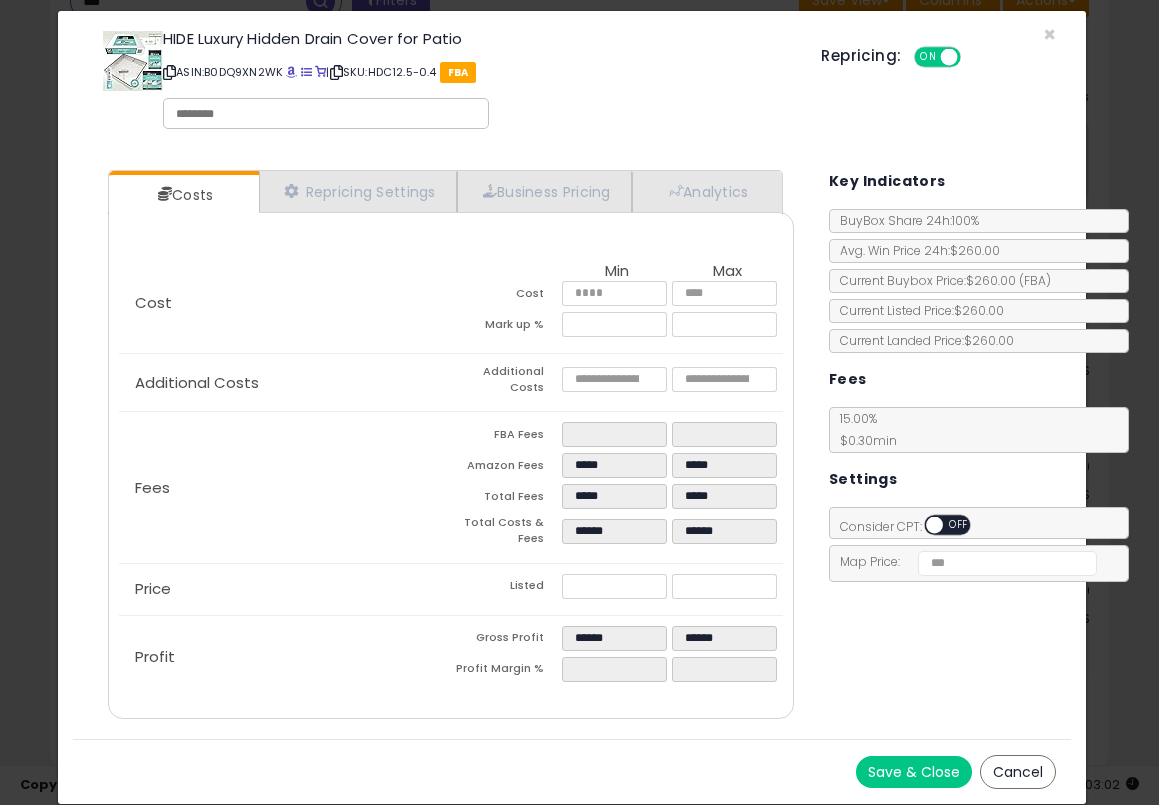 click on "Save & Close" at bounding box center (914, 772) 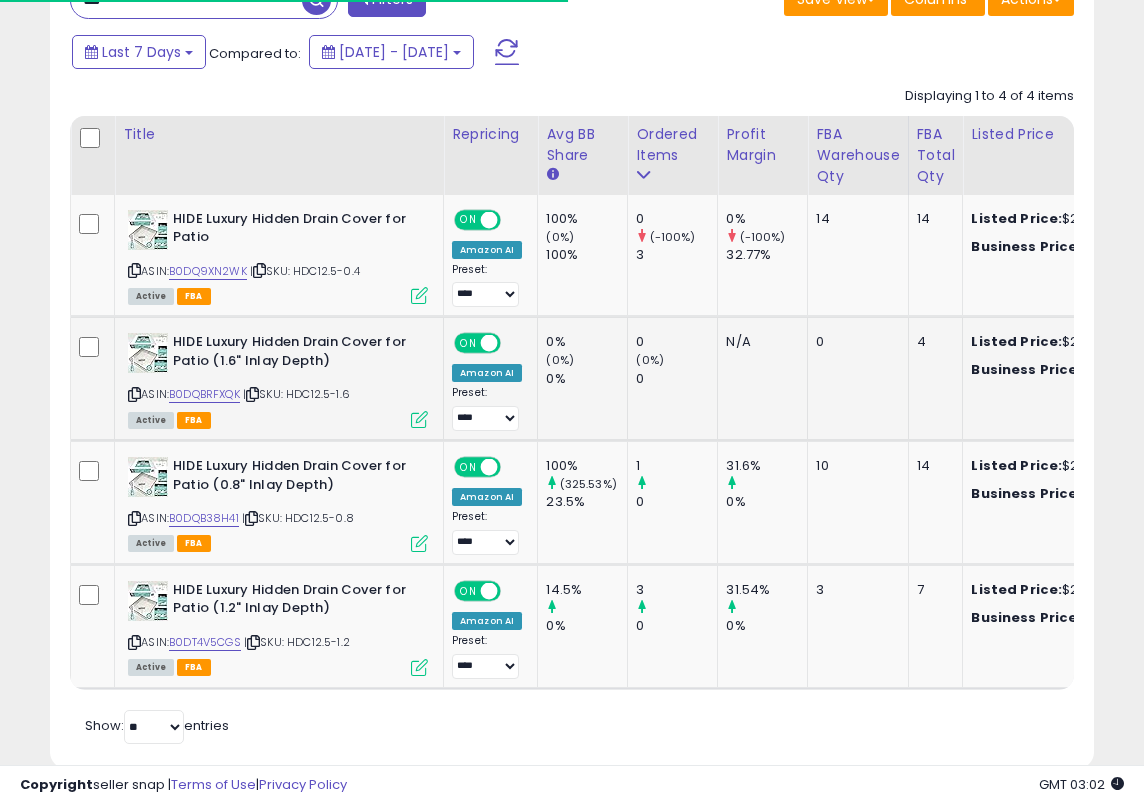 click at bounding box center (419, 419) 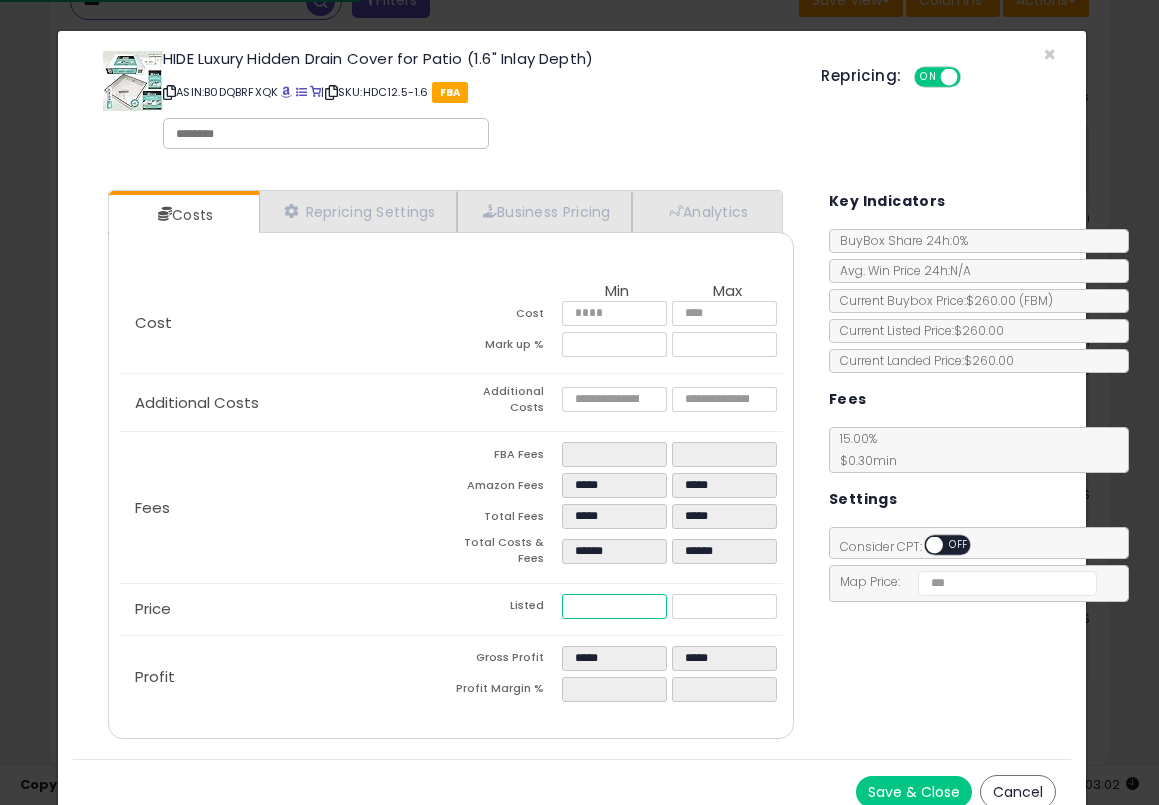 click on "******" at bounding box center [614, 606] 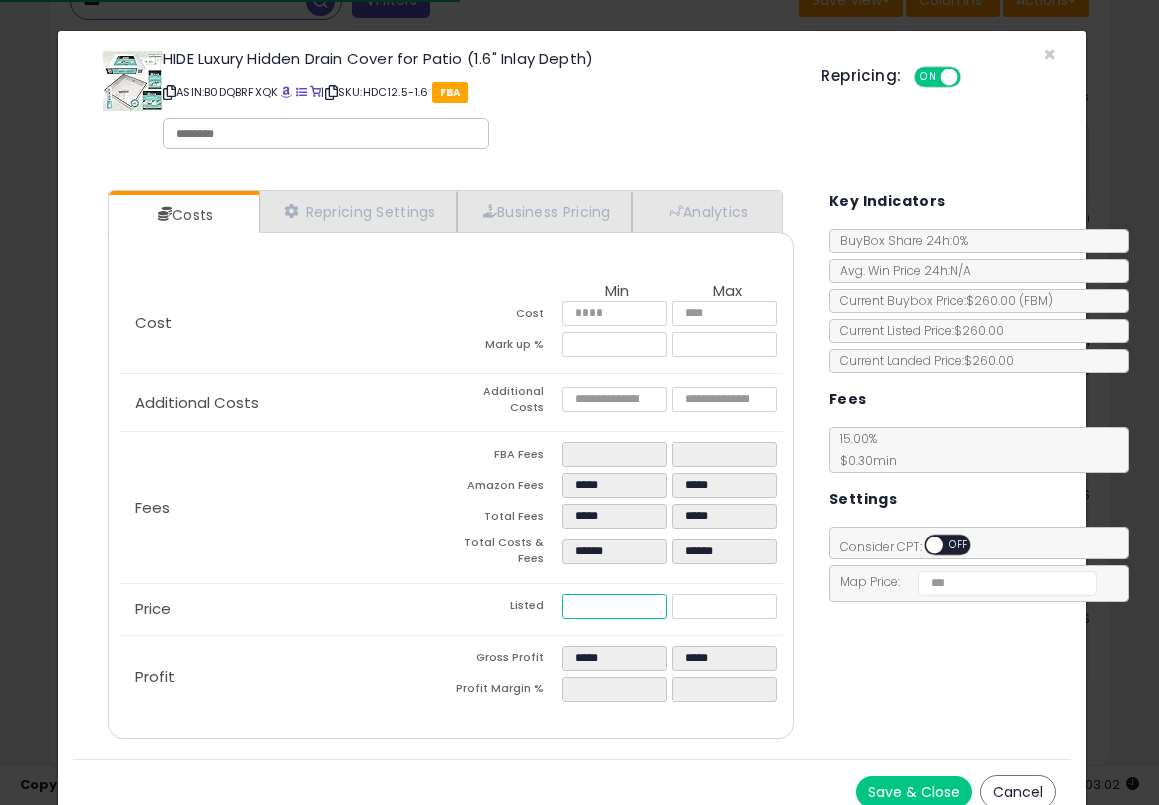 click on "******" at bounding box center [614, 606] 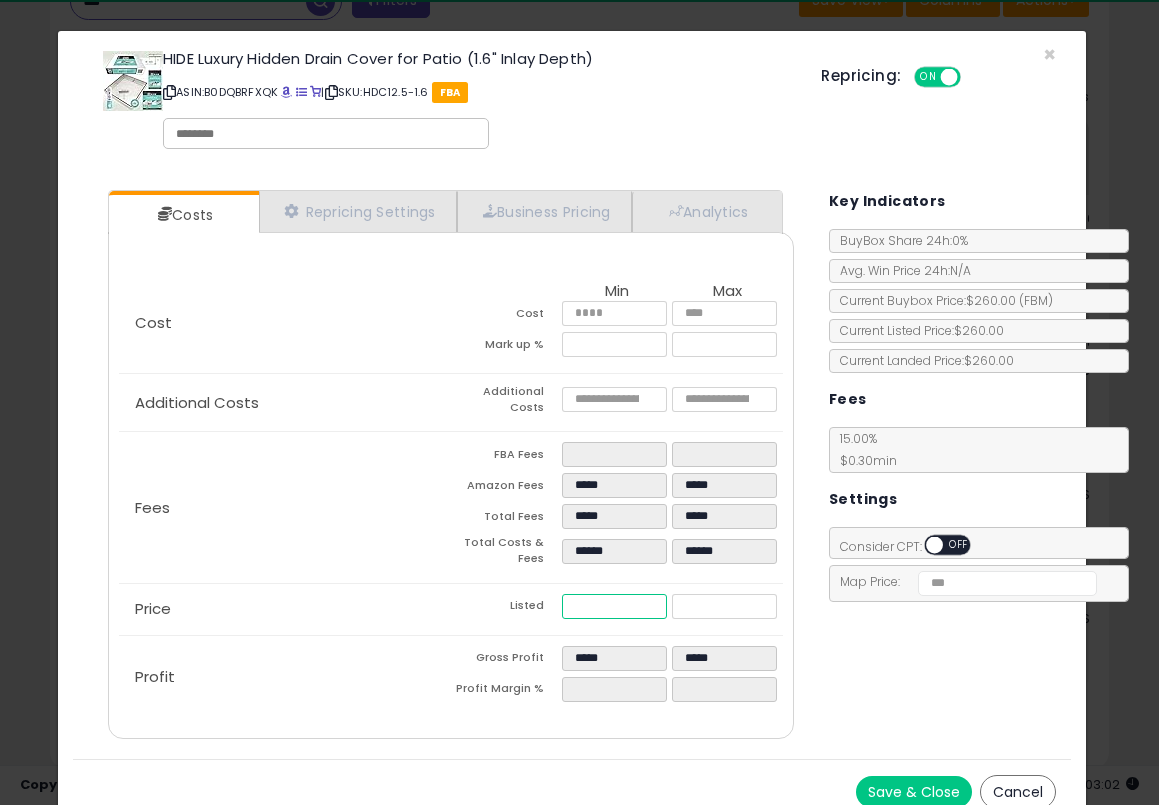 paste 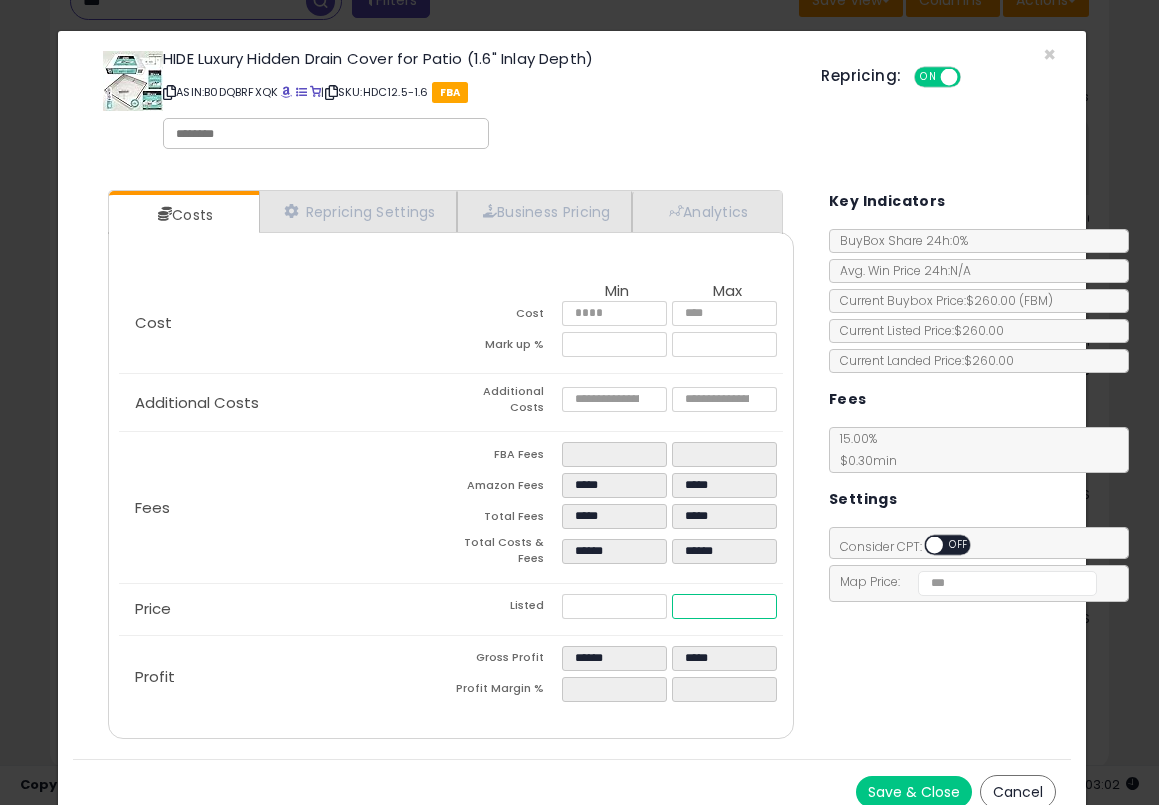 click on "******" at bounding box center (724, 606) 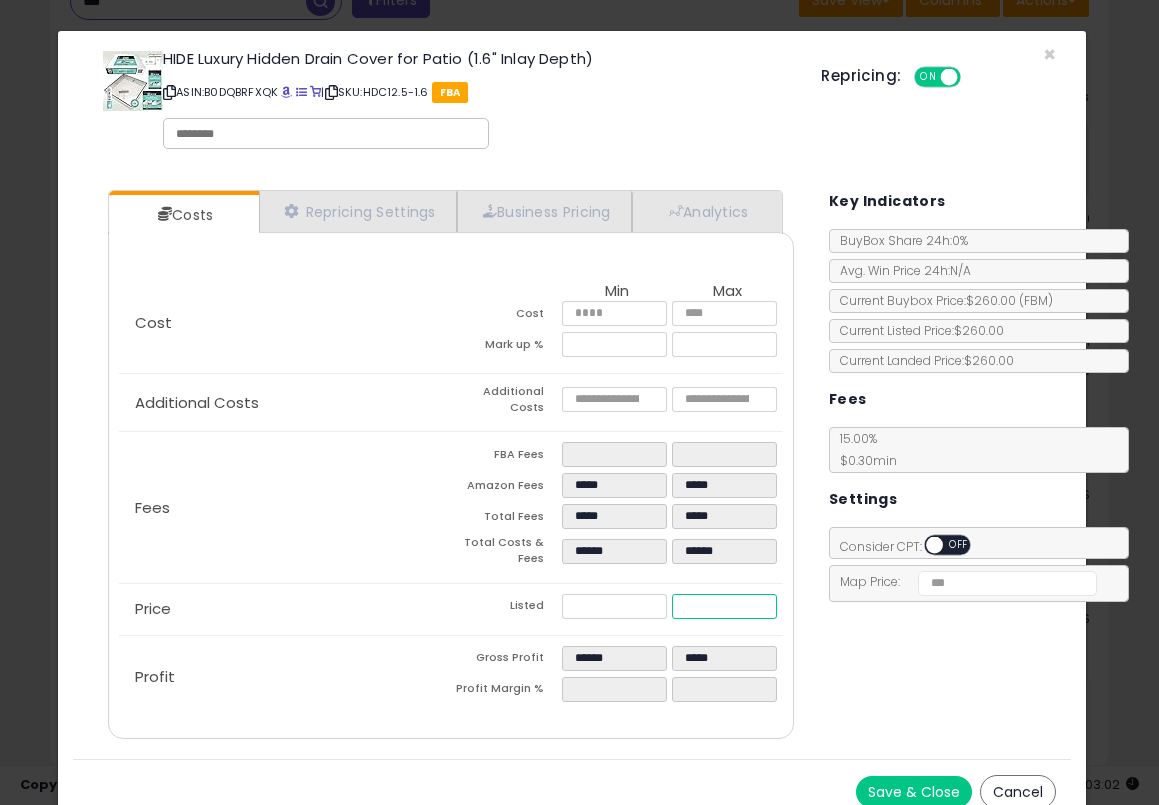 click on "******" at bounding box center (724, 606) 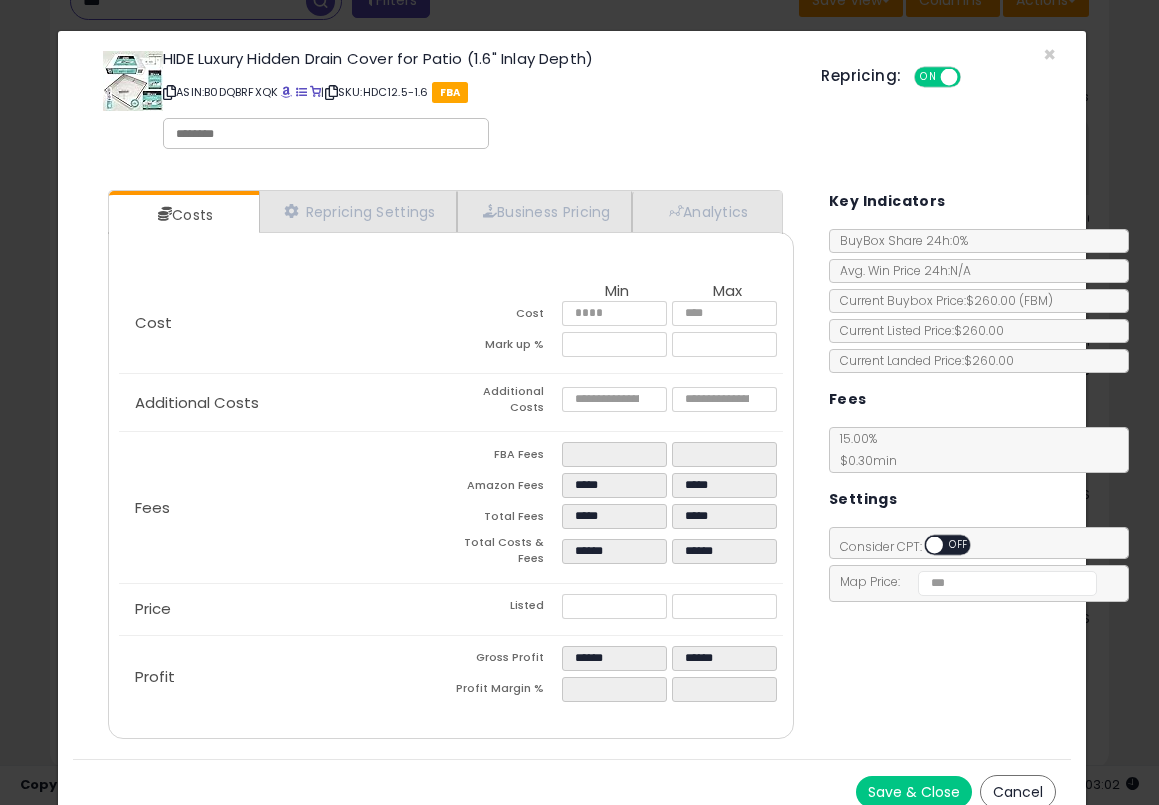click on "Costs
Repricing Settings
Business Pricing
Analytics
Cost" at bounding box center [572, 467] 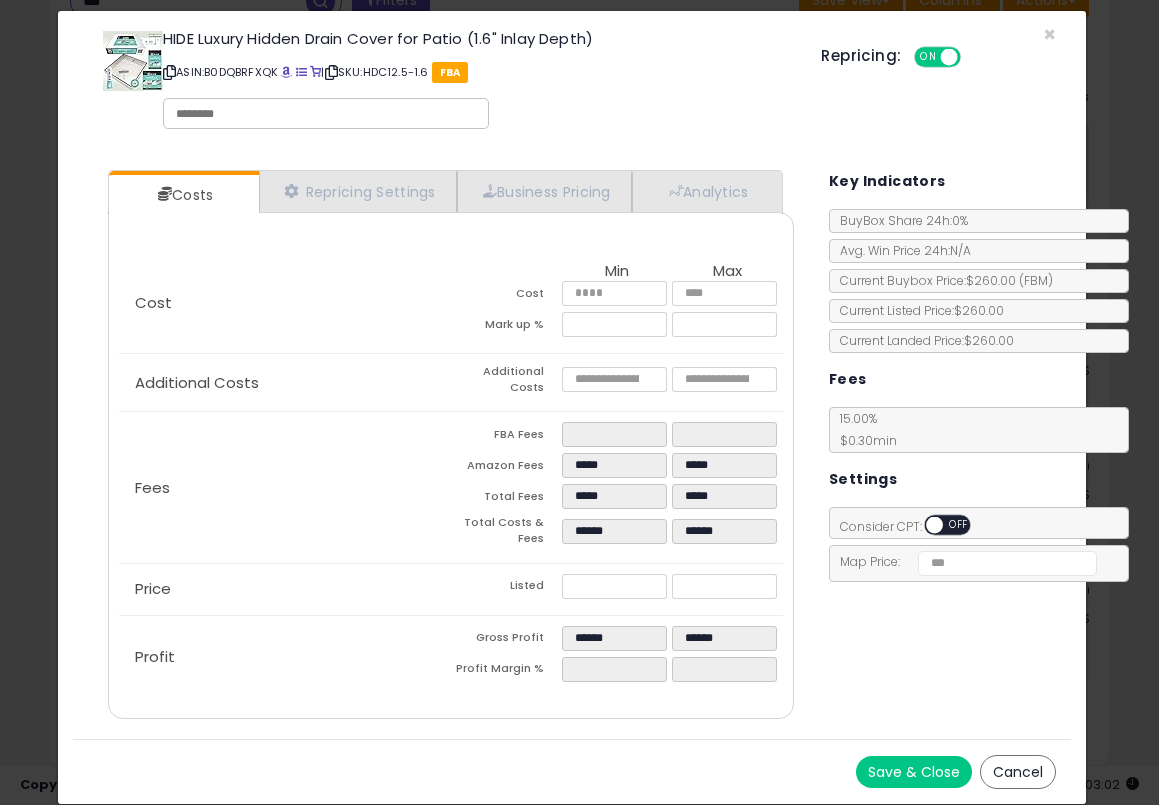 click on "Save & Close" at bounding box center [914, 772] 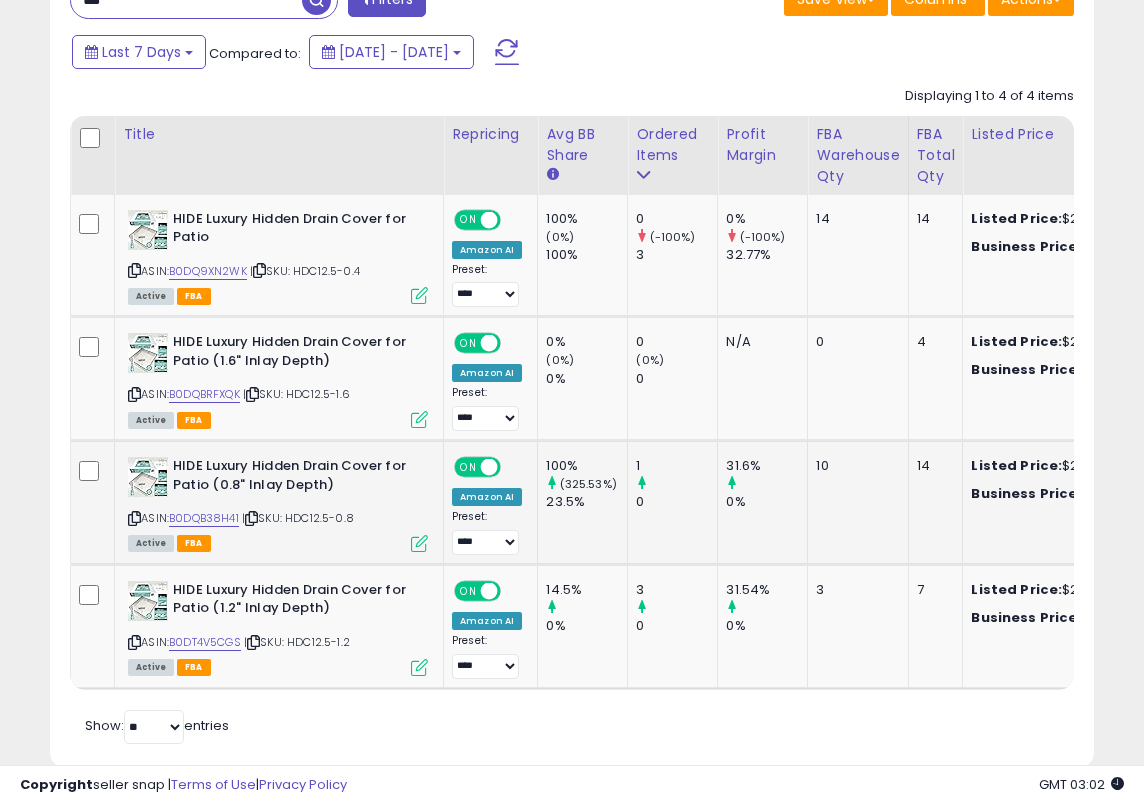 click at bounding box center (419, 543) 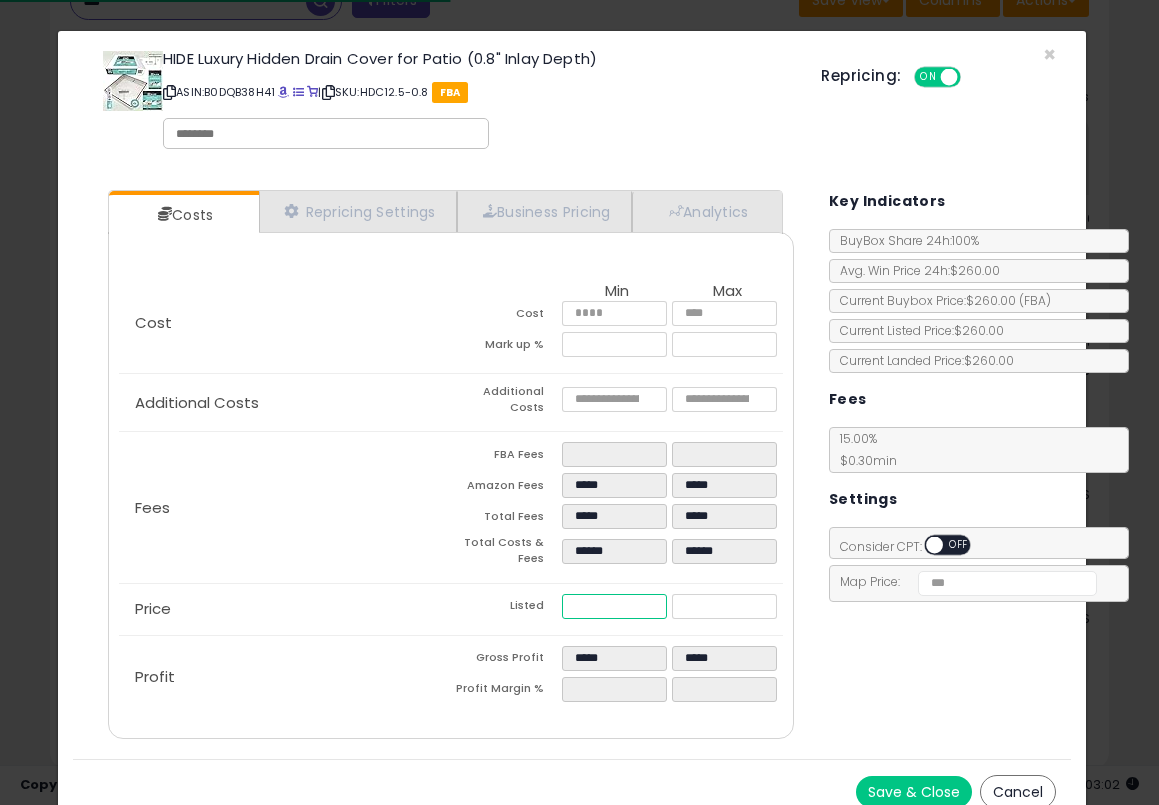 click on "******" at bounding box center (614, 606) 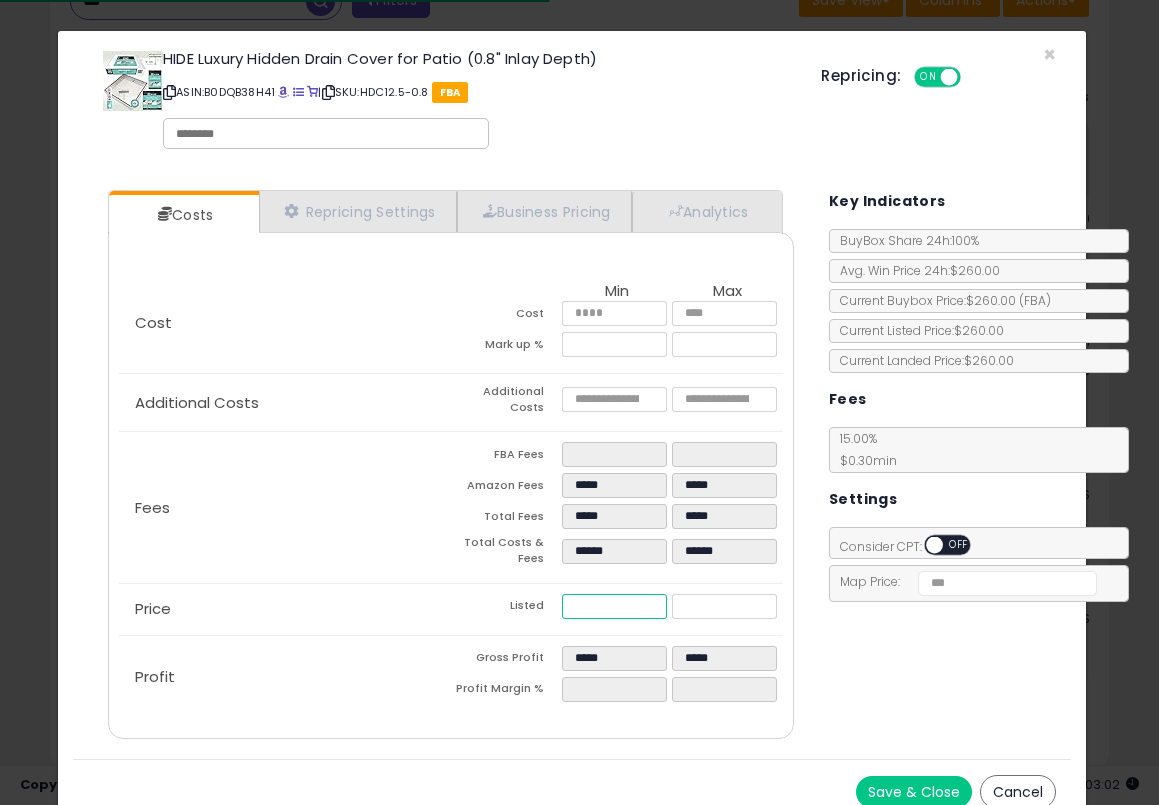 paste 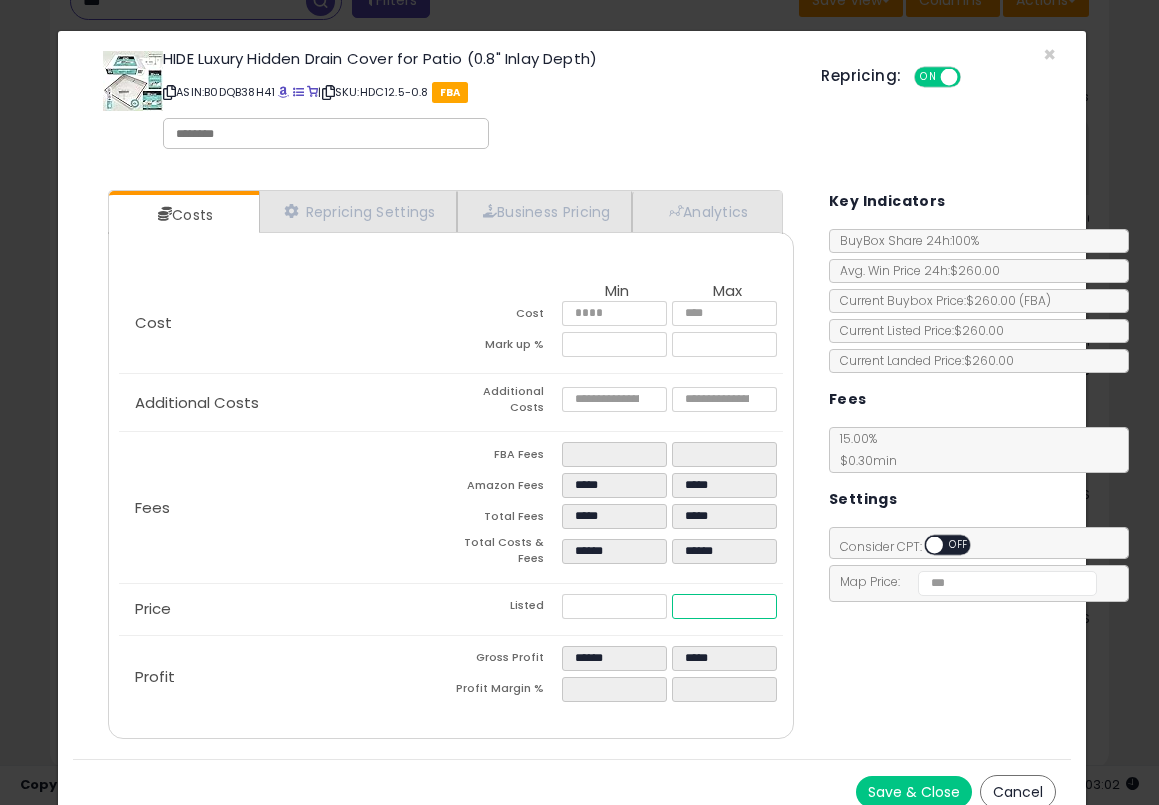 click on "******" at bounding box center [724, 606] 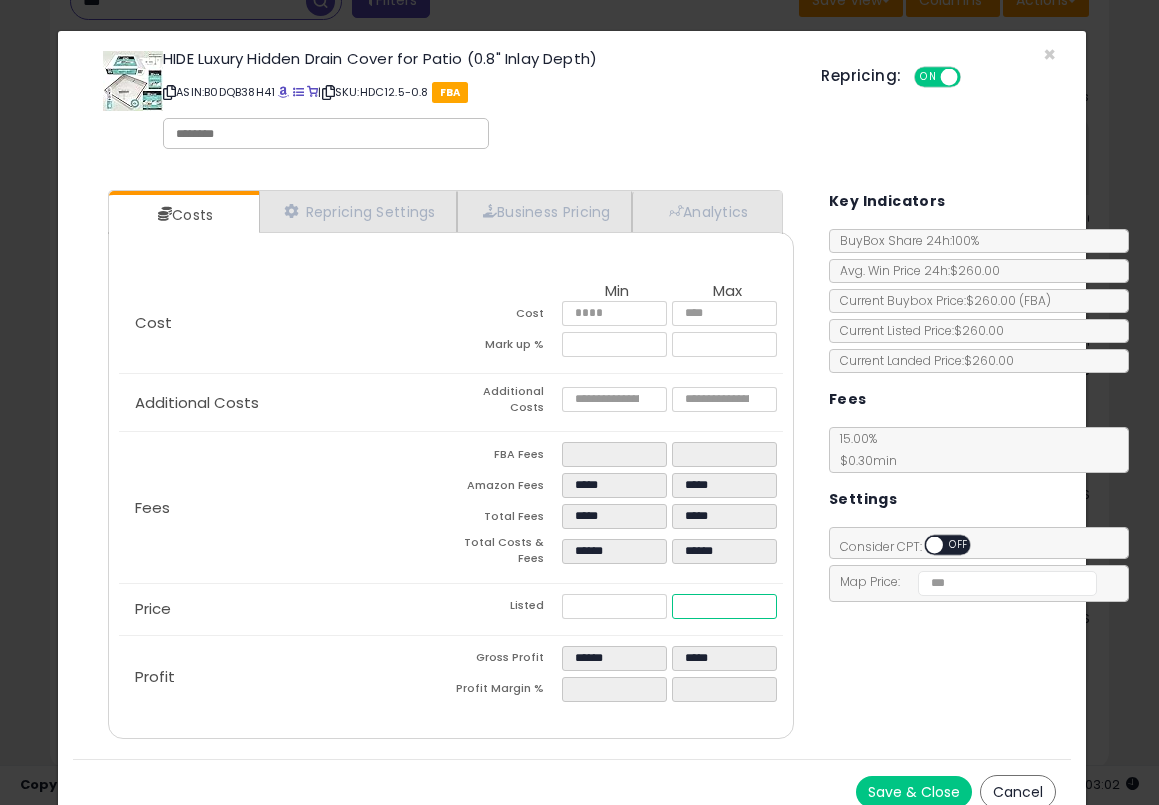 click on "******" at bounding box center (724, 606) 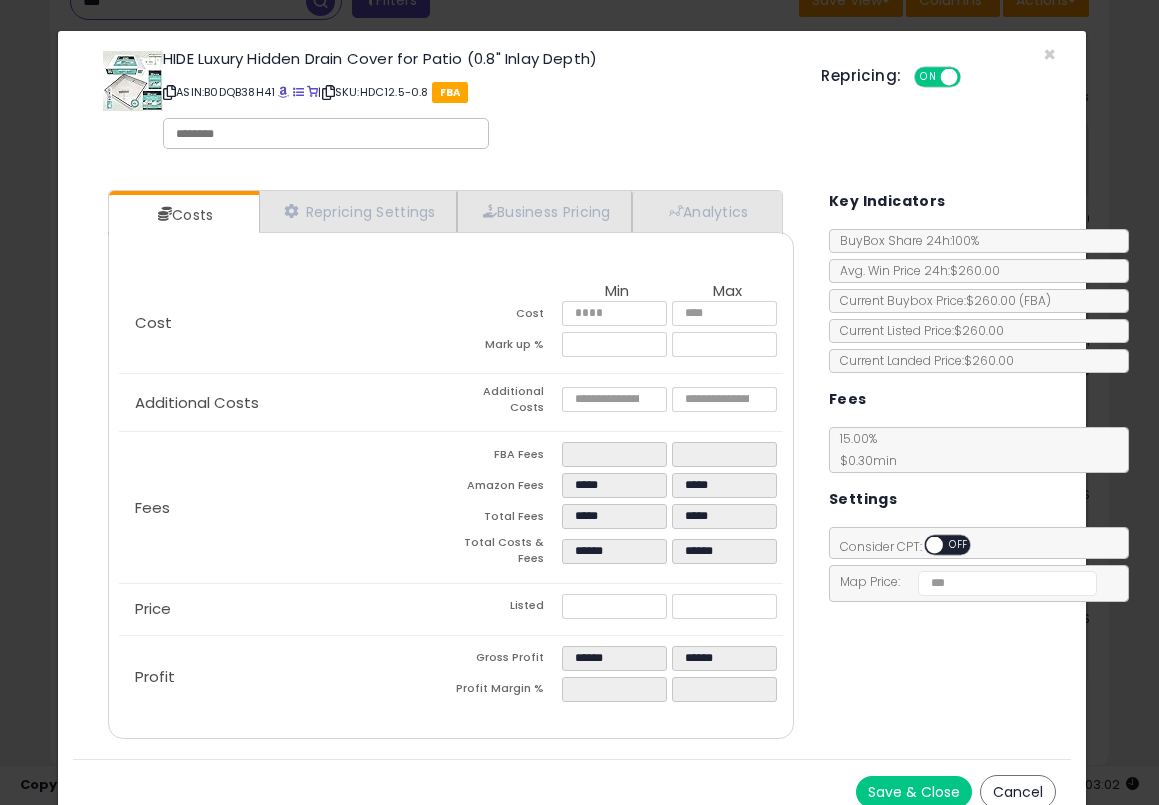 click on "Costs
Repricing Settings
Business Pricing
Analytics
Cost" at bounding box center (572, 467) 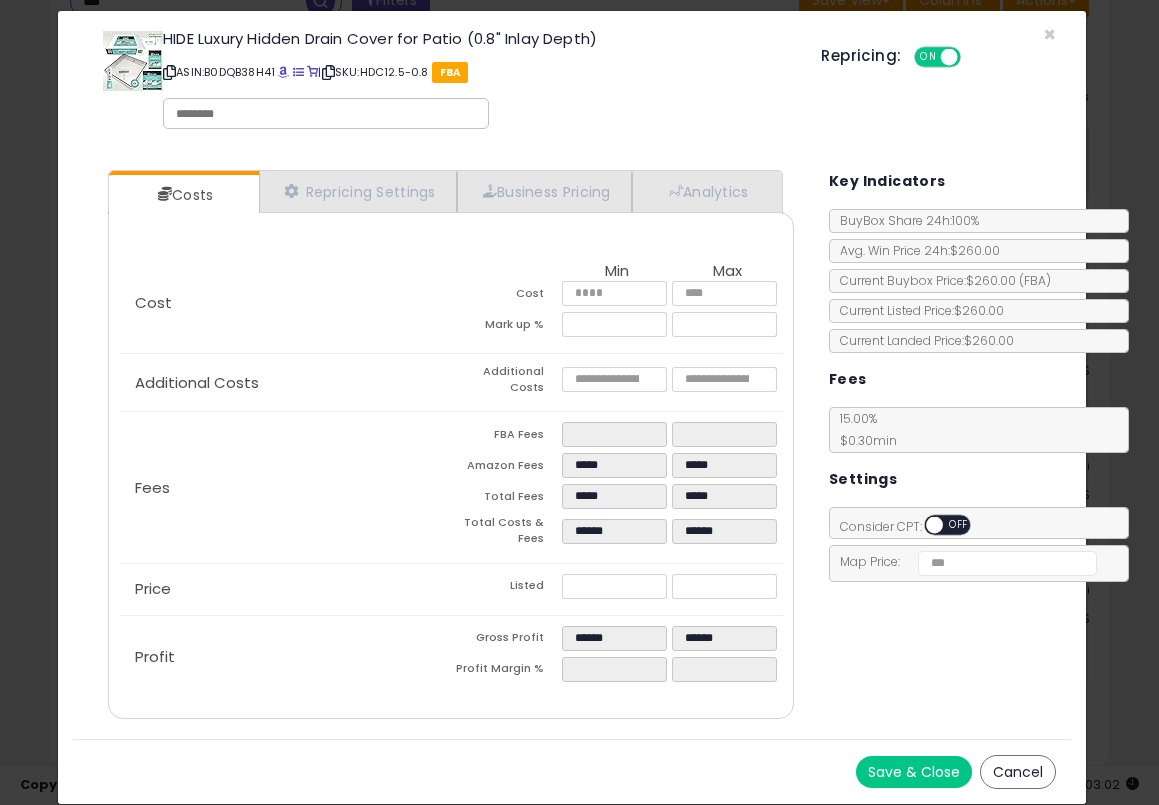 click on "Save & Close" at bounding box center [914, 772] 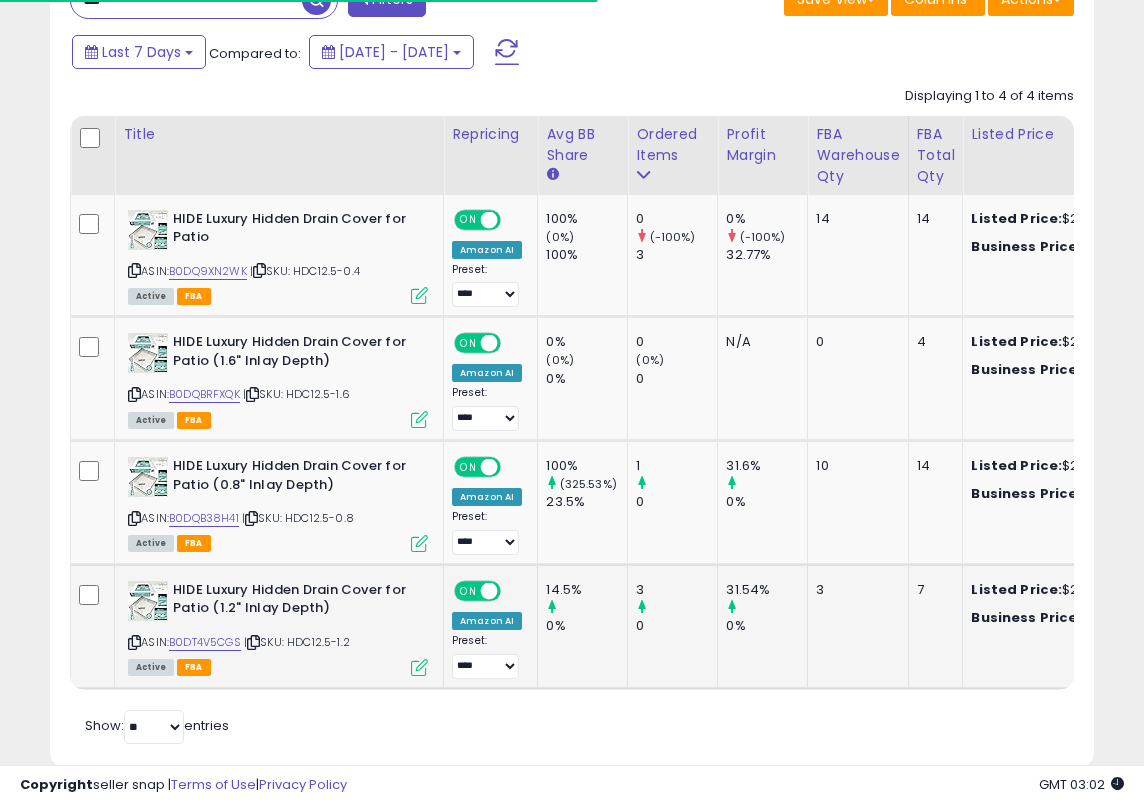 click at bounding box center [419, 667] 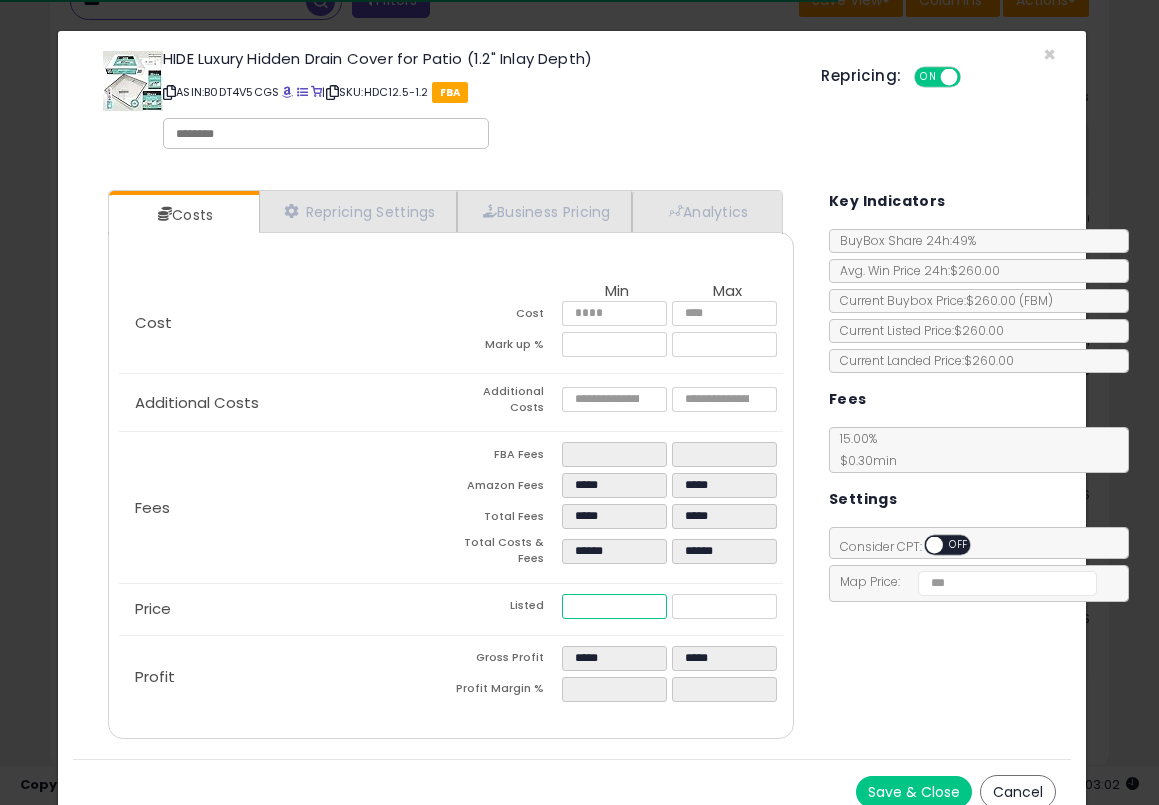 click on "******" at bounding box center [614, 606] 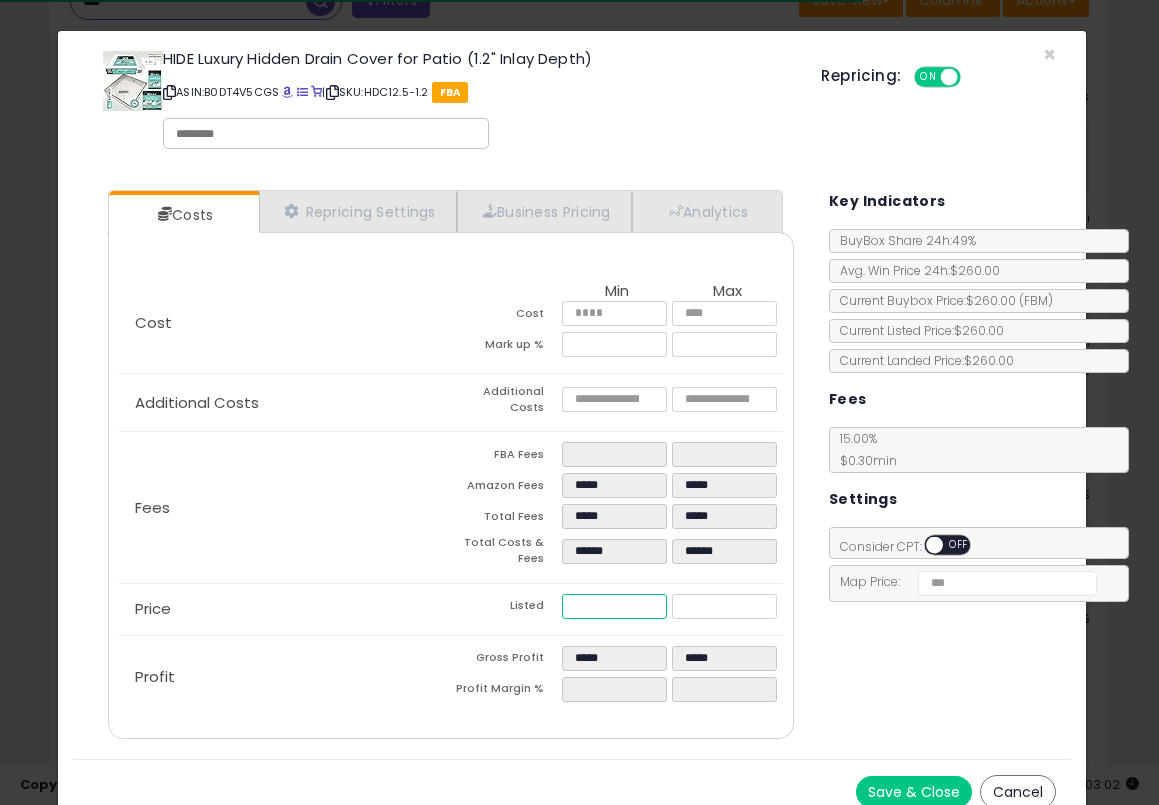 click on "******" at bounding box center (614, 606) 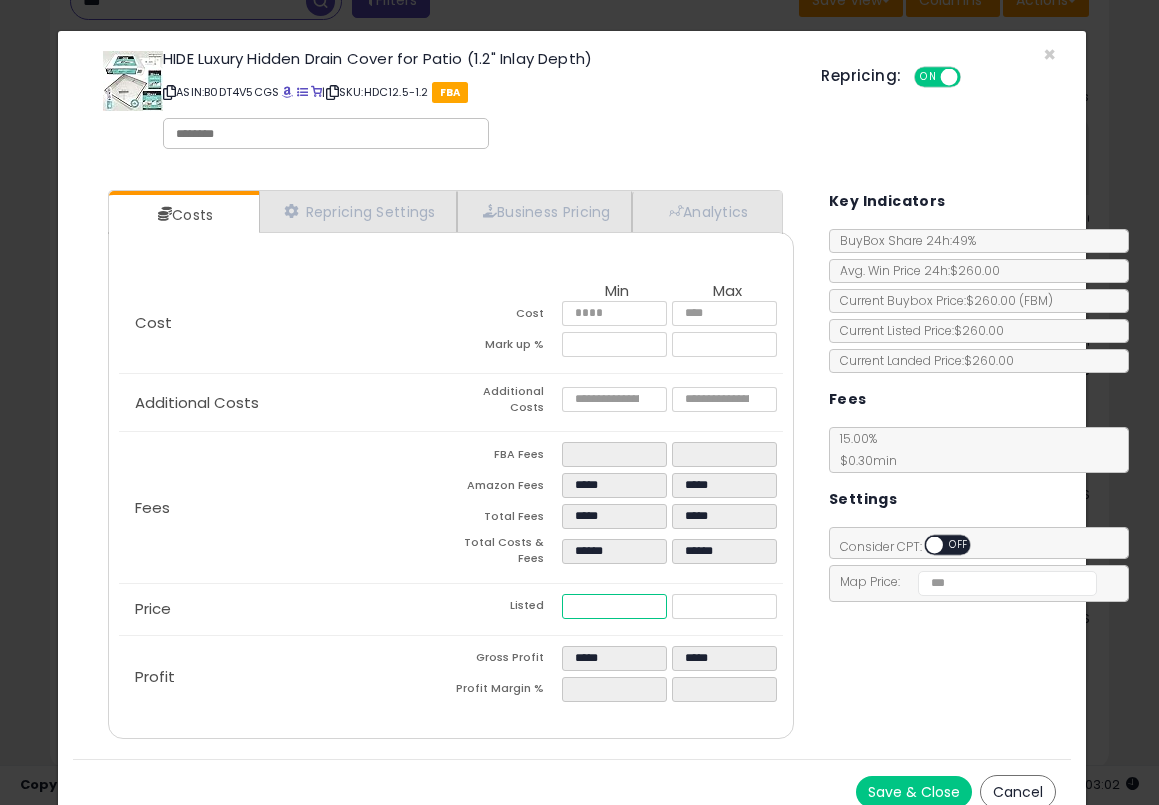 paste 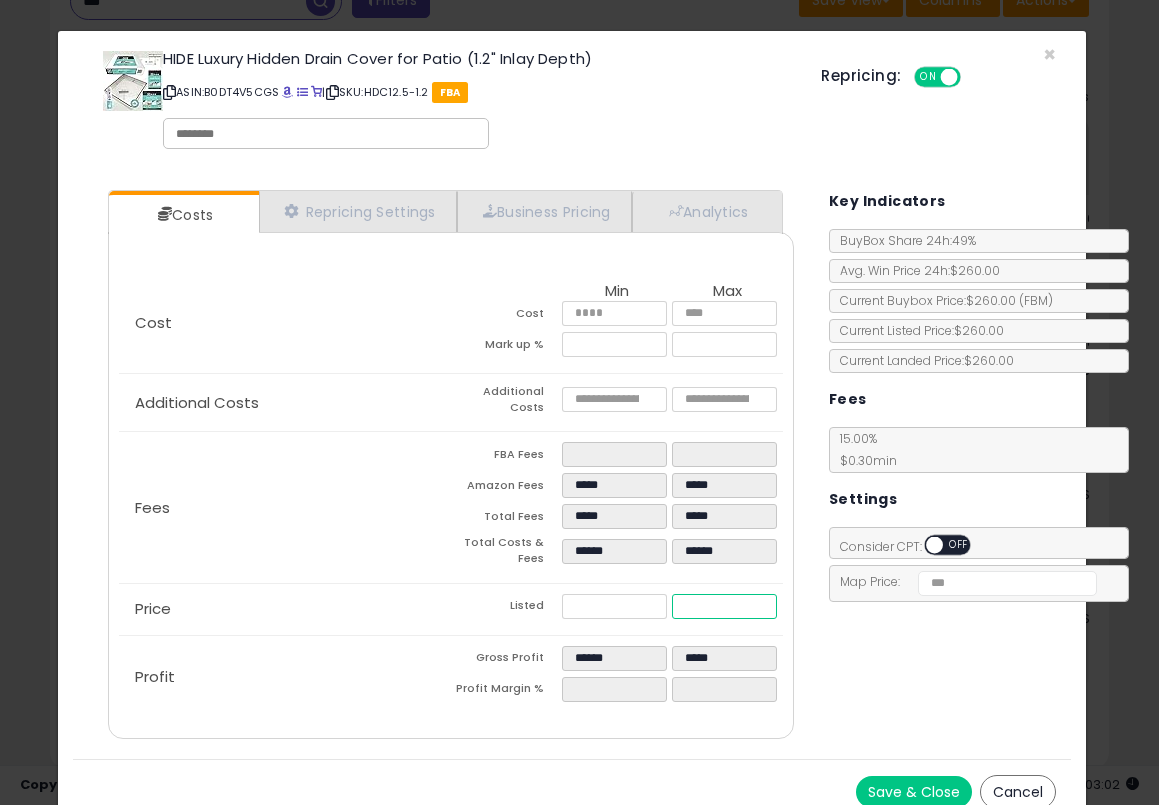 click on "******" at bounding box center [724, 606] 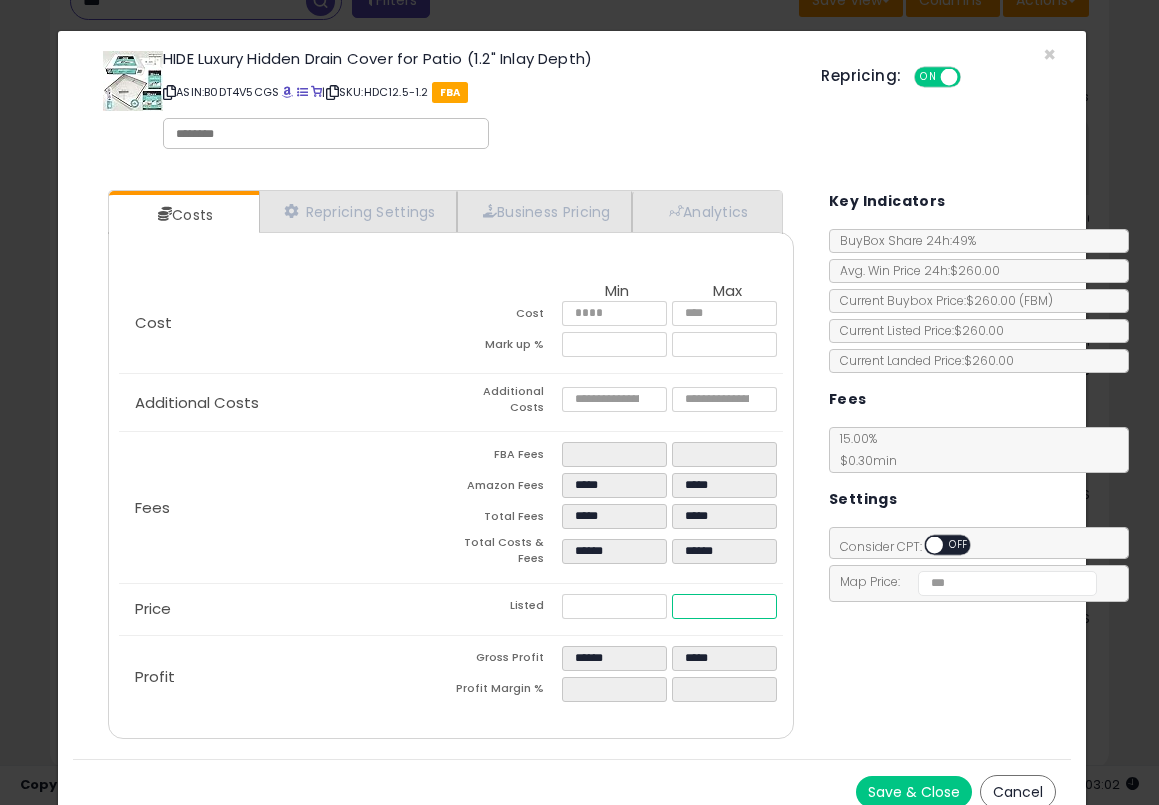 click on "******" at bounding box center (724, 606) 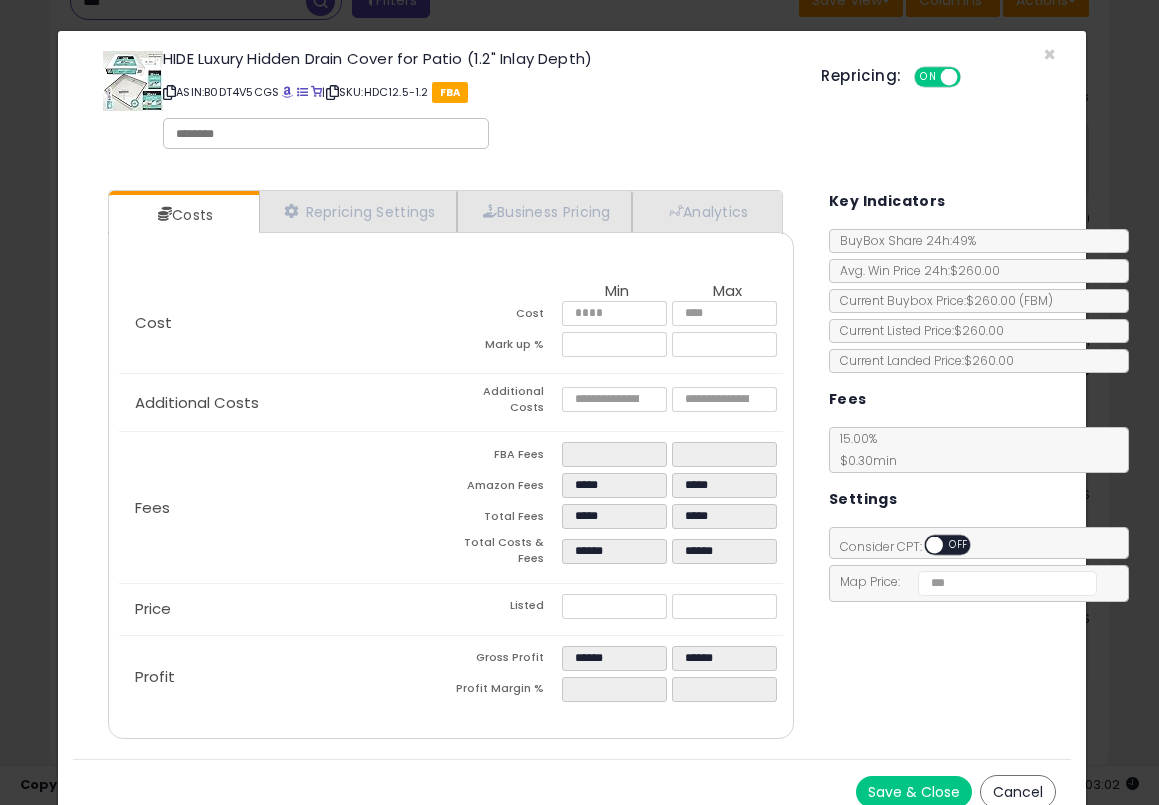 click on "Costs
Repricing Settings
Business Pricing
Analytics
Cost" at bounding box center (572, 467) 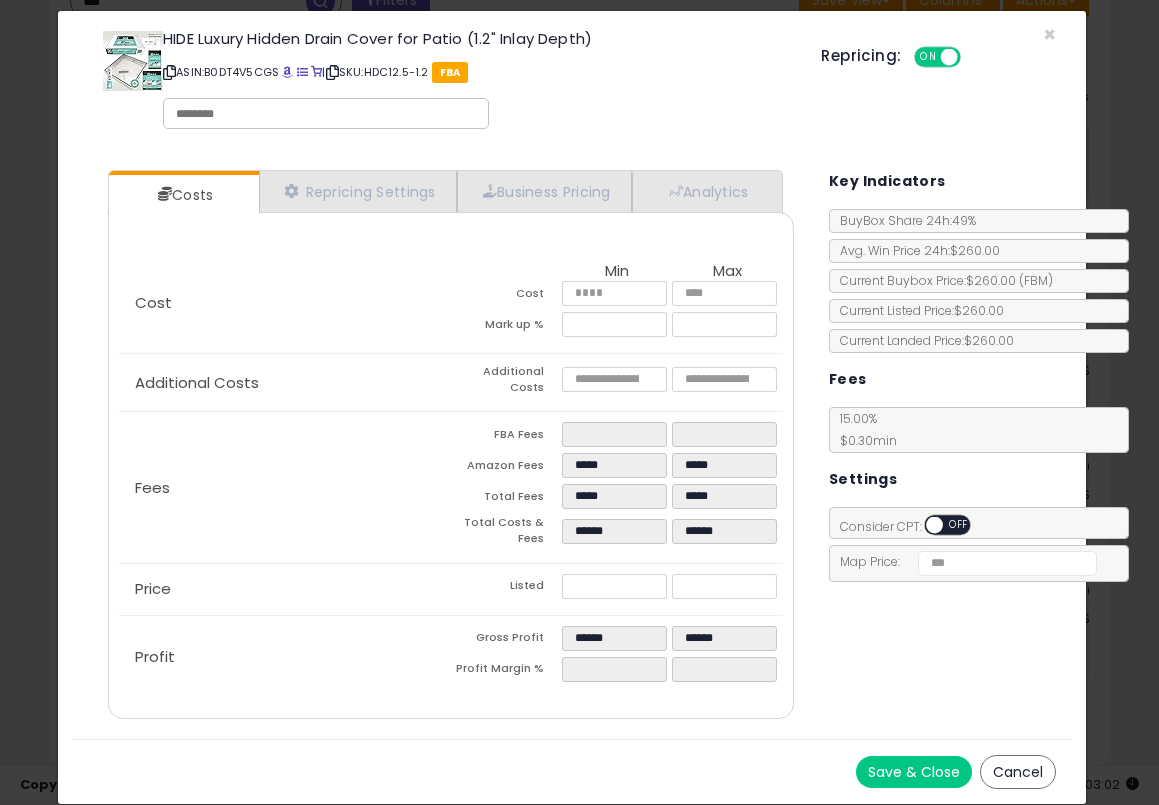 click on "Save & Close" at bounding box center (914, 772) 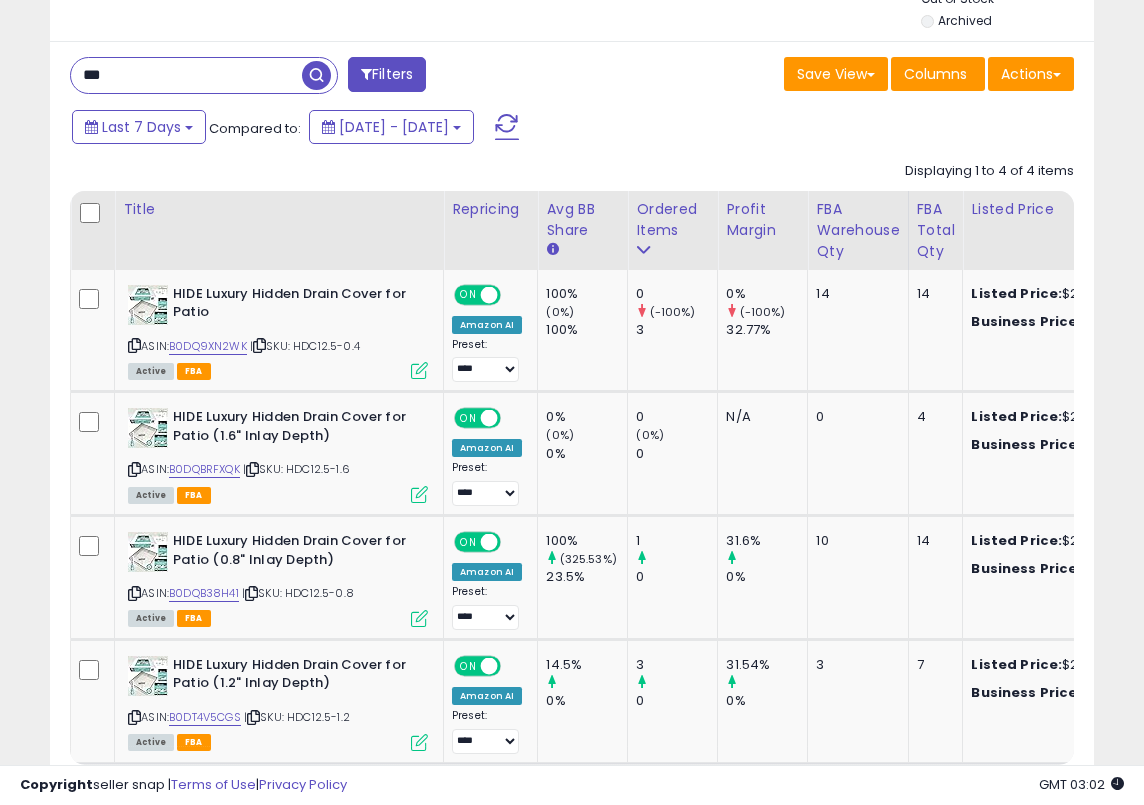 click on "***" at bounding box center (186, 75) 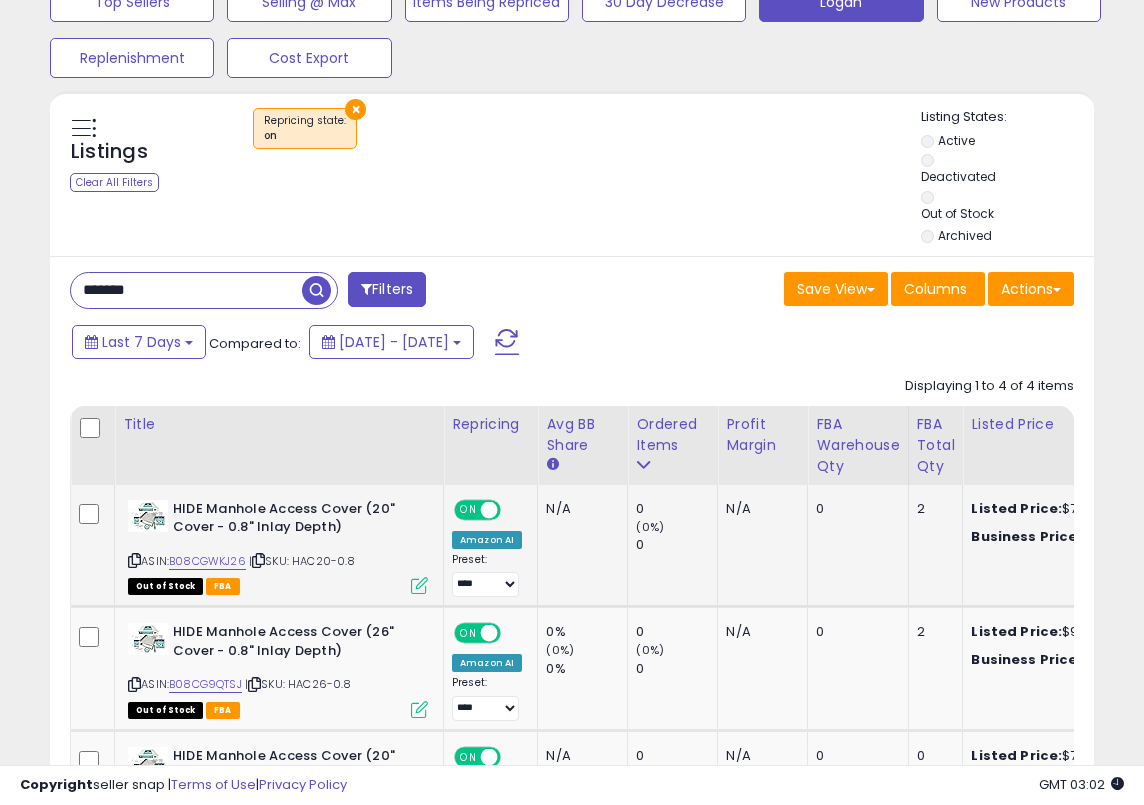 click at bounding box center [419, 585] 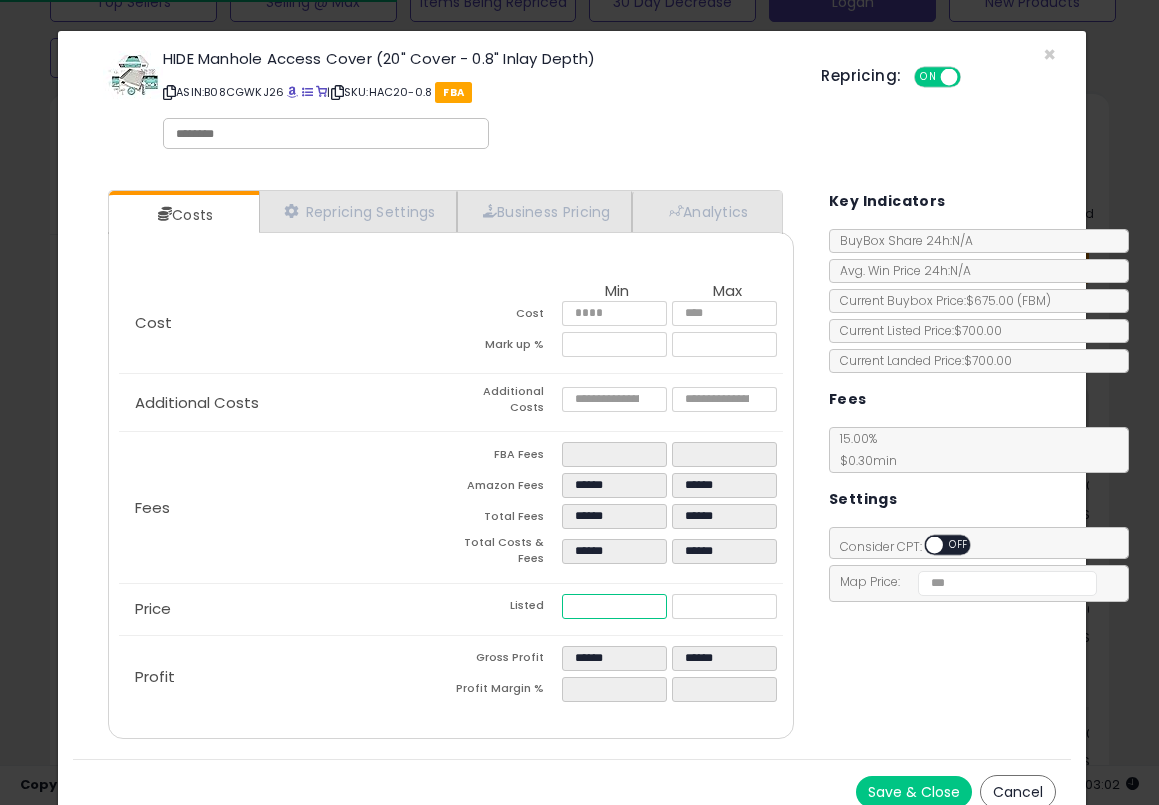 click on "******" at bounding box center [614, 606] 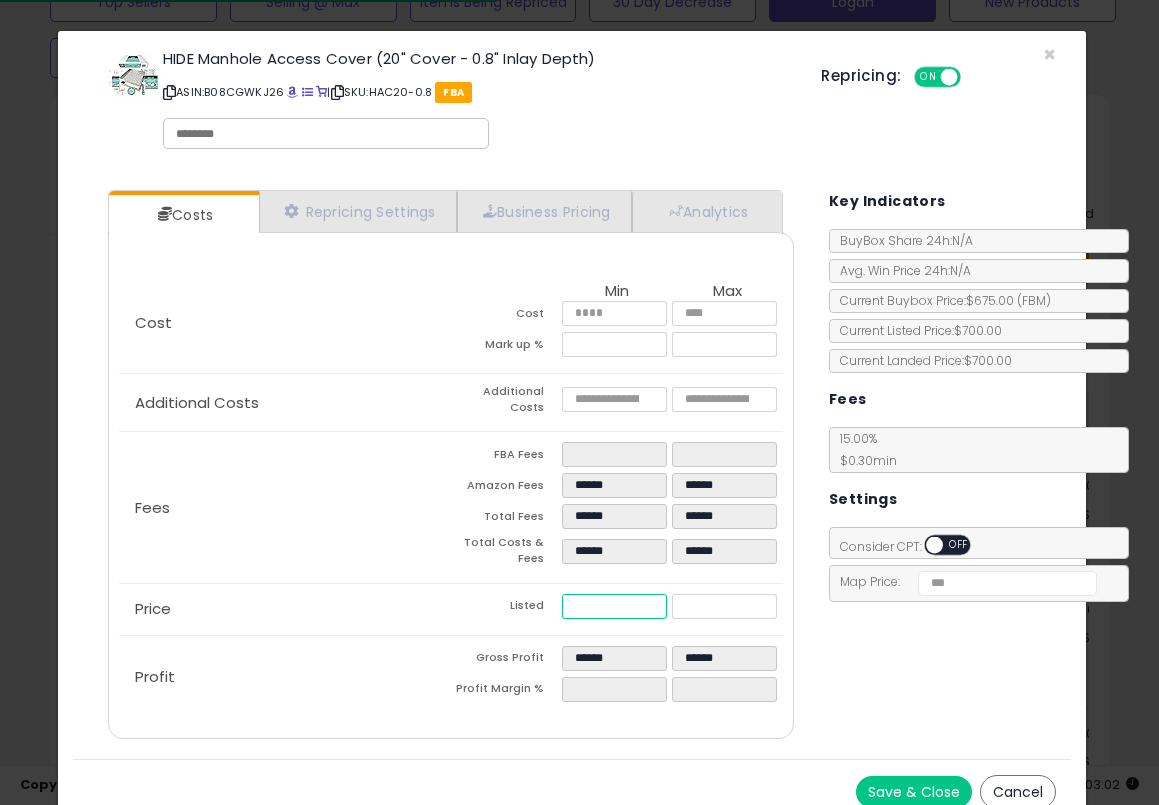 click on "******" at bounding box center (614, 606) 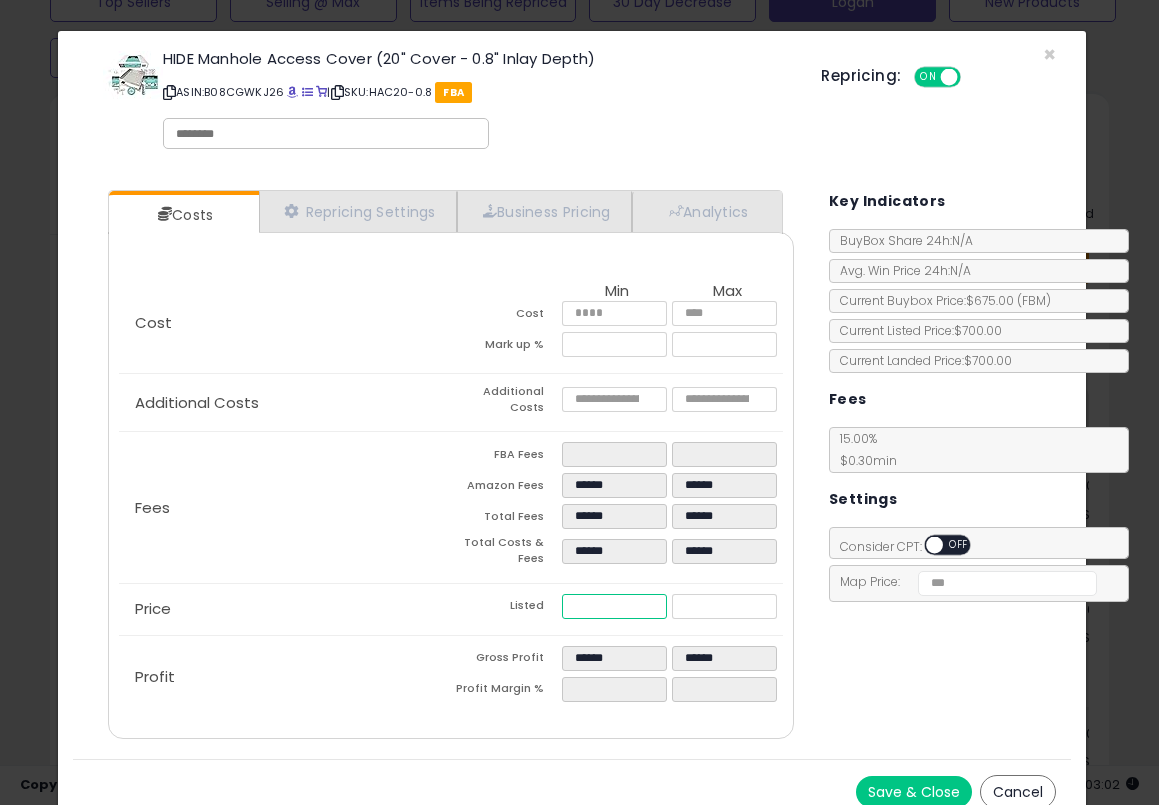 click on "***" at bounding box center (614, 606) 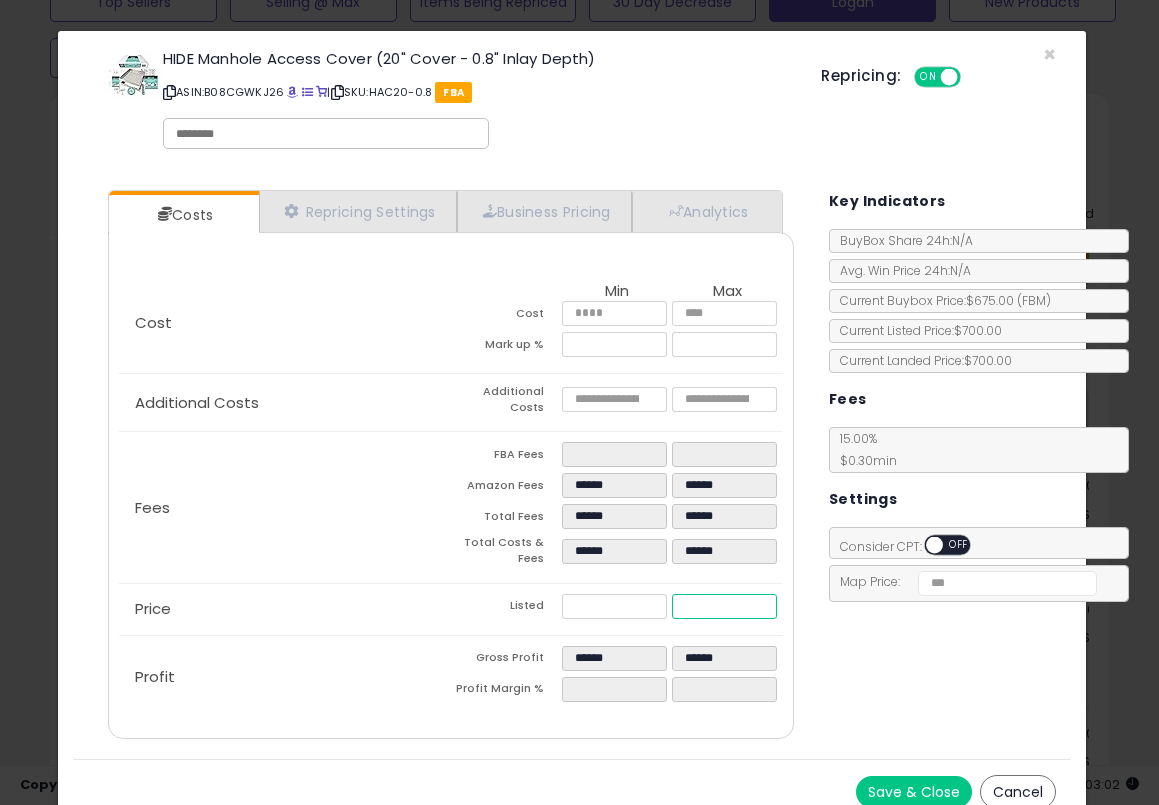 click on "******" at bounding box center (724, 606) 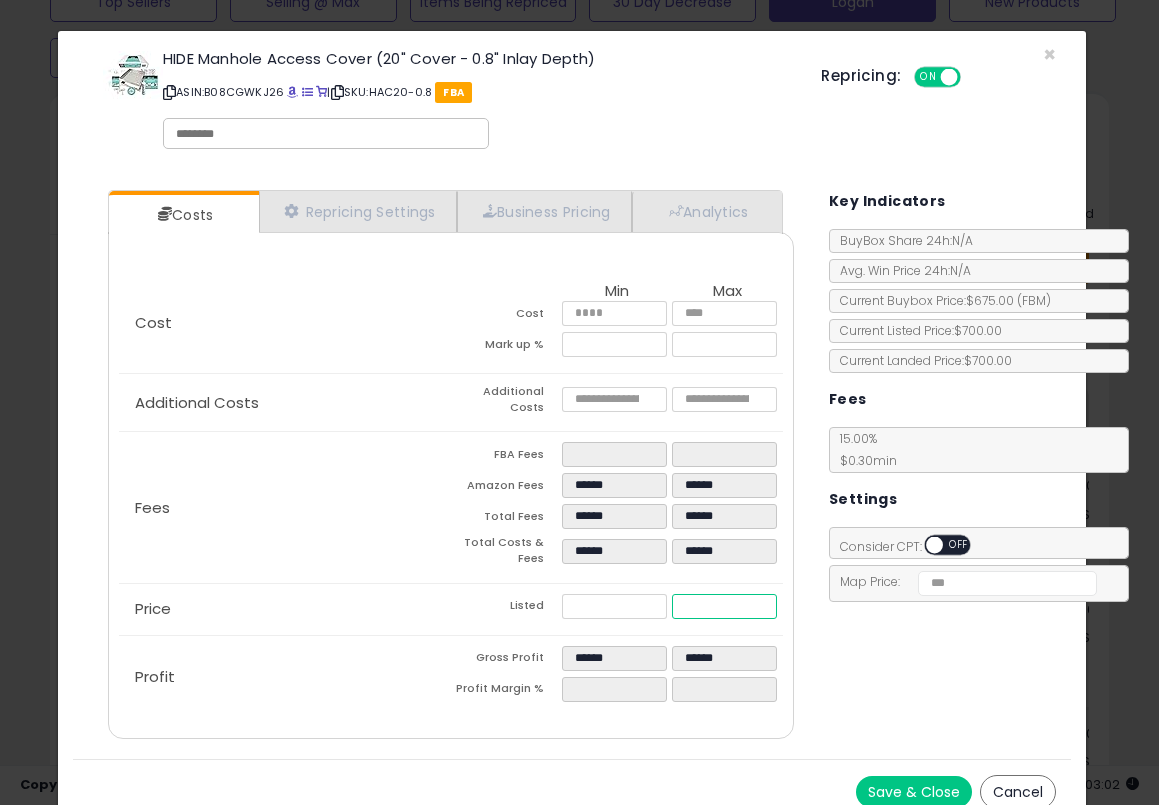 click on "******" at bounding box center [724, 606] 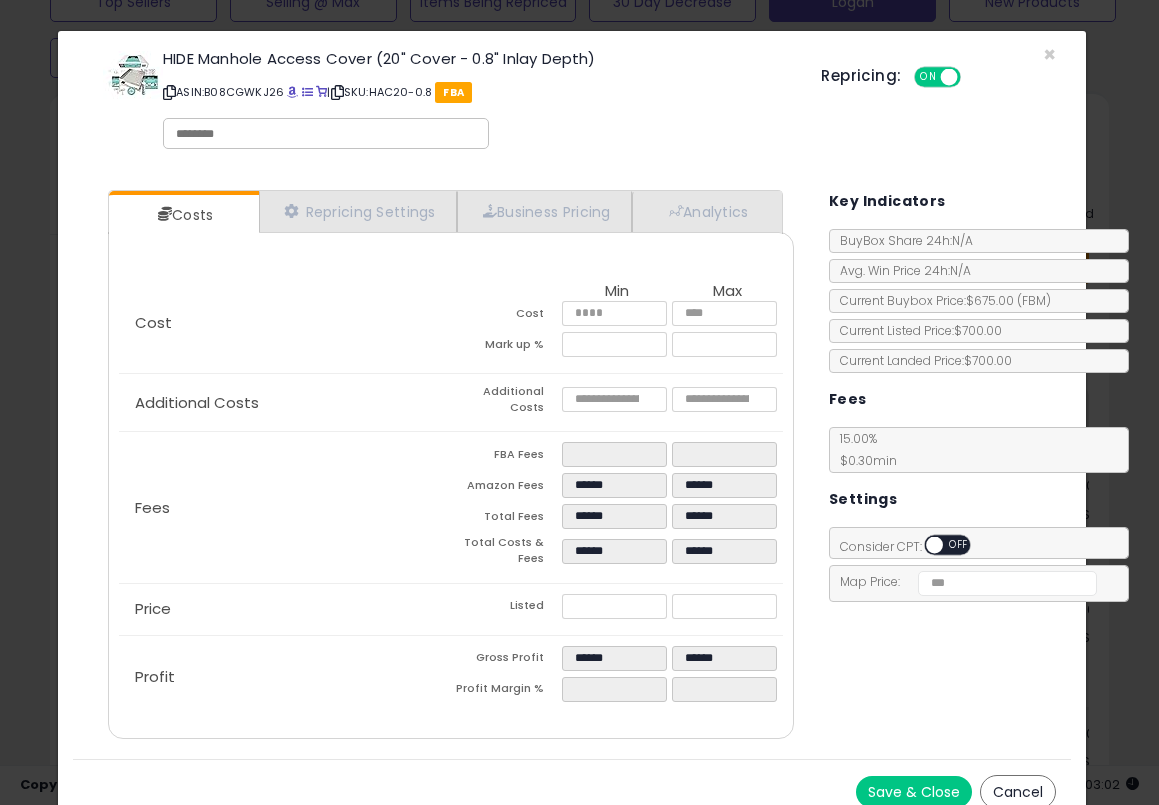 click on "Costs
Repricing Settings
Business Pricing
Analytics
Cost" at bounding box center (572, 467) 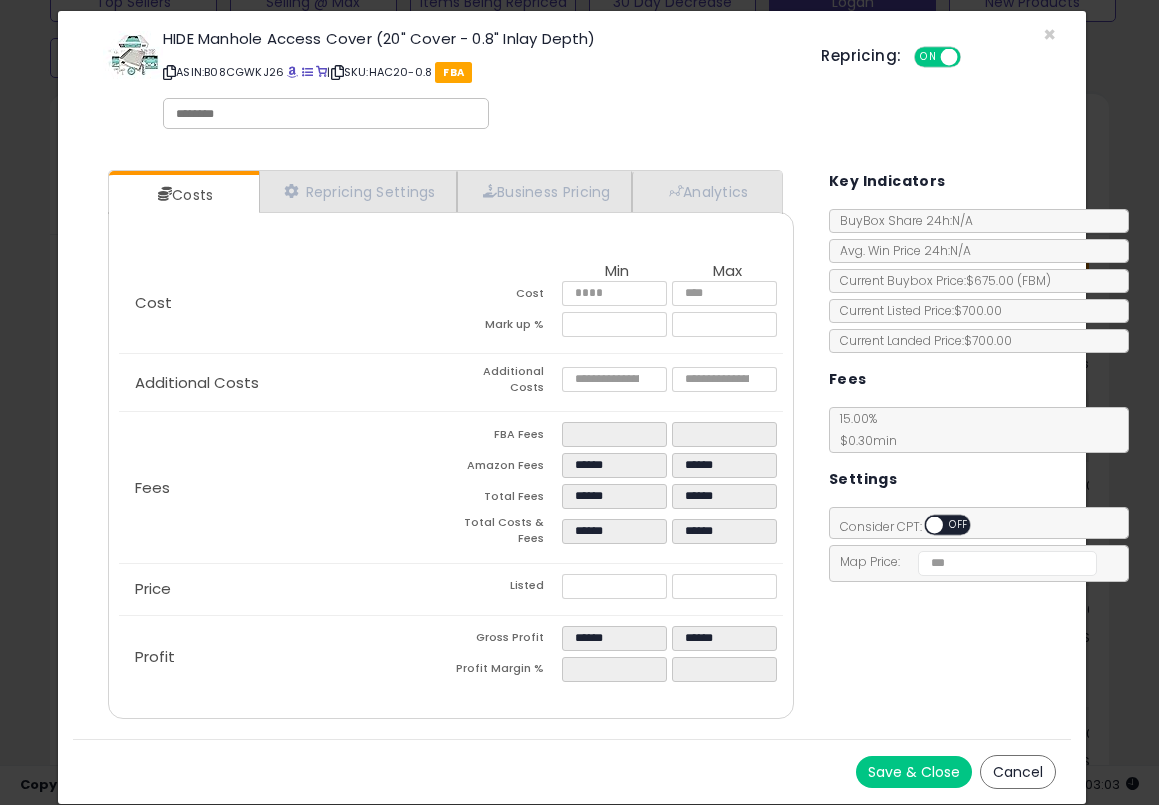 click on "Save & Close" at bounding box center [914, 772] 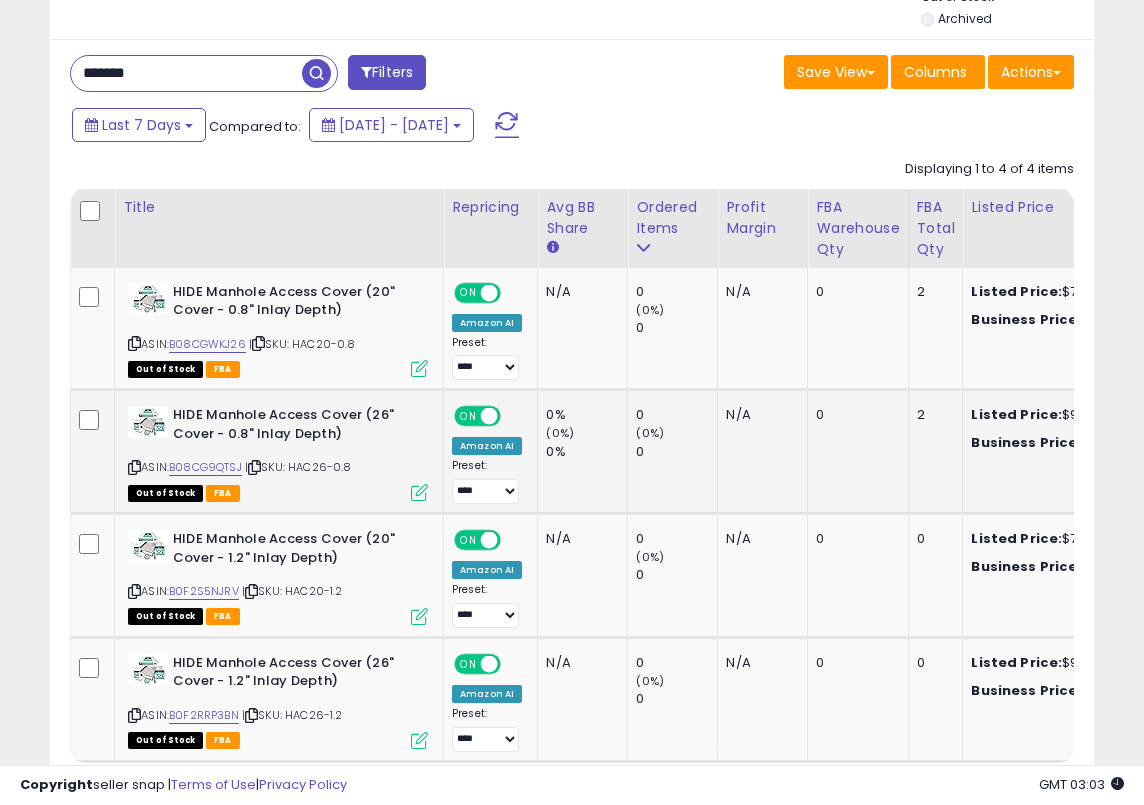 click at bounding box center (419, 492) 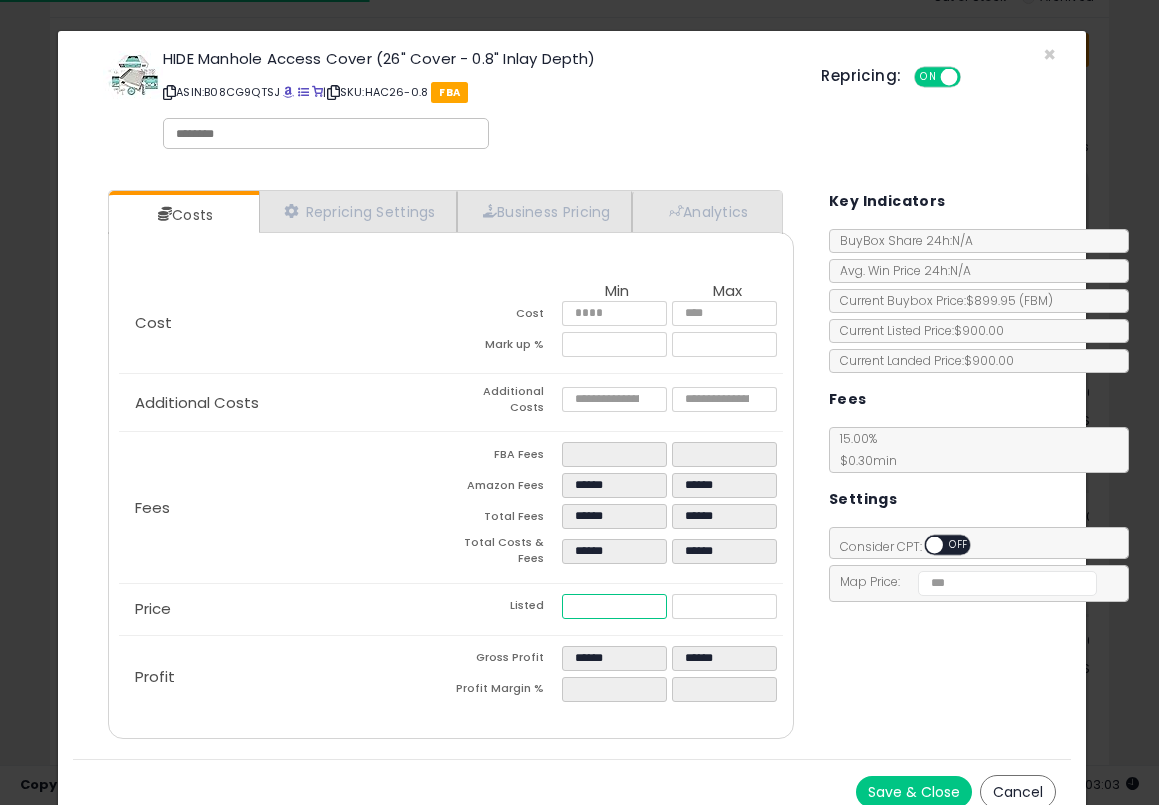 click on "******" at bounding box center (614, 606) 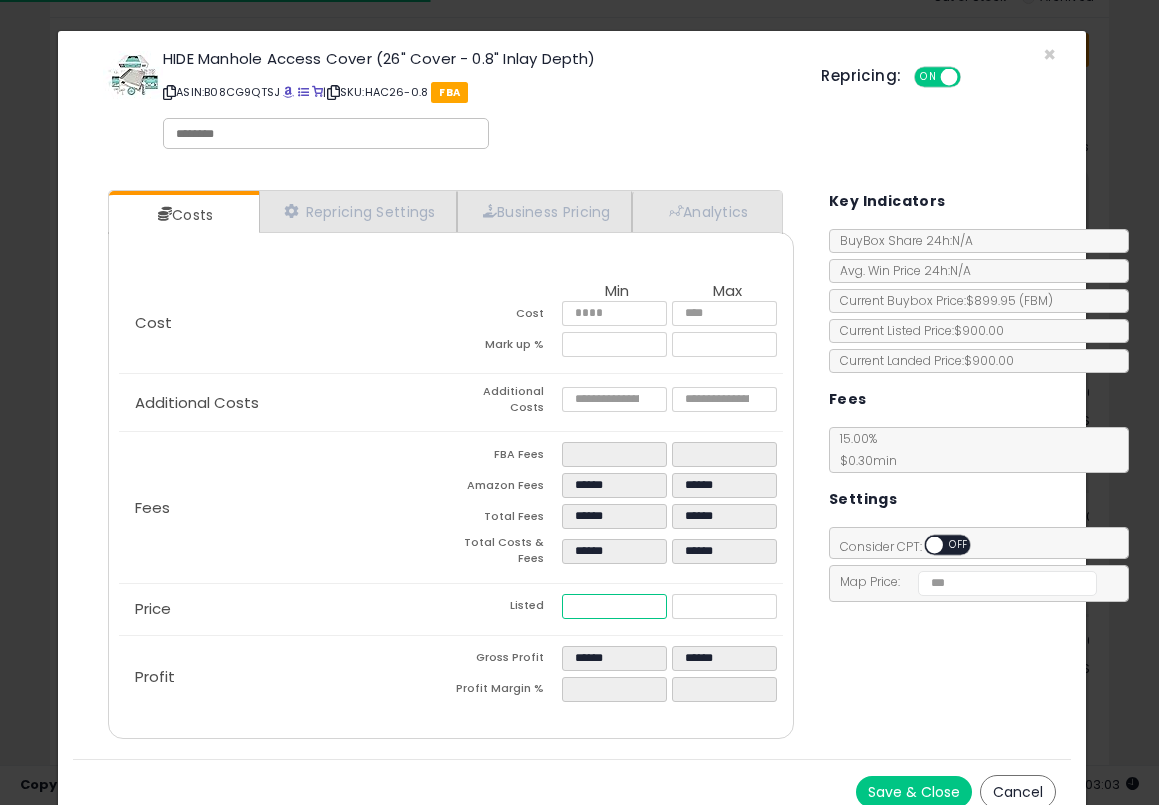 click on "******" at bounding box center (614, 606) 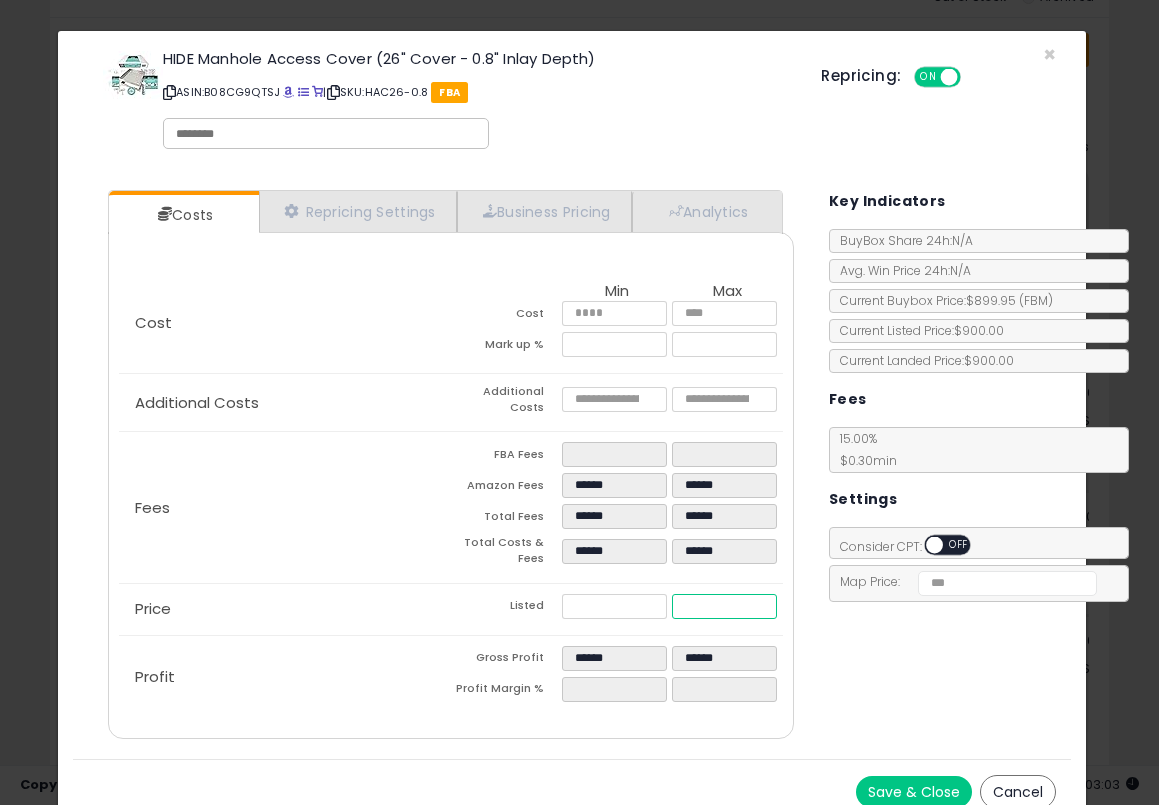 click on "******" at bounding box center (724, 606) 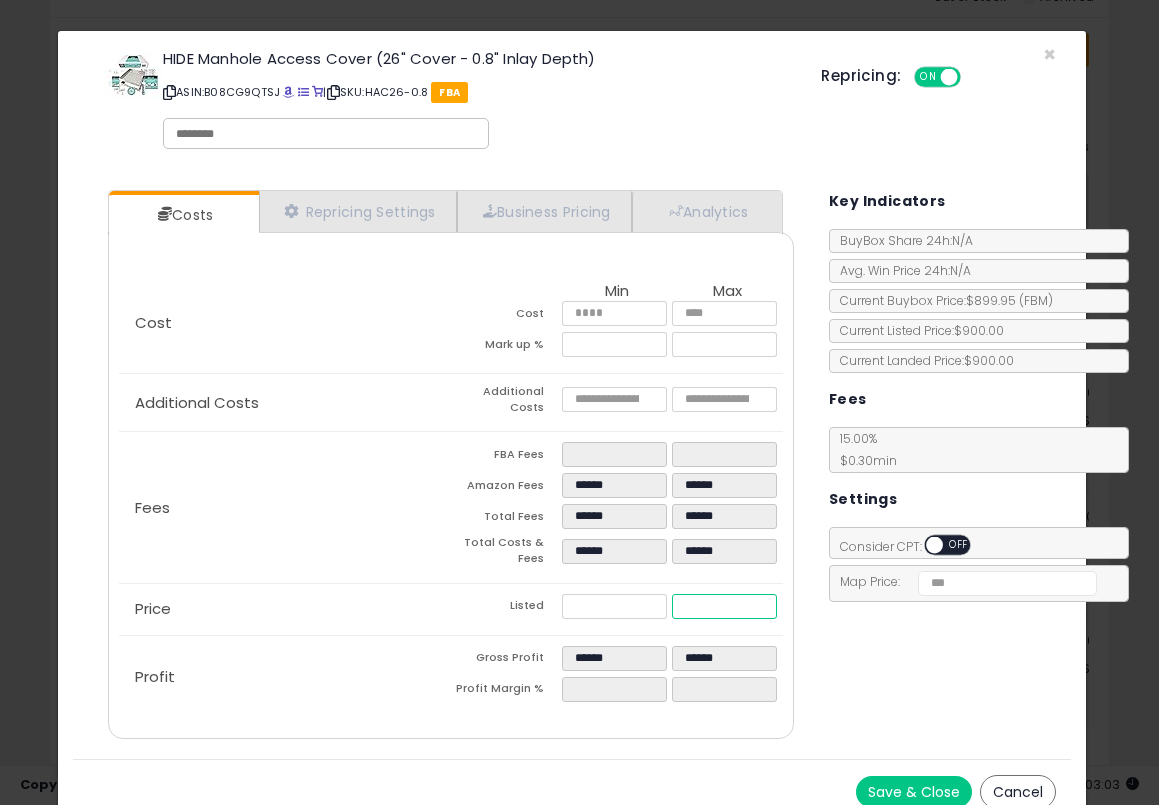click on "******" at bounding box center [724, 606] 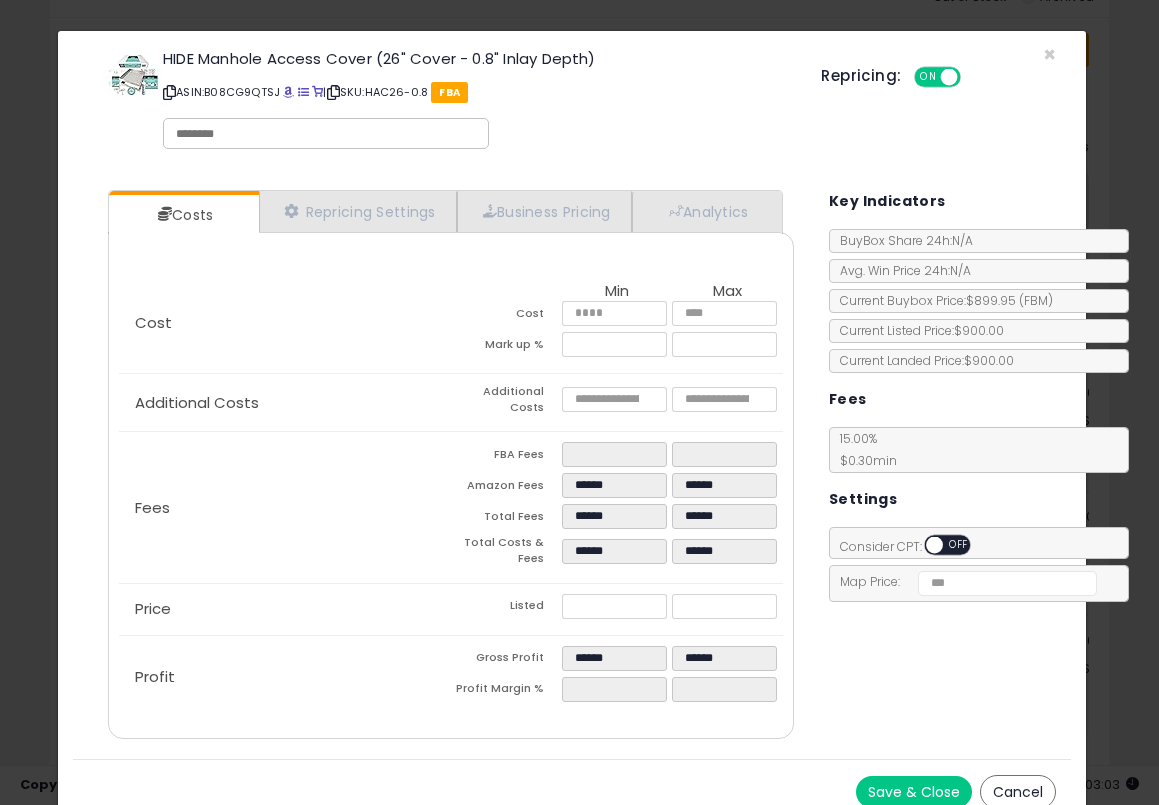 click on "Costs
Repricing Settings
Business Pricing
Analytics
Cost" at bounding box center [572, 467] 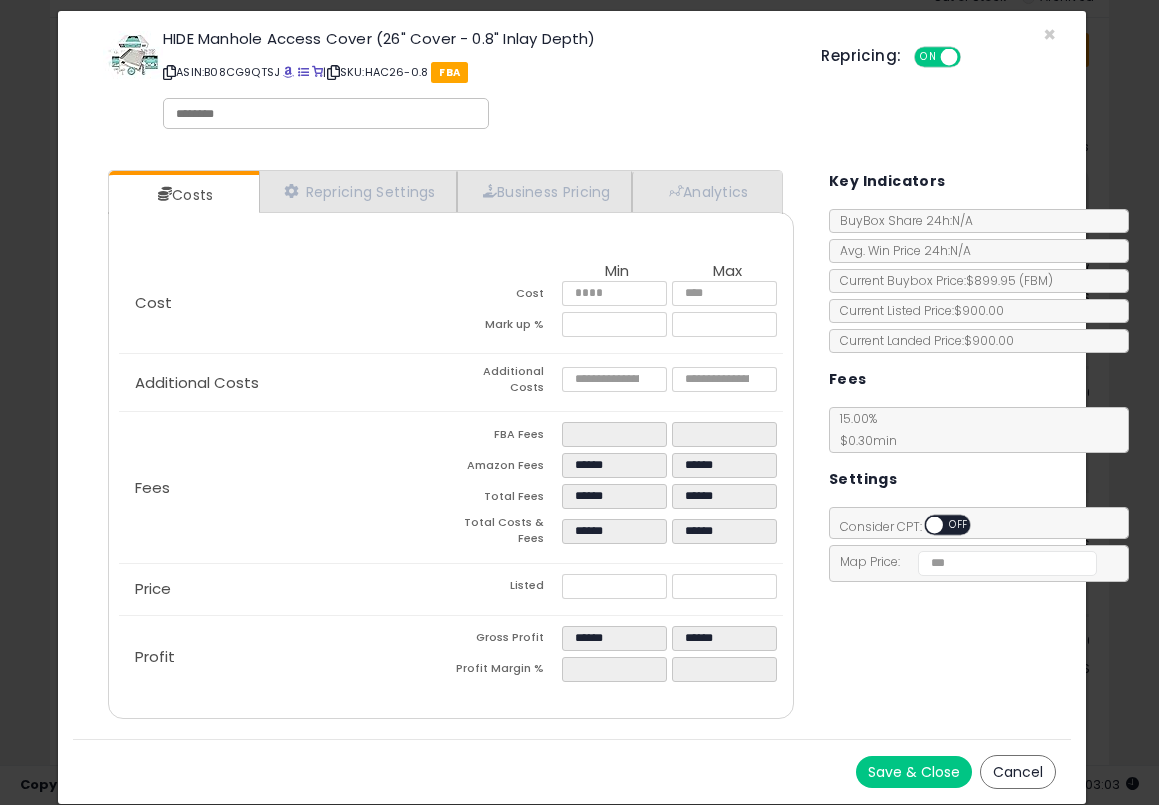 click on "Save & Close" at bounding box center (914, 772) 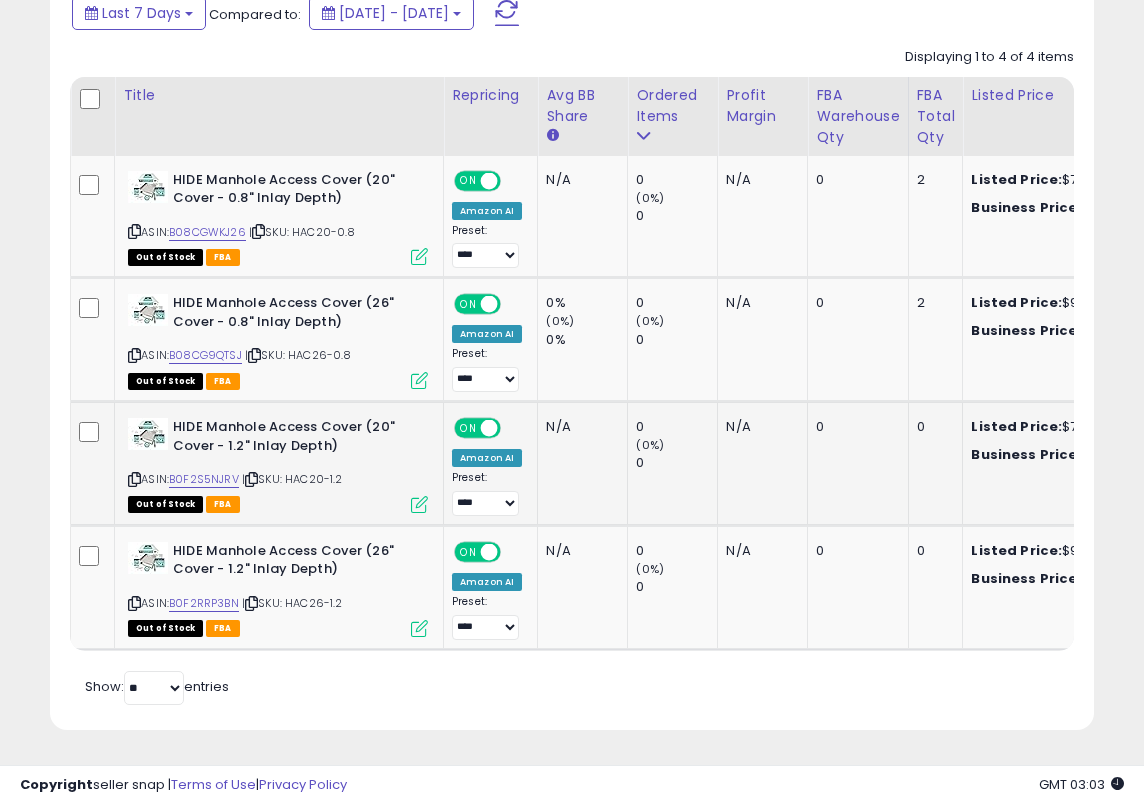 click at bounding box center [419, 504] 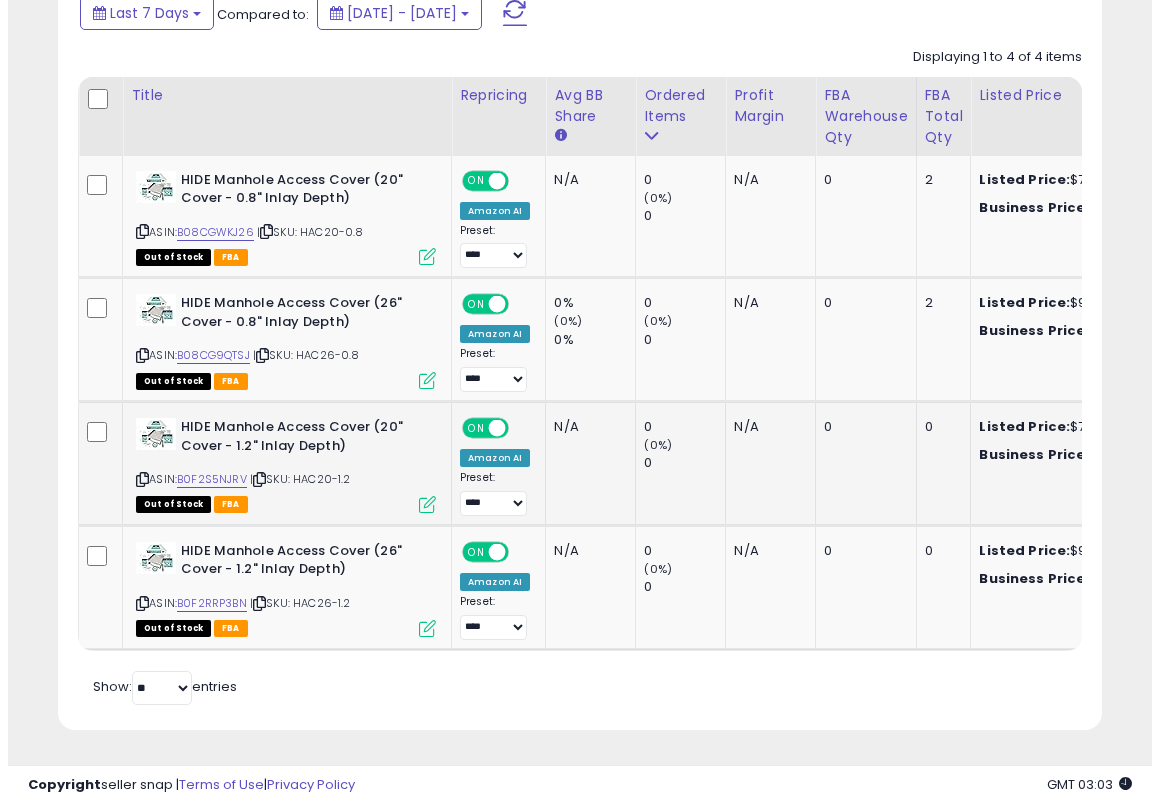 scroll, scrollTop: 1056, scrollLeft: 0, axis: vertical 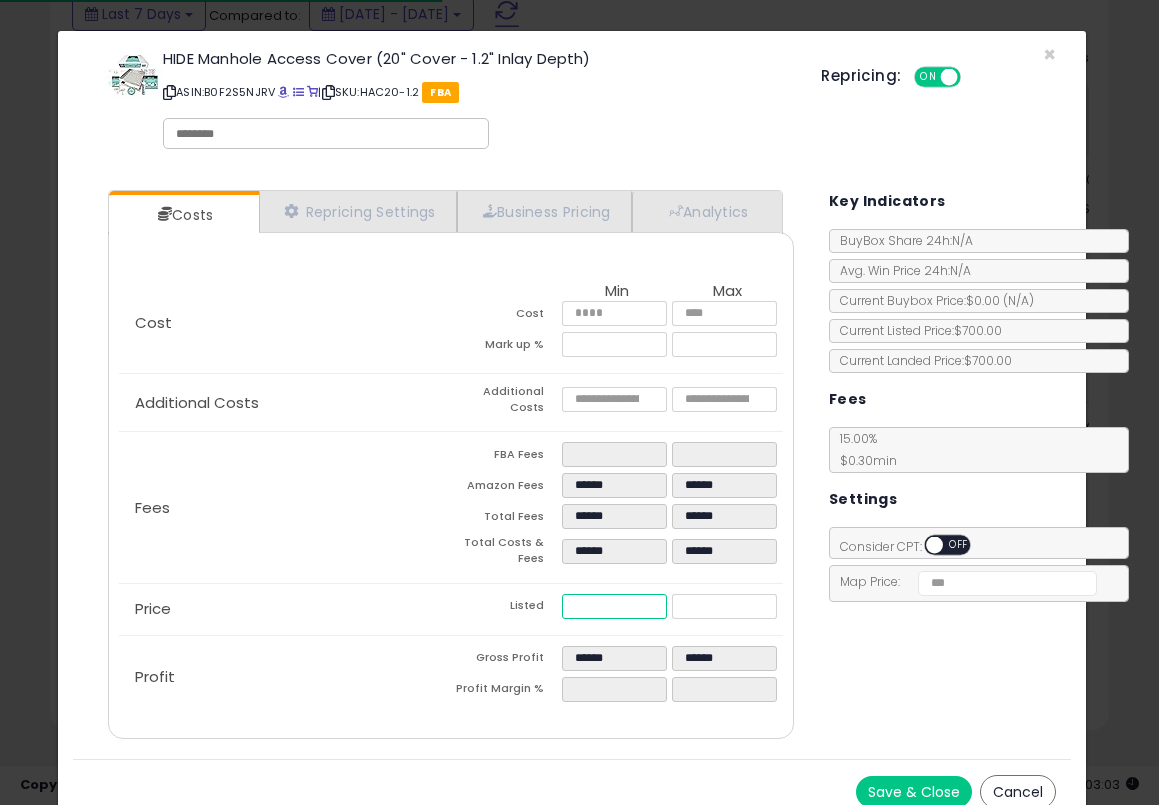 click on "******" at bounding box center (614, 606) 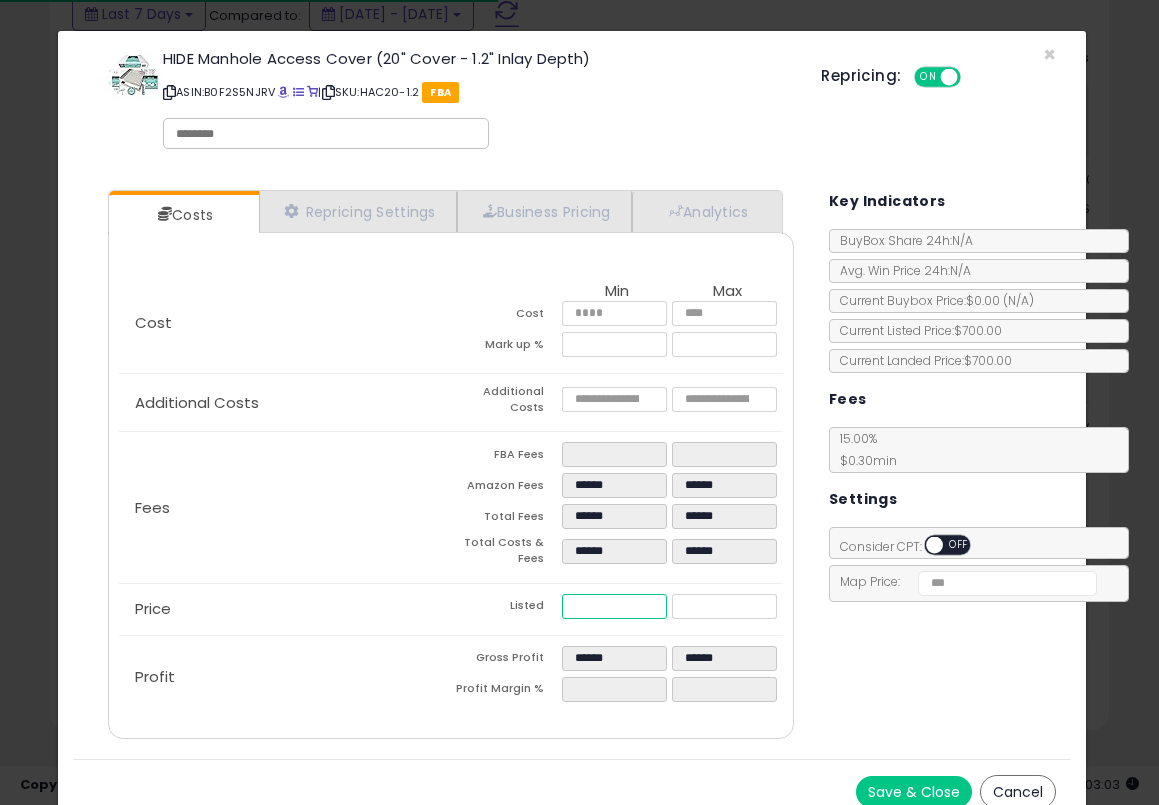 click on "******" at bounding box center [614, 606] 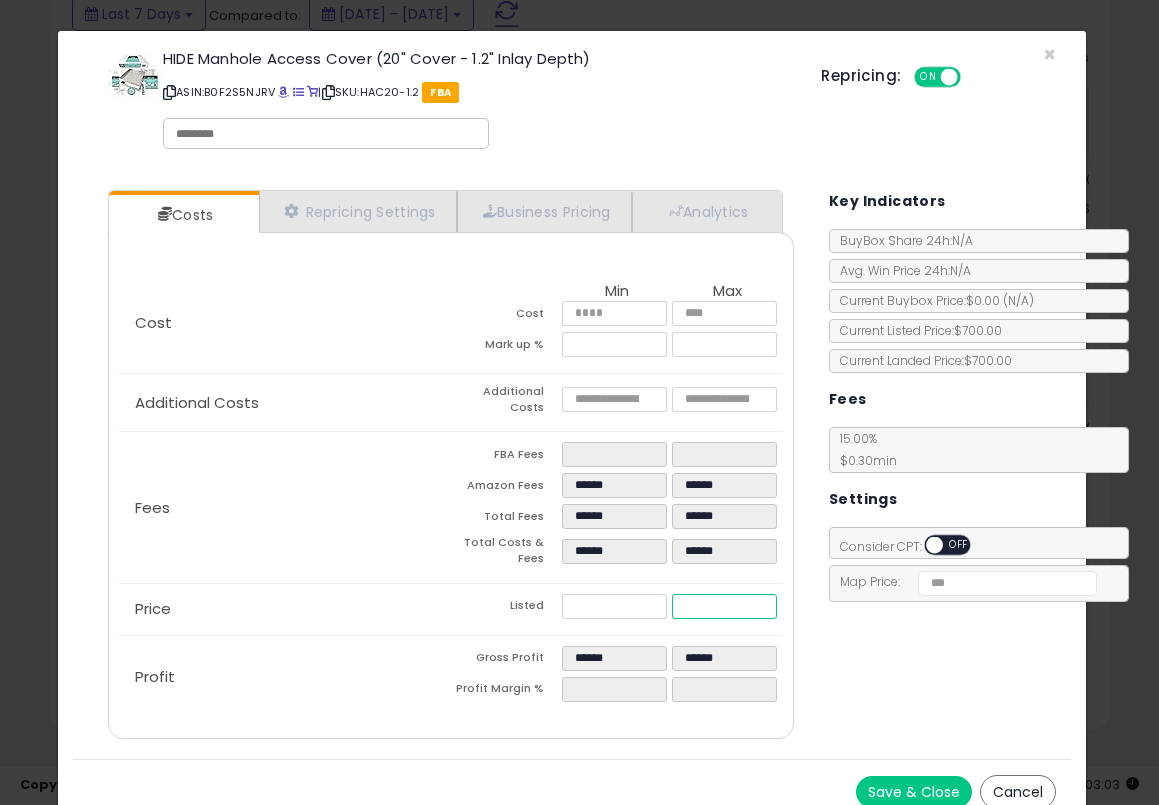 click on "******" at bounding box center [724, 606] 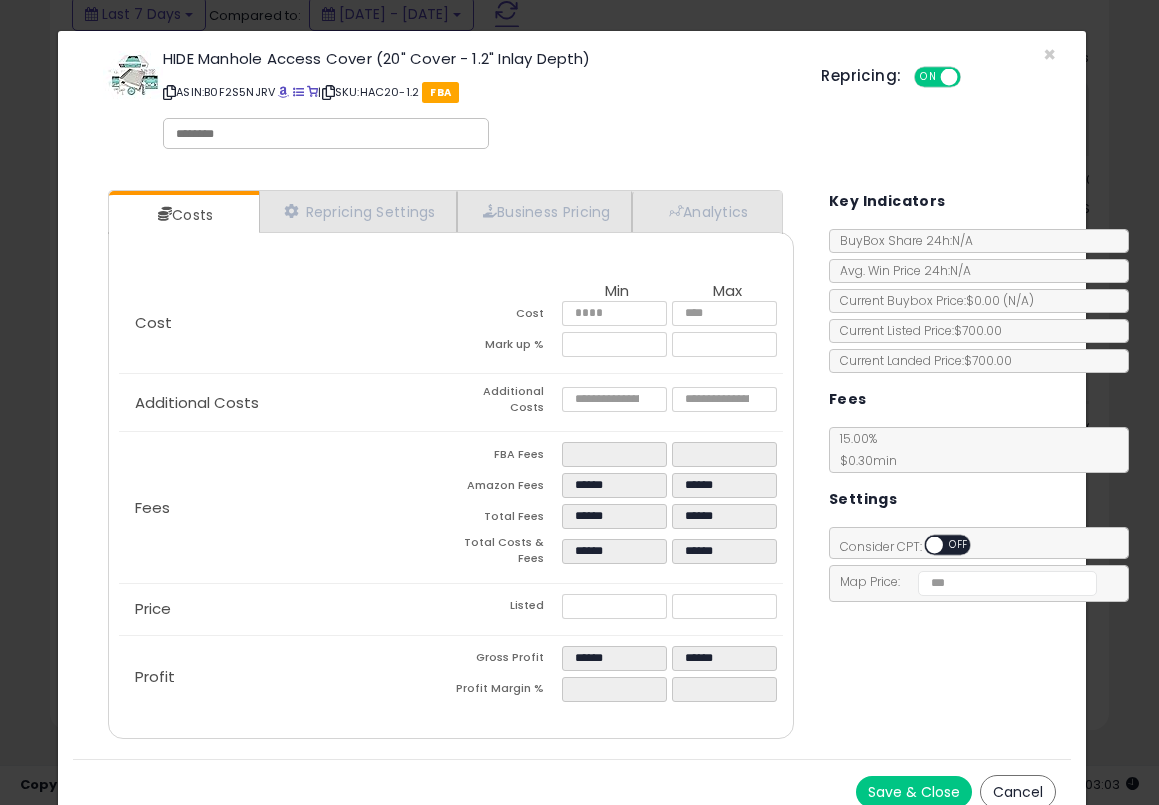 click on "Costs
Repricing Settings
Business Pricing
Analytics
Cost" at bounding box center (572, 467) 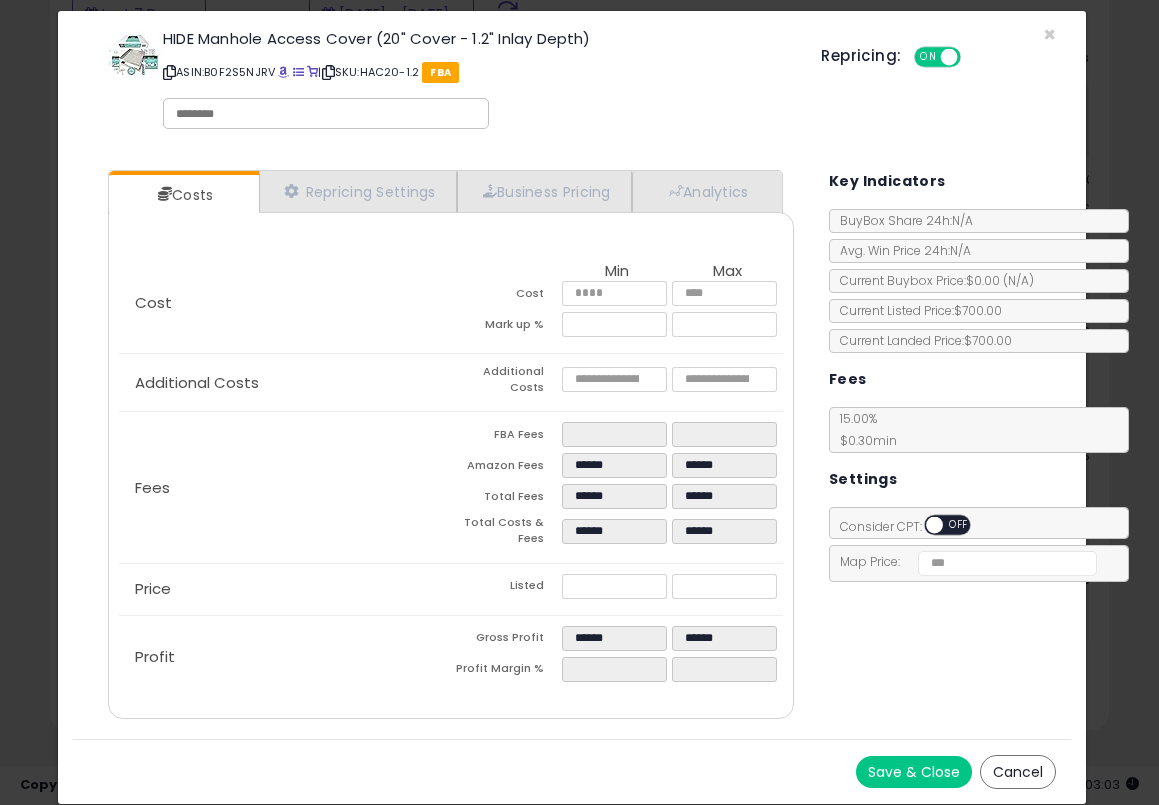 click on "Save & Close" at bounding box center [914, 772] 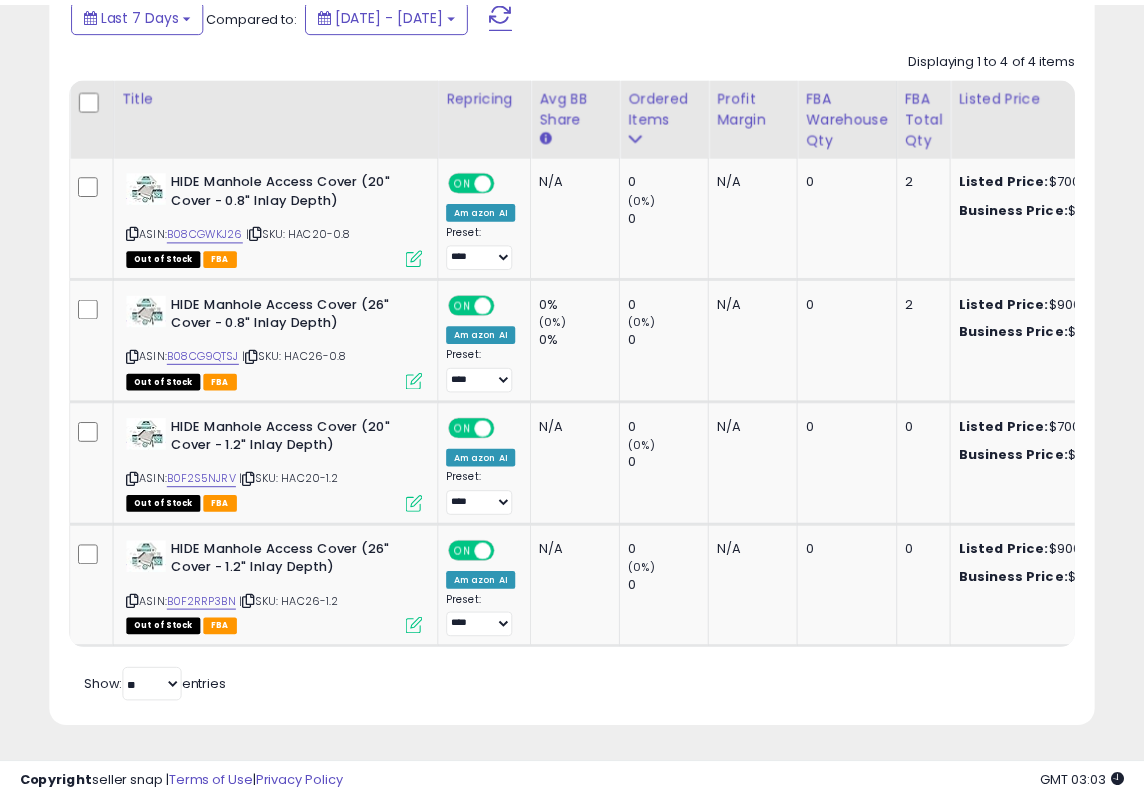 scroll, scrollTop: 1079, scrollLeft: 0, axis: vertical 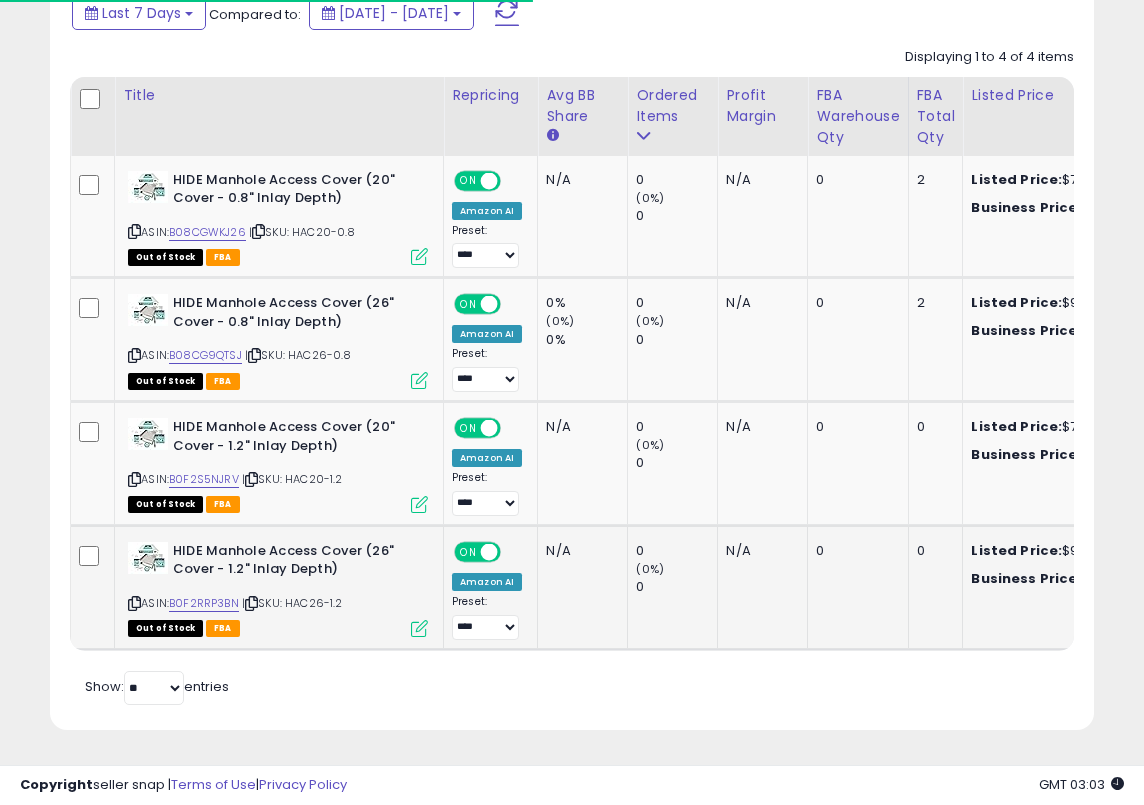 click at bounding box center (419, 628) 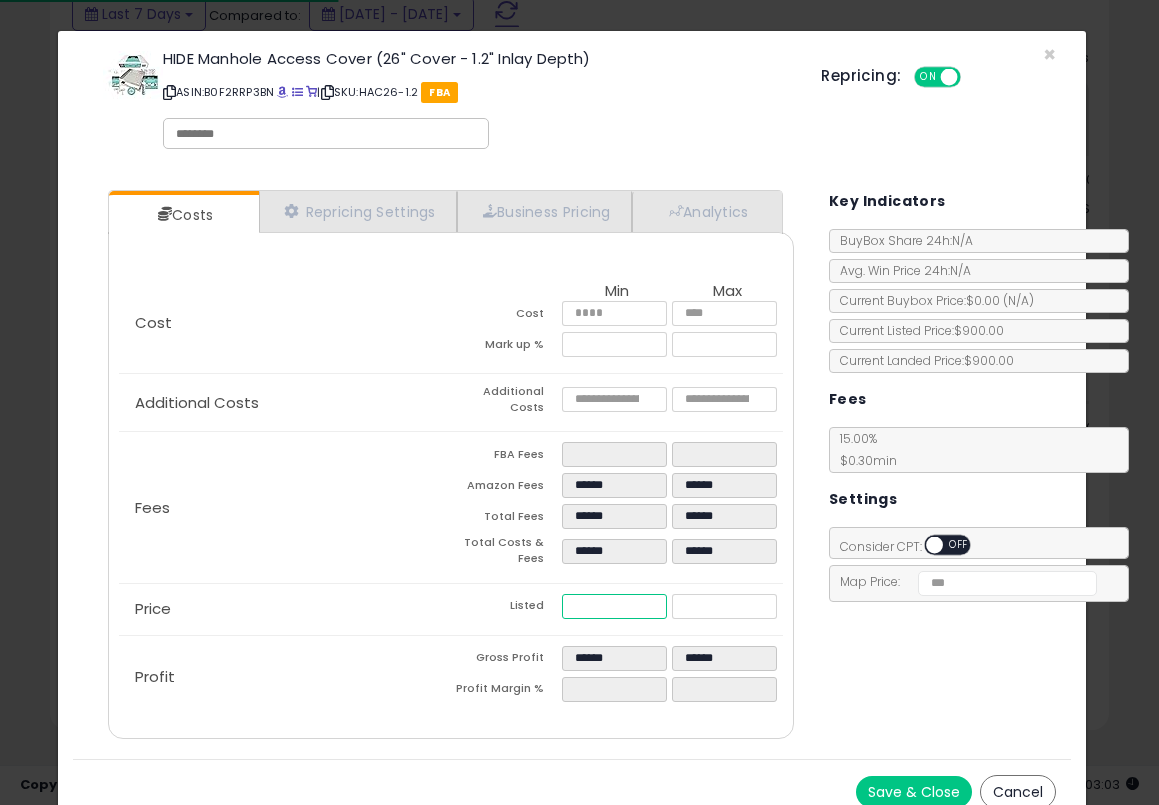 click on "******" at bounding box center (614, 606) 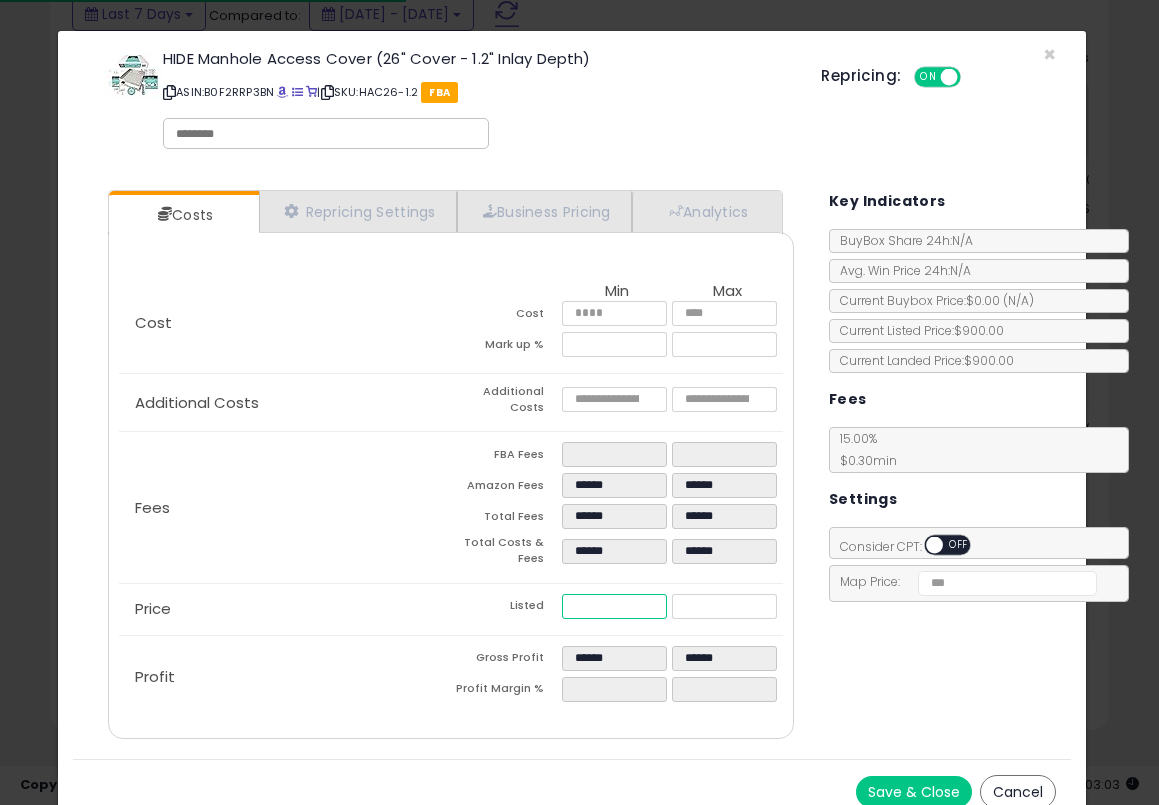 click on "******" at bounding box center [614, 606] 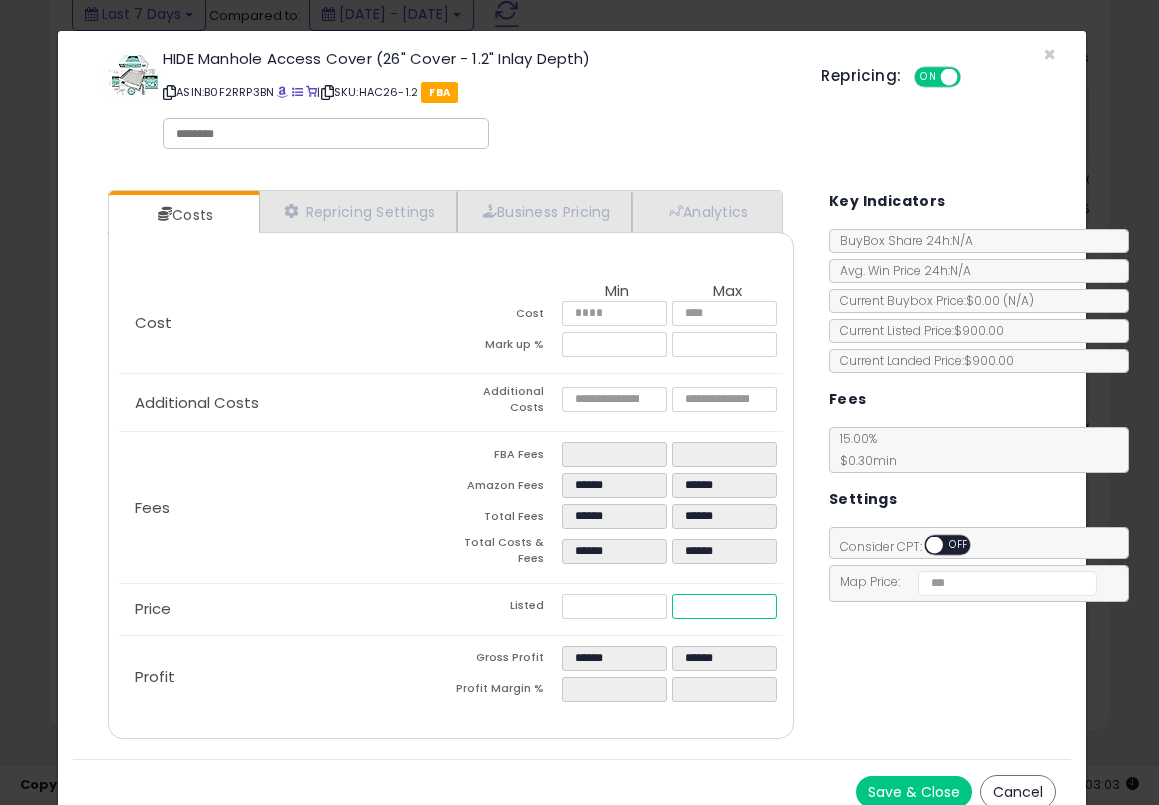click on "******" at bounding box center [724, 606] 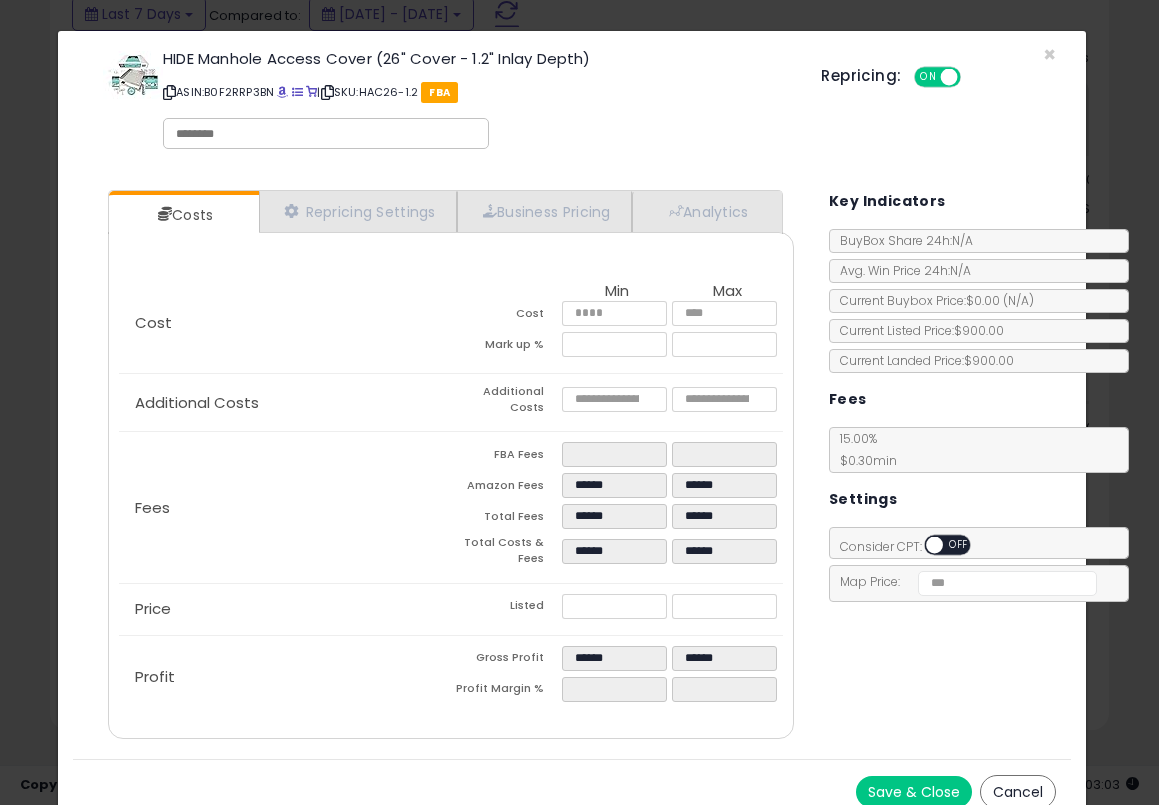 click on "Costs
Repricing Settings
Business Pricing
Analytics
Cost" at bounding box center (572, 467) 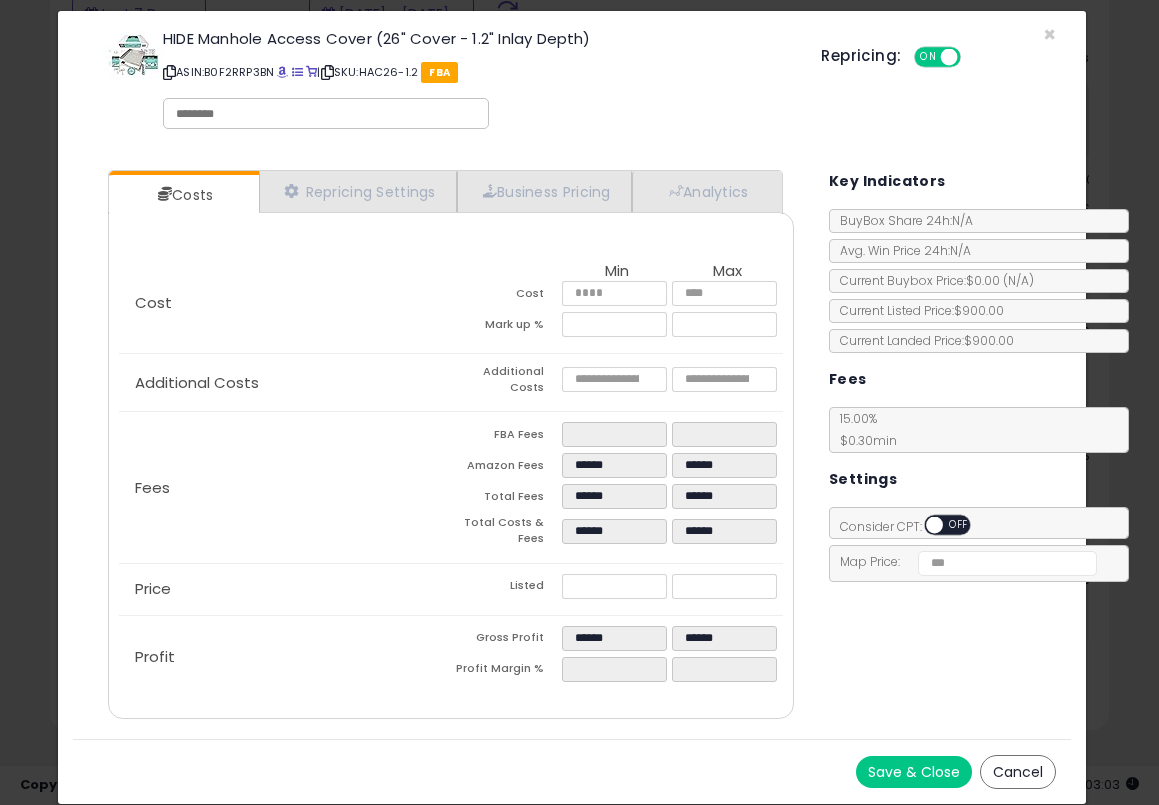 click on "Save & Close" at bounding box center [914, 772] 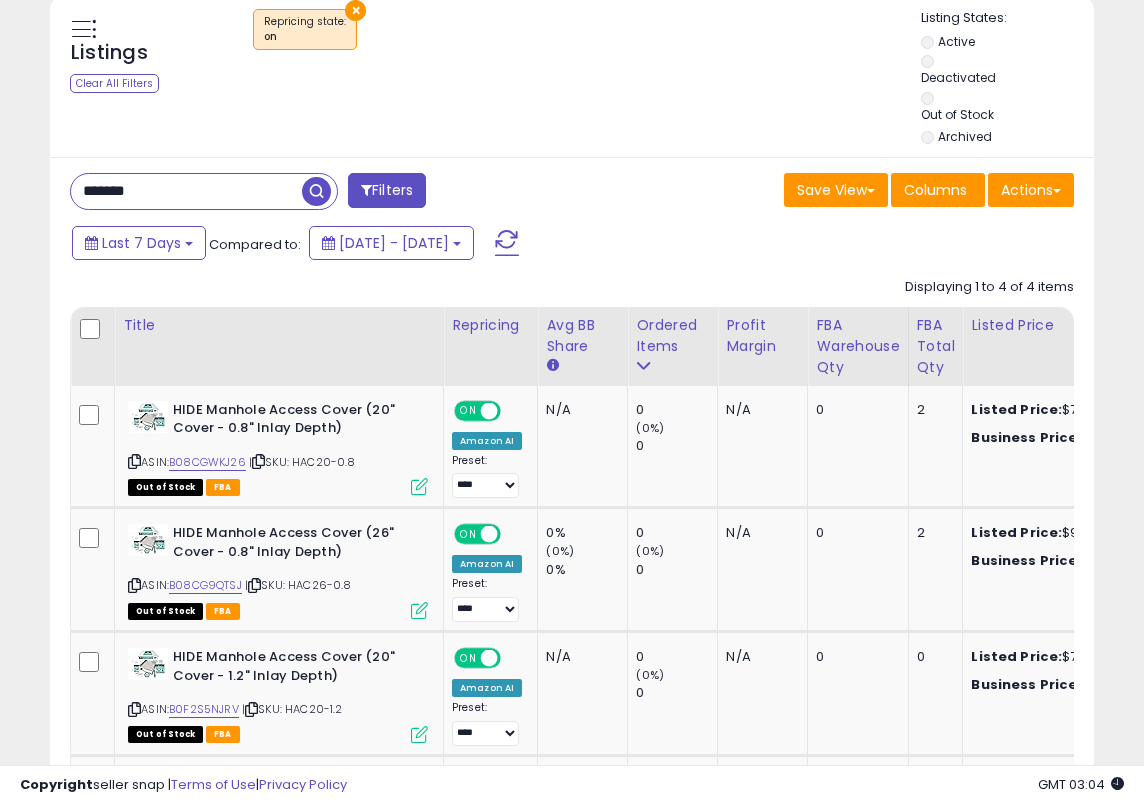 click on "*******" at bounding box center (186, 191) 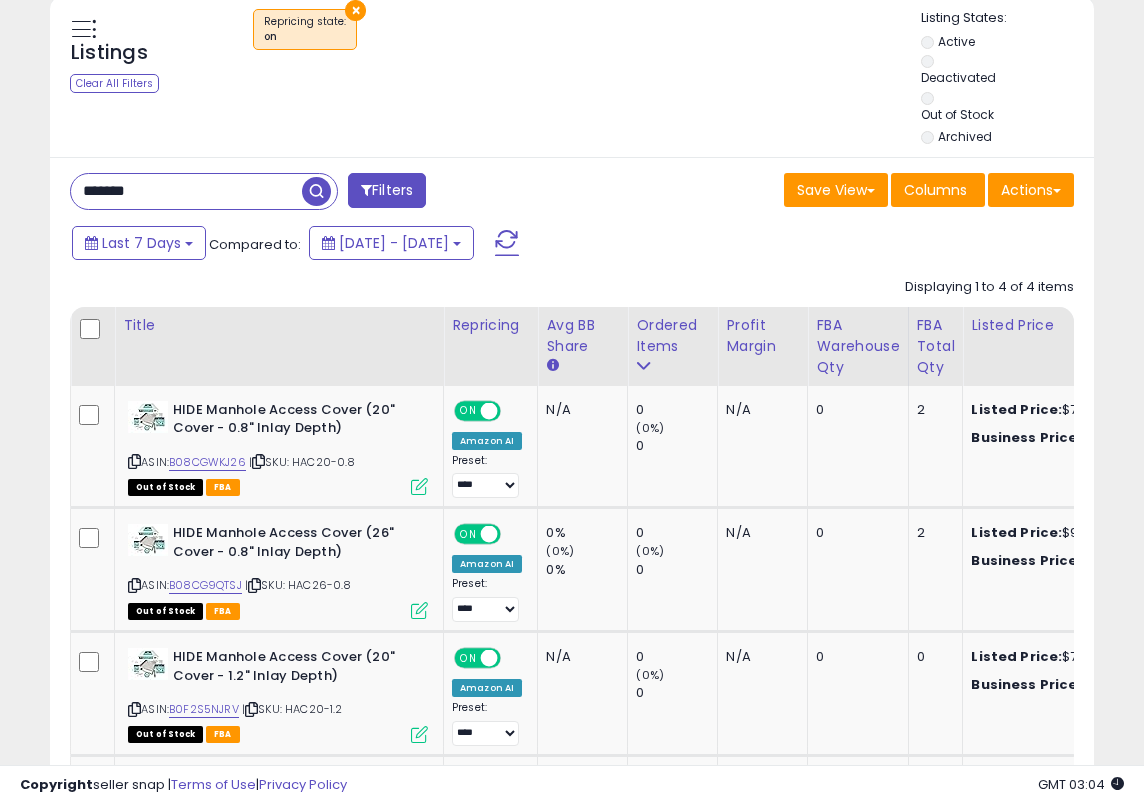 click on "*******" at bounding box center (186, 191) 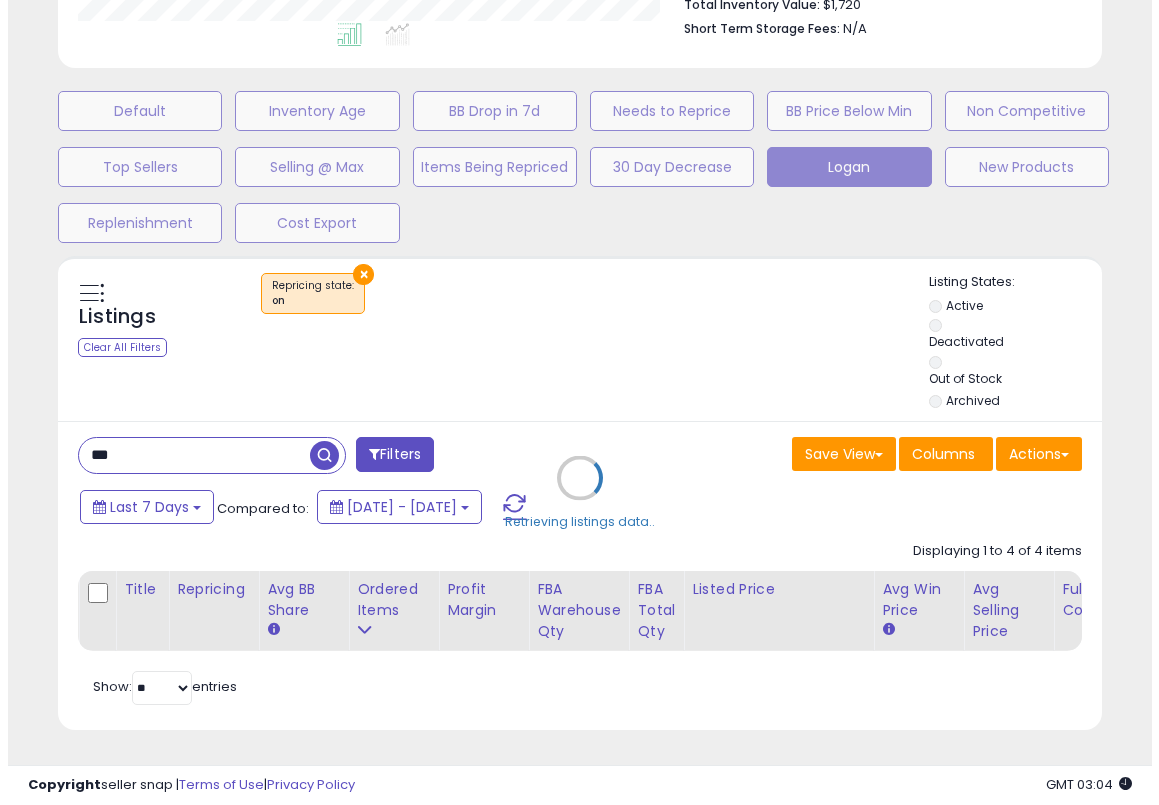 scroll, scrollTop: 562, scrollLeft: 0, axis: vertical 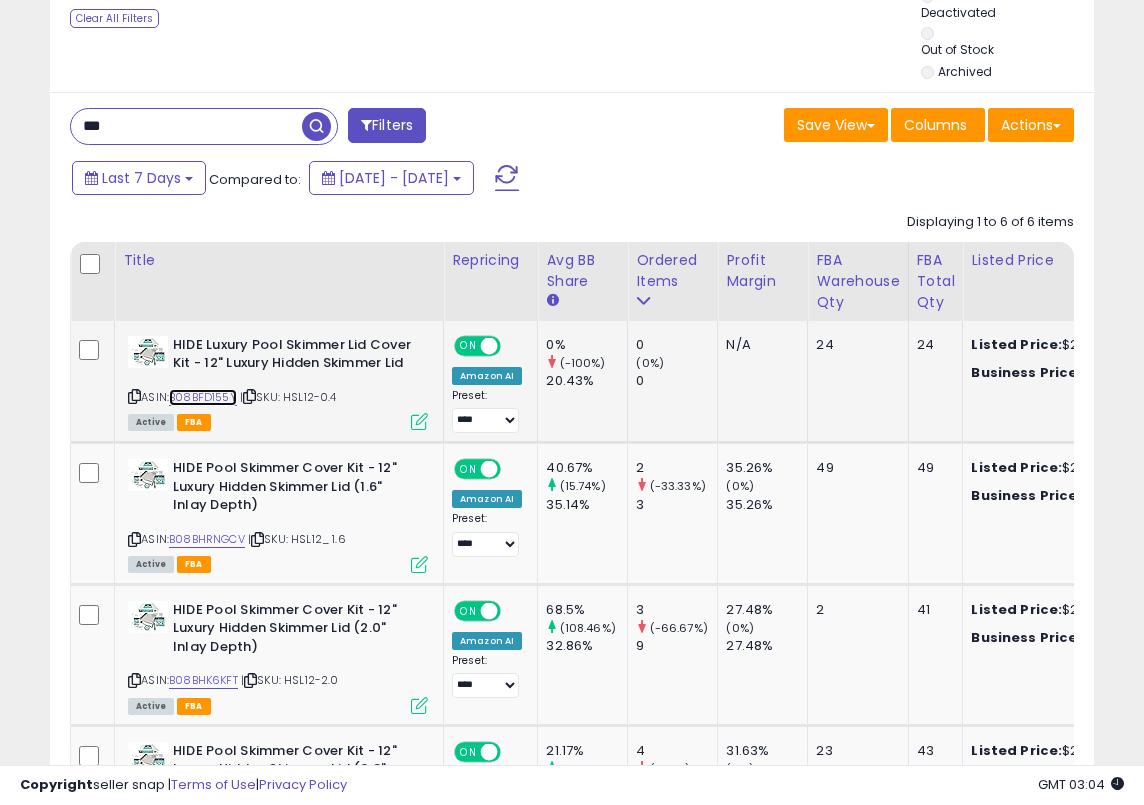 click on "B08BFD155Y" at bounding box center [203, 397] 